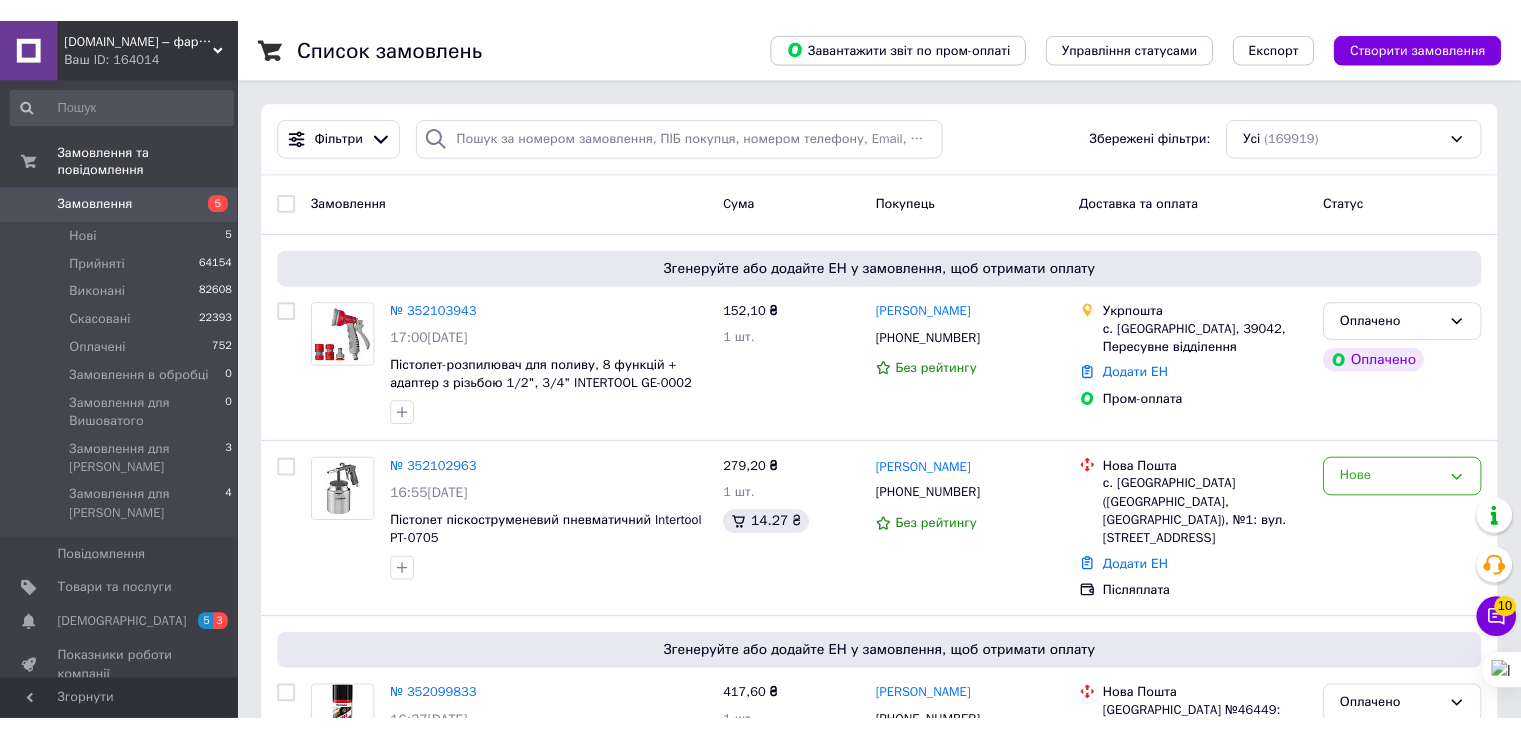 scroll, scrollTop: 0, scrollLeft: 0, axis: both 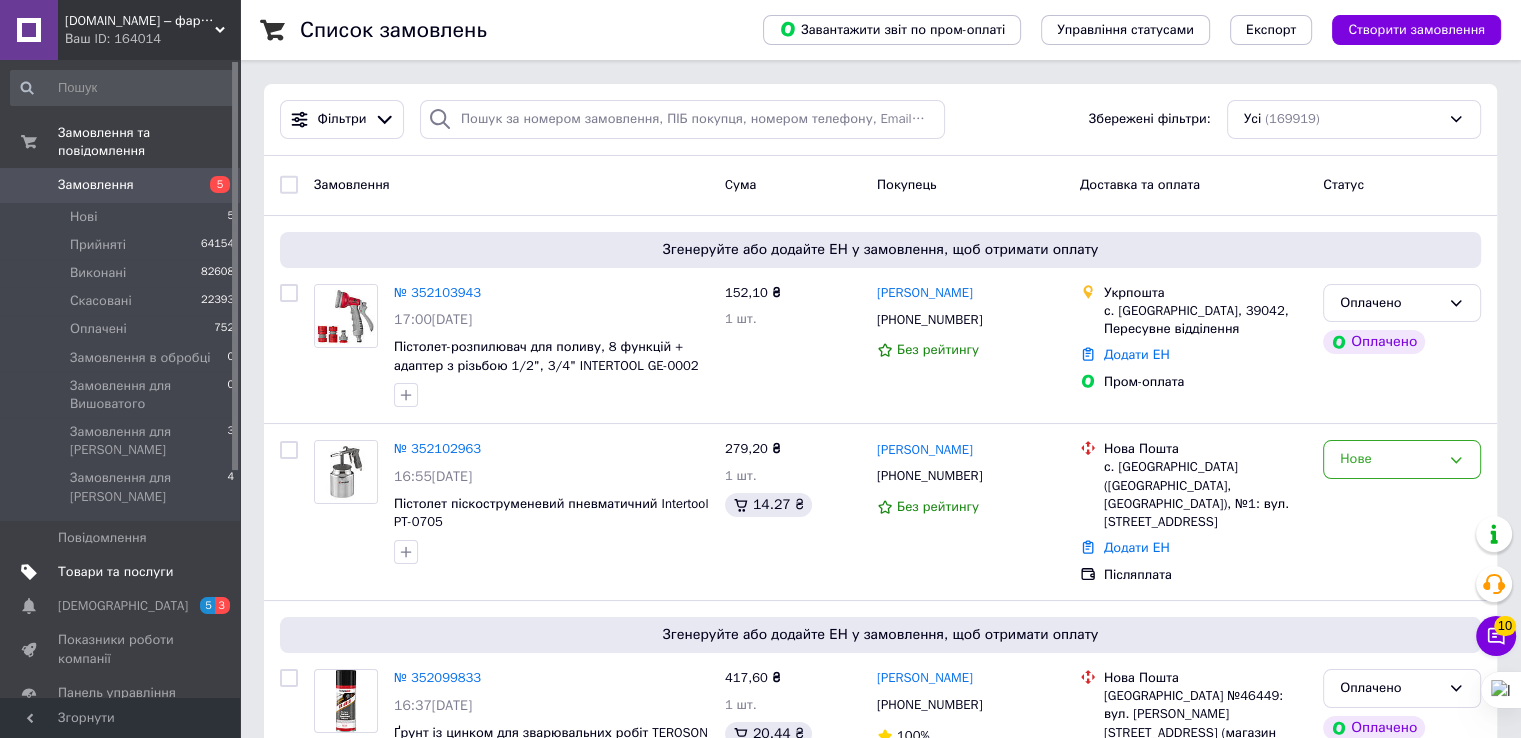 click on "Товари та послуги" at bounding box center (115, 572) 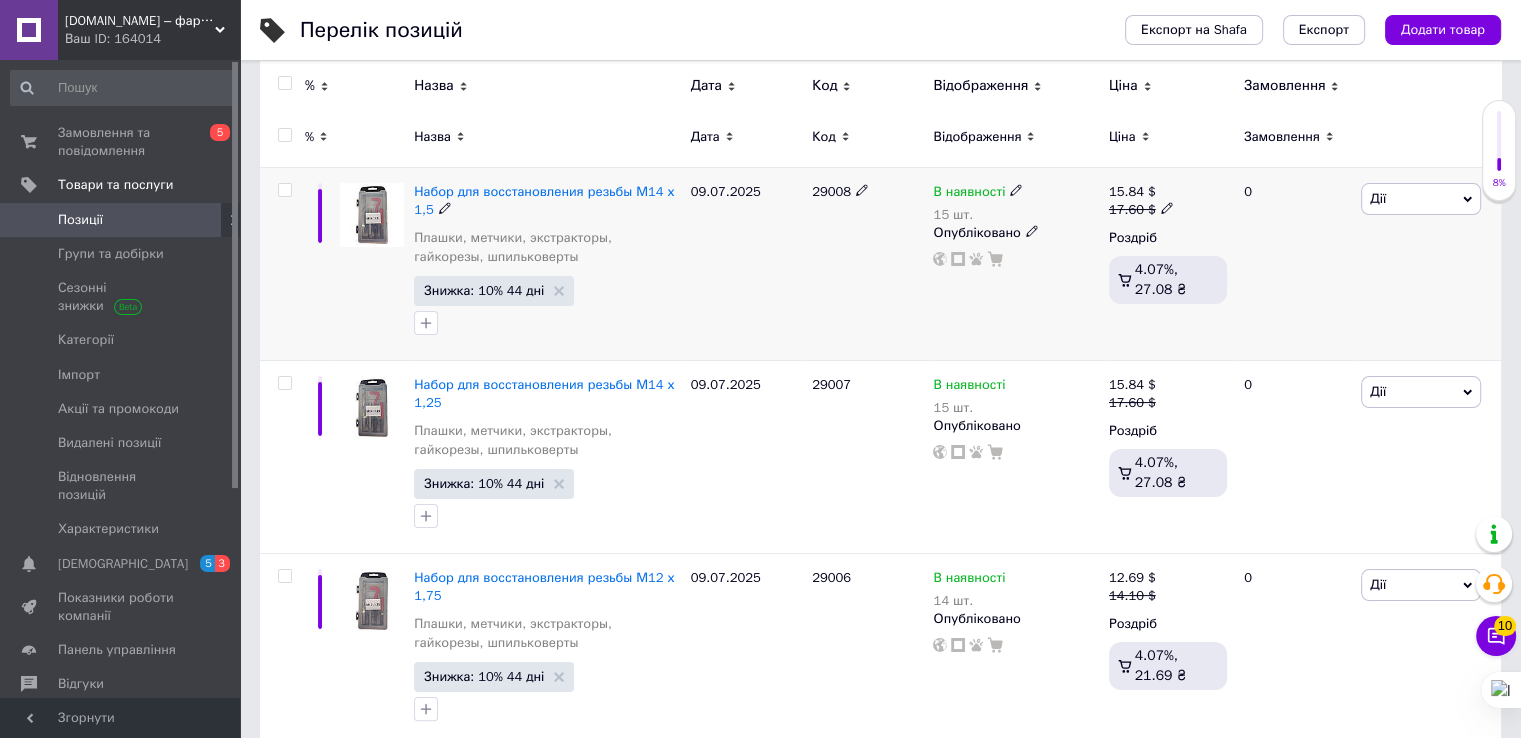 scroll, scrollTop: 200, scrollLeft: 0, axis: vertical 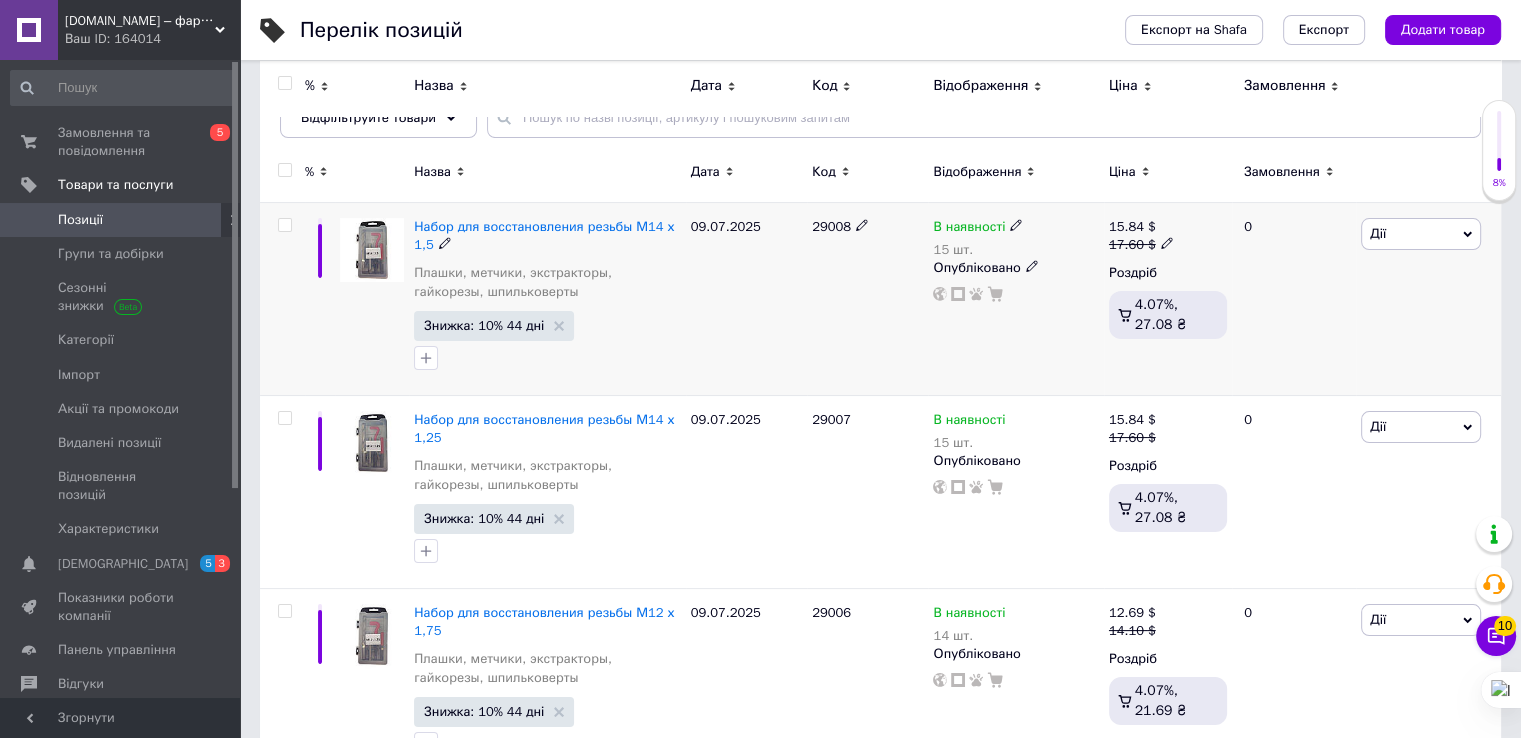 click at bounding box center [284, 225] 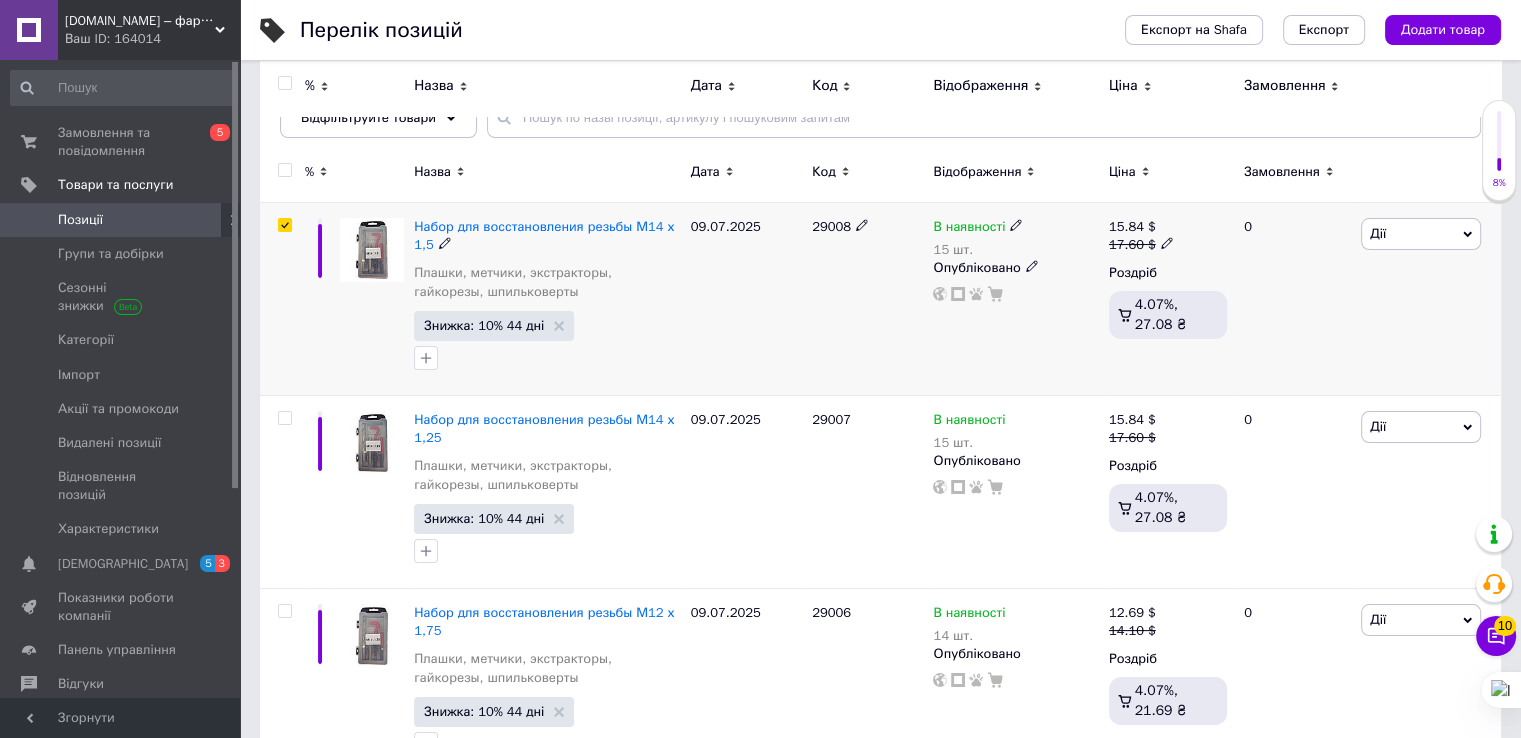 checkbox on "true" 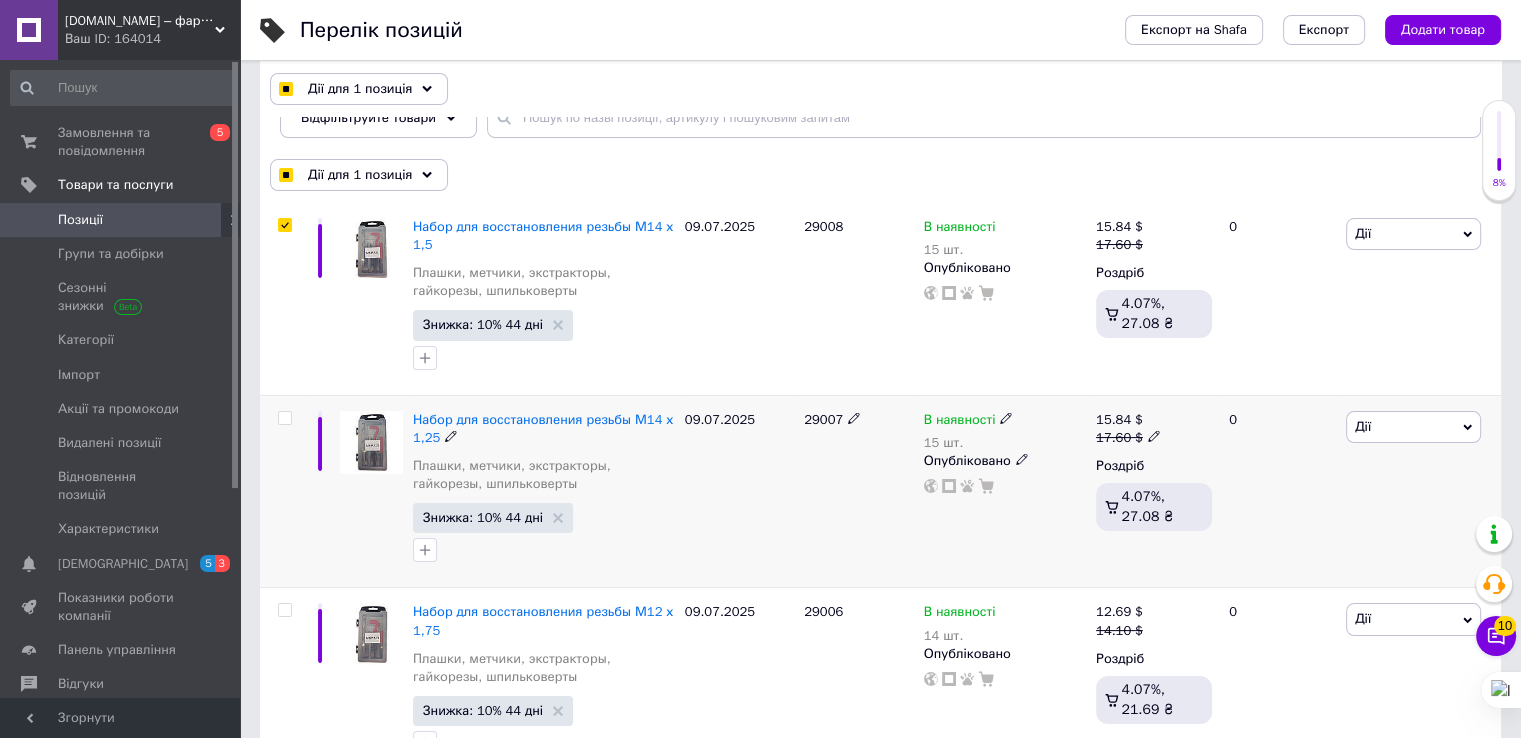 click at bounding box center [284, 418] 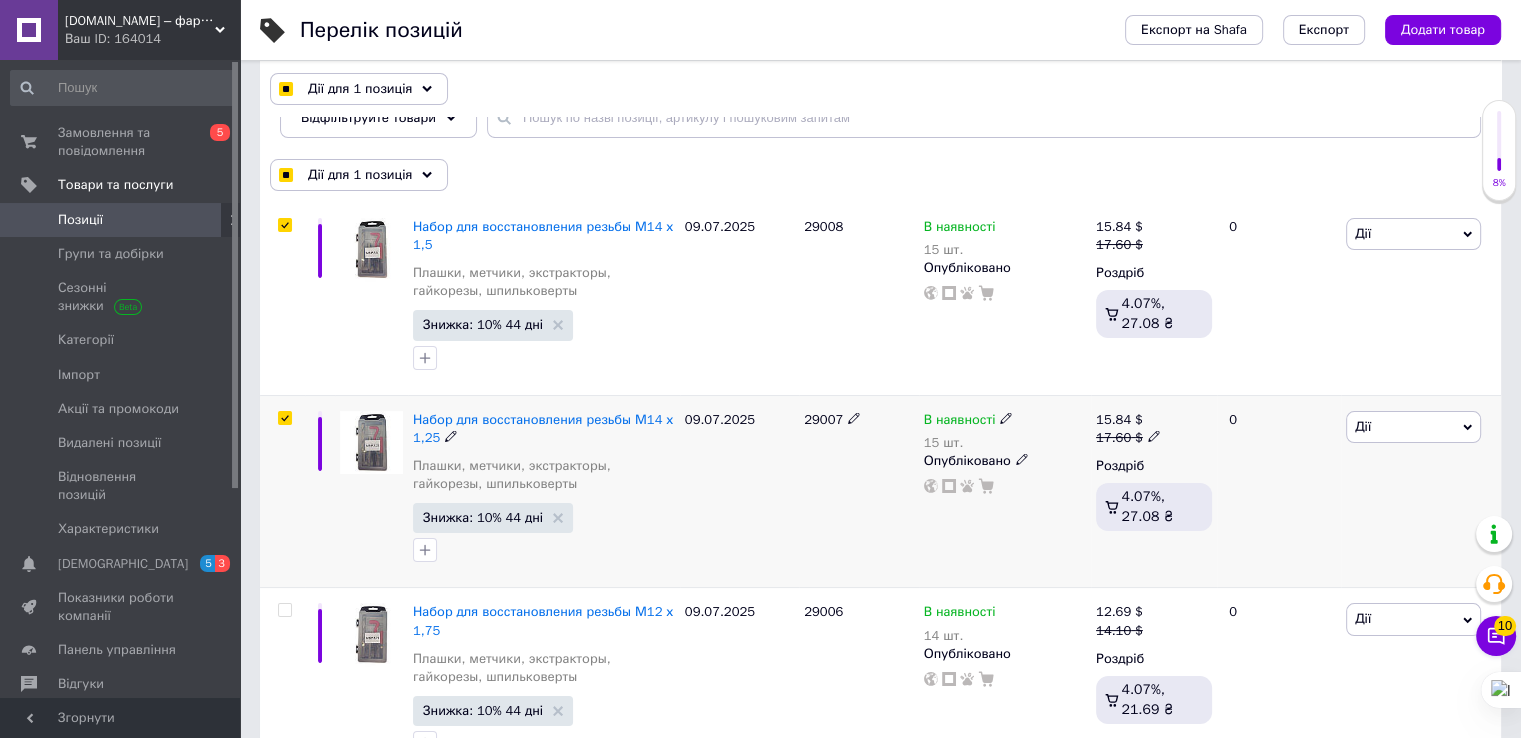 checkbox on "true" 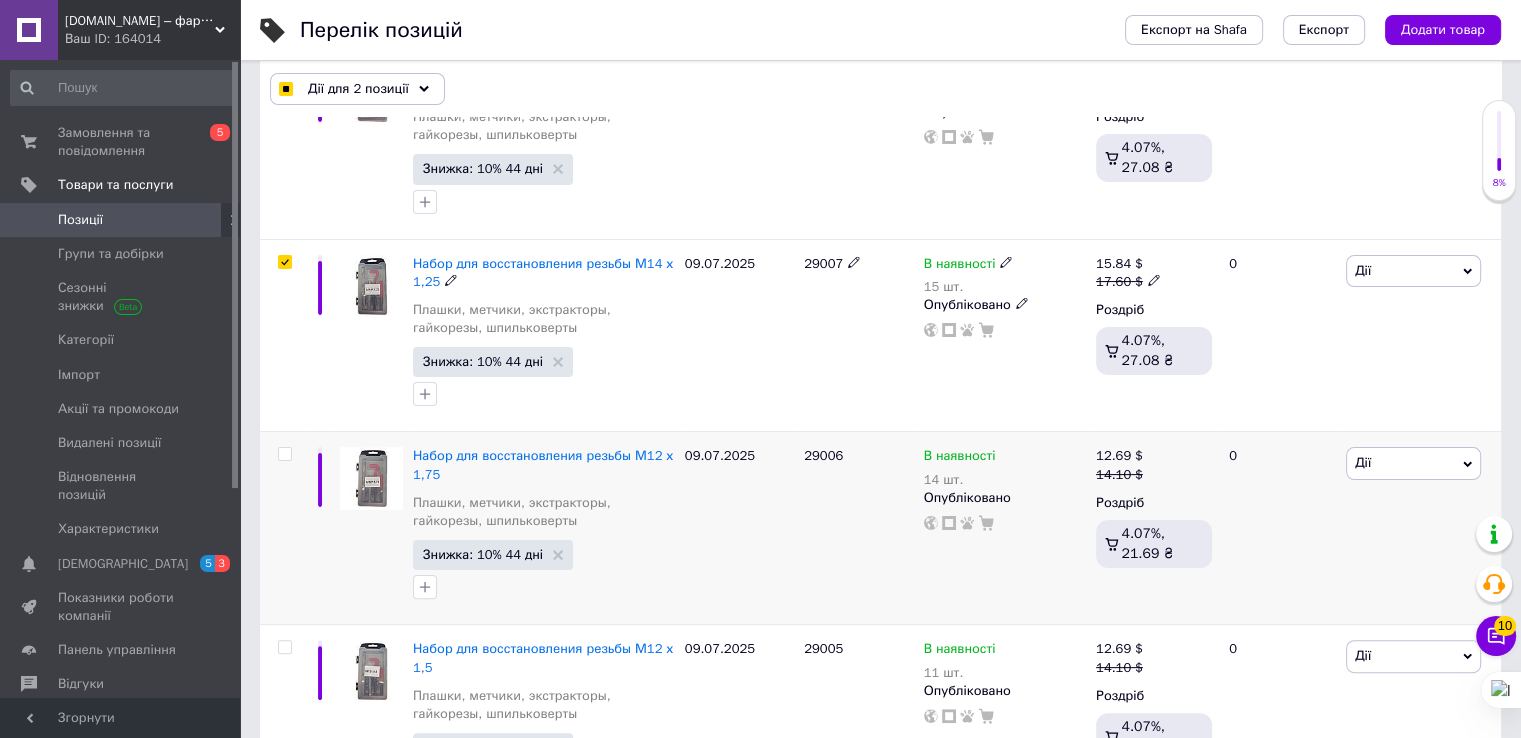 scroll, scrollTop: 400, scrollLeft: 0, axis: vertical 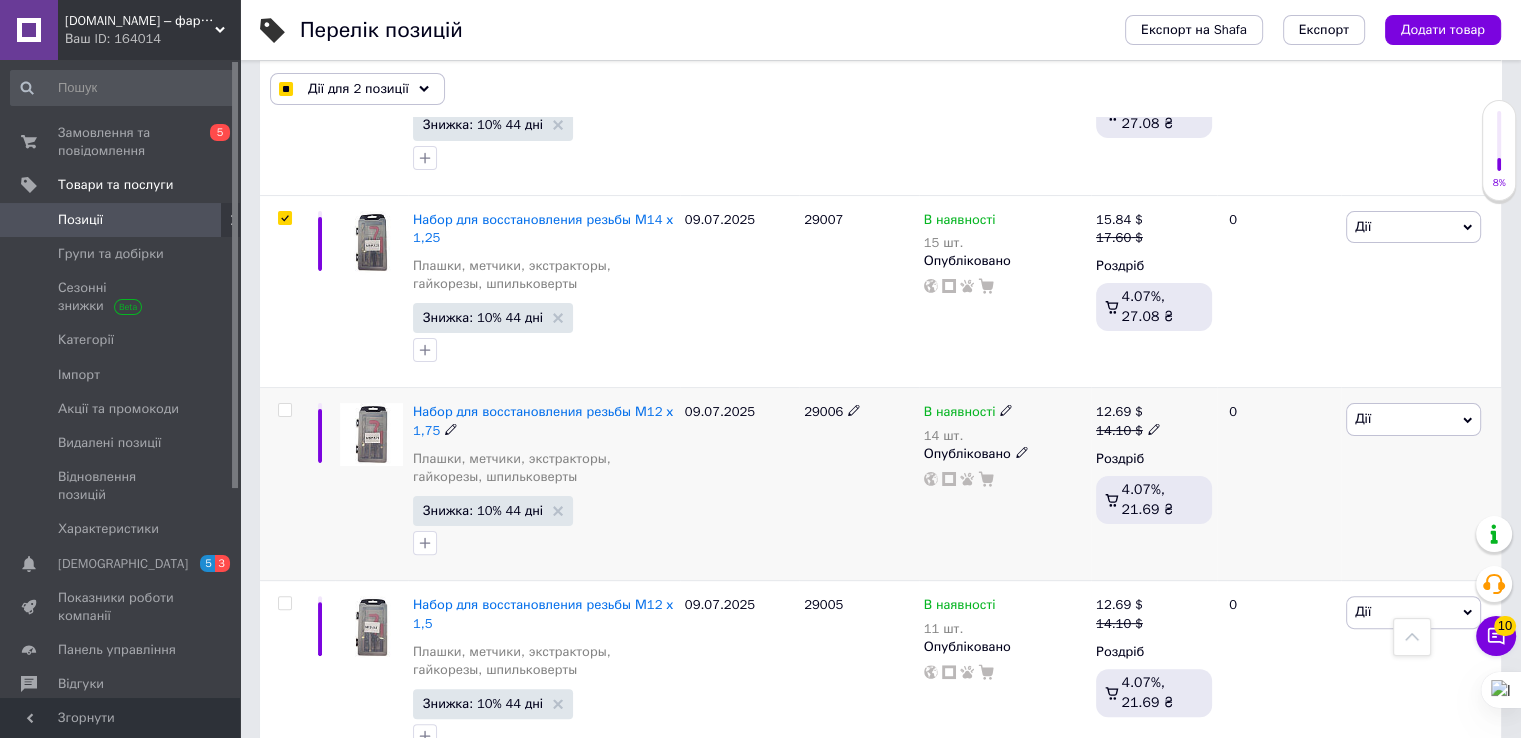 click at bounding box center [284, 410] 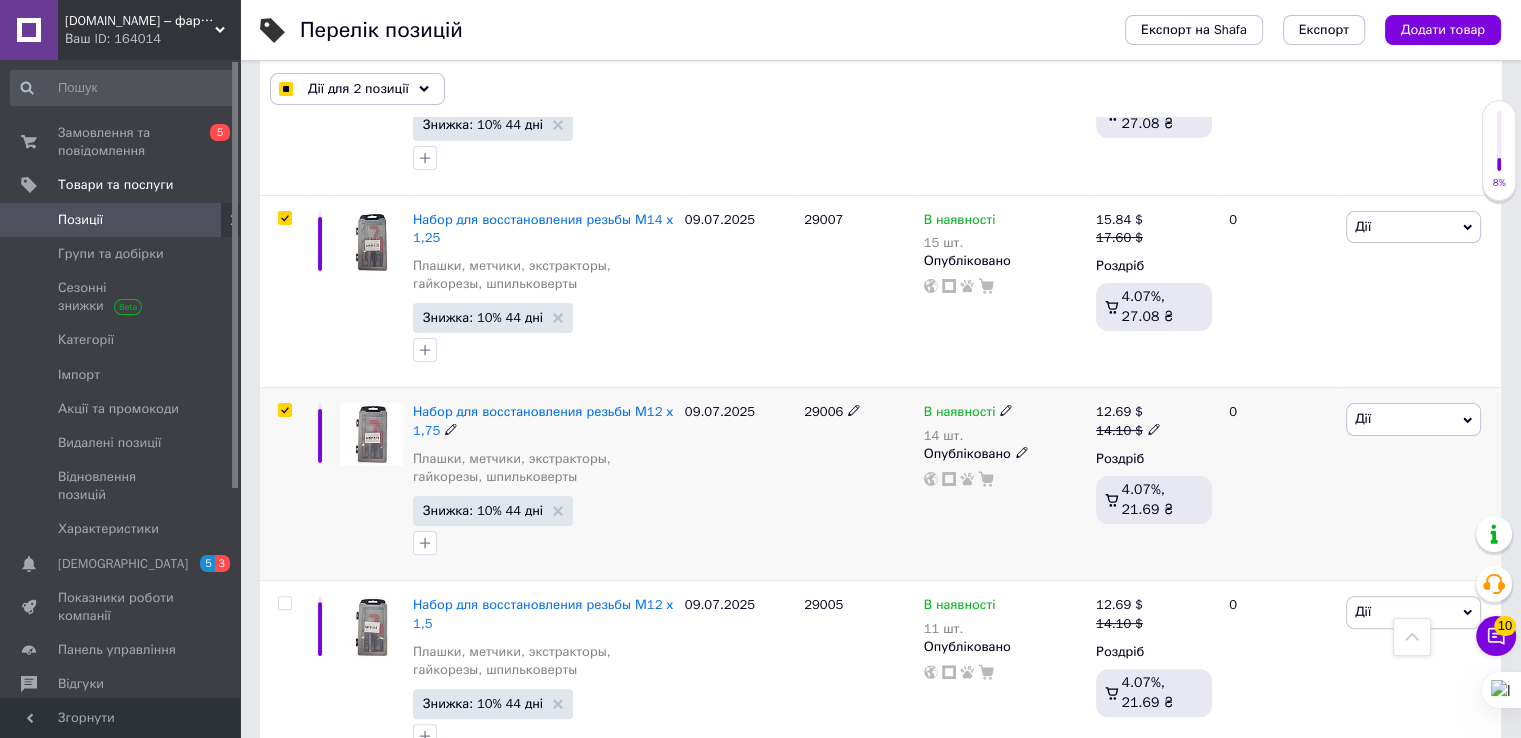 checkbox on "true" 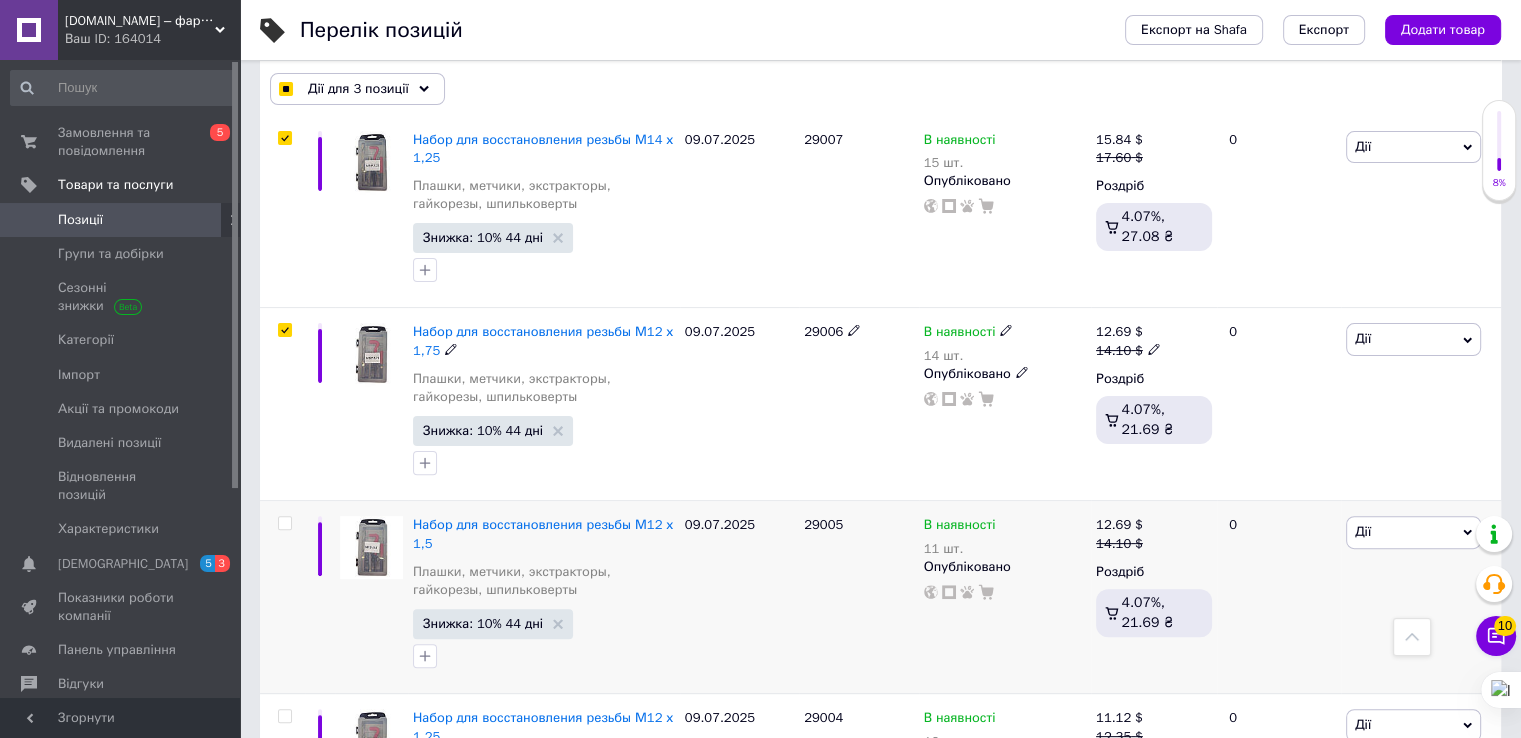 scroll, scrollTop: 600, scrollLeft: 0, axis: vertical 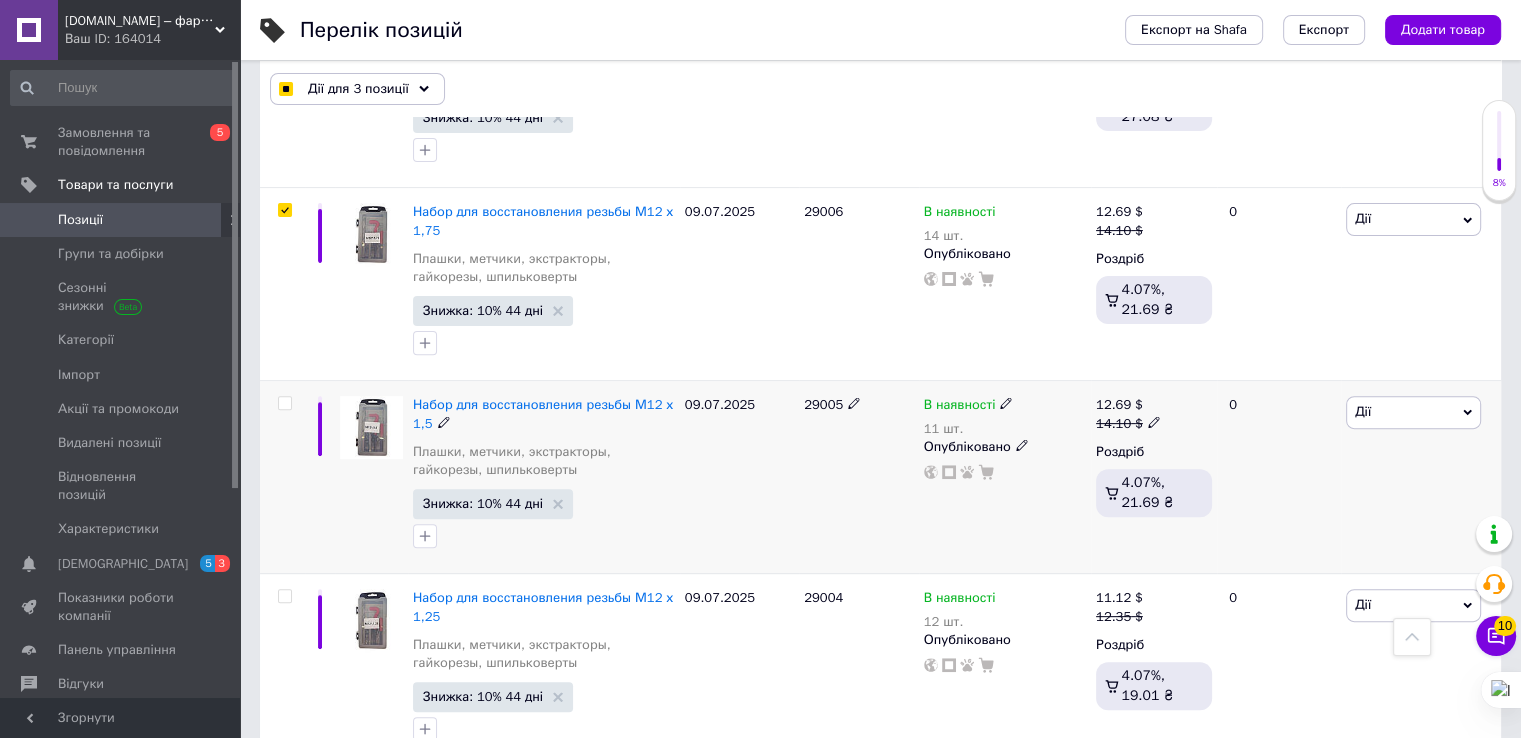 drag, startPoint x: 288, startPoint y: 403, endPoint x: 284, endPoint y: 433, distance: 30.265491 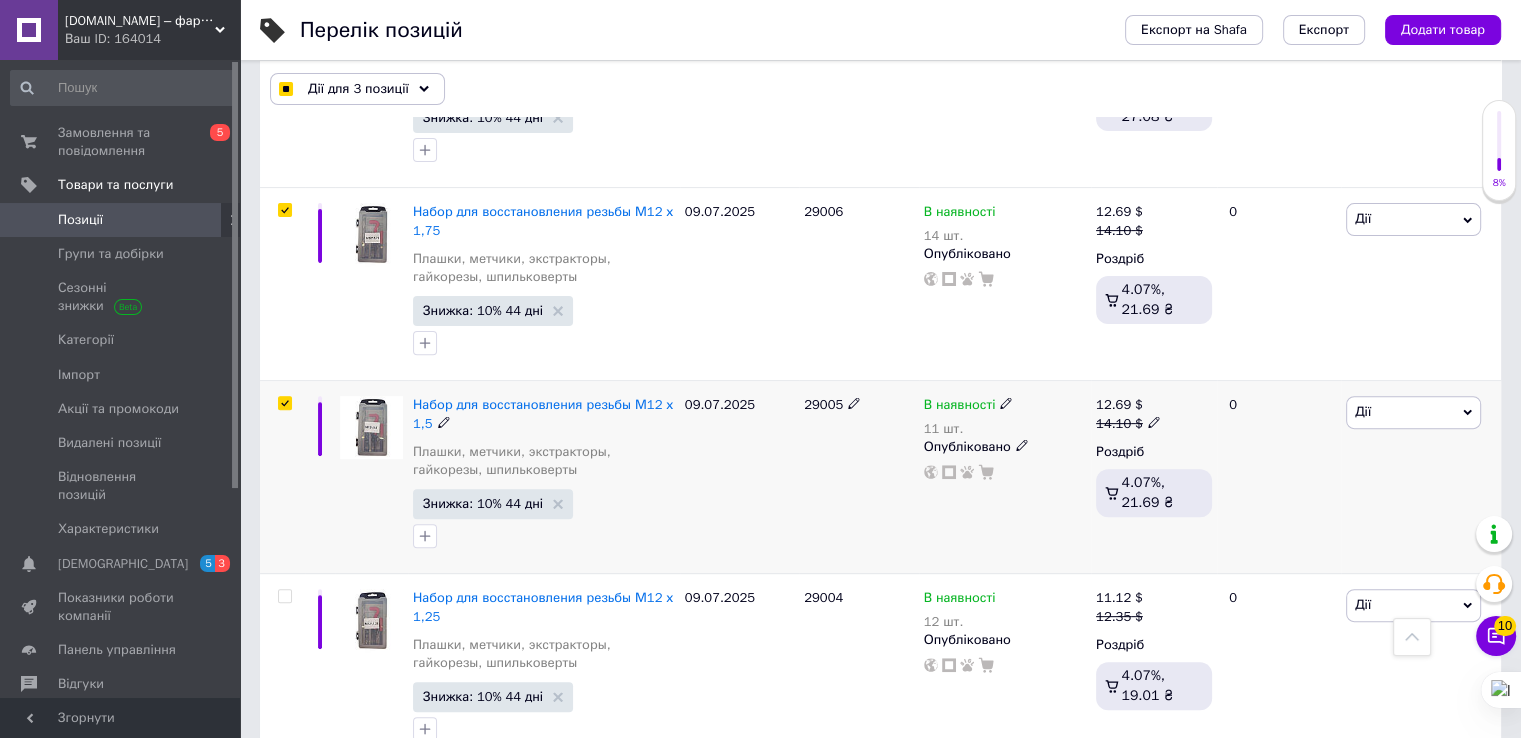checkbox on "true" 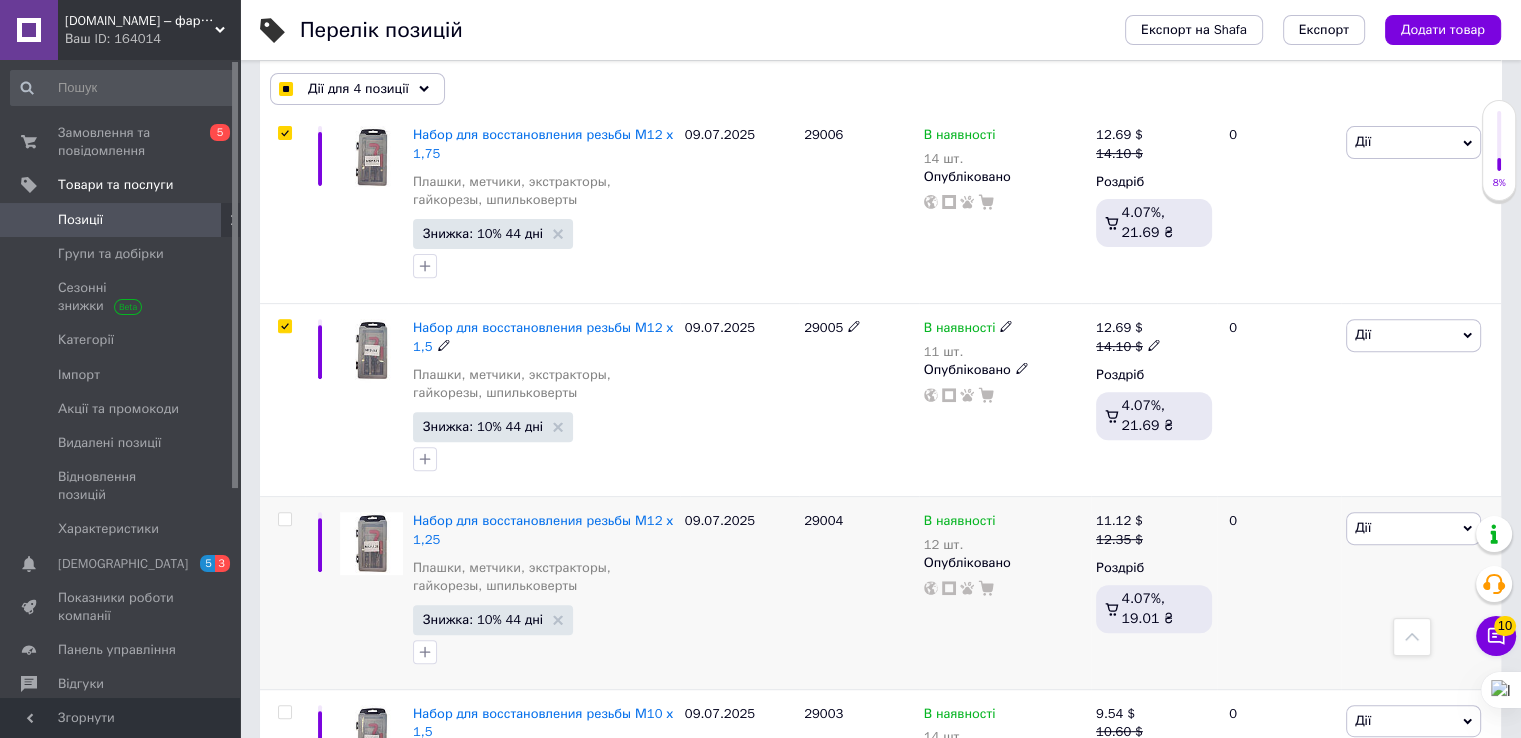 scroll, scrollTop: 800, scrollLeft: 0, axis: vertical 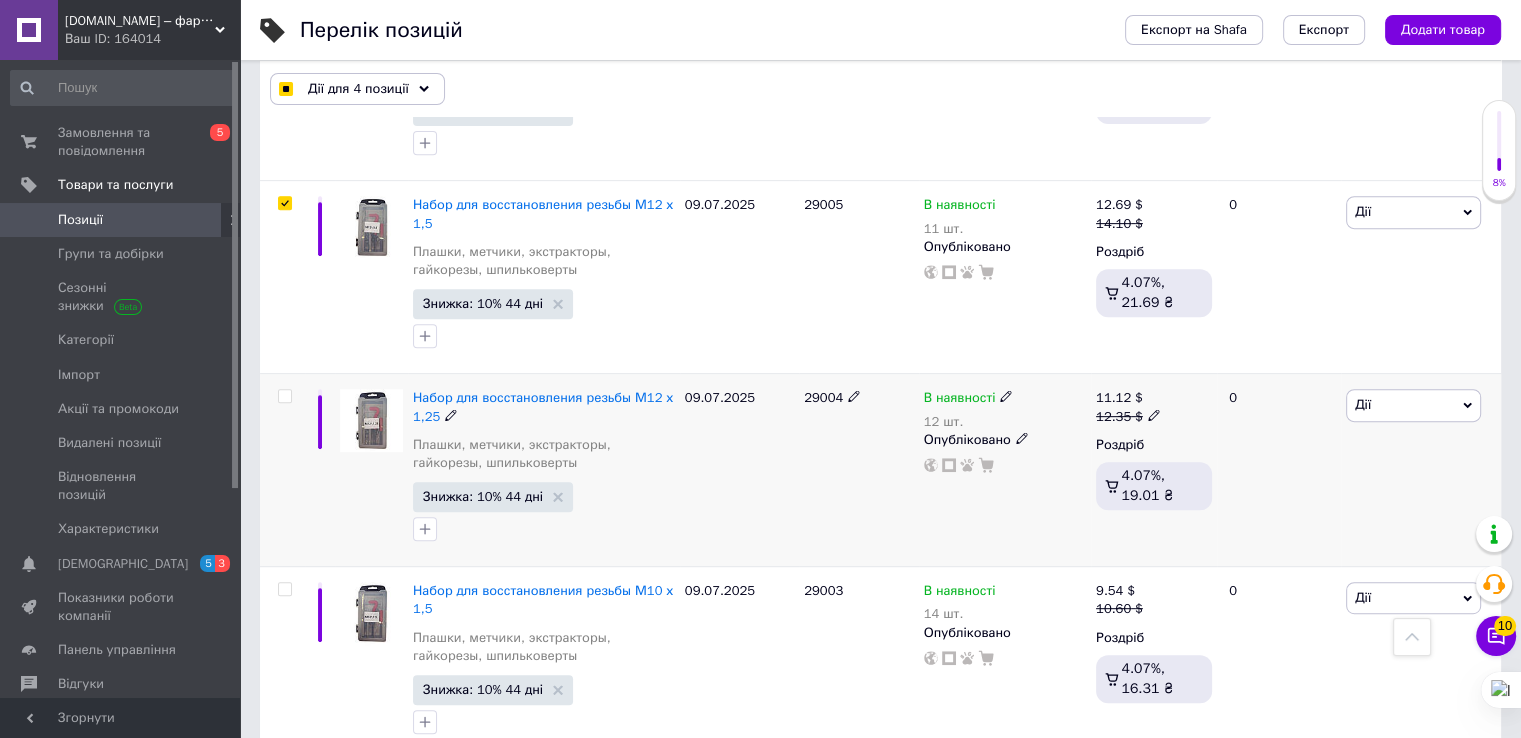 click at bounding box center (284, 396) 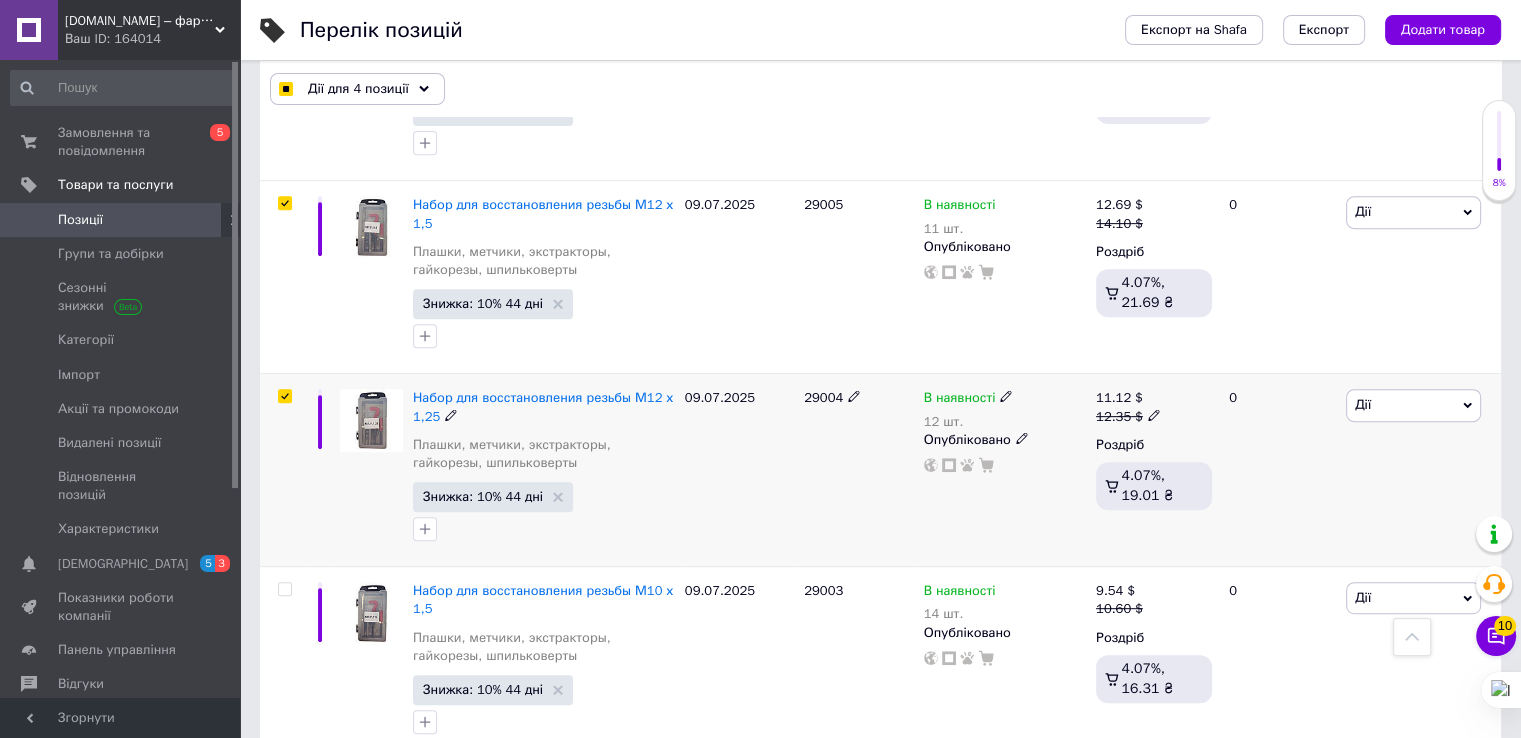 checkbox on "true" 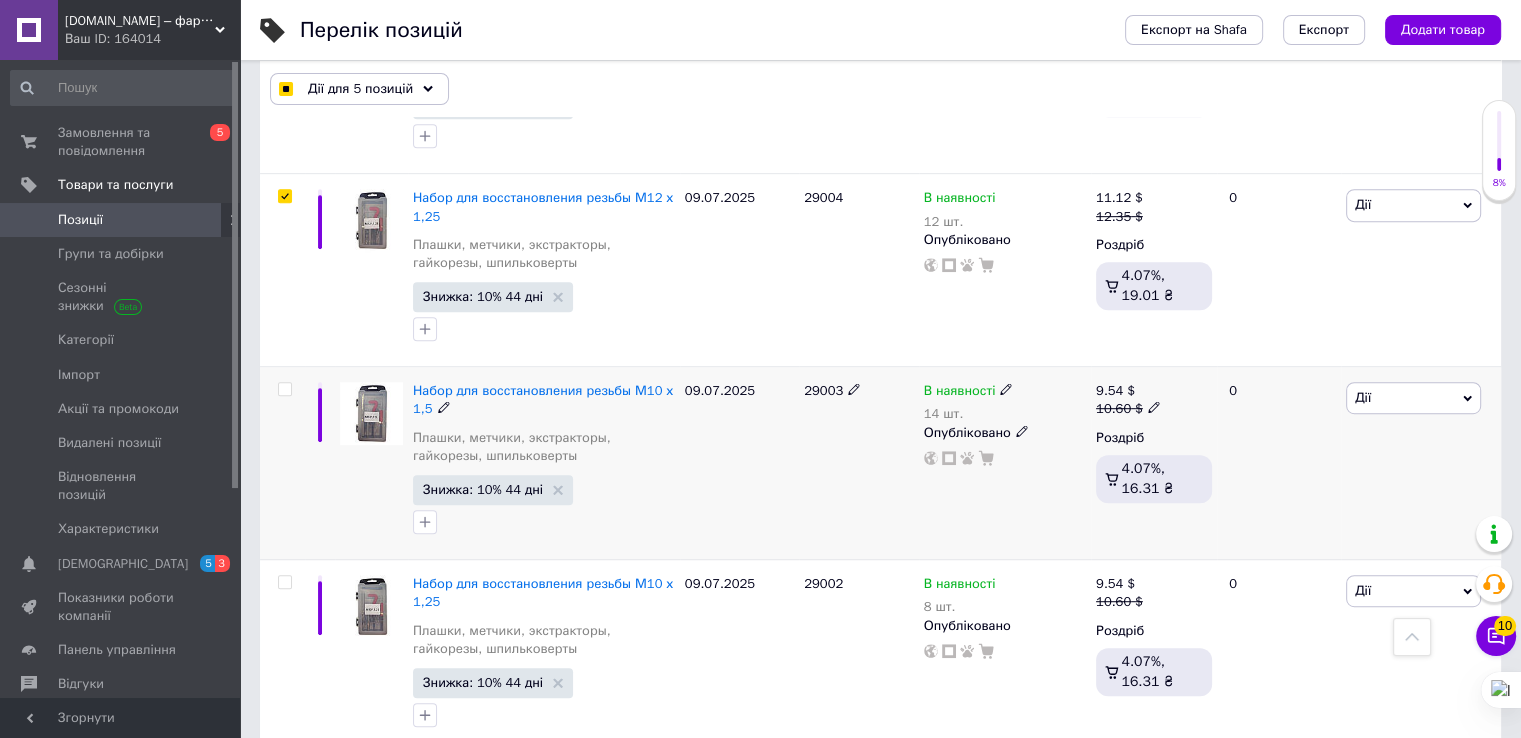 click at bounding box center (284, 389) 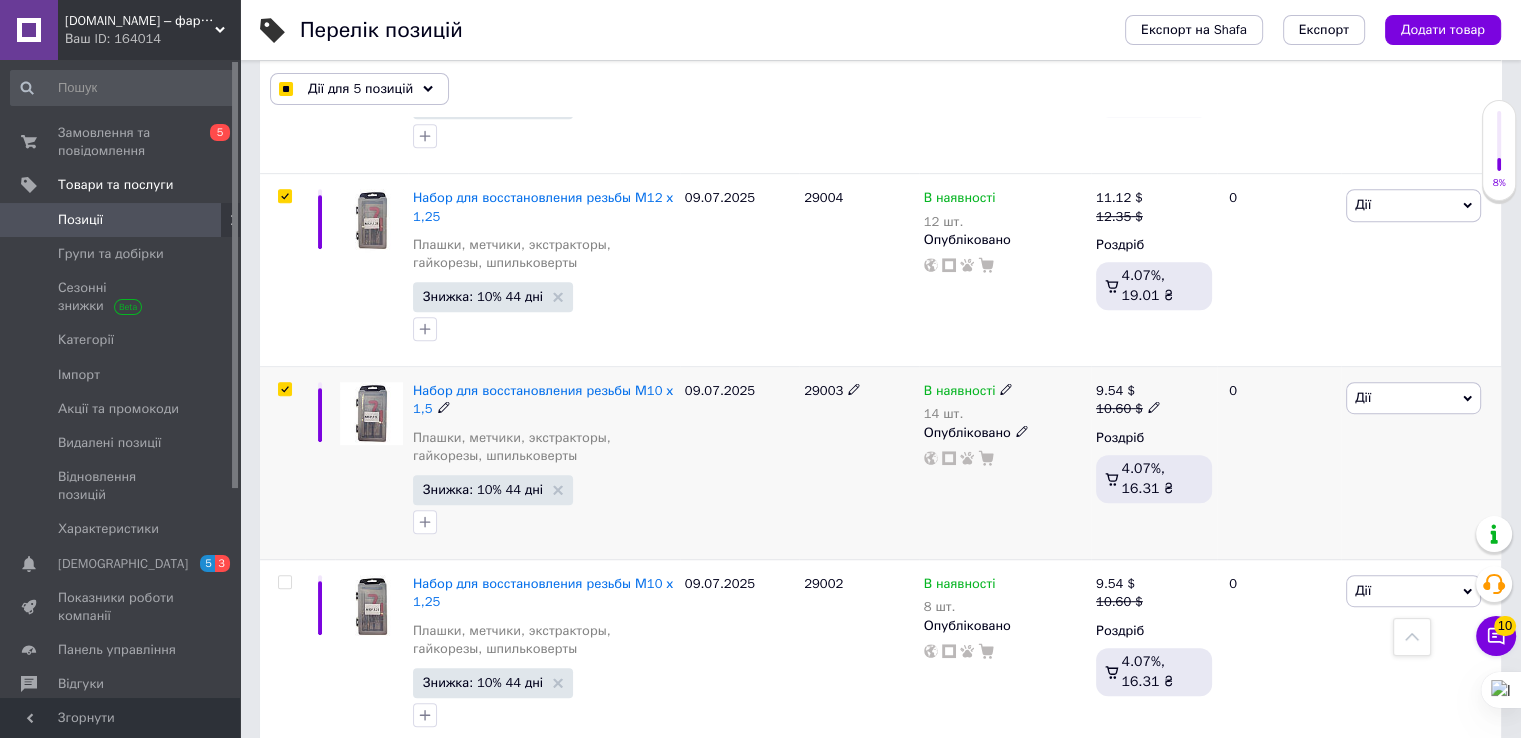 checkbox on "true" 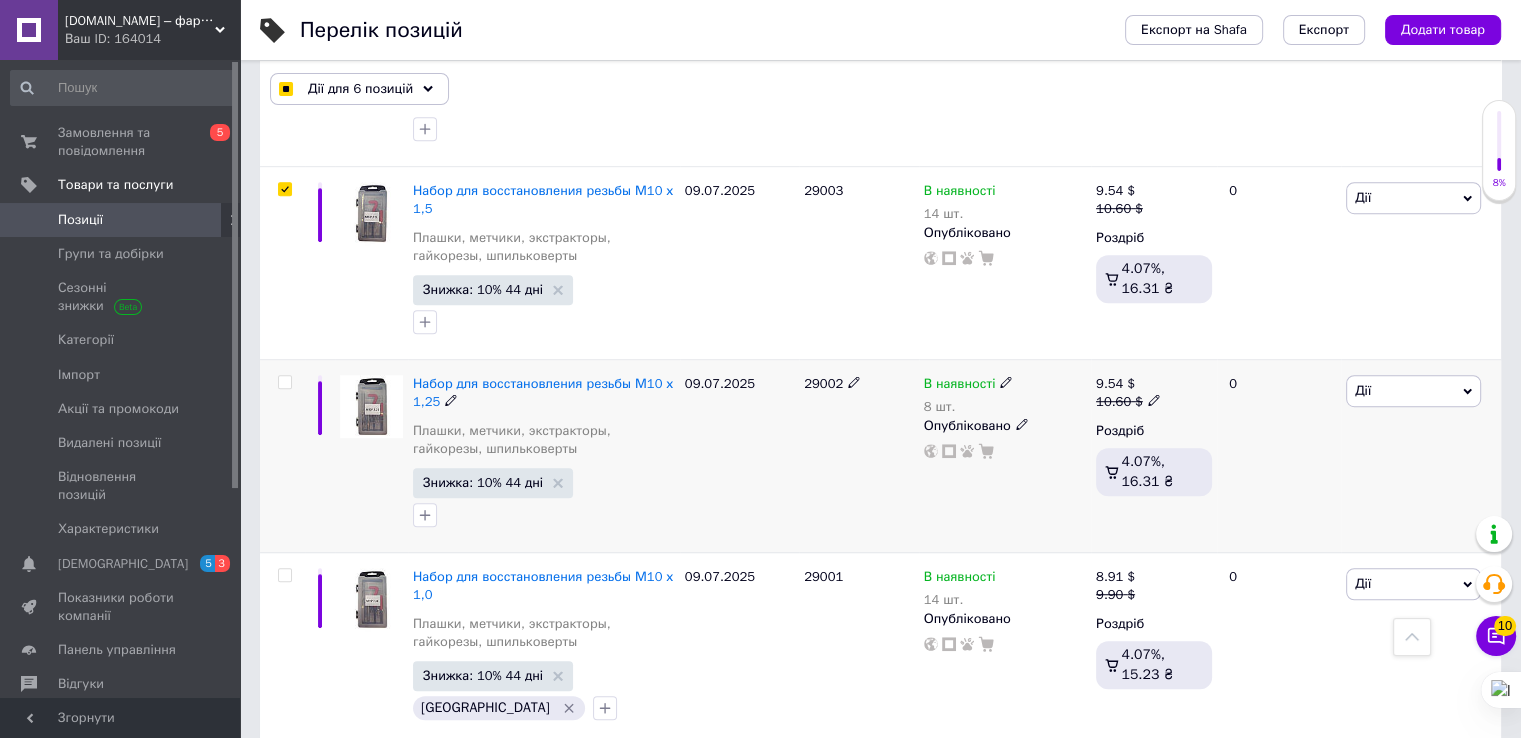 click at bounding box center [284, 382] 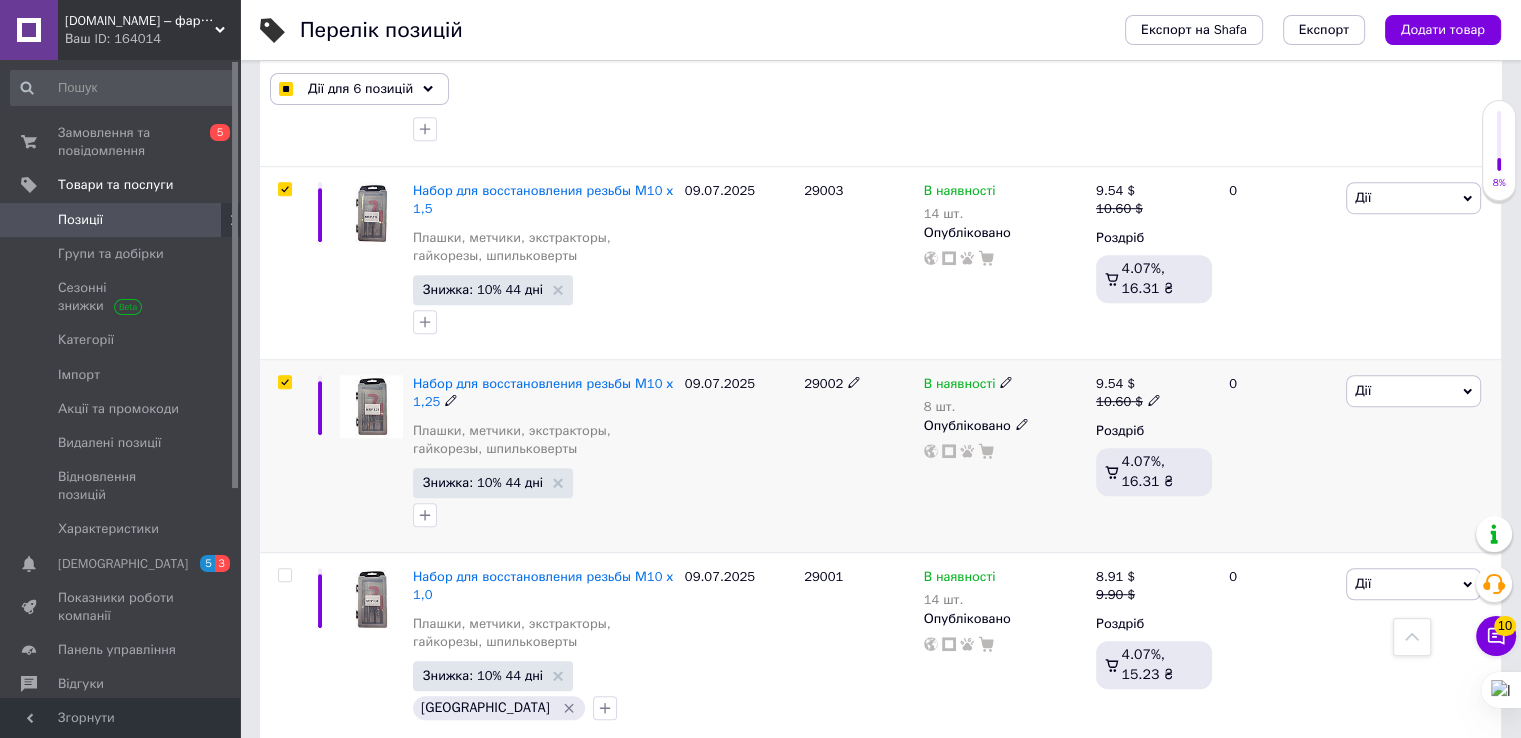 checkbox on "true" 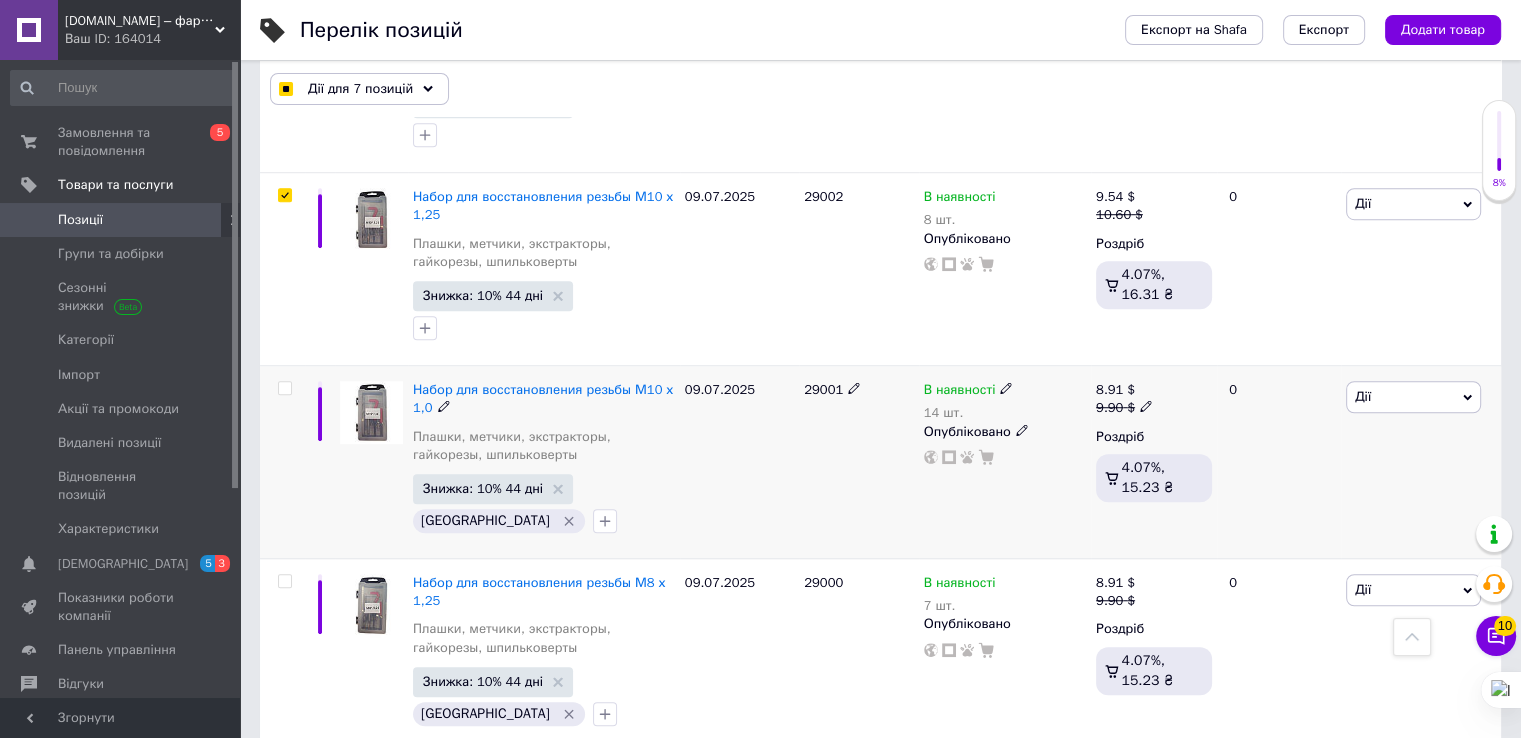 scroll, scrollTop: 1400, scrollLeft: 0, axis: vertical 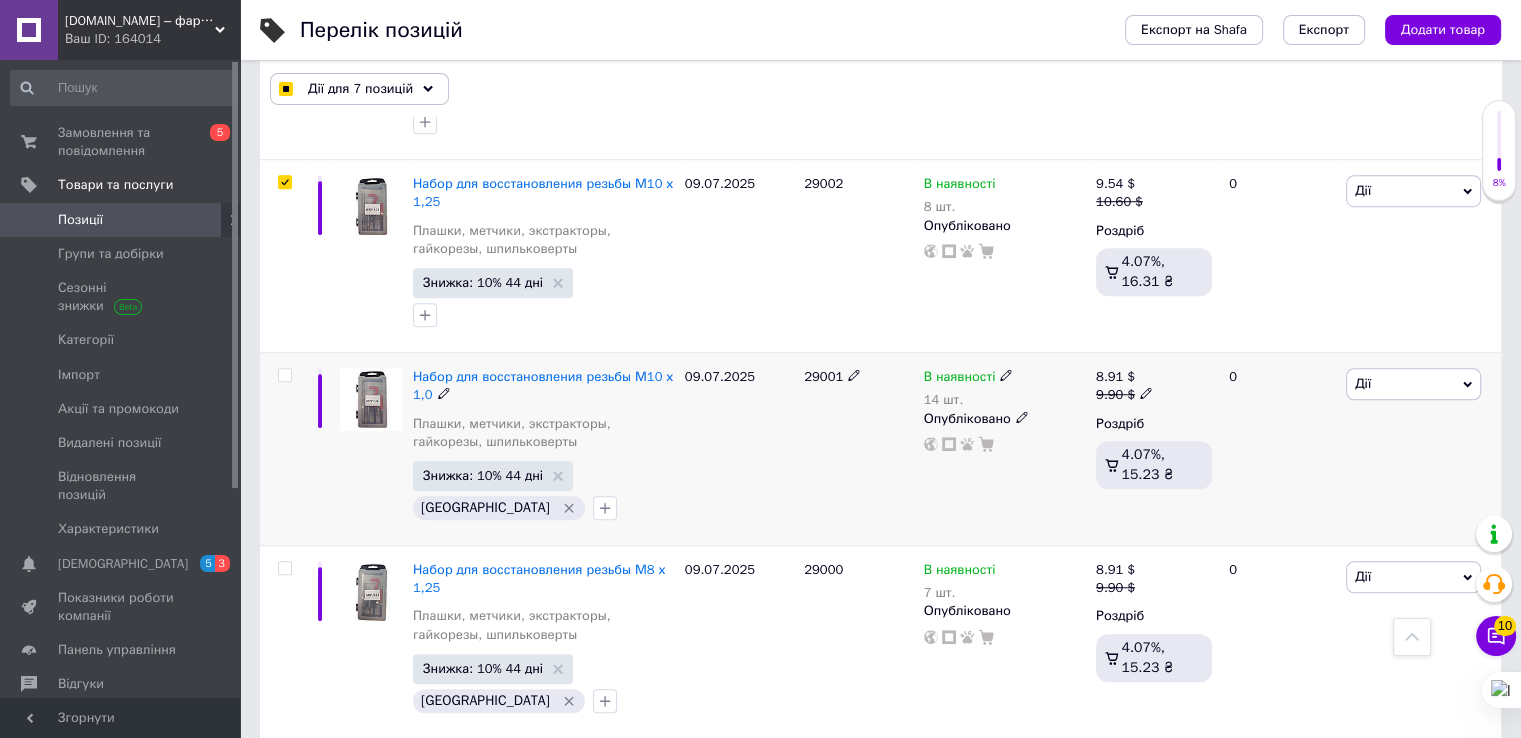 click at bounding box center (285, 375) 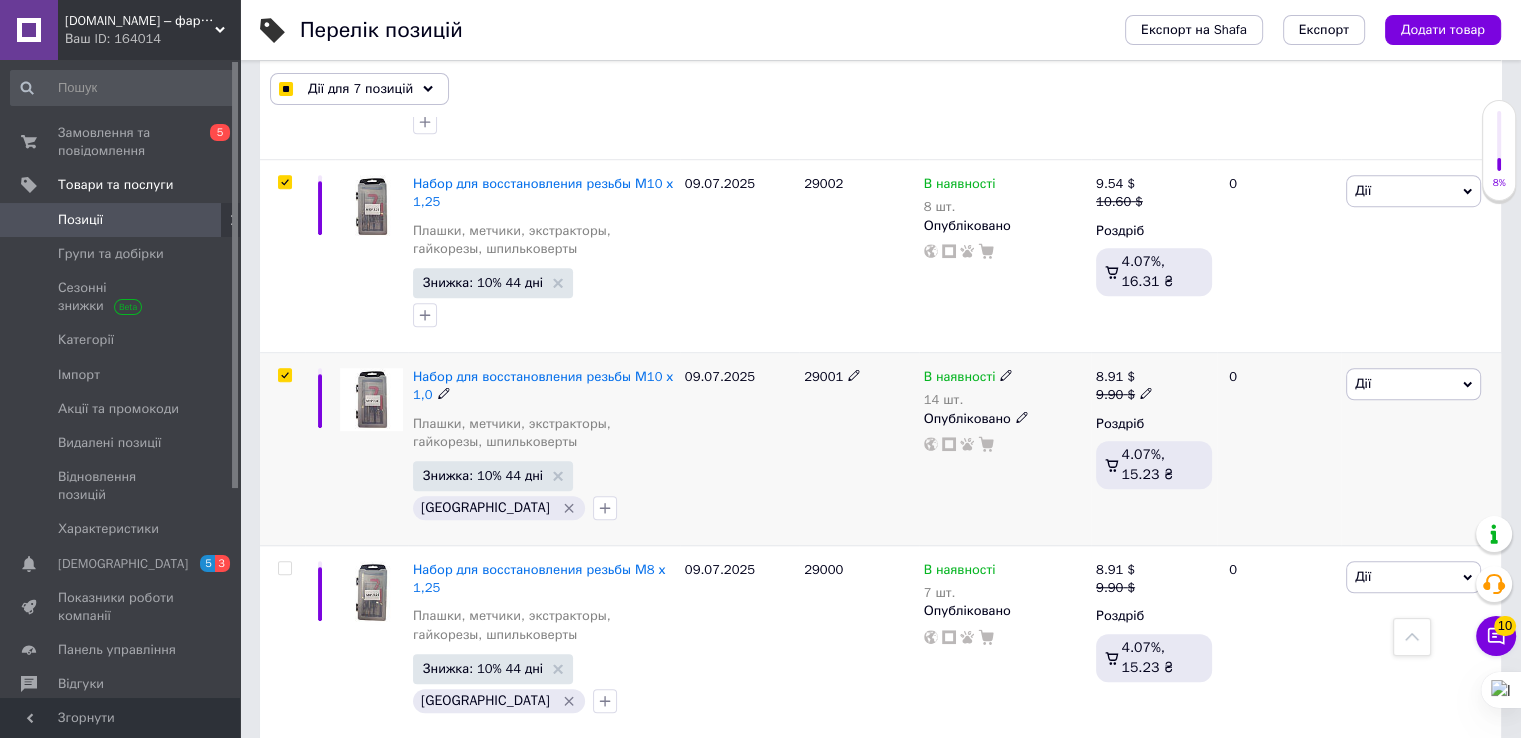 checkbox on "true" 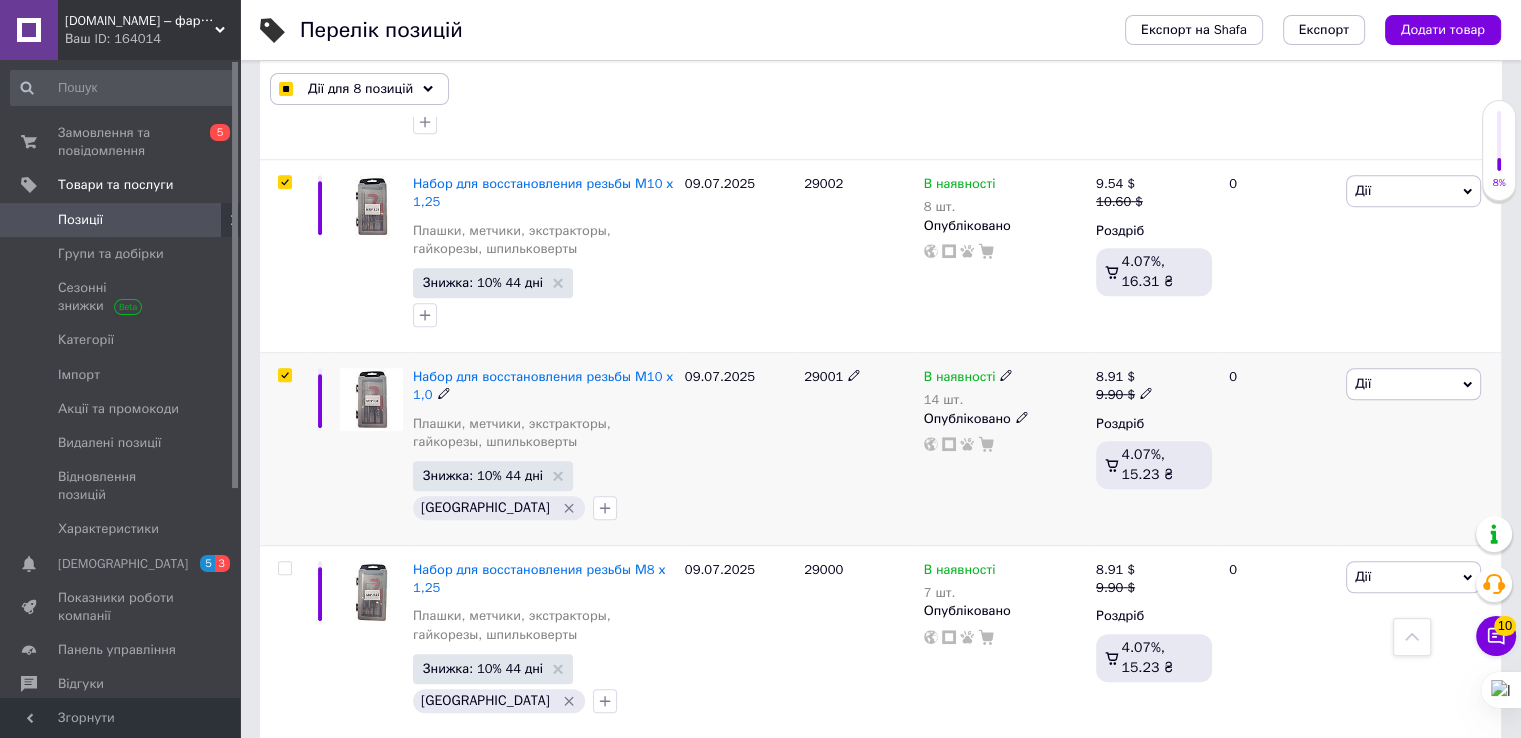 checkbox on "true" 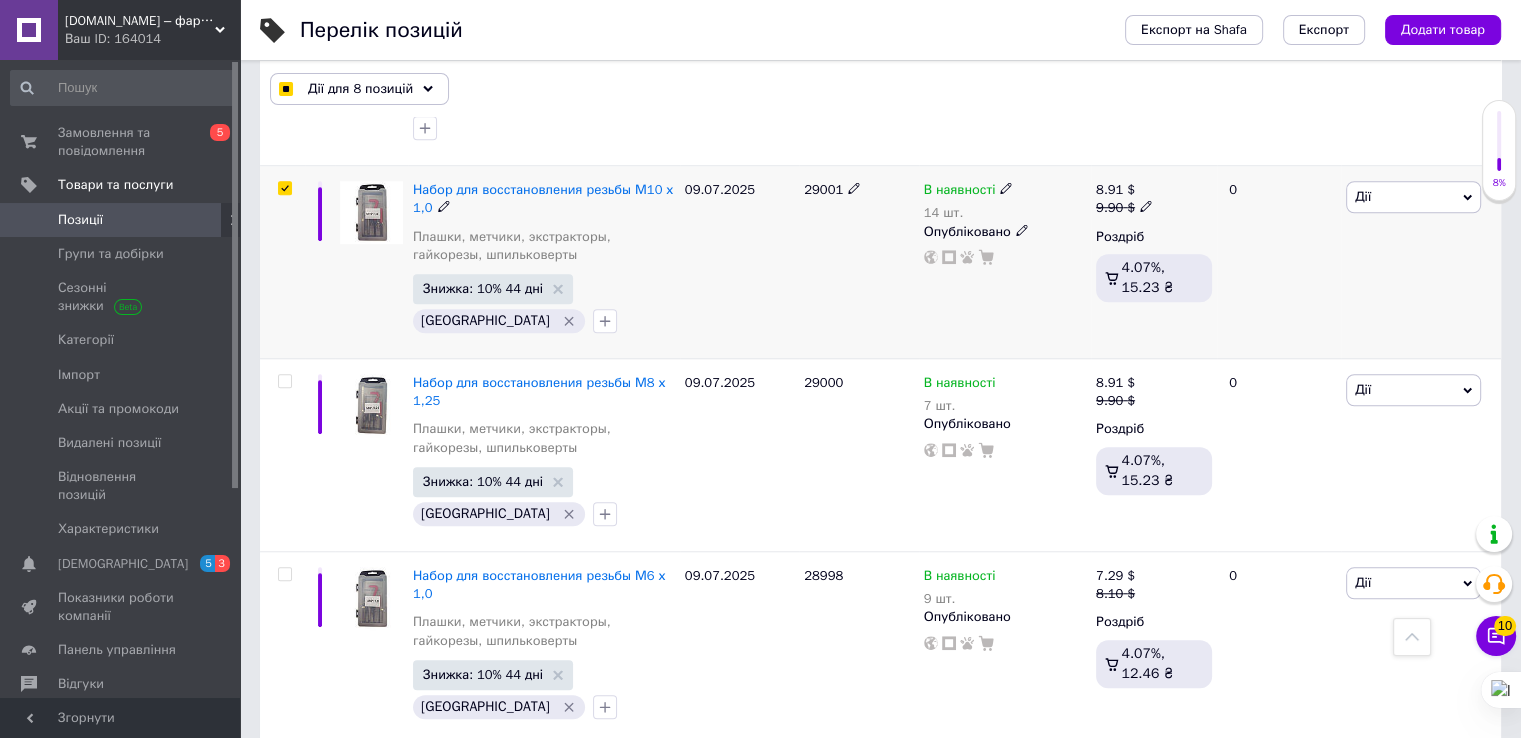 scroll, scrollTop: 1600, scrollLeft: 0, axis: vertical 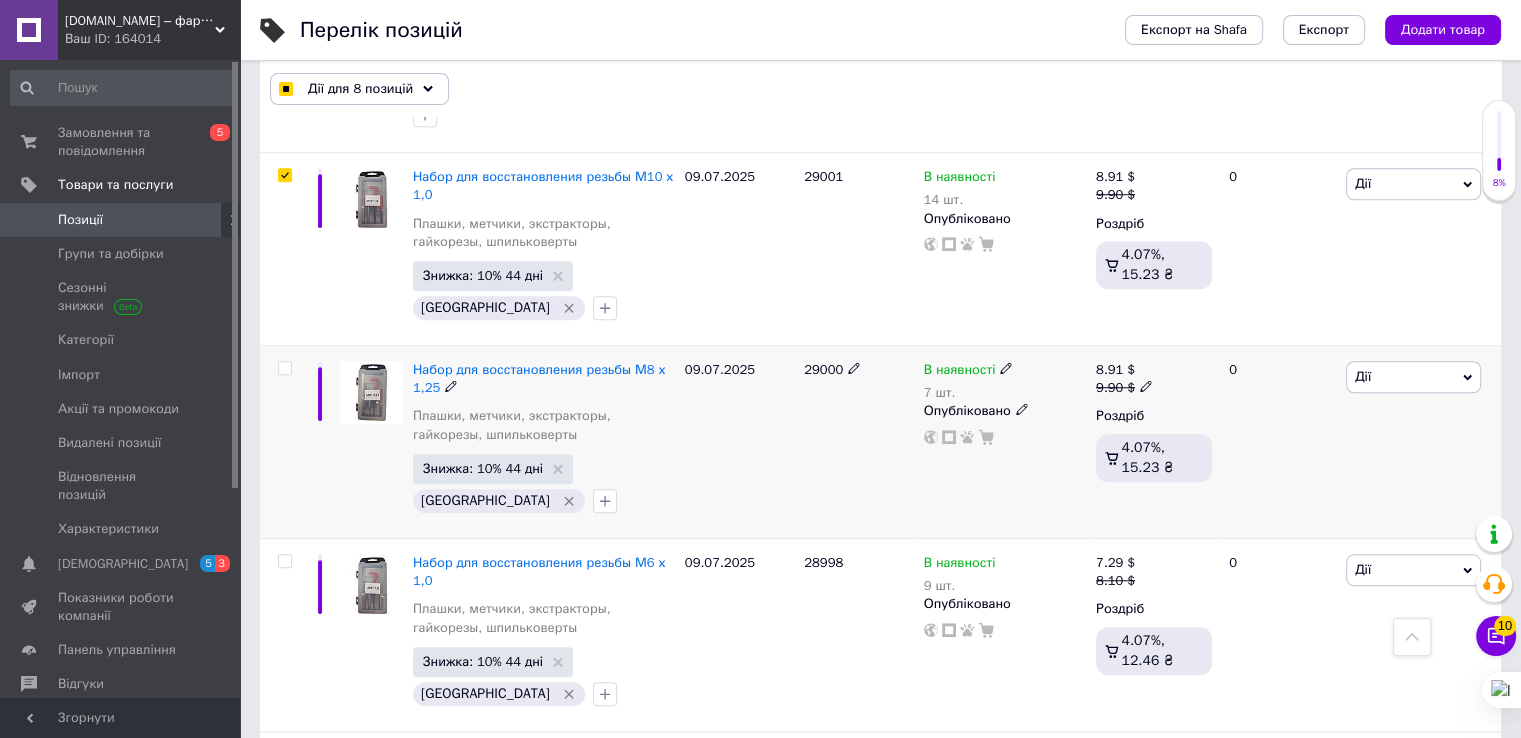 click at bounding box center [284, 368] 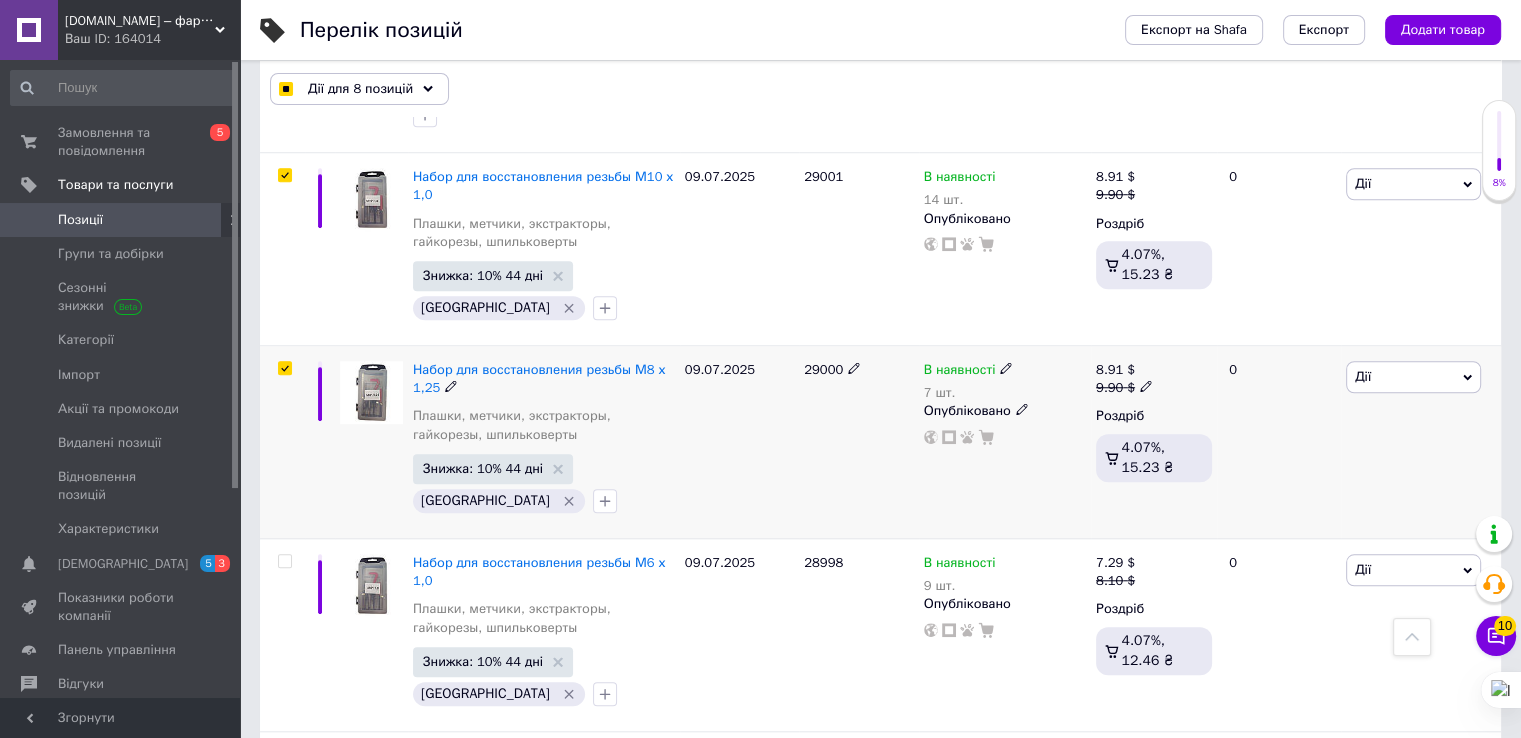 checkbox on "true" 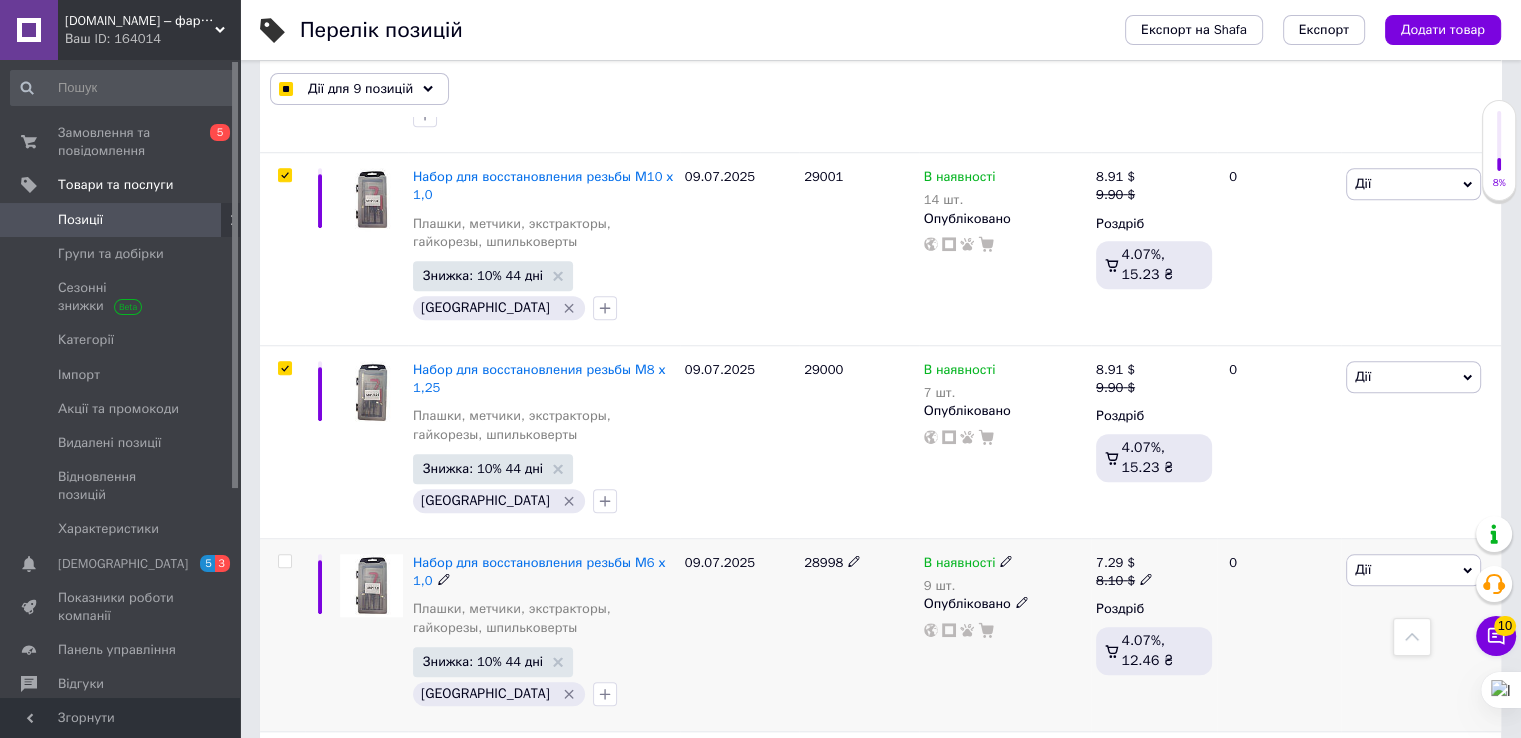 click at bounding box center [284, 561] 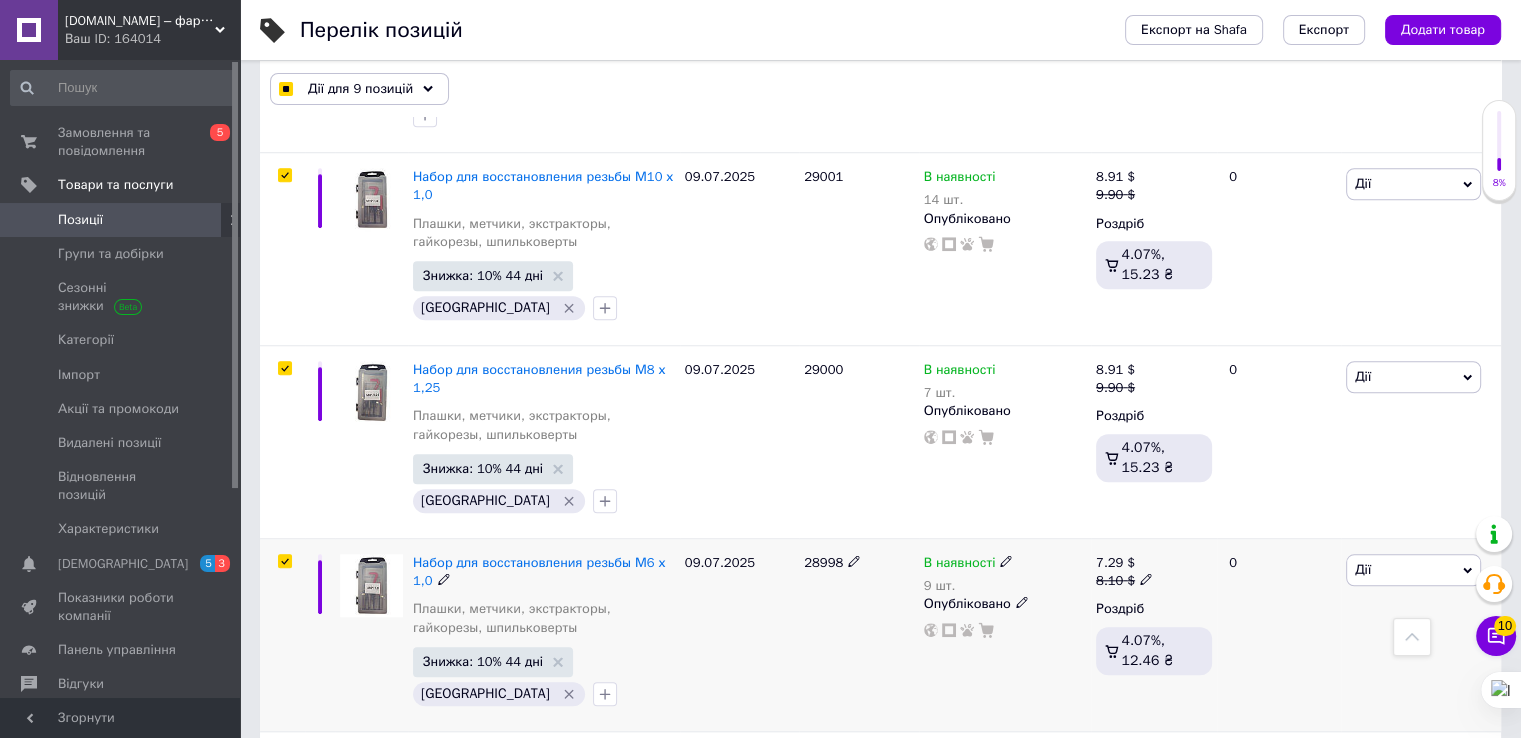 checkbox on "true" 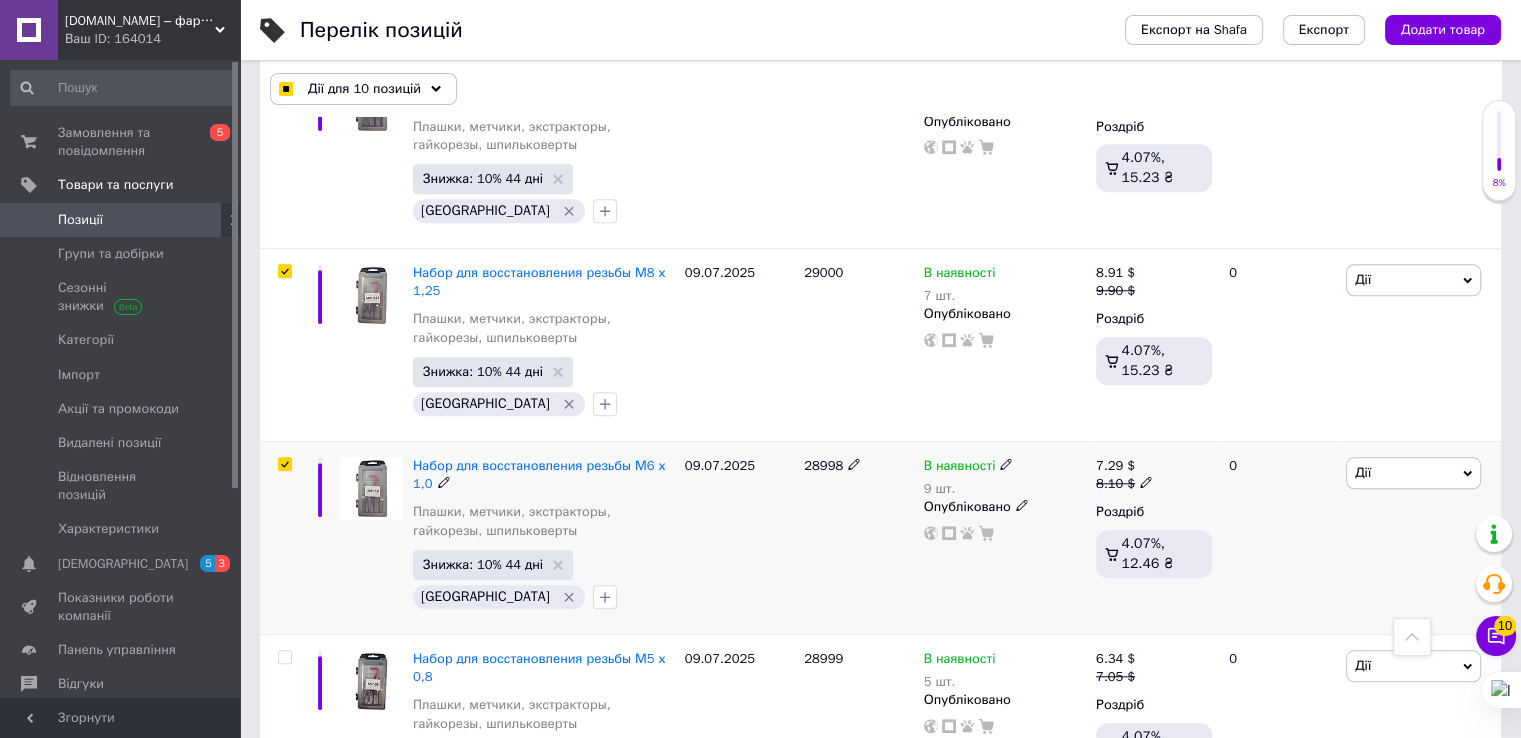 scroll, scrollTop: 1800, scrollLeft: 0, axis: vertical 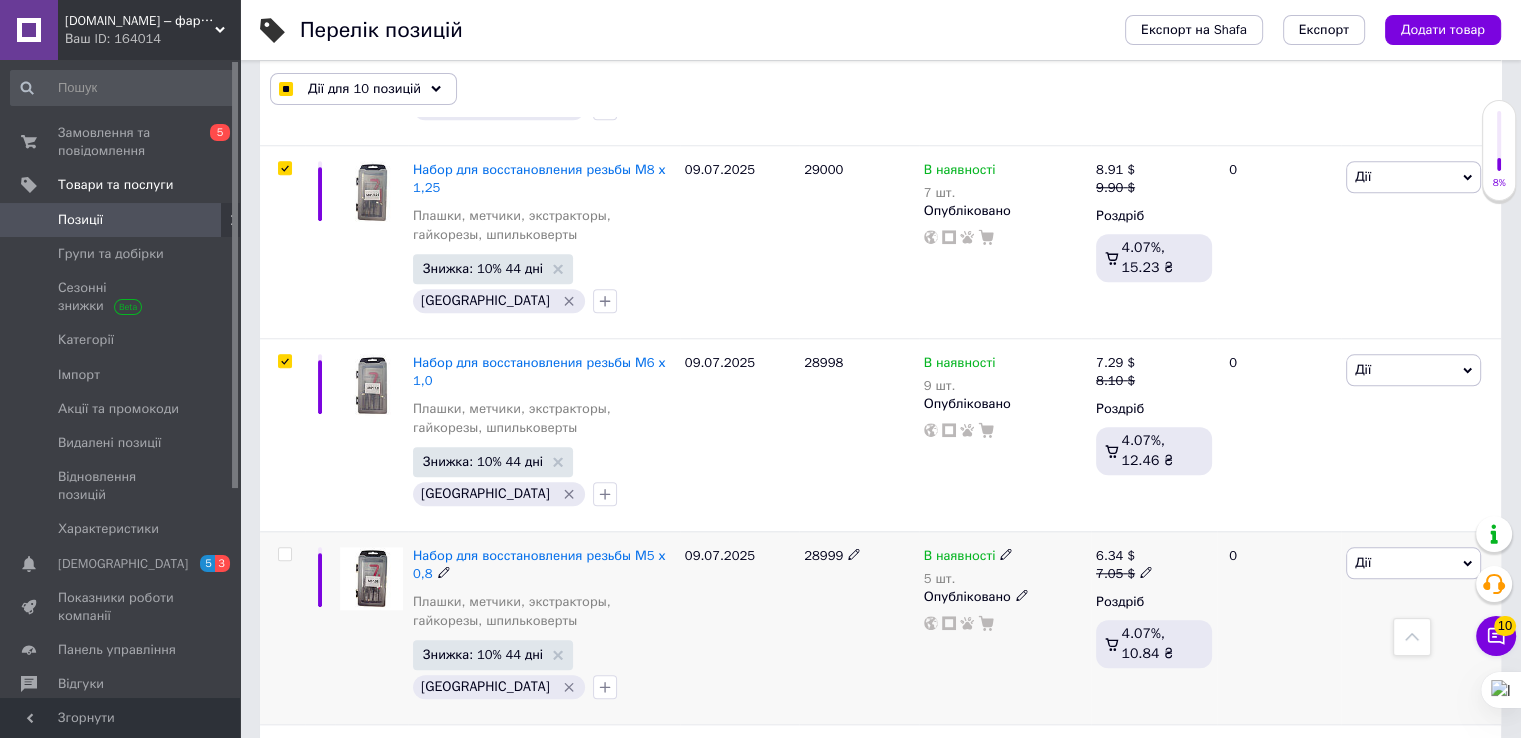 click at bounding box center (284, 554) 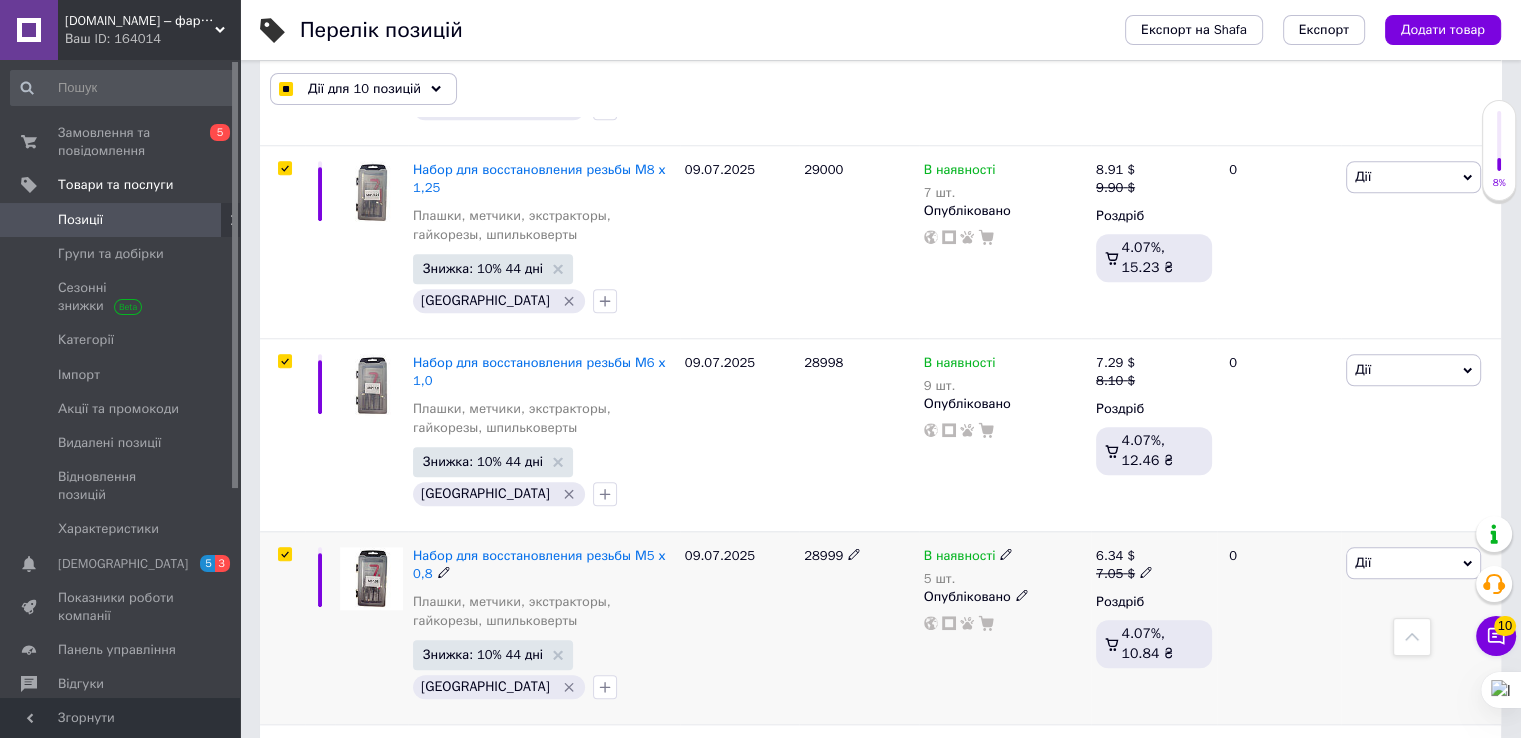 checkbox on "true" 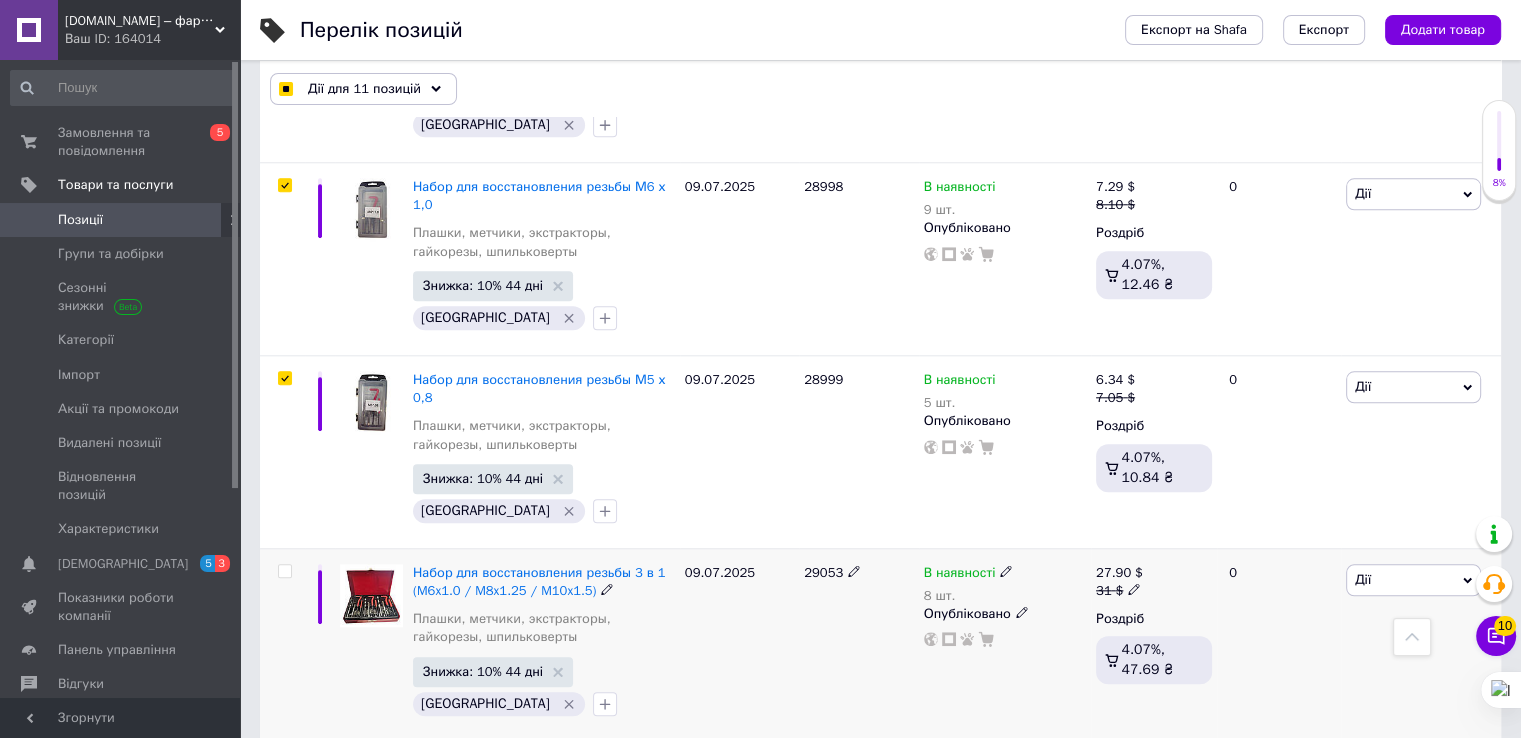 scroll, scrollTop: 2100, scrollLeft: 0, axis: vertical 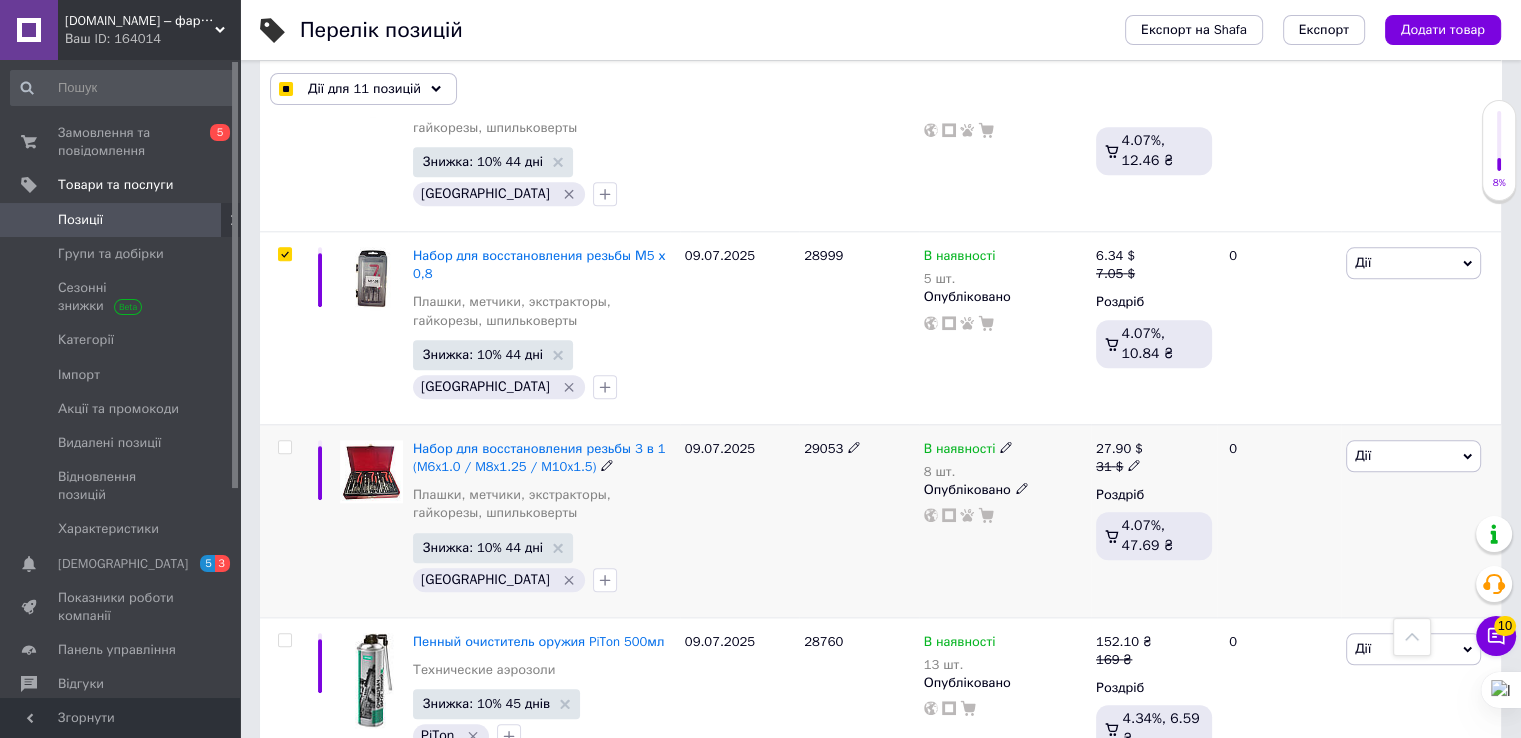 click at bounding box center [284, 447] 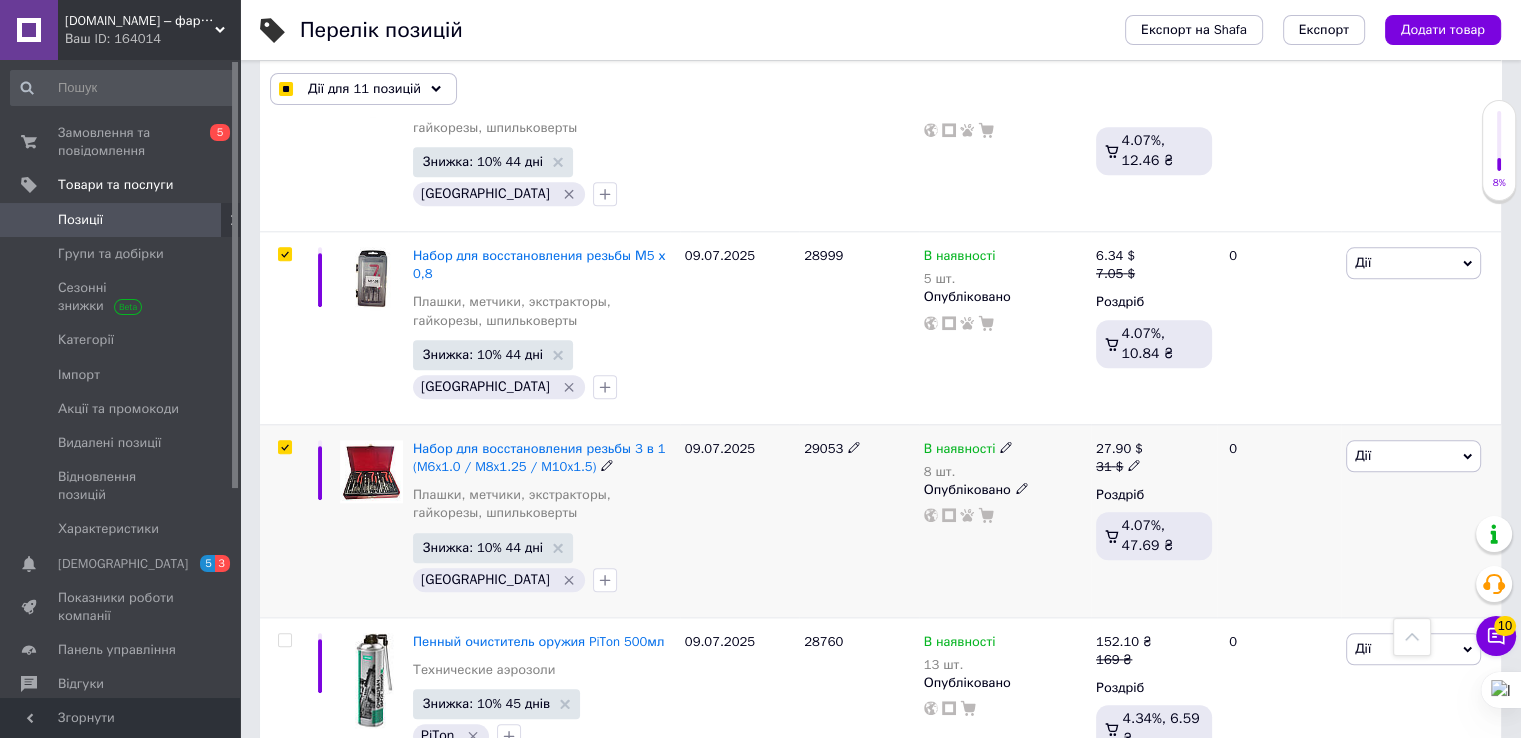 checkbox on "true" 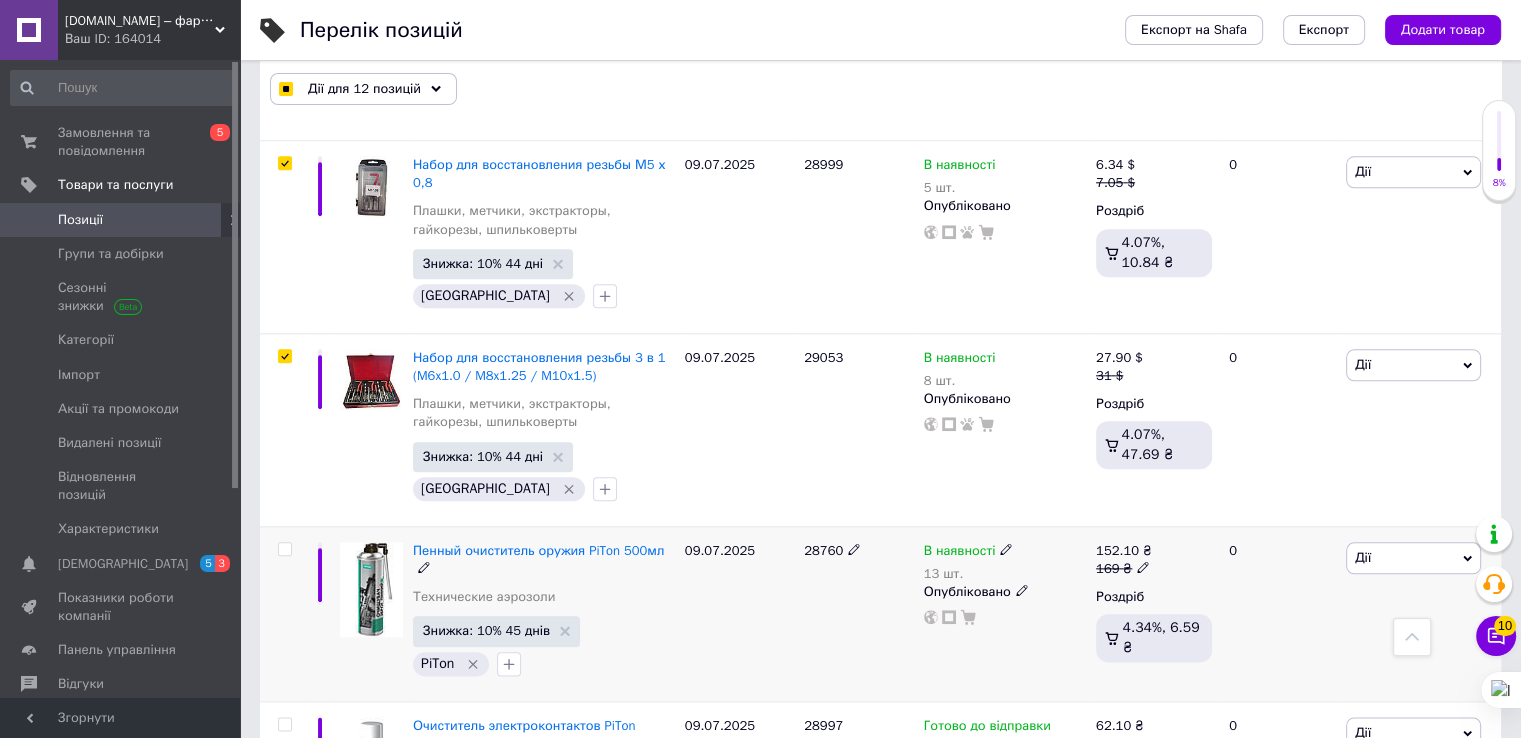 scroll, scrollTop: 2300, scrollLeft: 0, axis: vertical 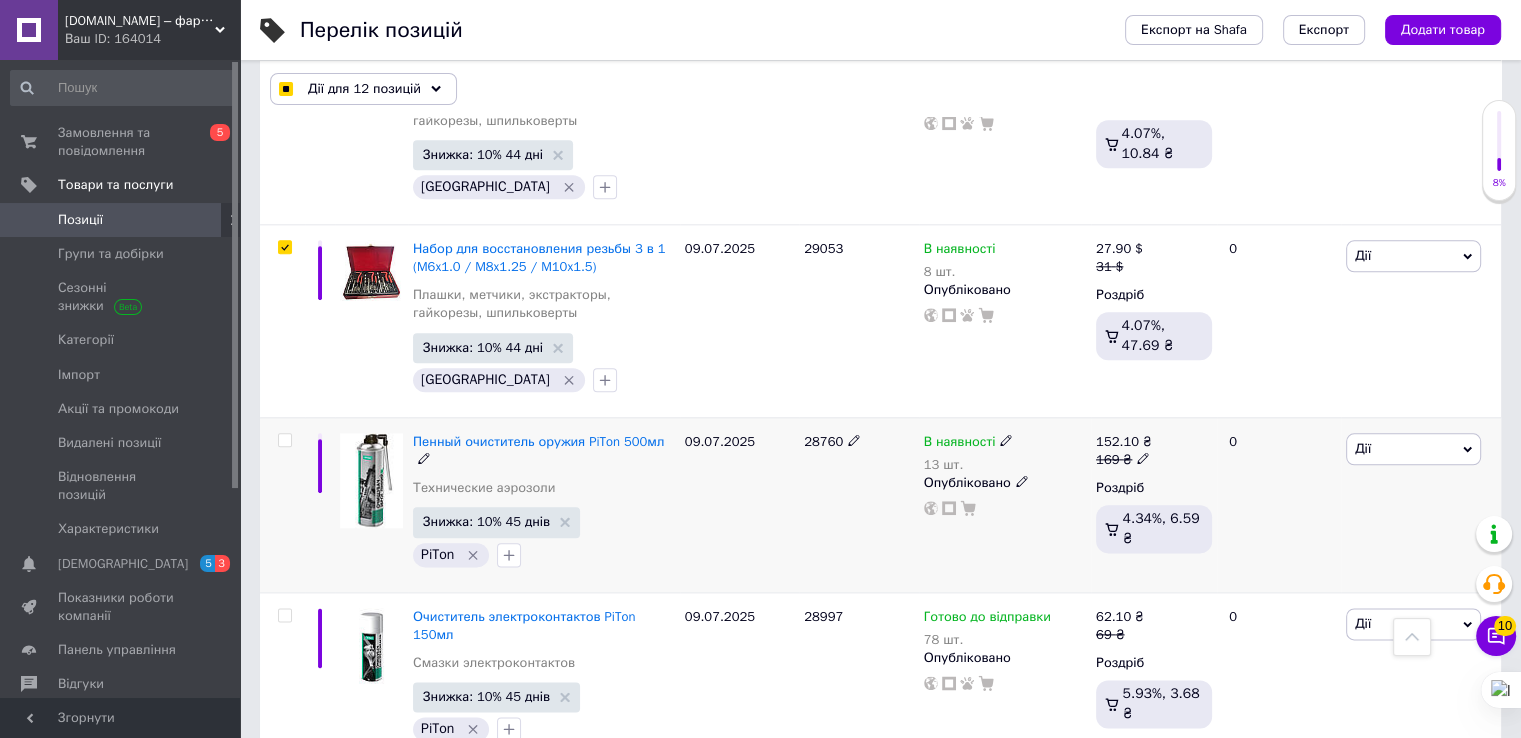 click at bounding box center [284, 440] 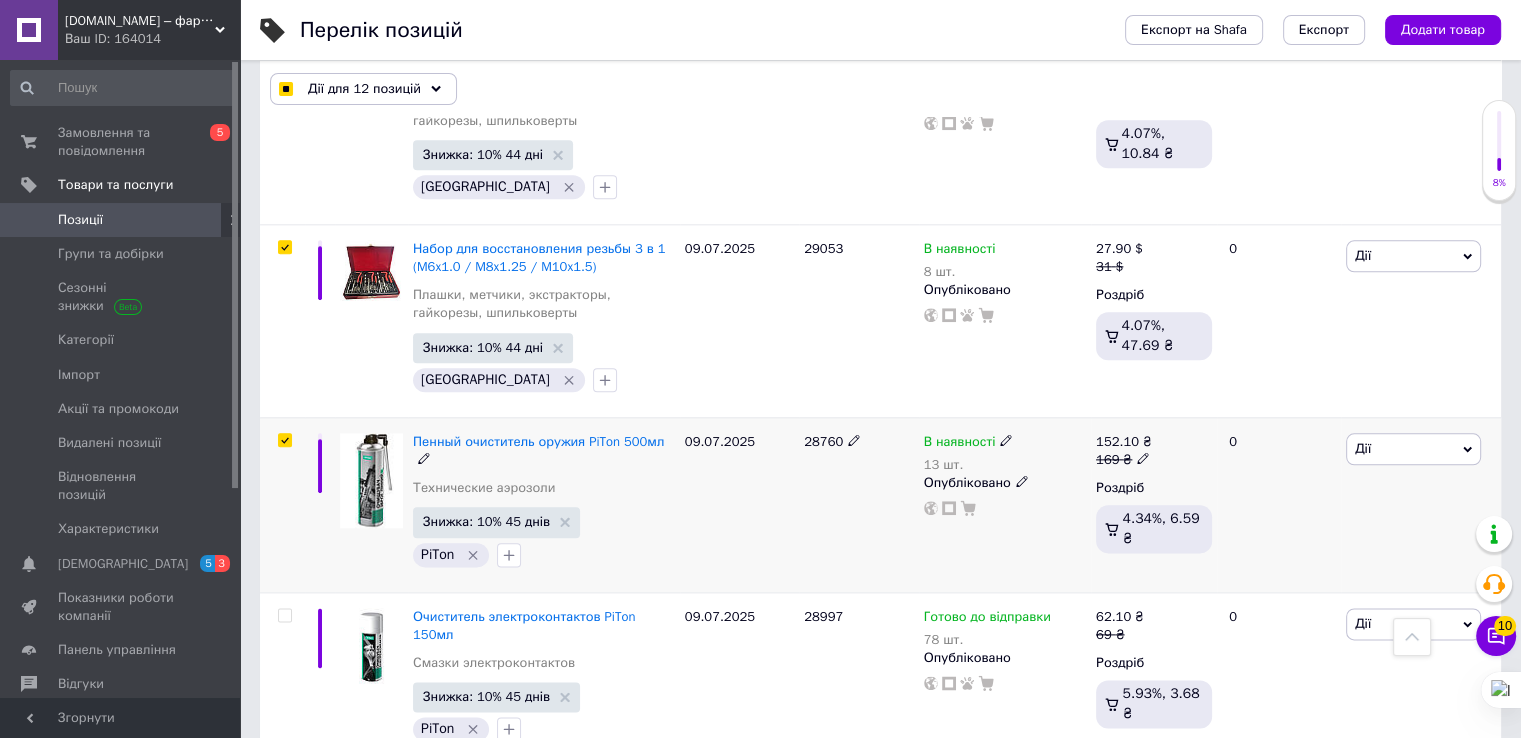checkbox on "true" 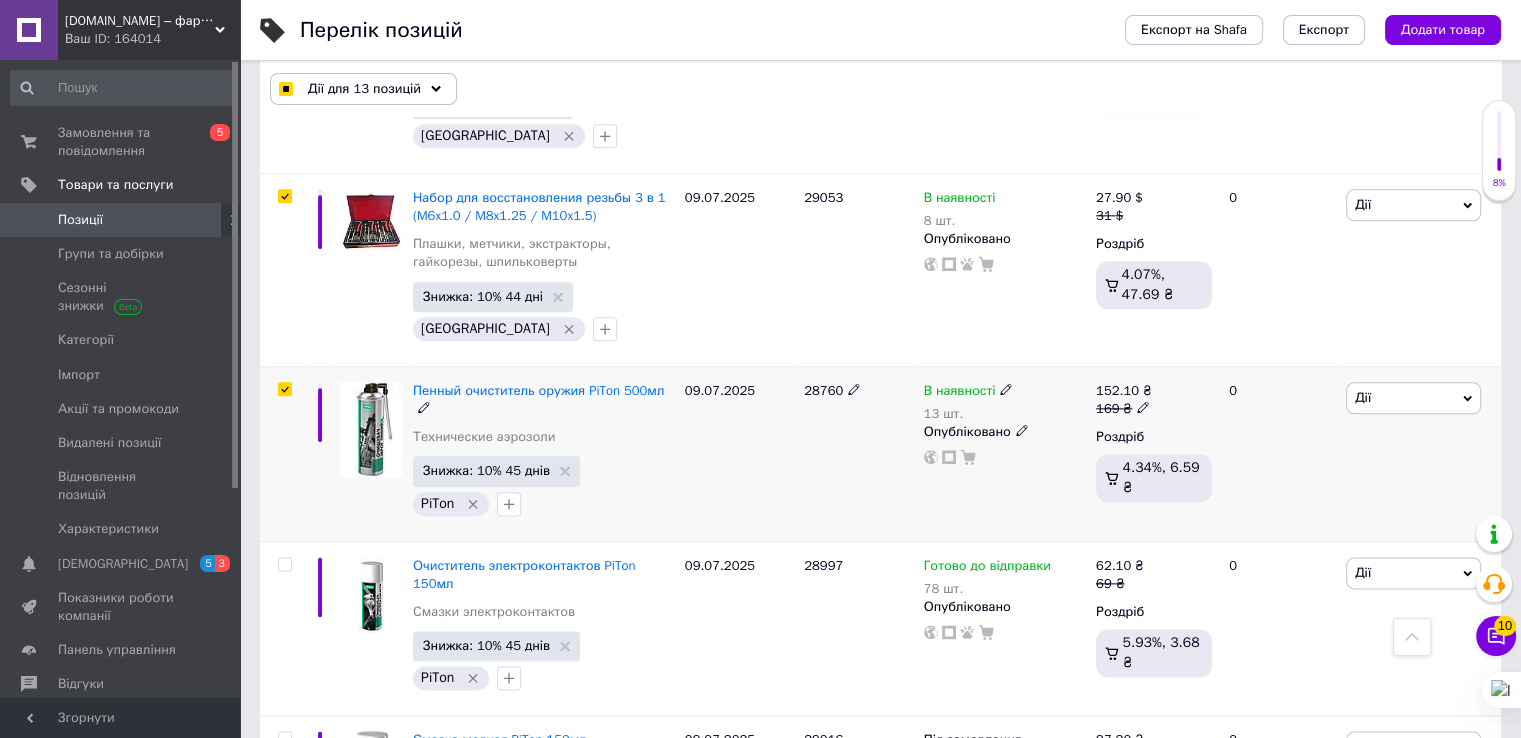 scroll, scrollTop: 2400, scrollLeft: 0, axis: vertical 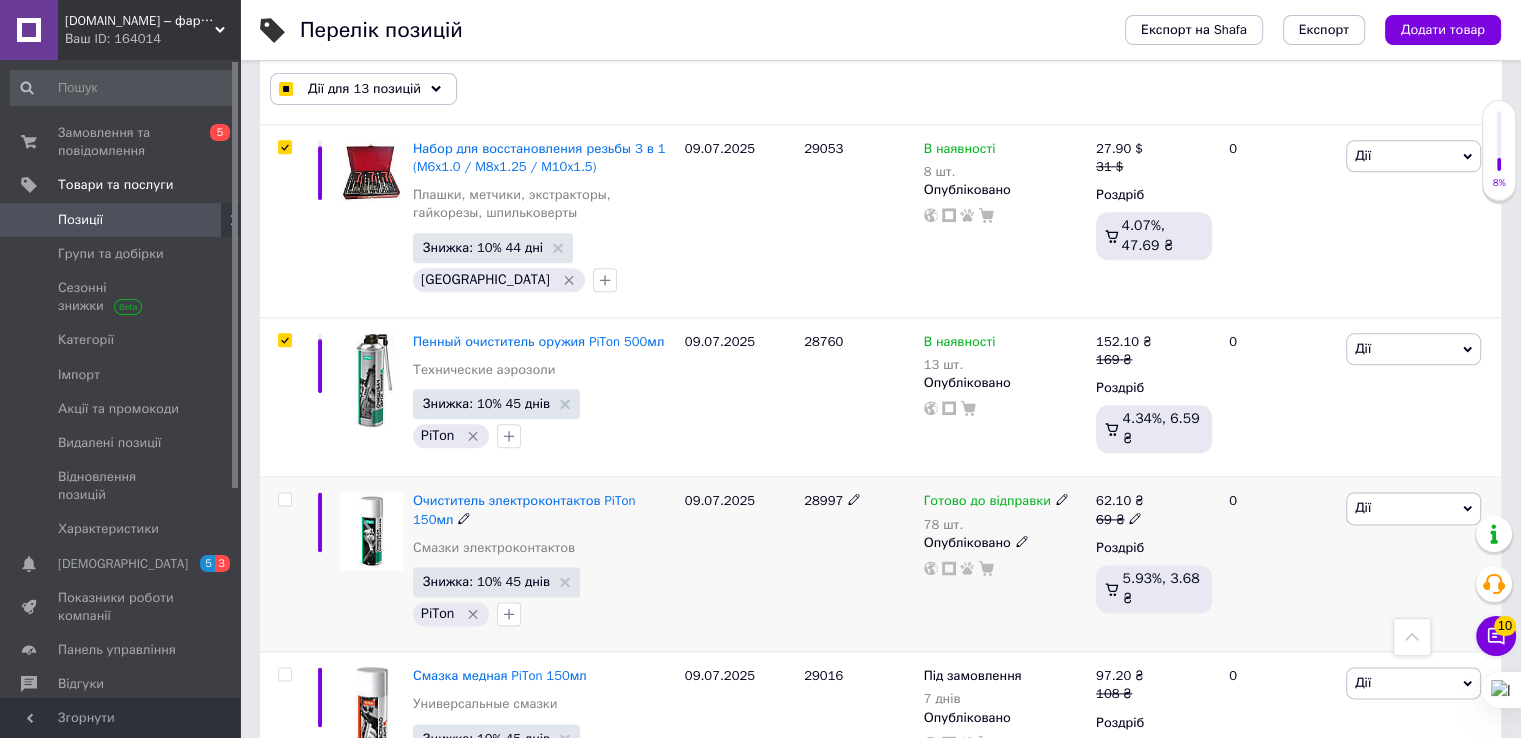 click at bounding box center [284, 499] 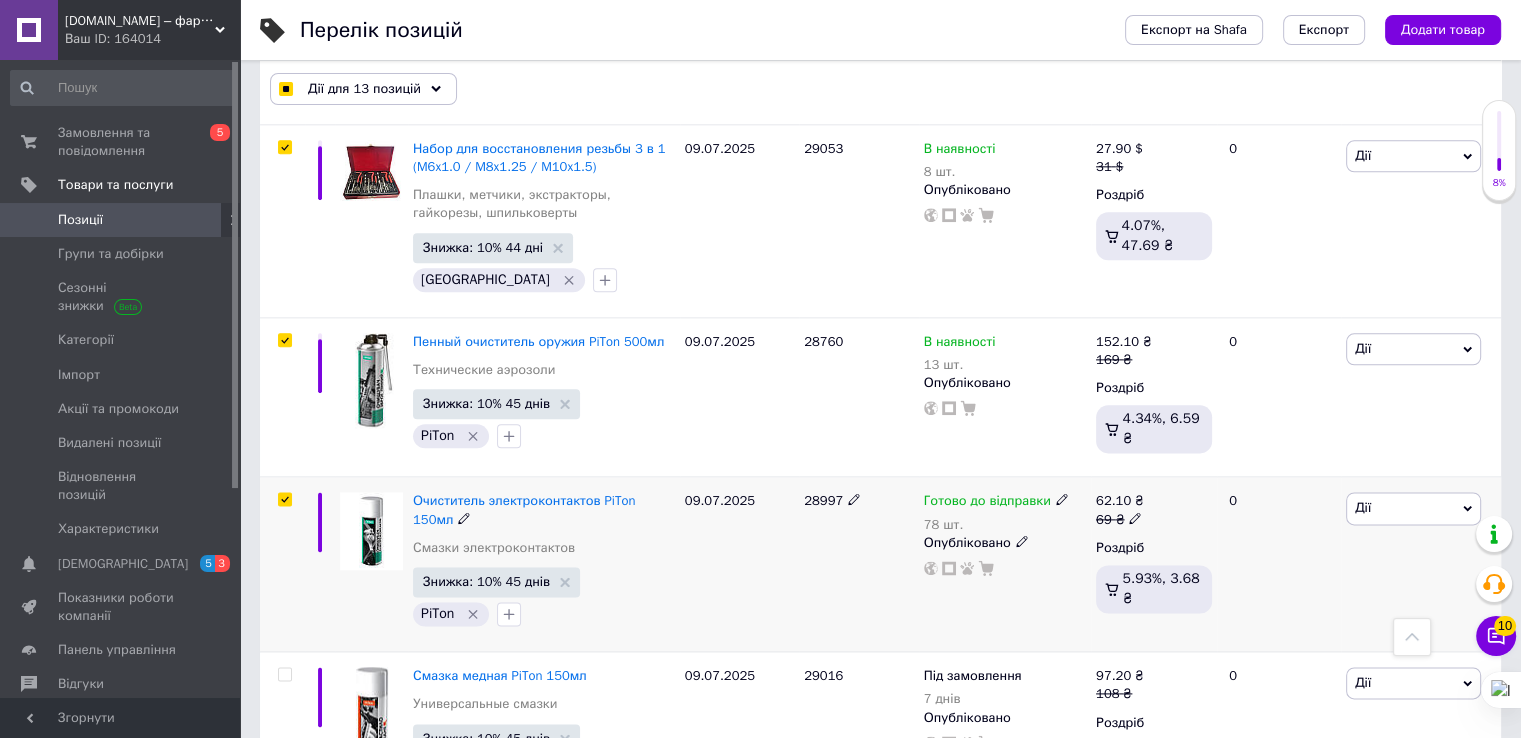 checkbox on "true" 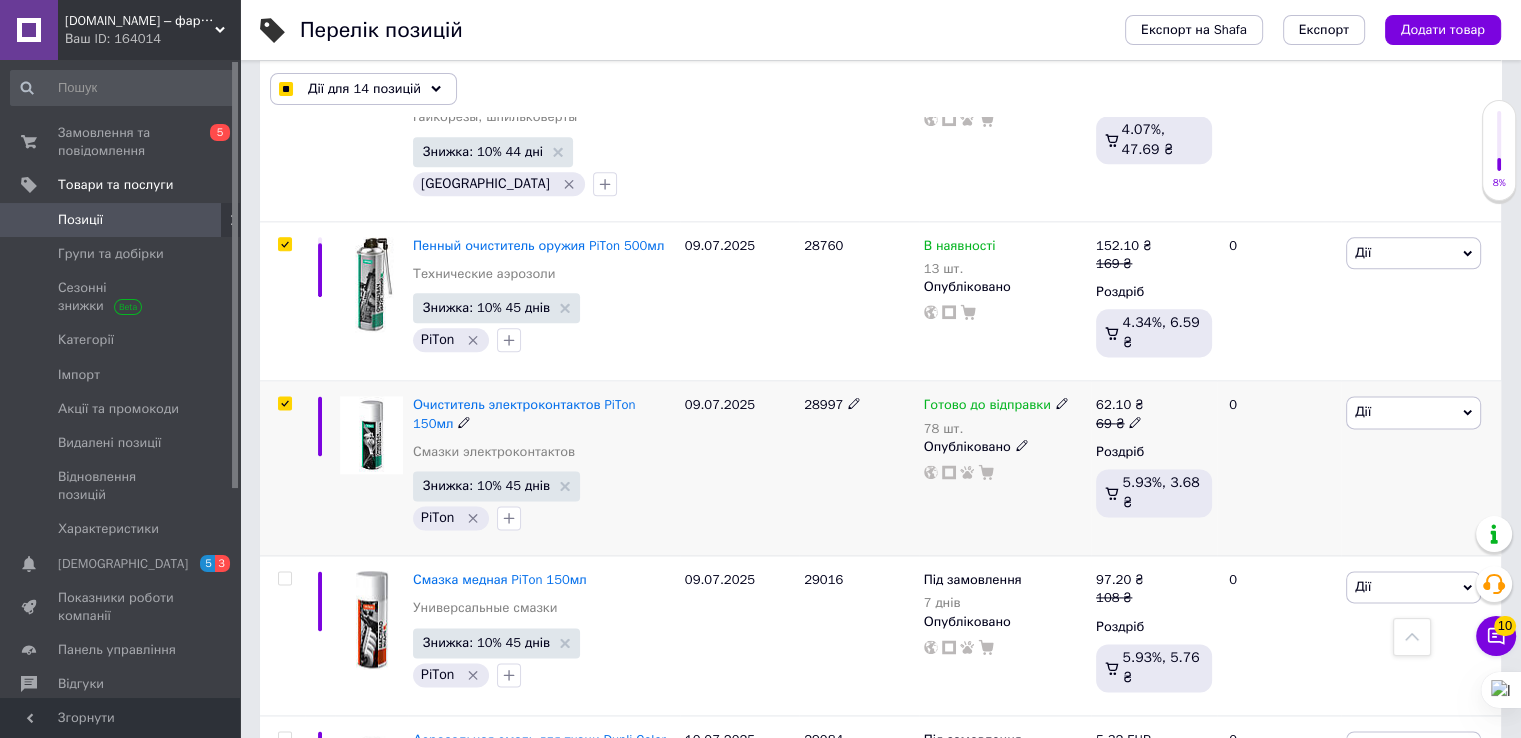 scroll, scrollTop: 2600, scrollLeft: 0, axis: vertical 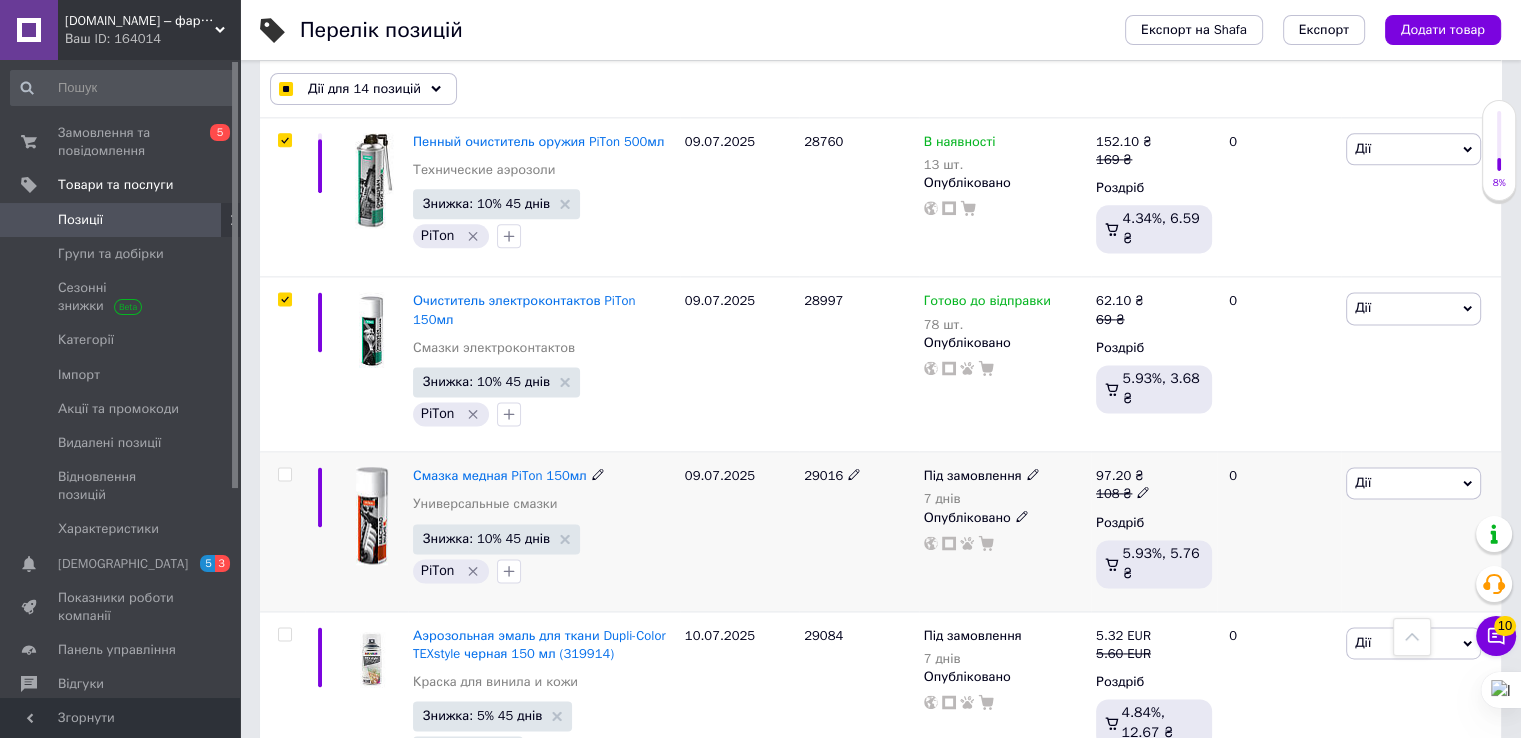 click at bounding box center (284, 474) 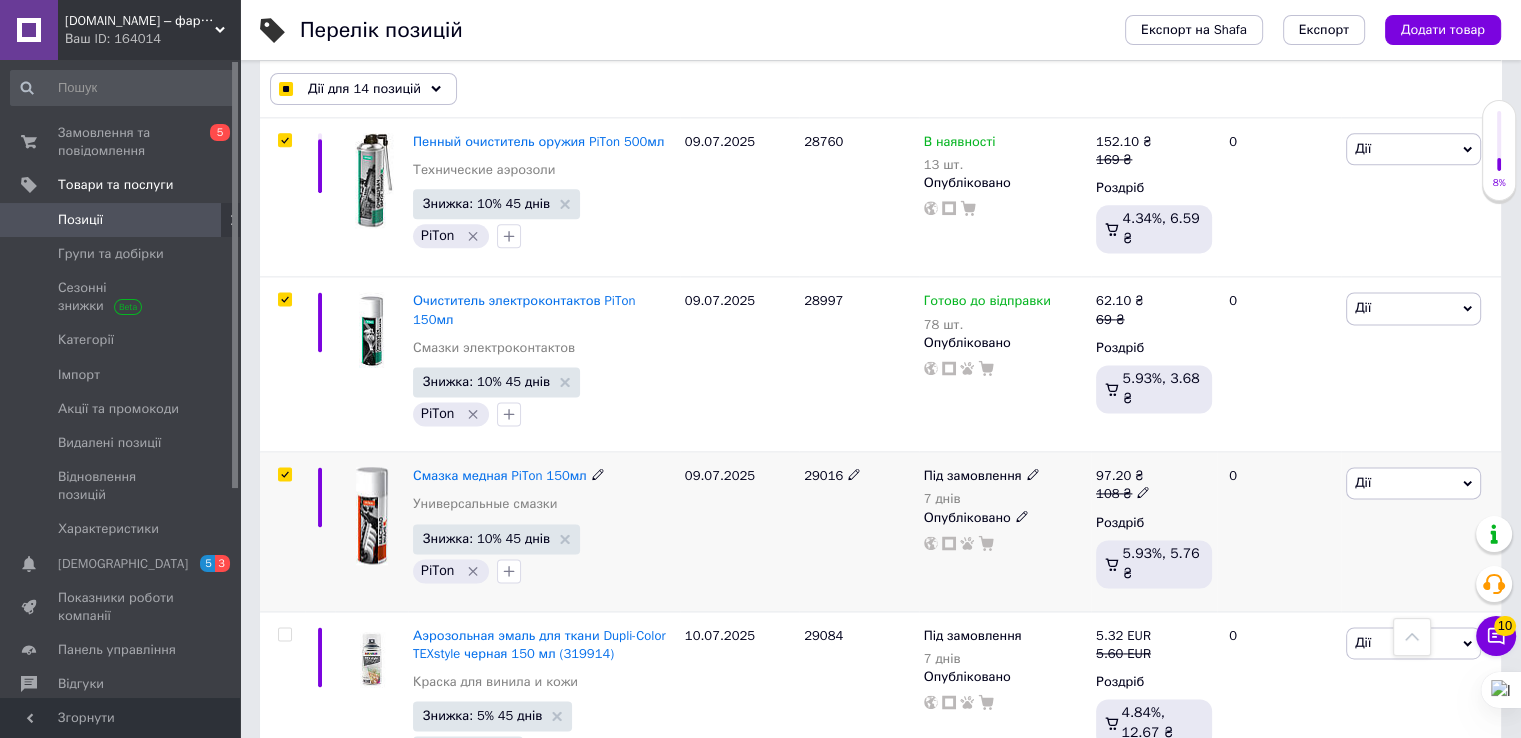 checkbox on "true" 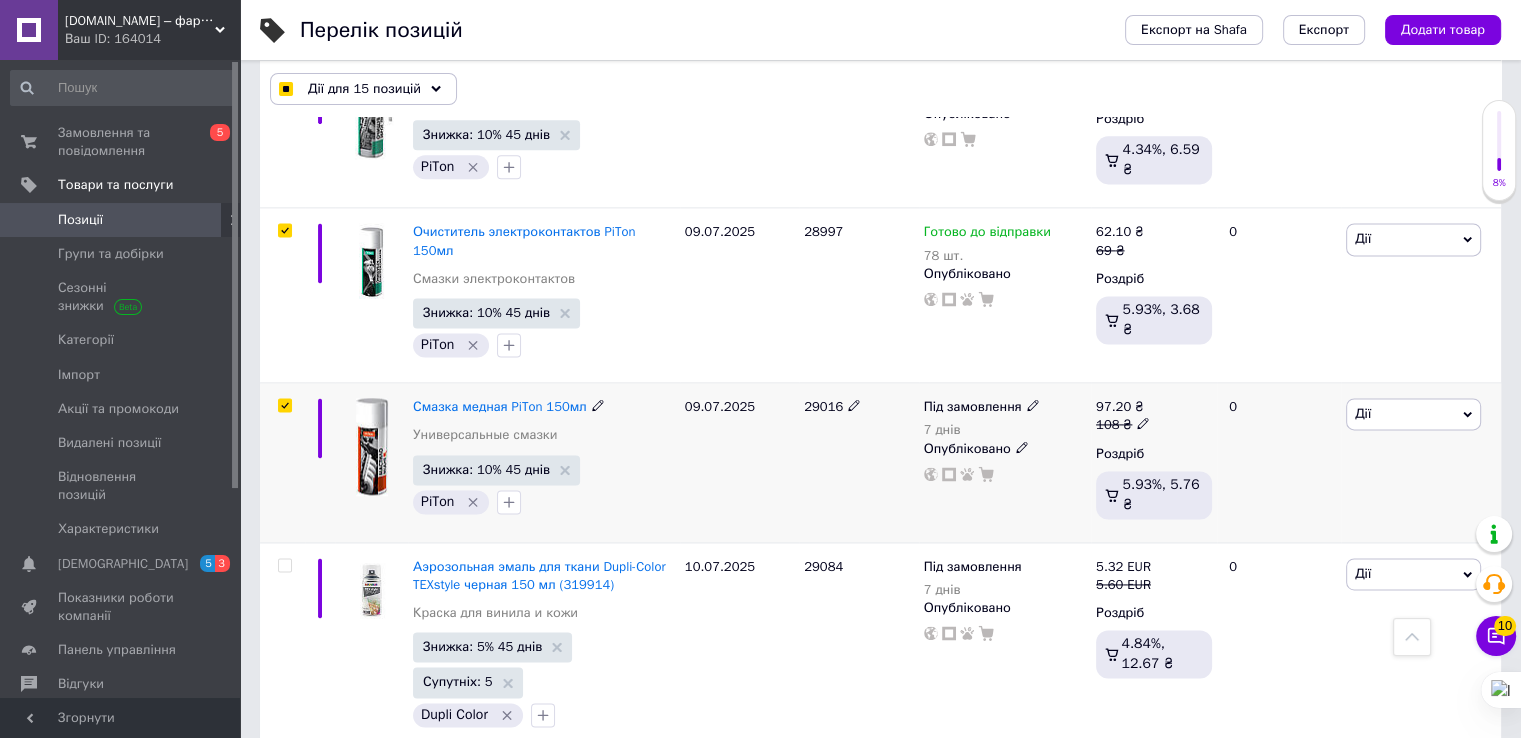 scroll, scrollTop: 2700, scrollLeft: 0, axis: vertical 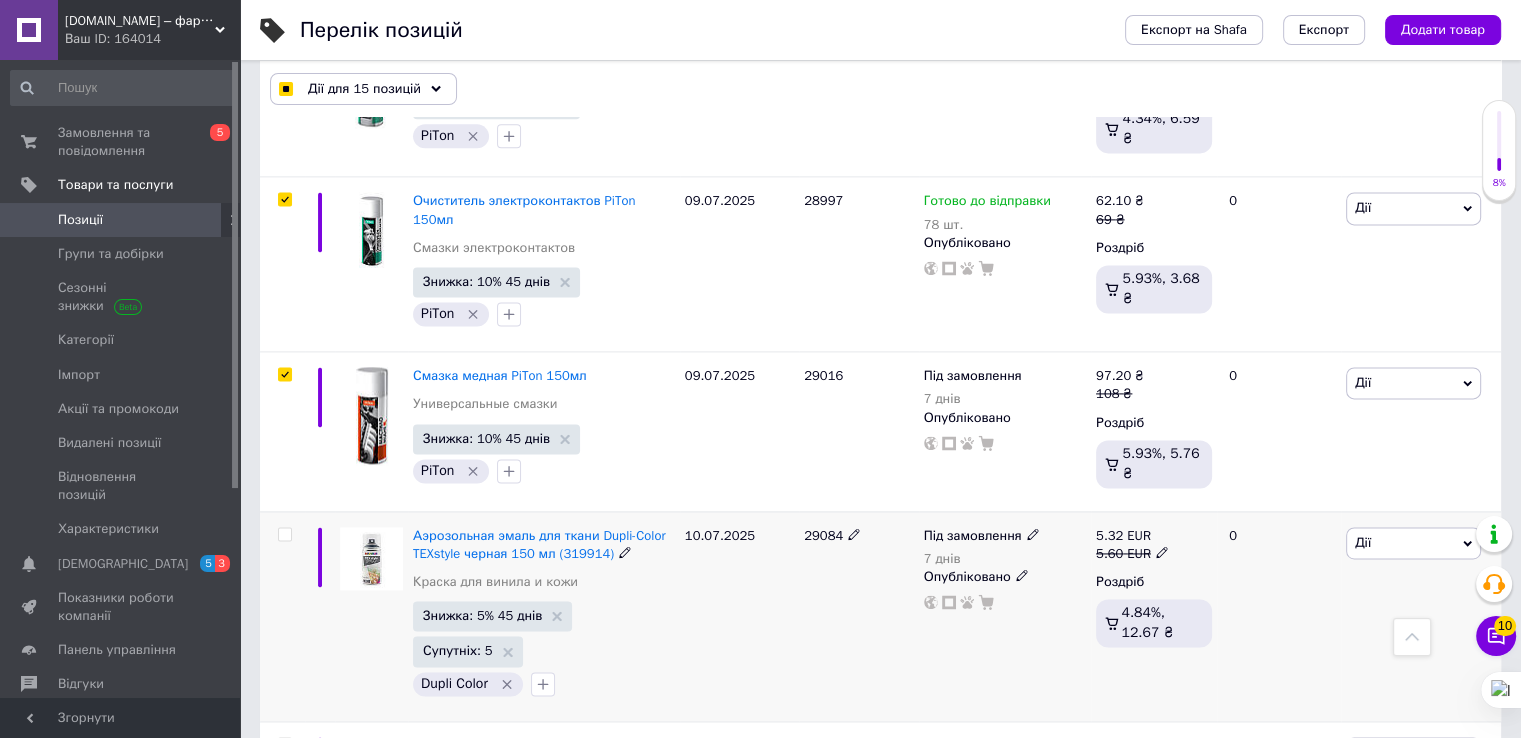 click at bounding box center (284, 534) 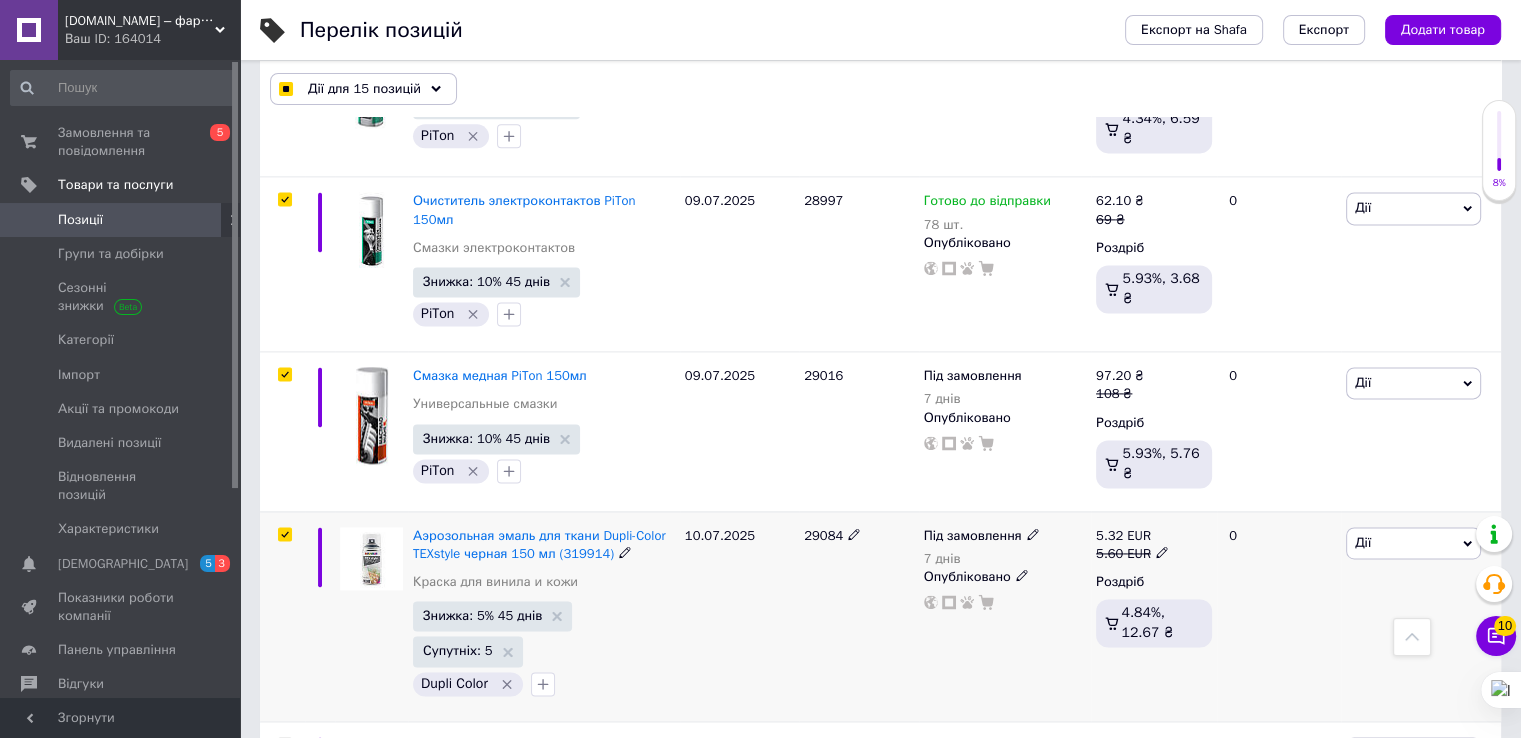 checkbox on "true" 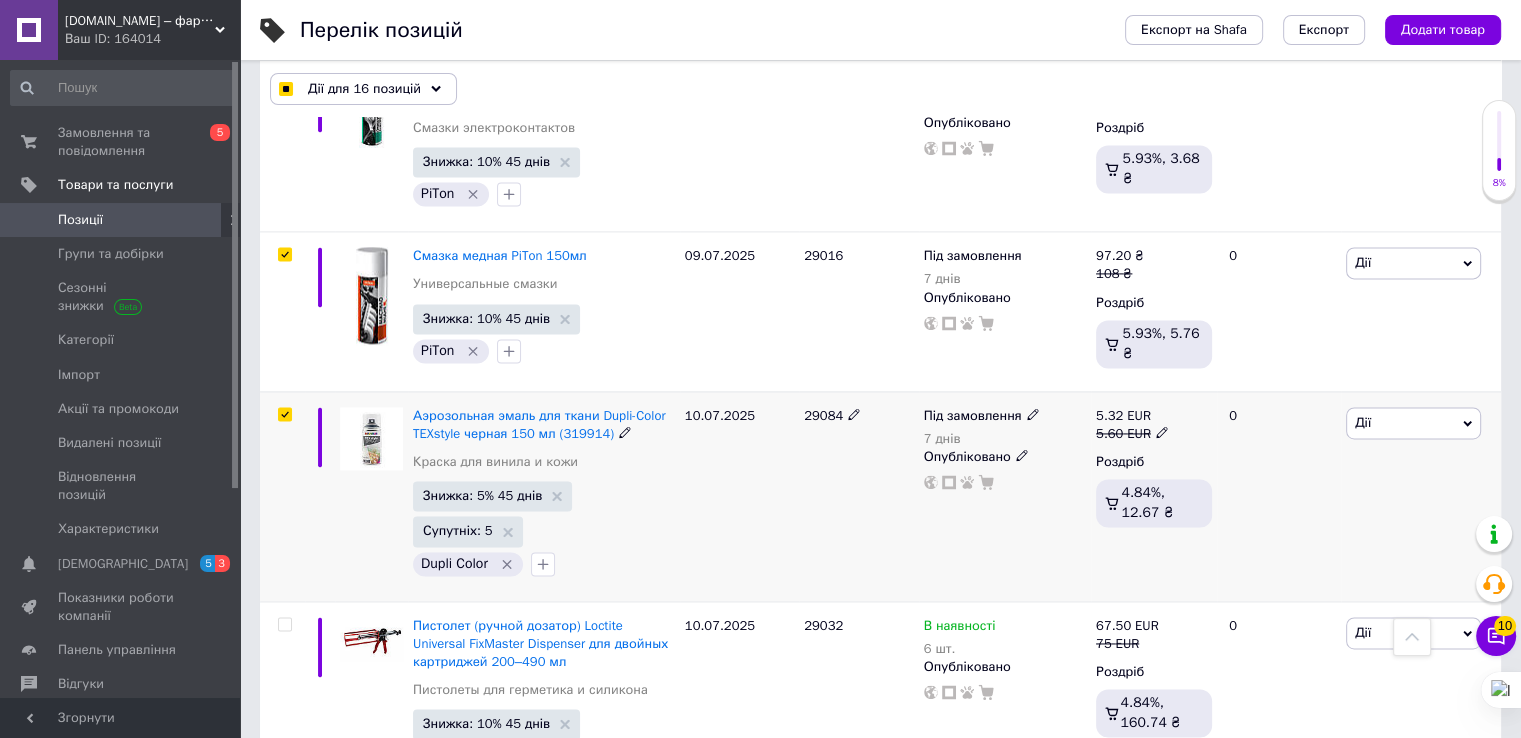 scroll, scrollTop: 2900, scrollLeft: 0, axis: vertical 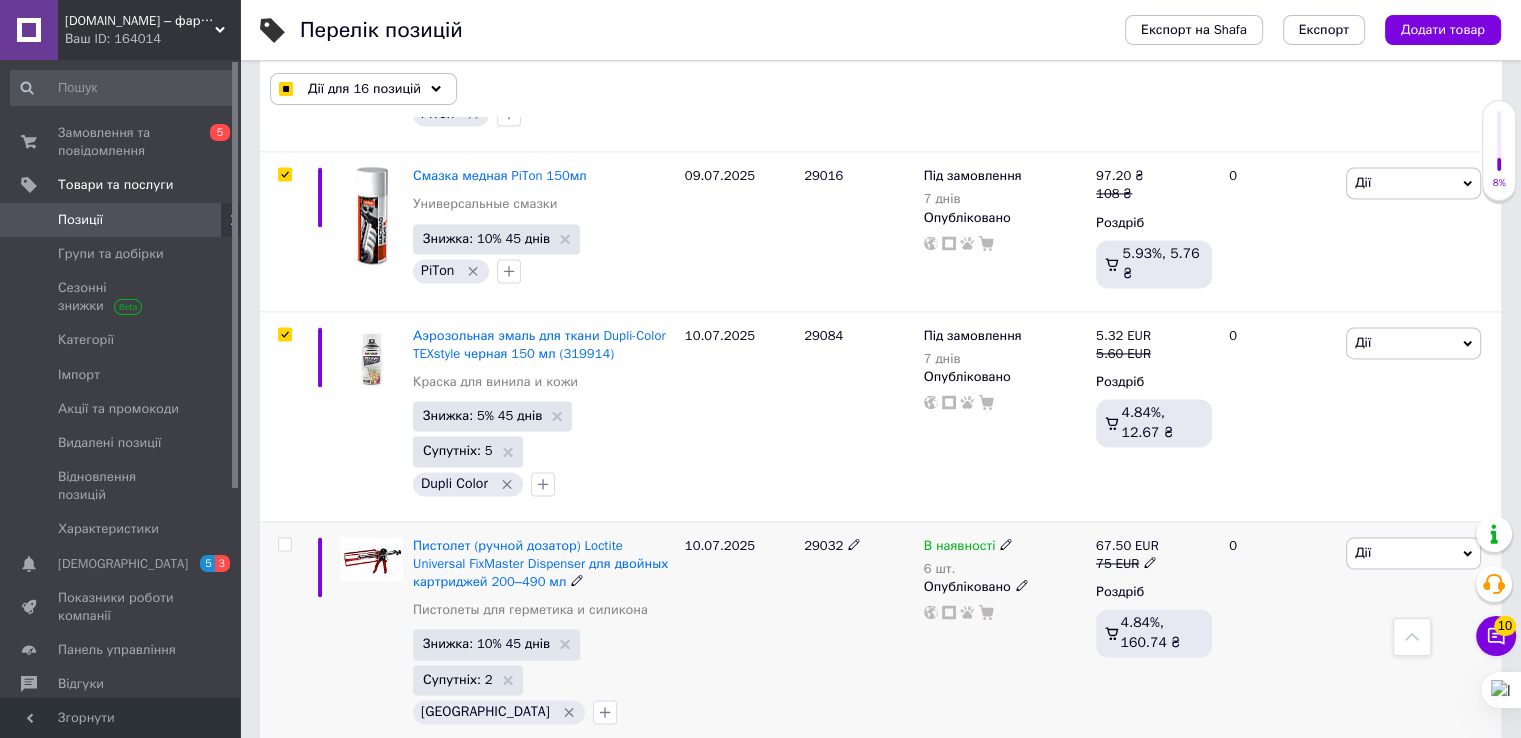 click at bounding box center [284, 544] 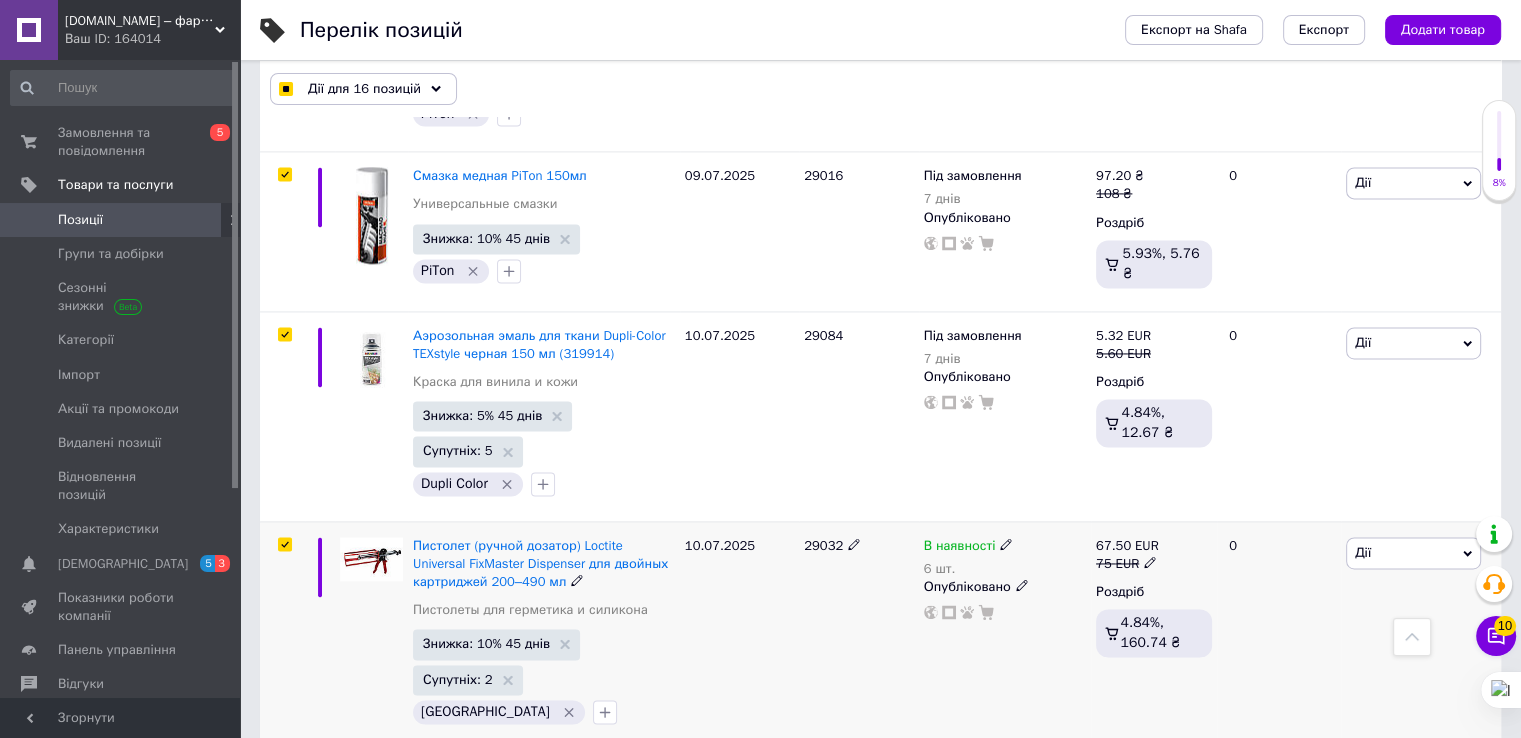 checkbox on "true" 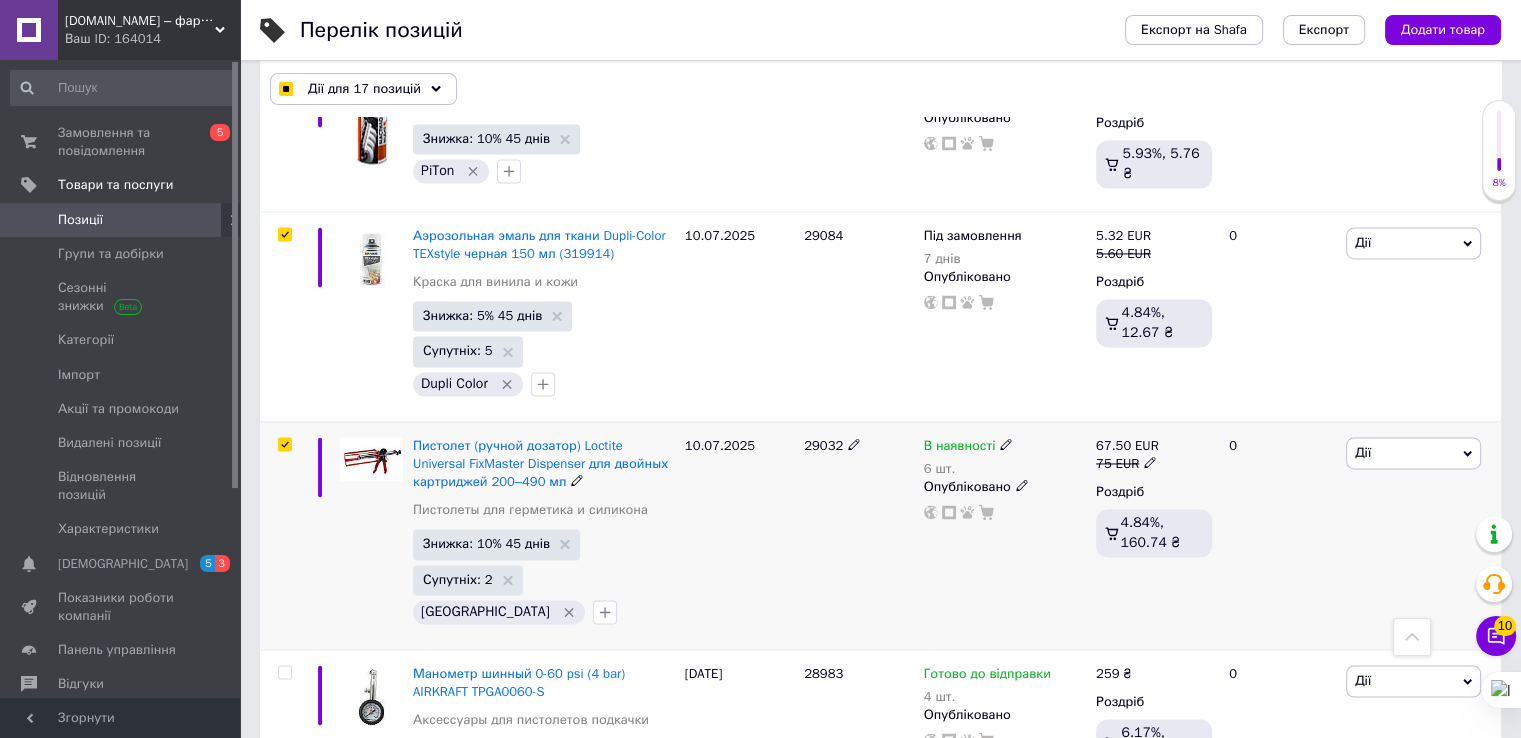 scroll, scrollTop: 3100, scrollLeft: 0, axis: vertical 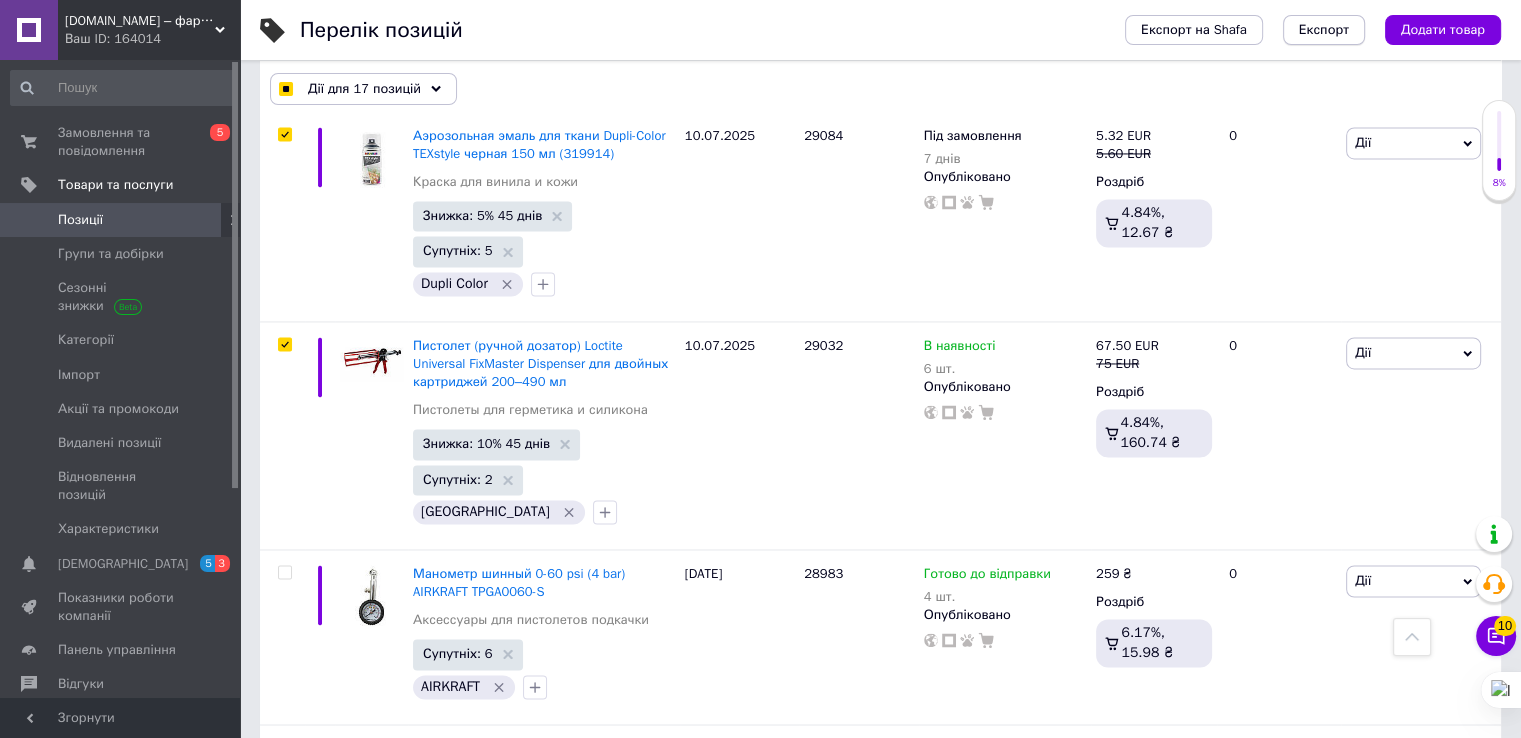 click on "Експорт" at bounding box center (1324, 30) 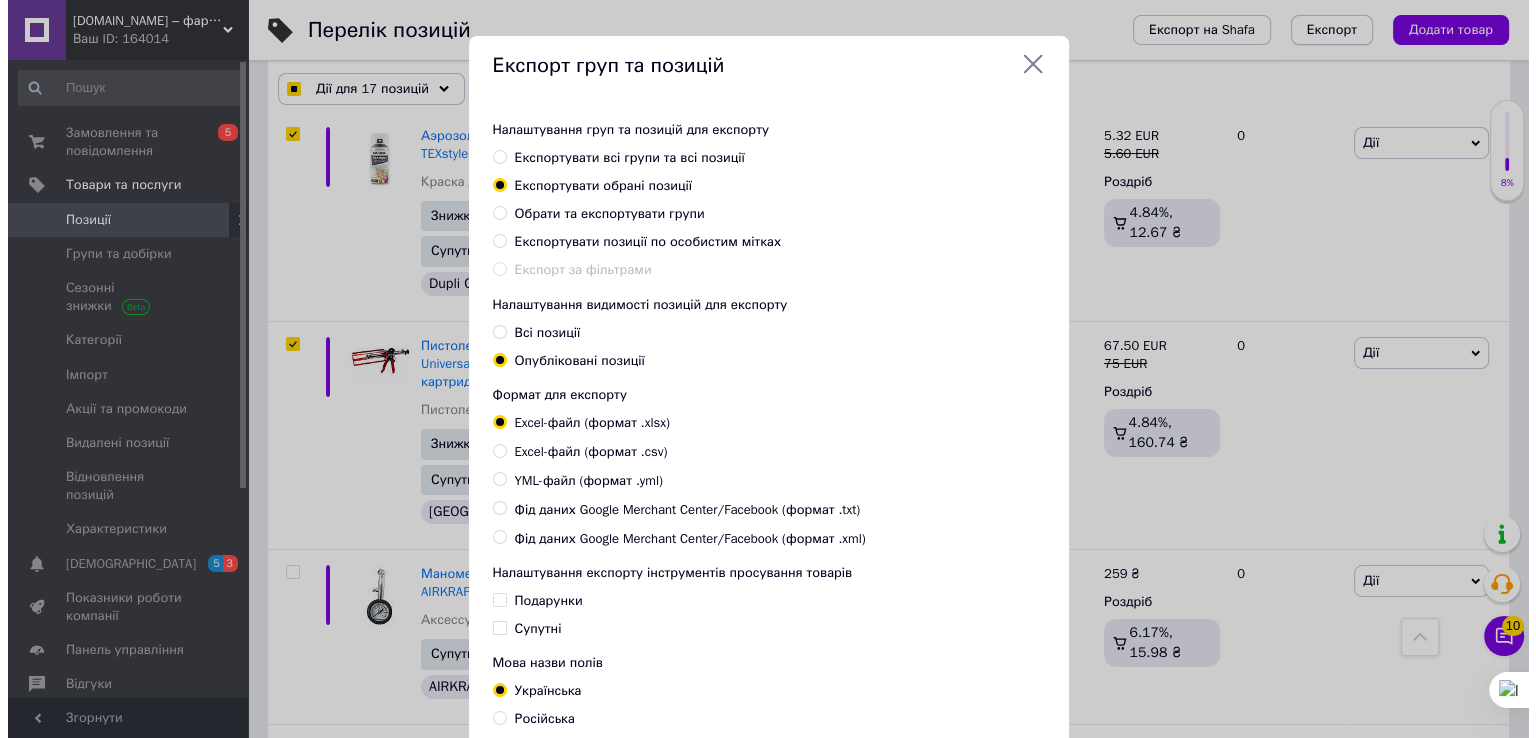 scroll, scrollTop: 3093, scrollLeft: 0, axis: vertical 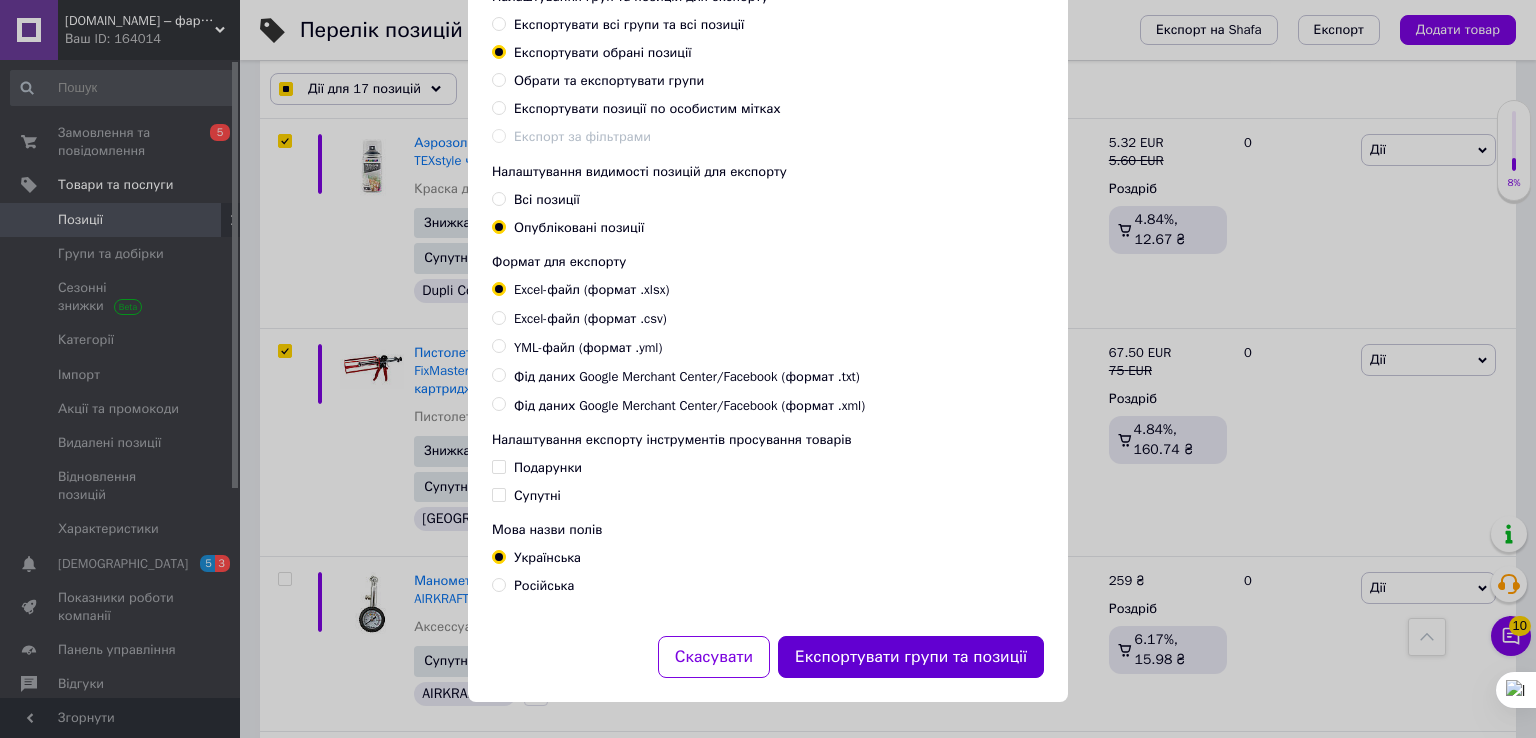 click on "Експортувати групи та позиції" at bounding box center [911, 657] 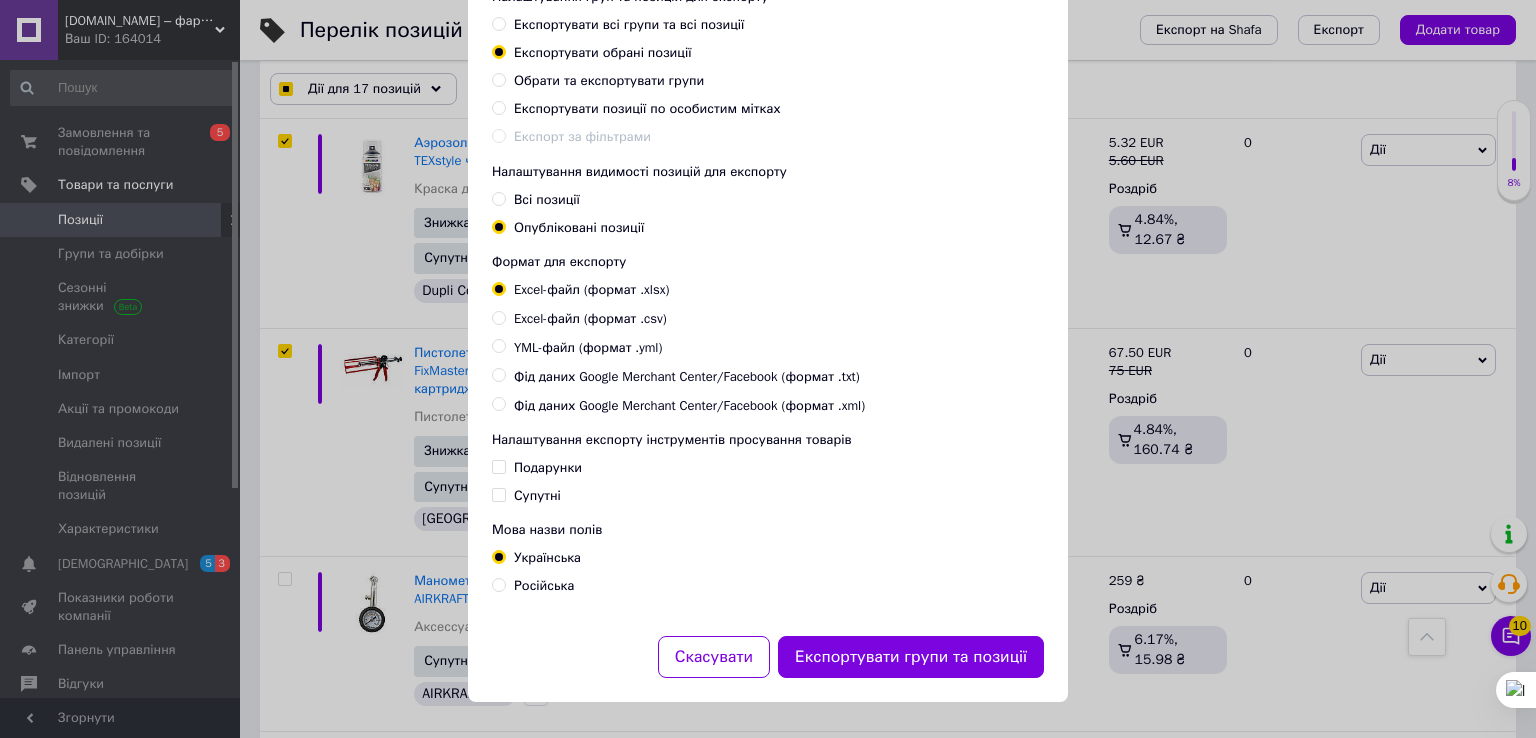 checkbox on "true" 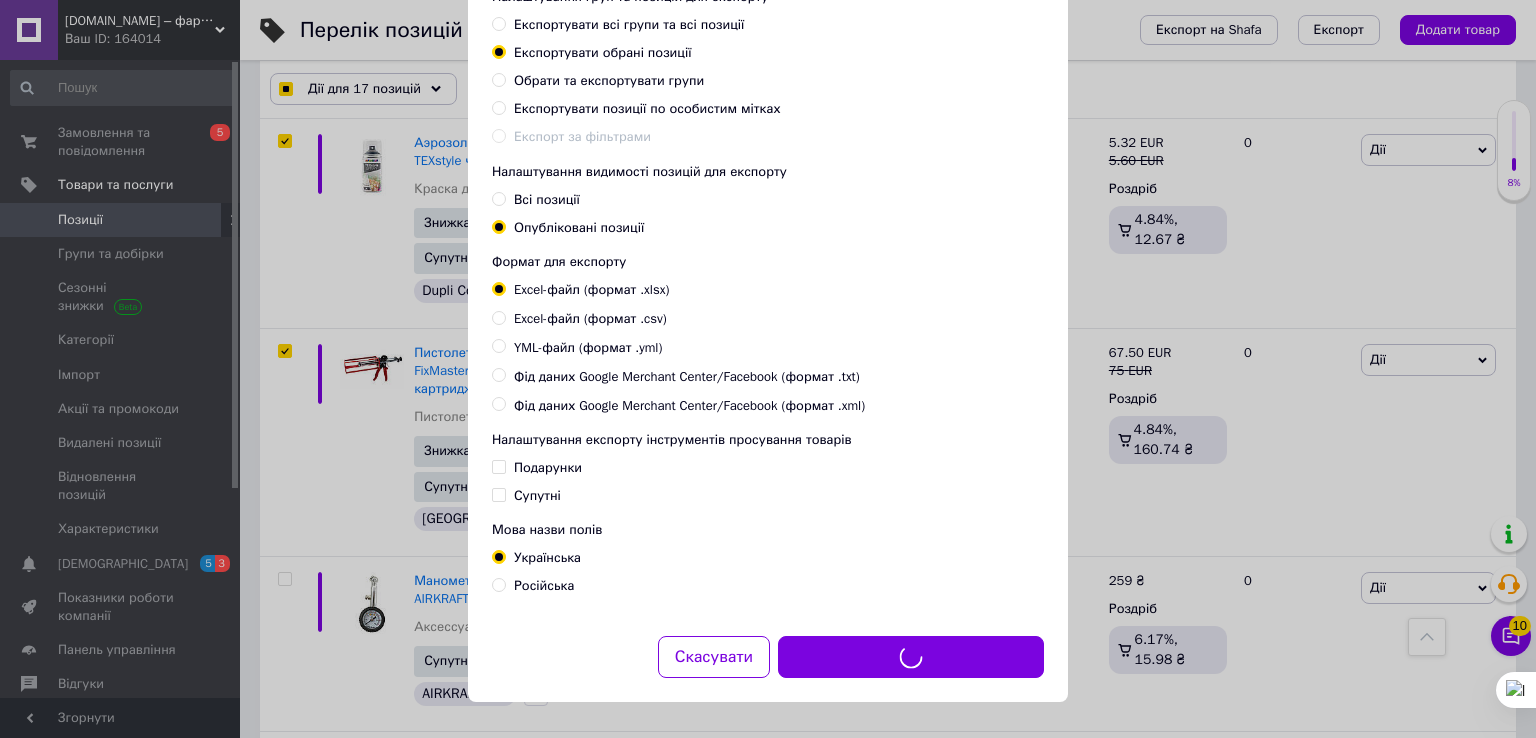 checkbox on "true" 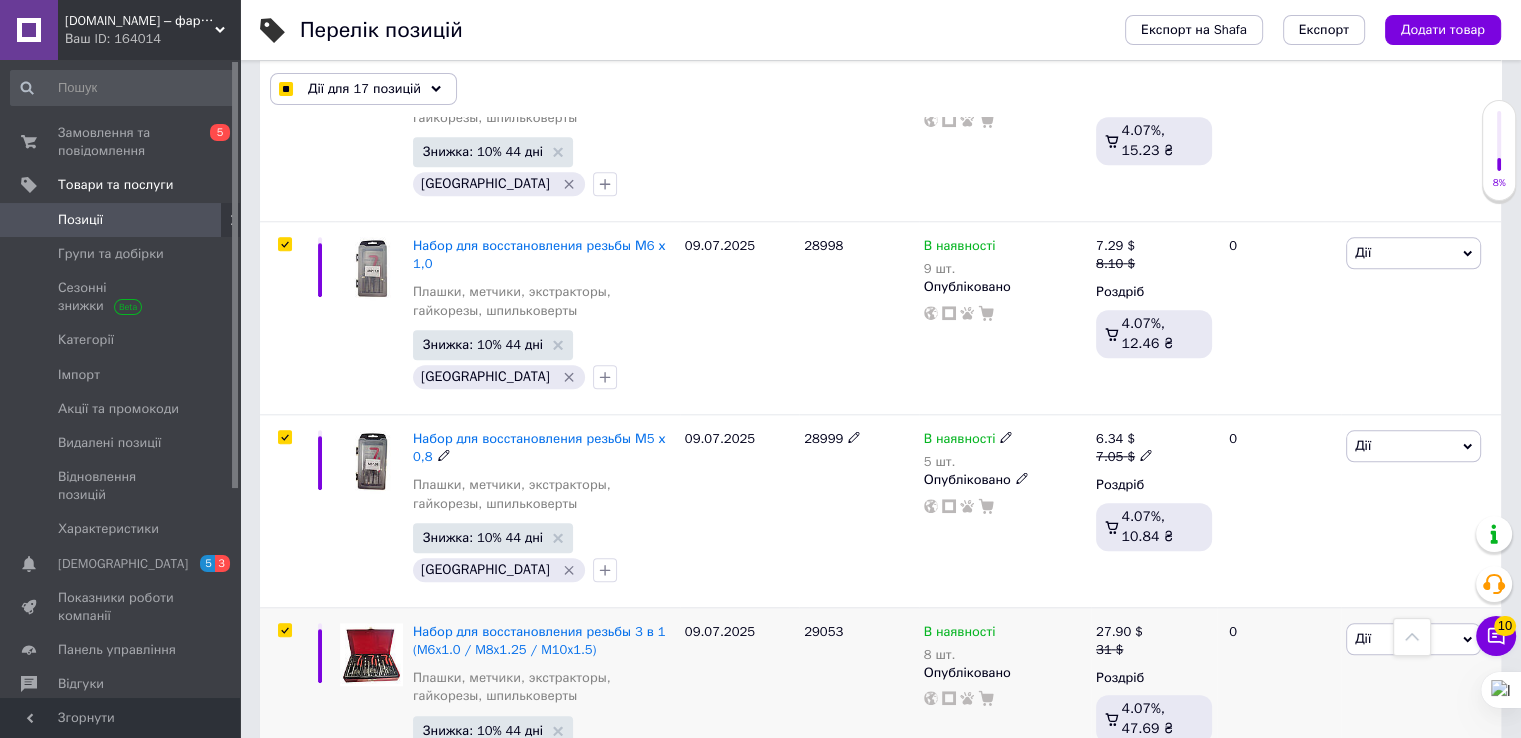 scroll, scrollTop: 2000, scrollLeft: 0, axis: vertical 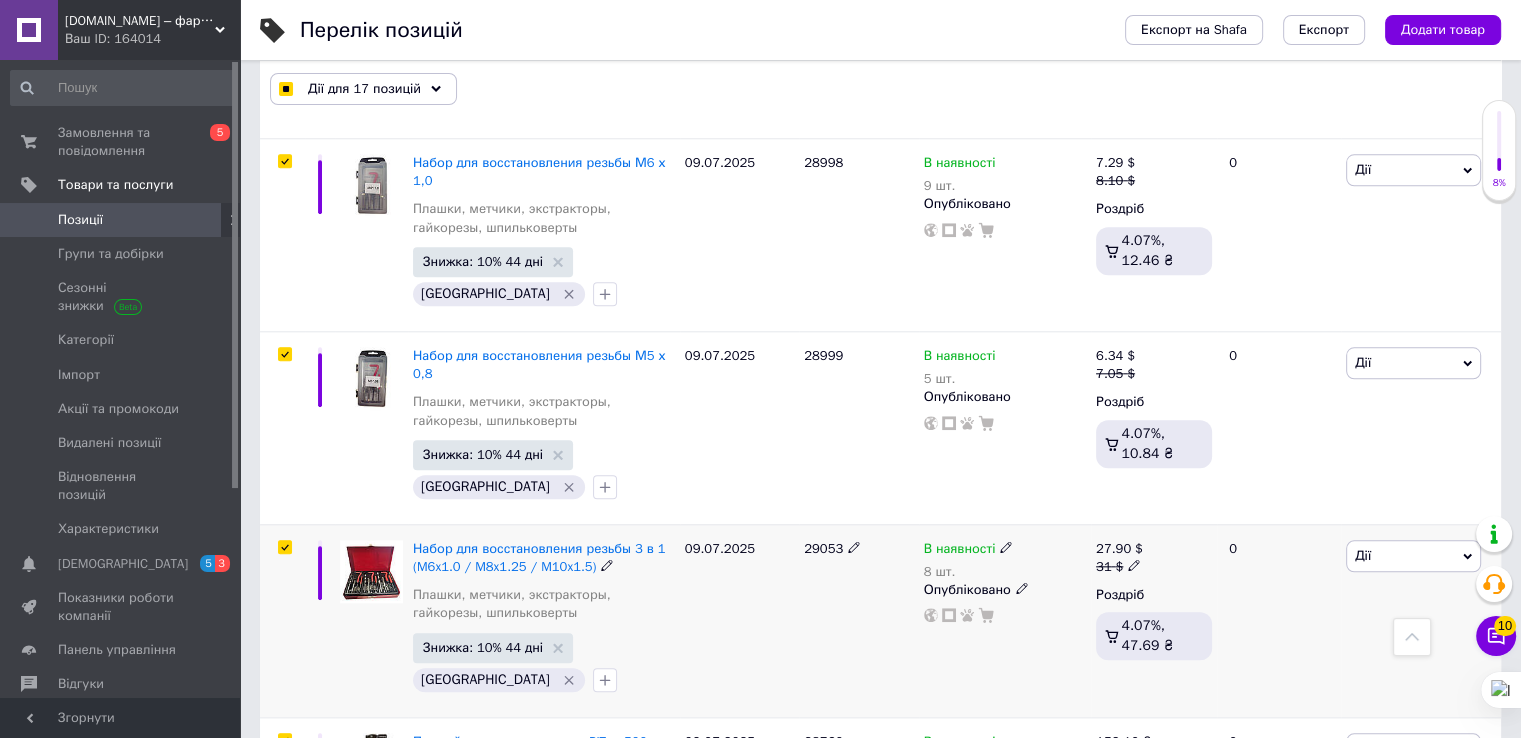 click at bounding box center [284, 547] 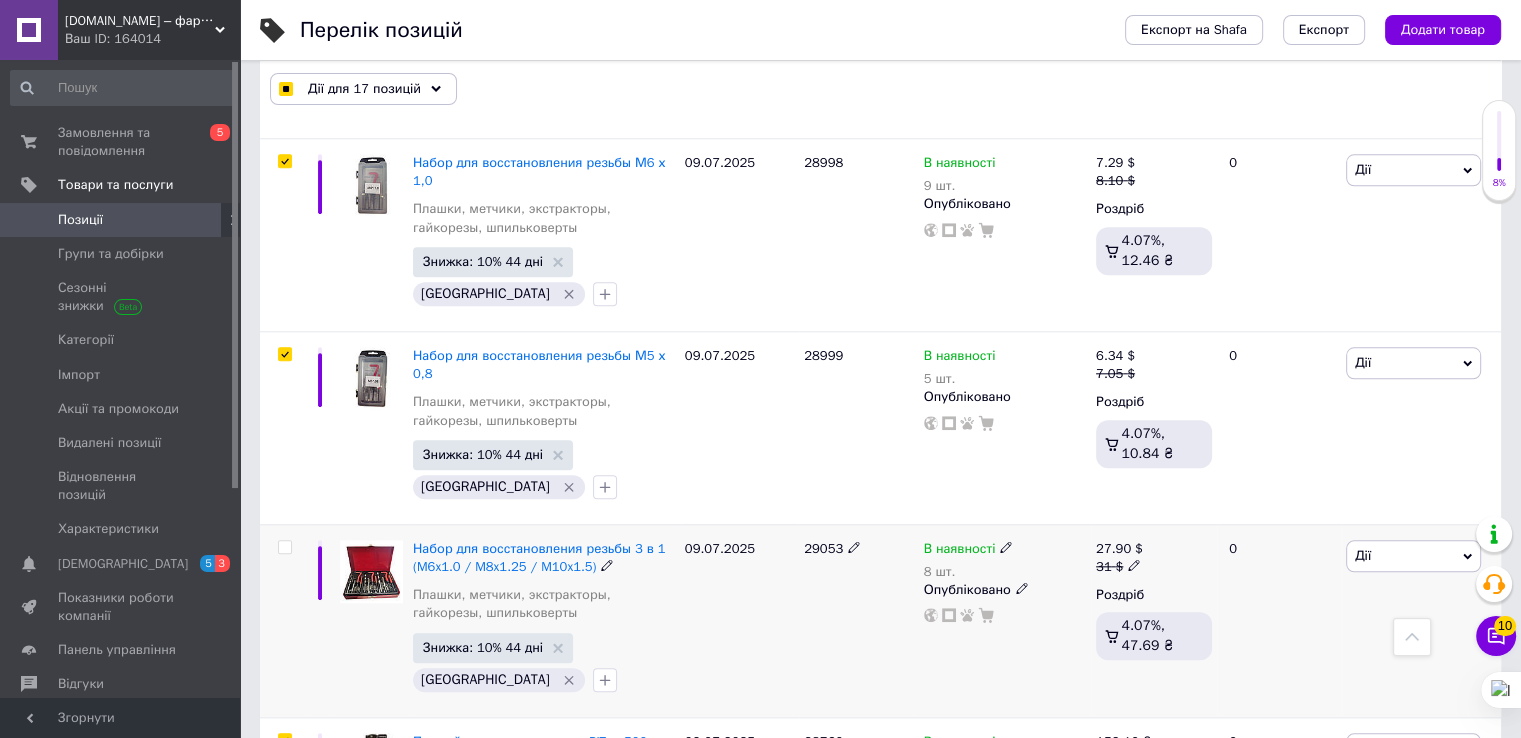 checkbox on "false" 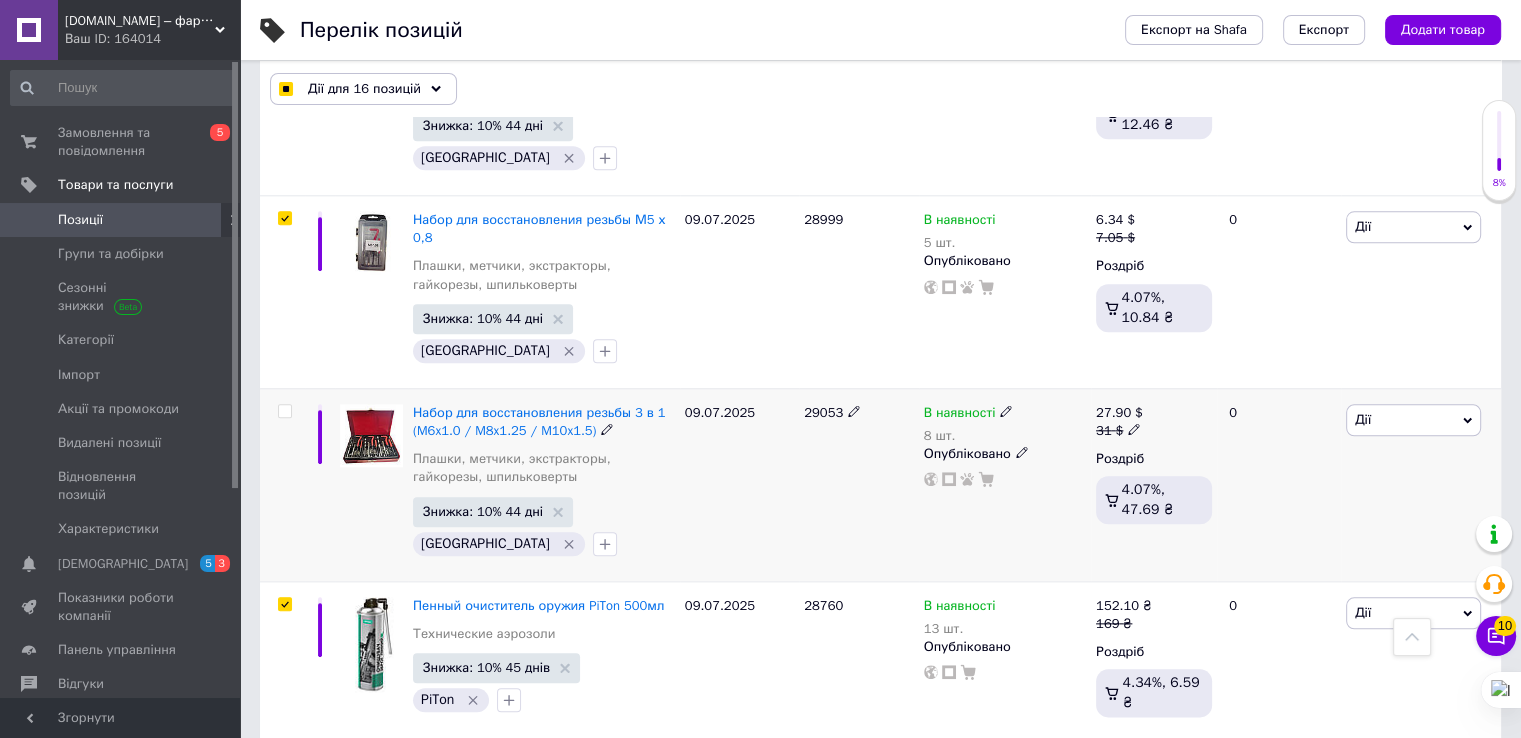 scroll, scrollTop: 2300, scrollLeft: 0, axis: vertical 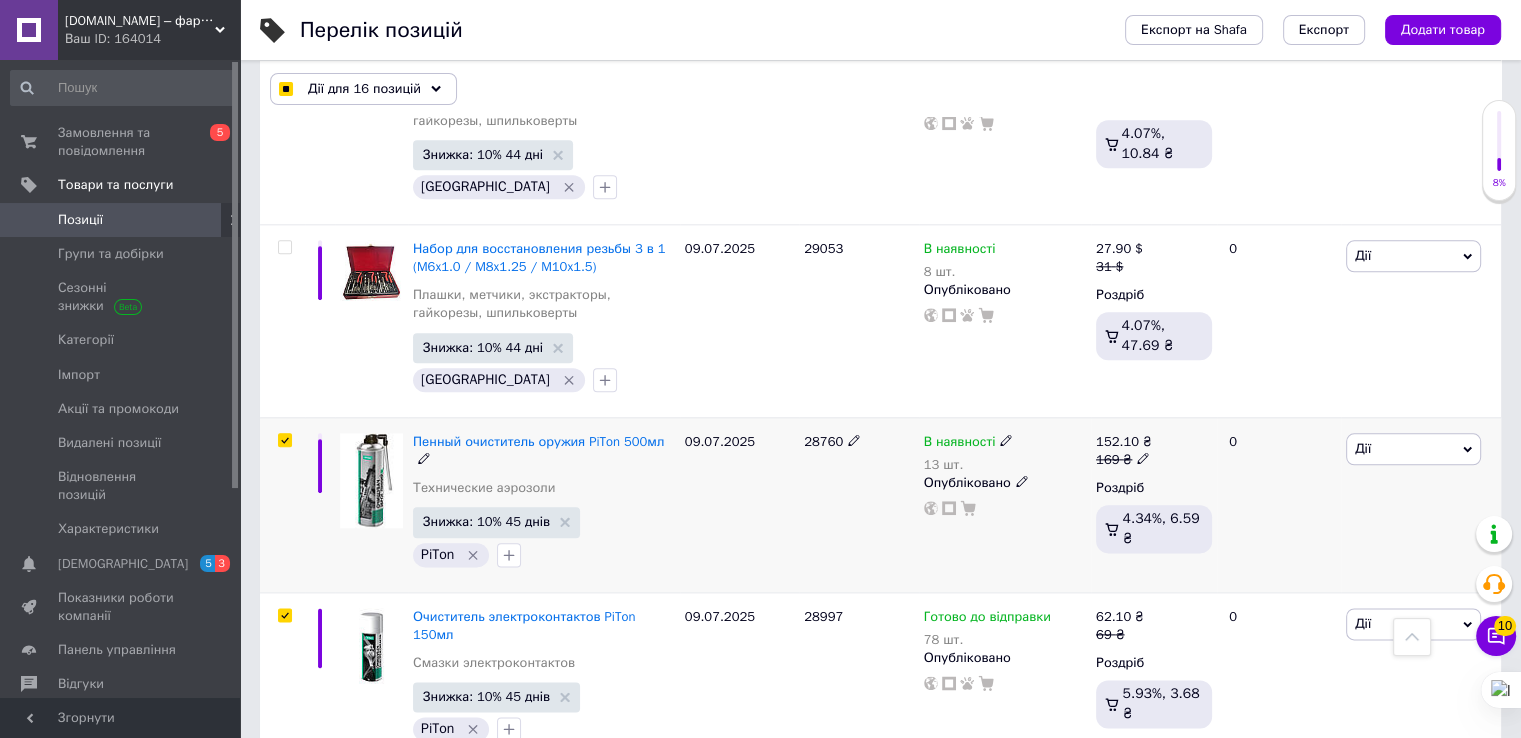 click at bounding box center [284, 440] 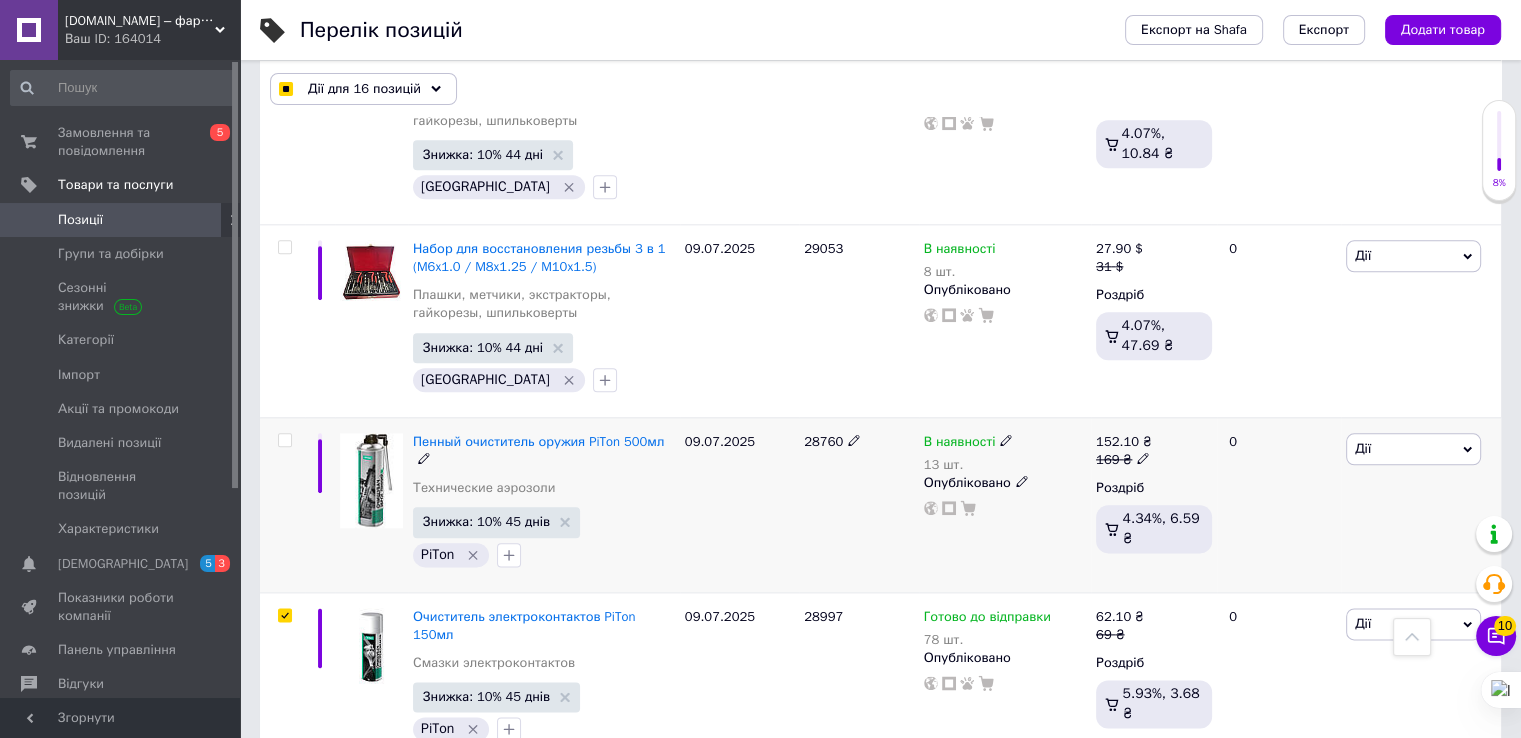 checkbox on "false" 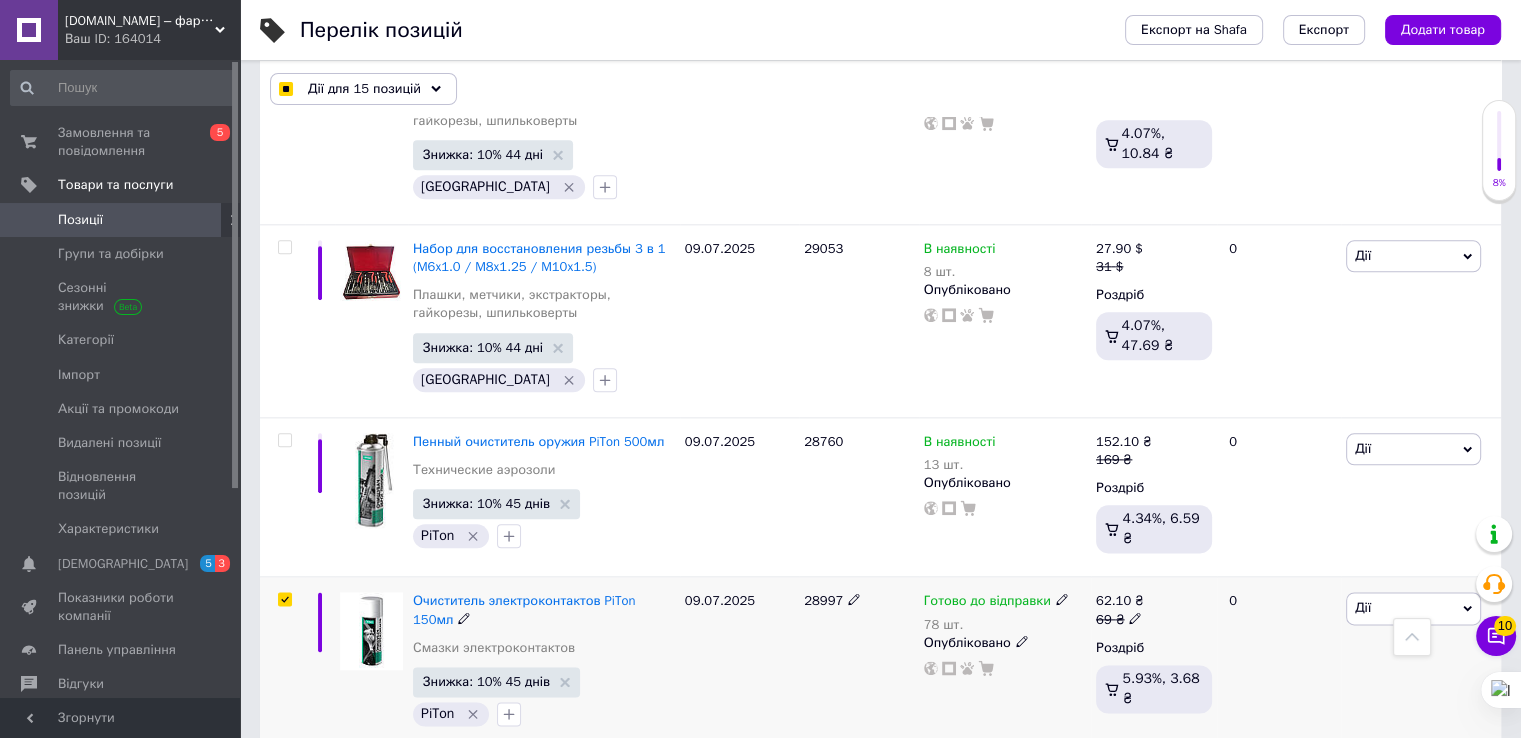 click at bounding box center (282, 664) 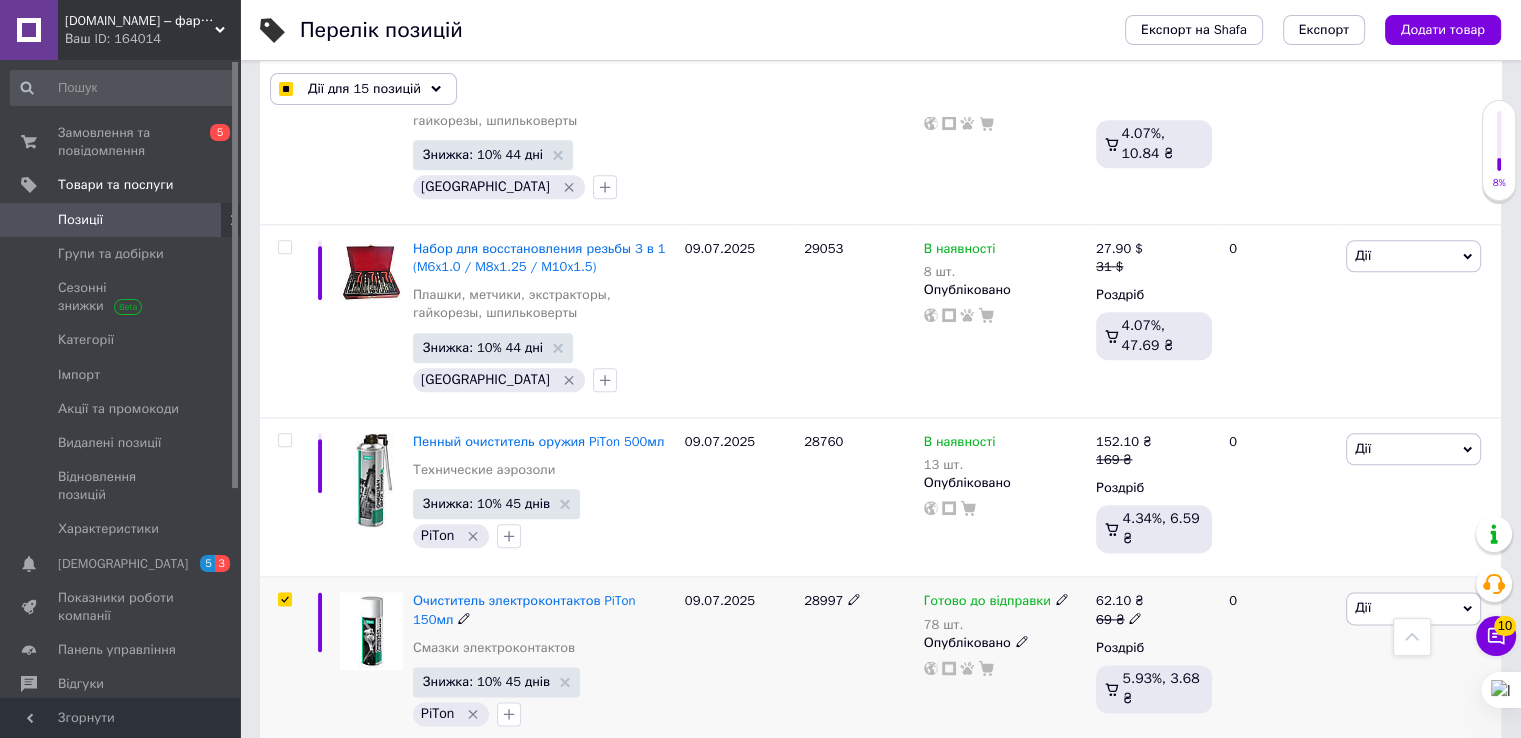 checkbox on "true" 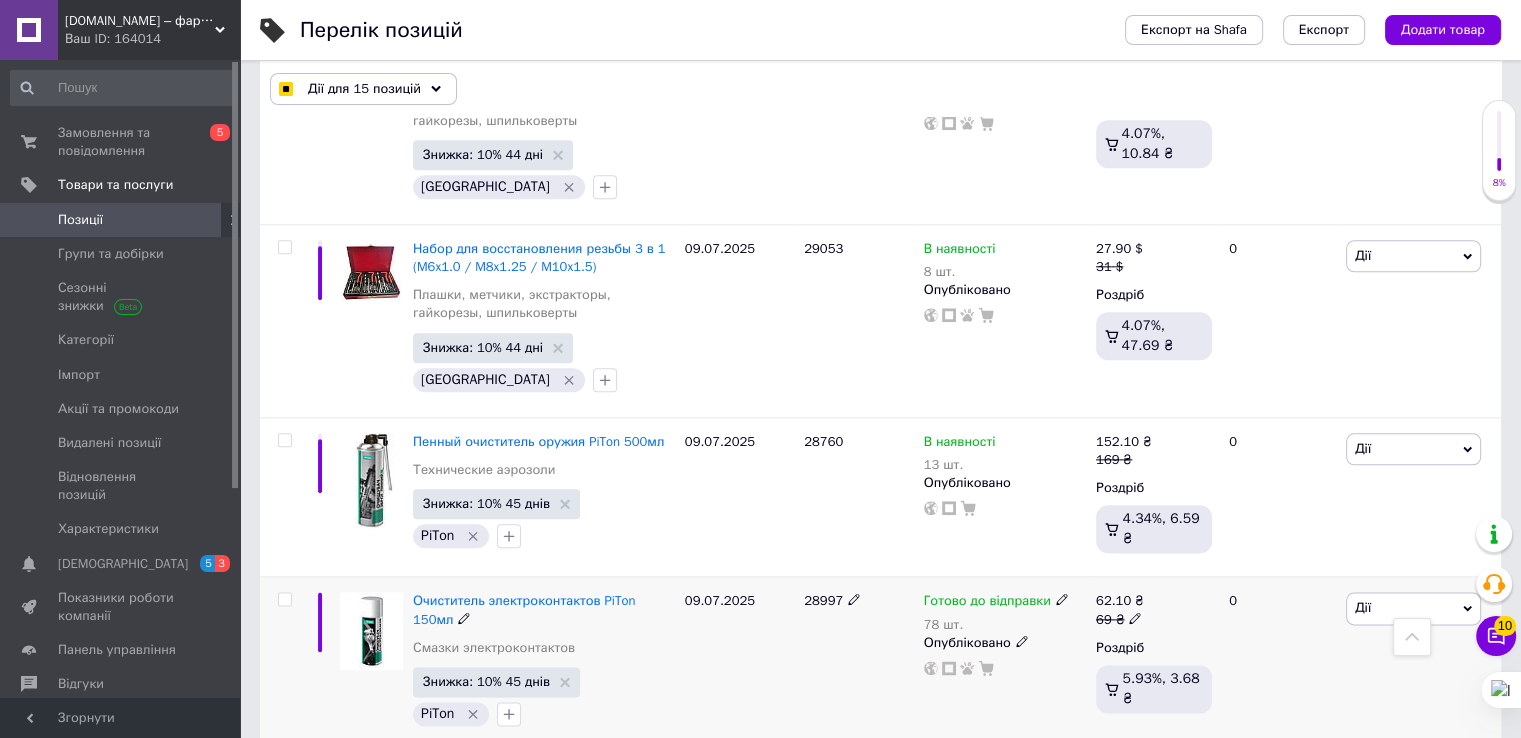 checkbox on "false" 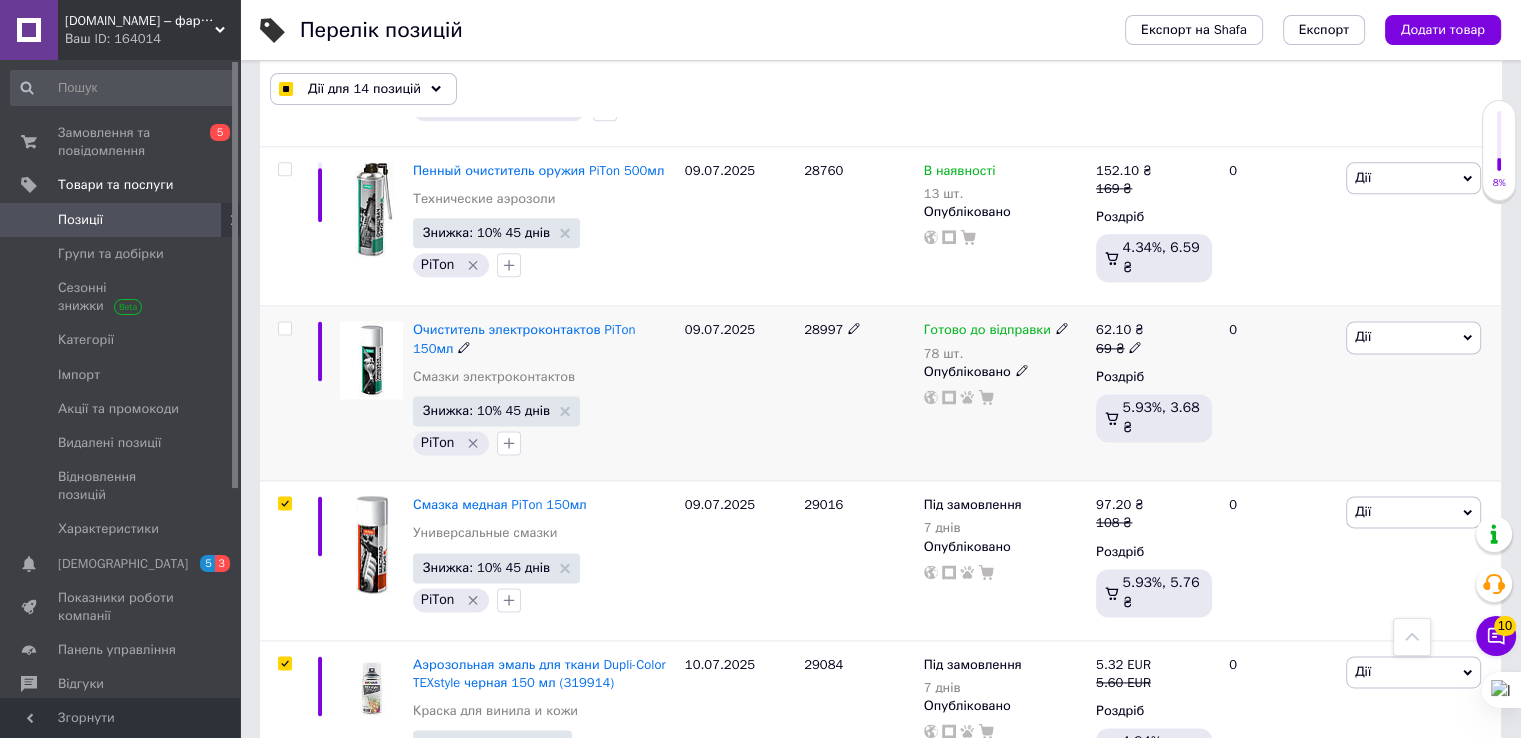scroll, scrollTop: 2700, scrollLeft: 0, axis: vertical 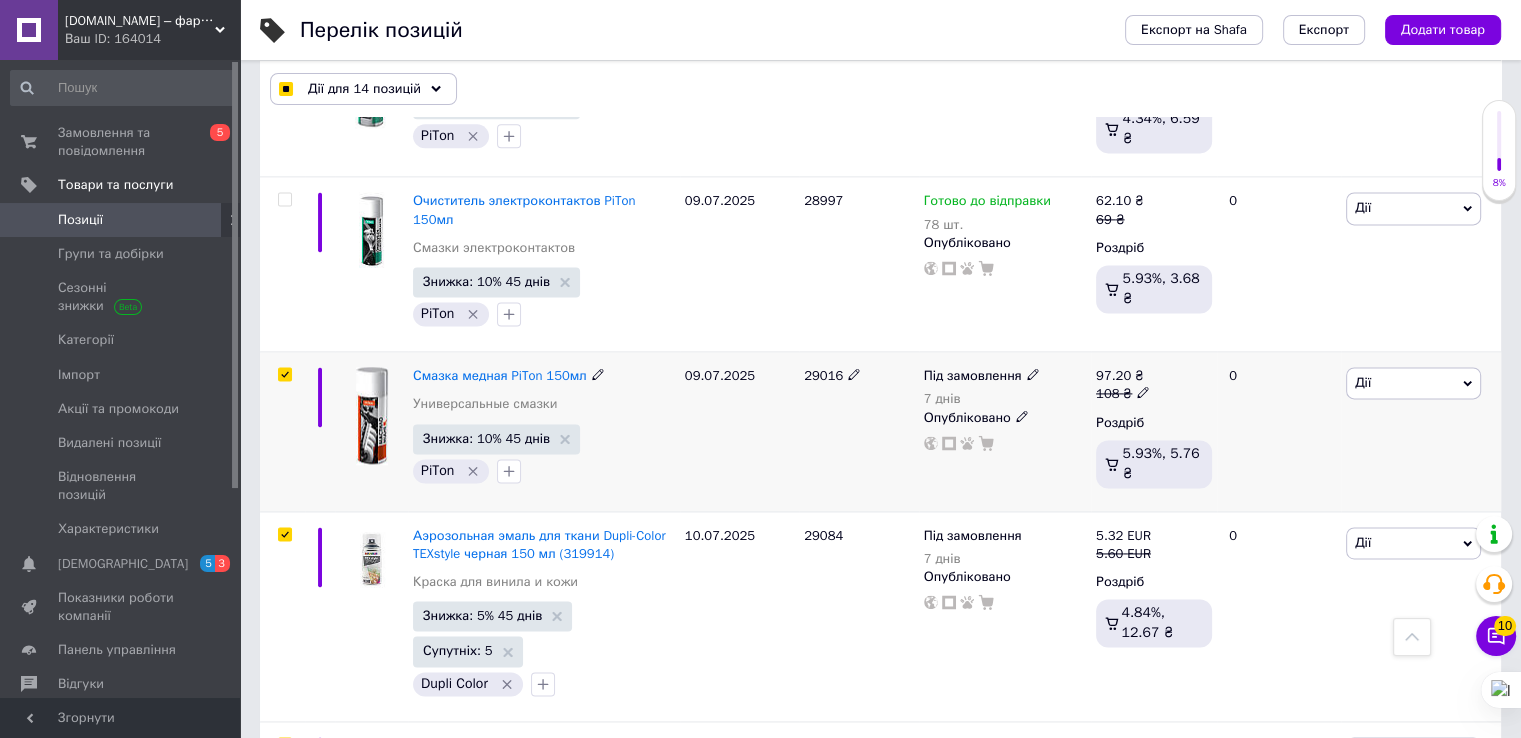 click at bounding box center [284, 374] 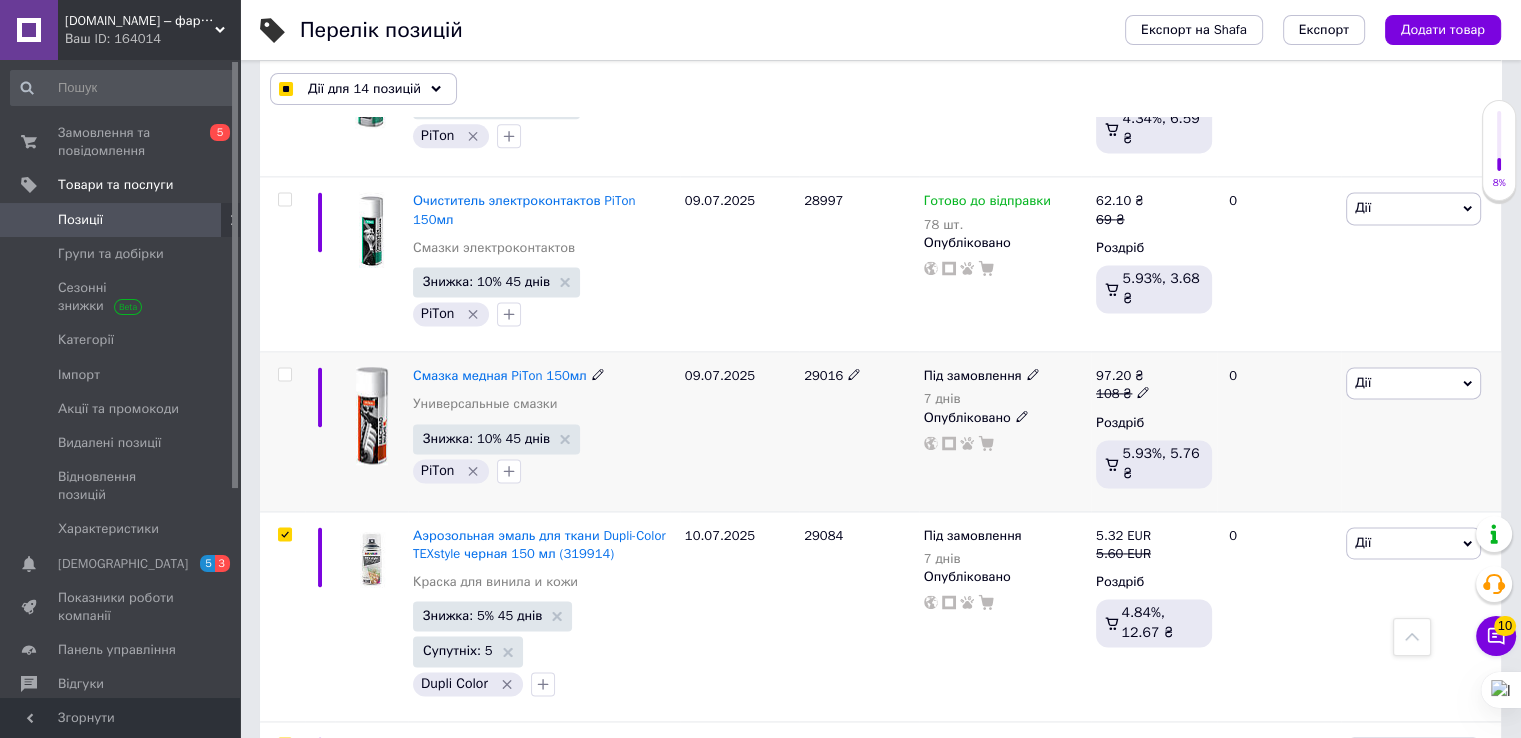 checkbox on "false" 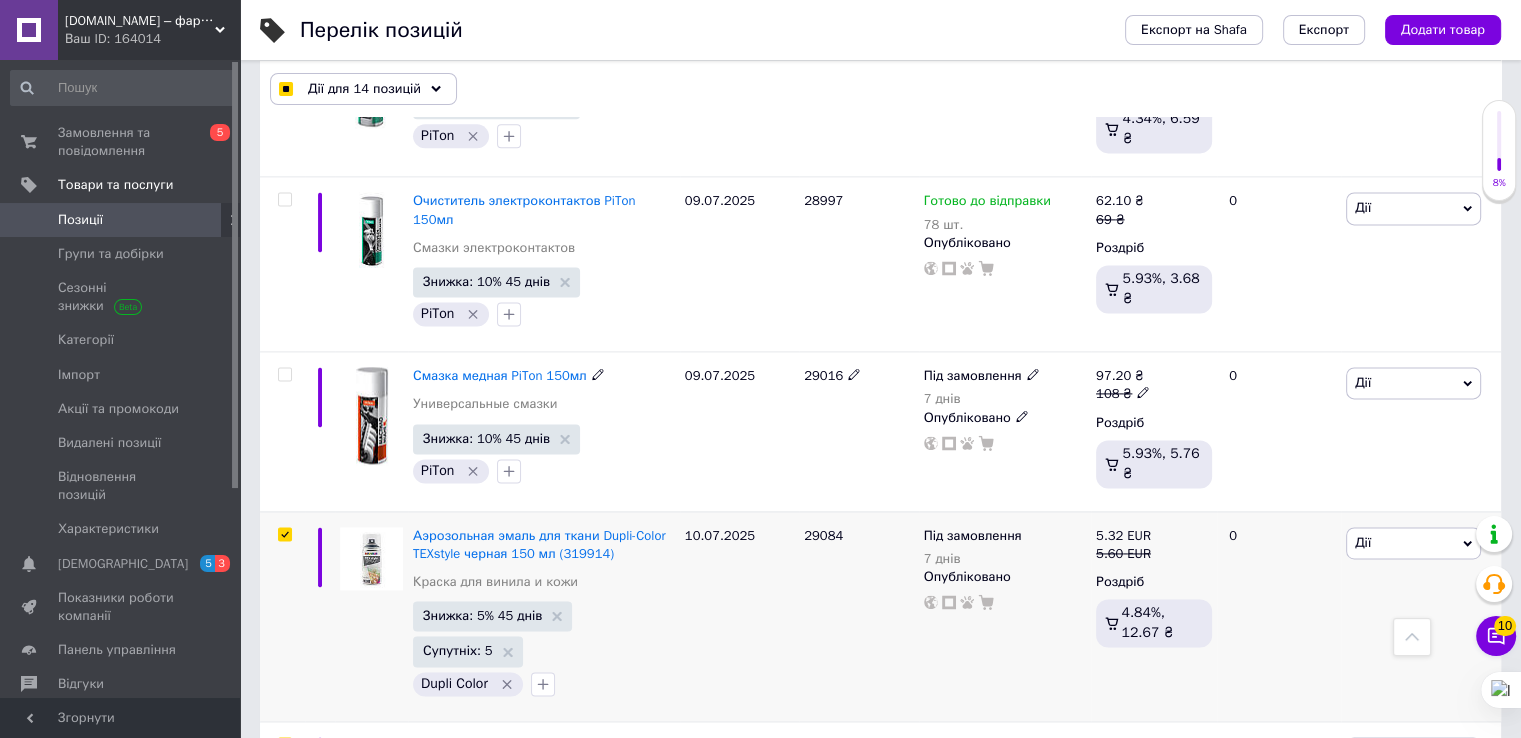 checkbox on "true" 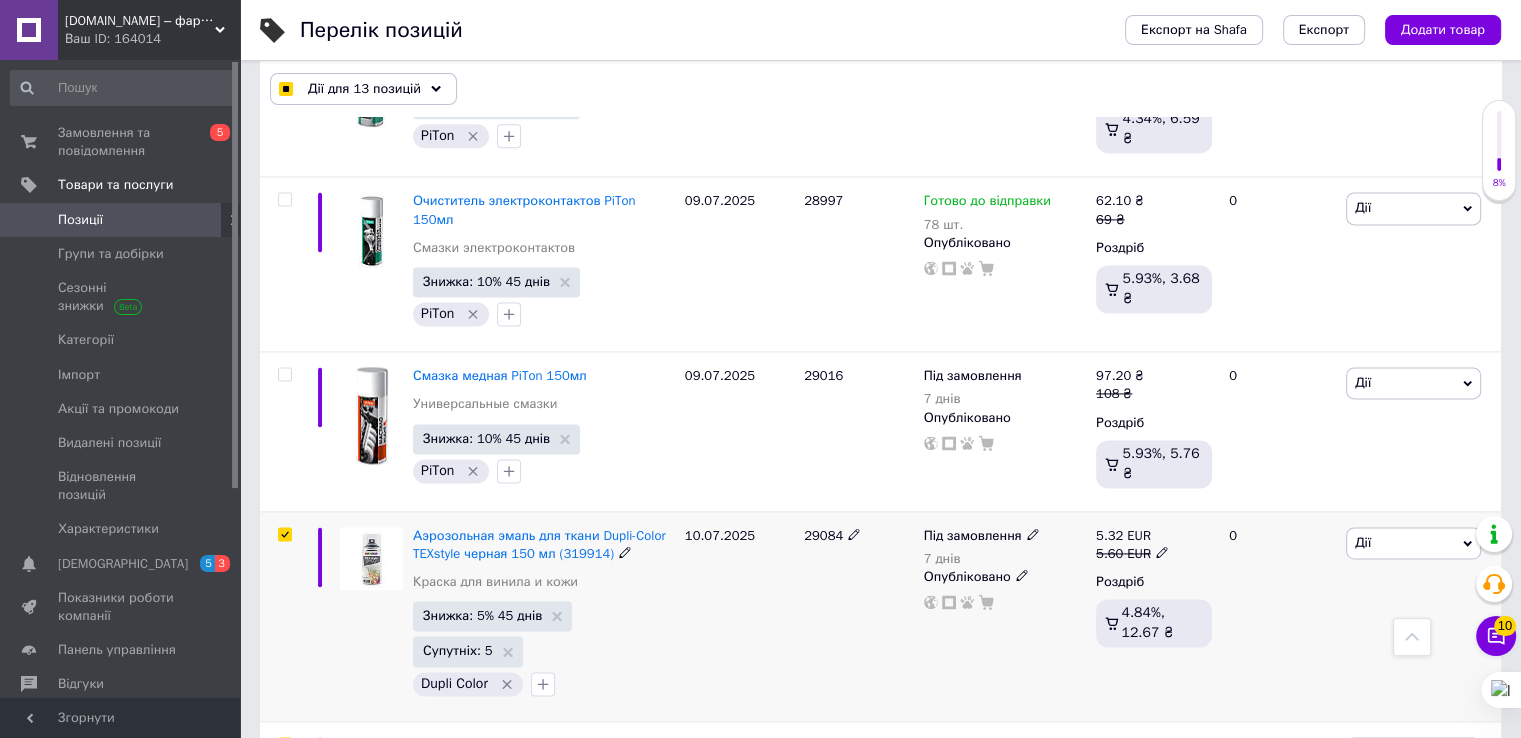 click at bounding box center [284, 534] 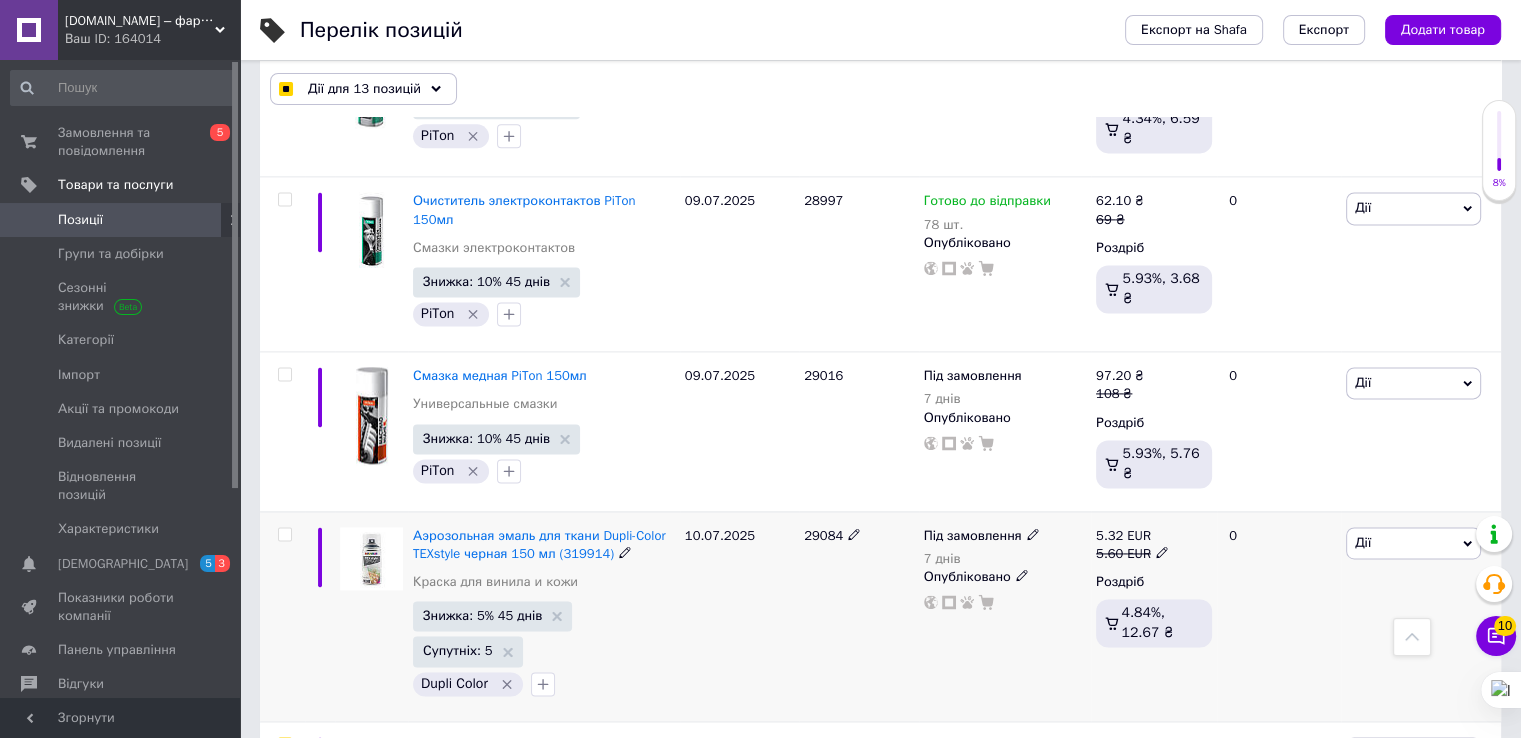 checkbox on "false" 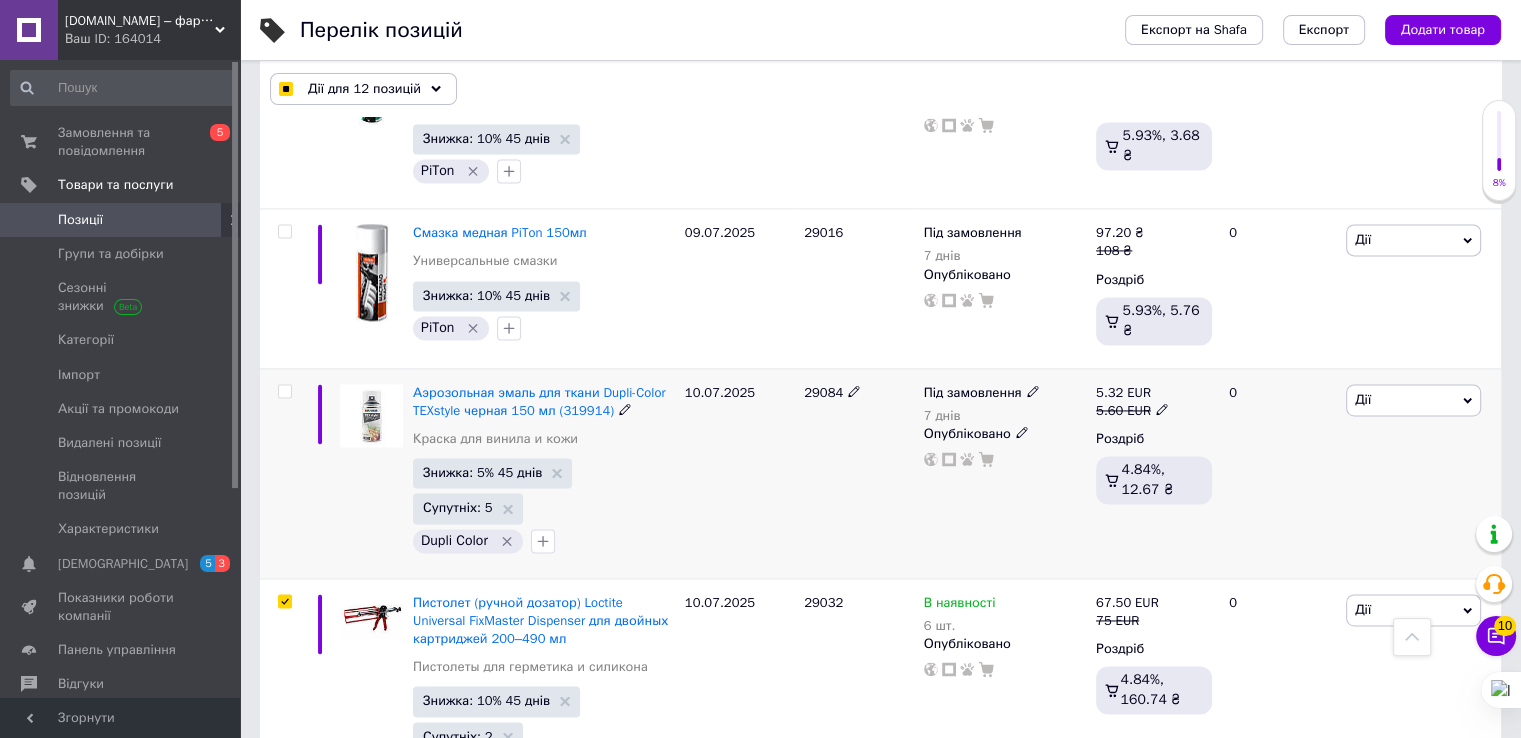 scroll, scrollTop: 3000, scrollLeft: 0, axis: vertical 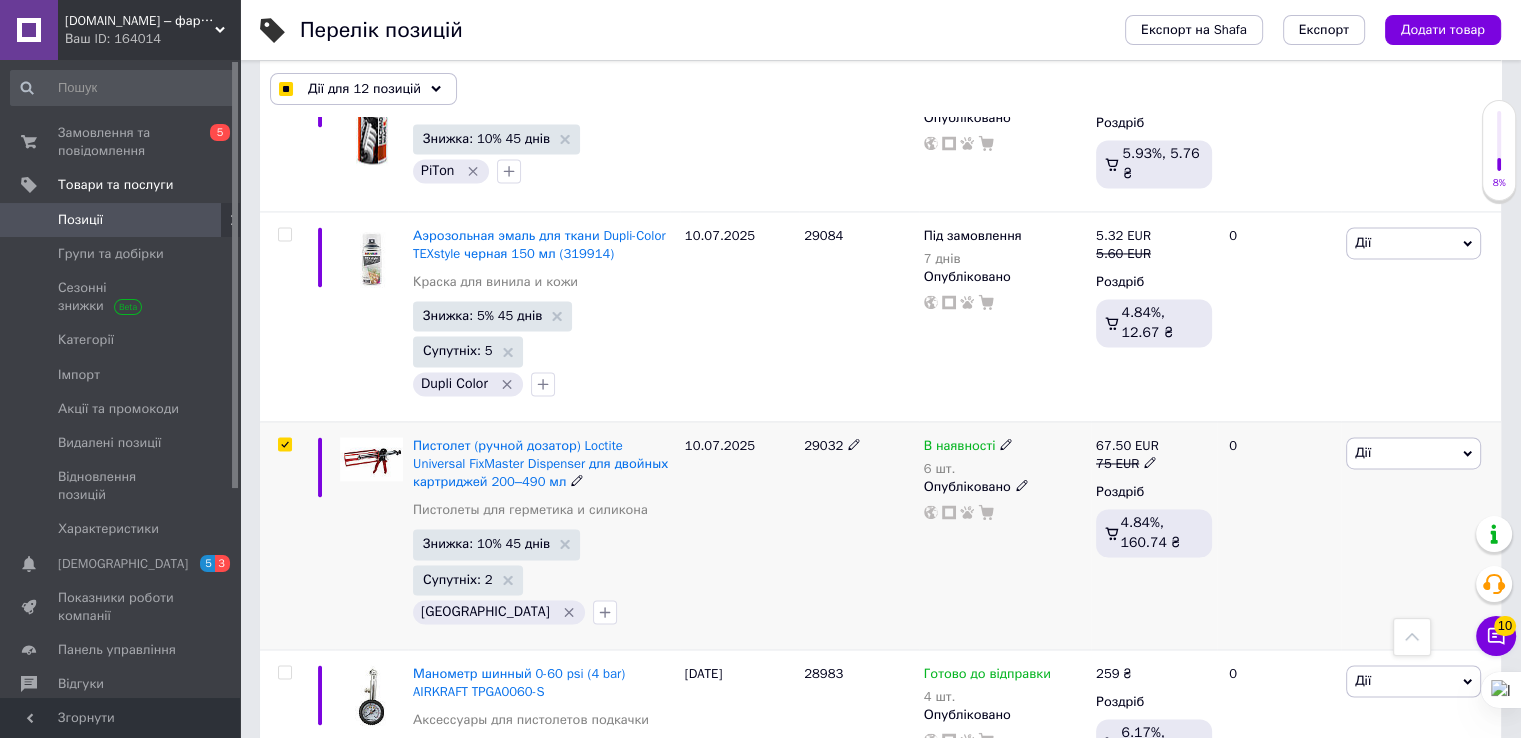 click at bounding box center (284, 444) 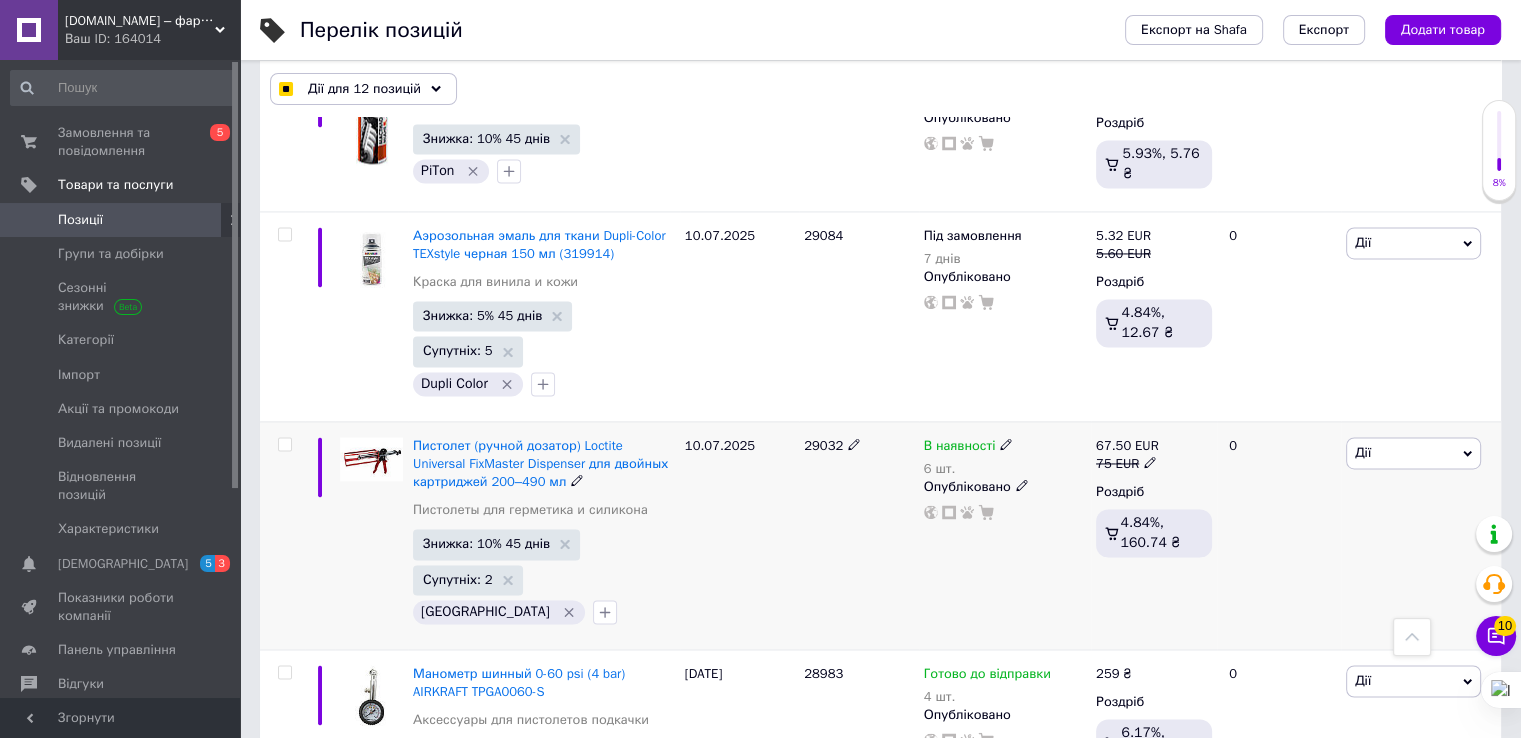 checkbox on "false" 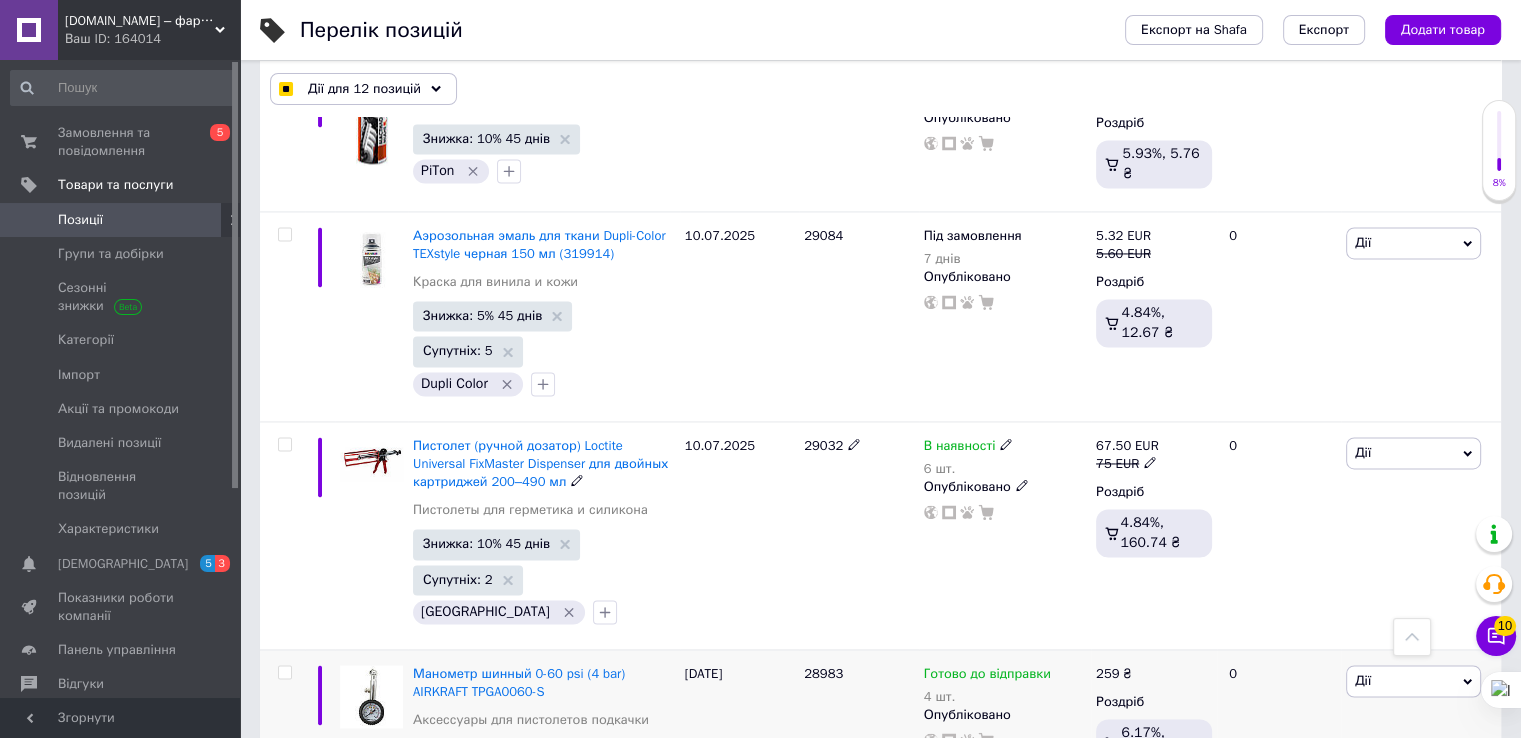 checkbox on "true" 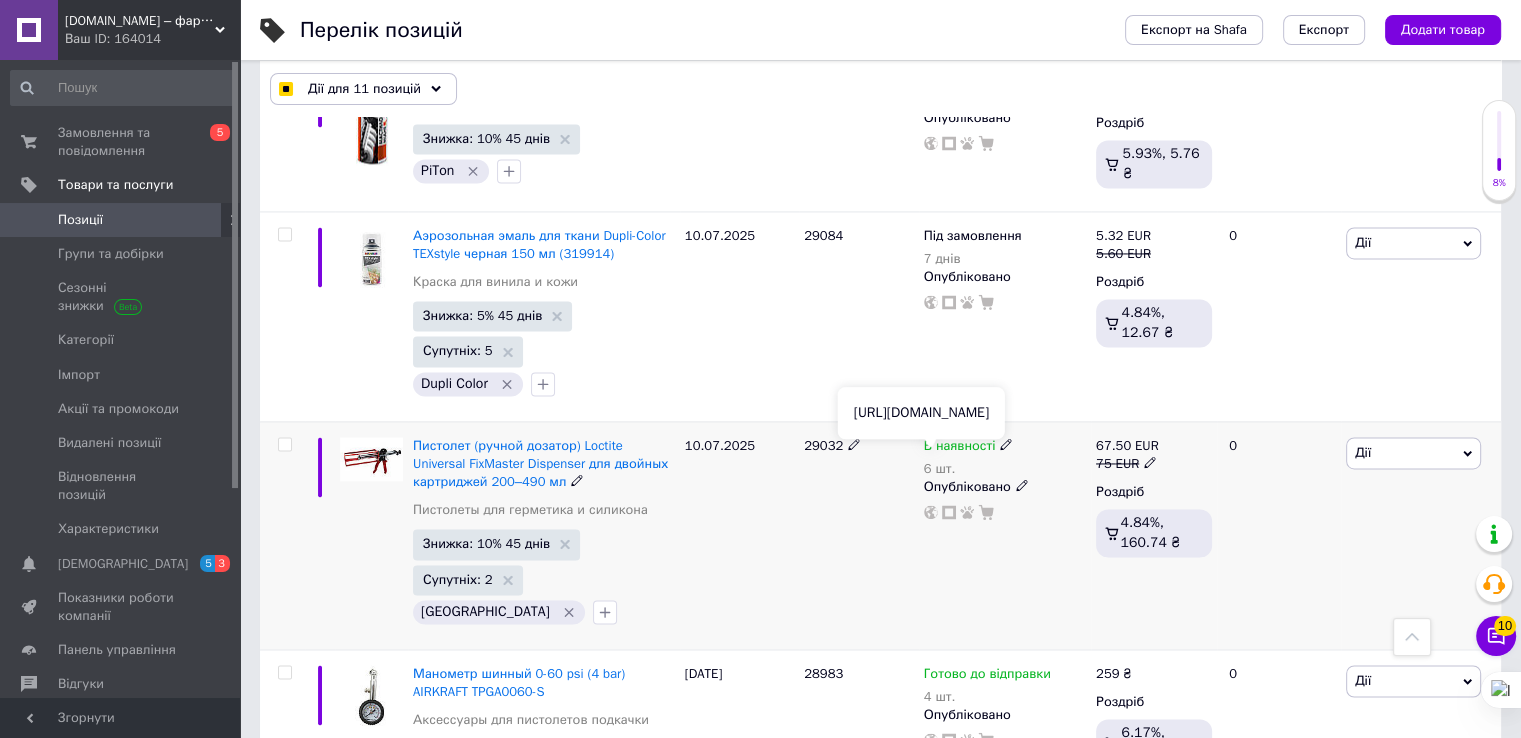 click 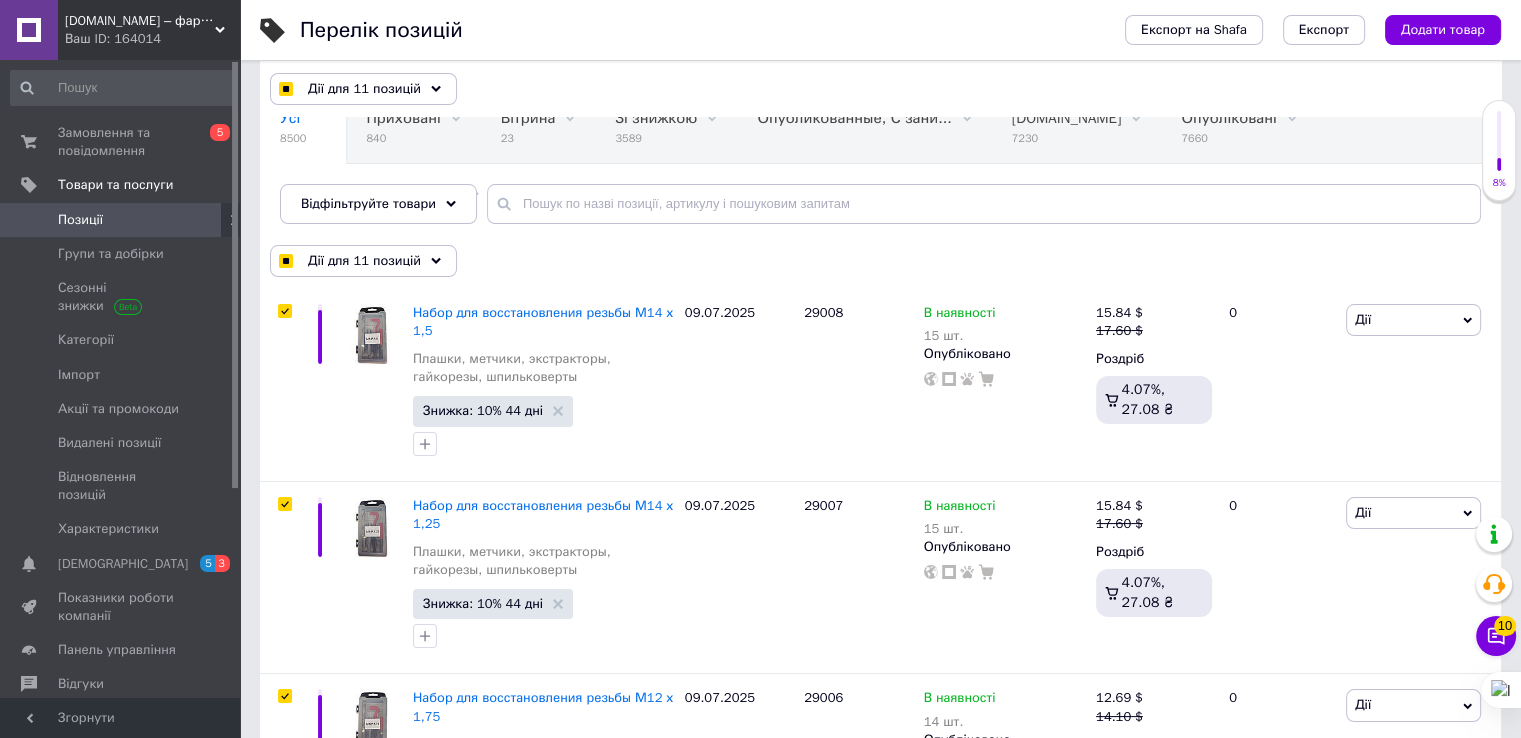 scroll, scrollTop: 0, scrollLeft: 0, axis: both 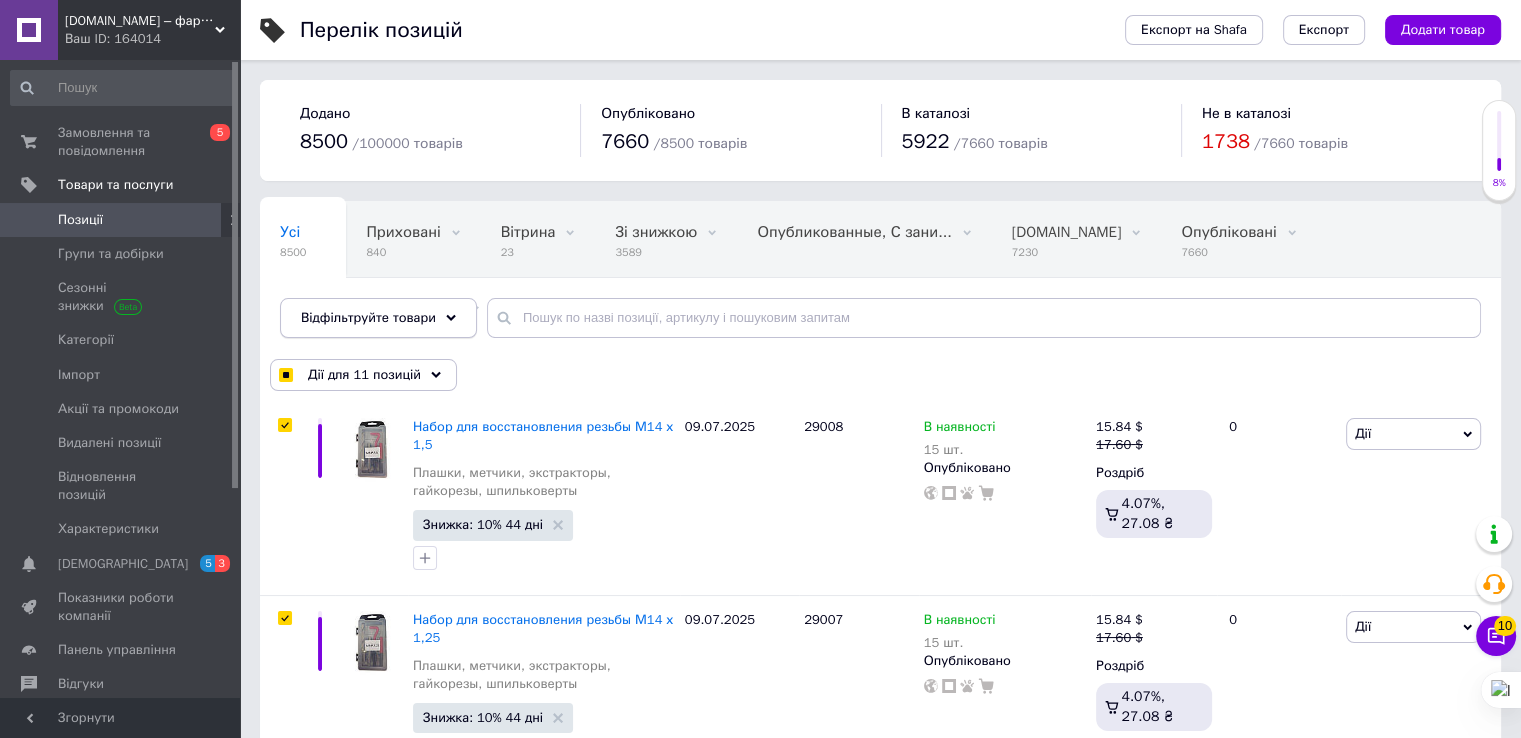 click on "Відфільтруйте товари" at bounding box center [368, 317] 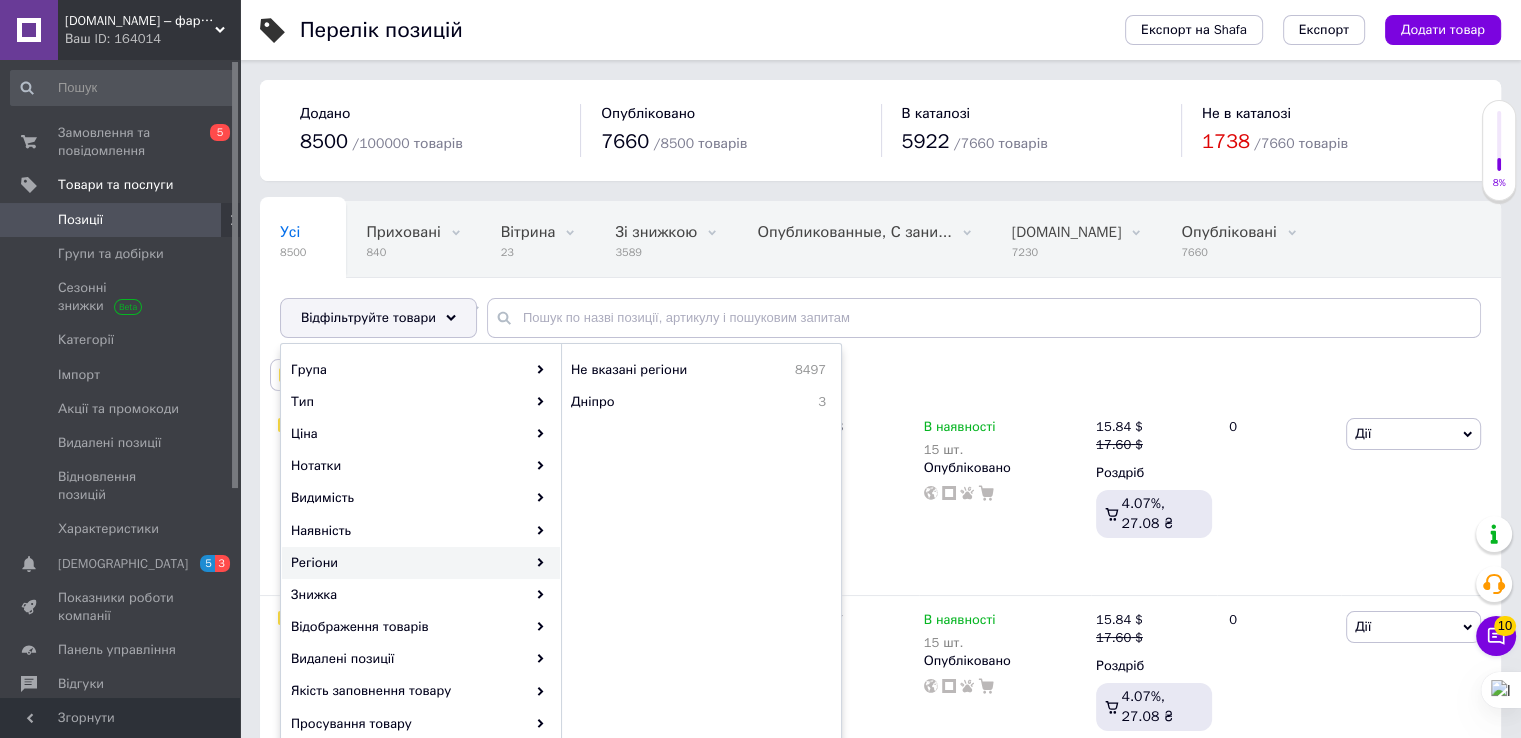 scroll, scrollTop: 100, scrollLeft: 0, axis: vertical 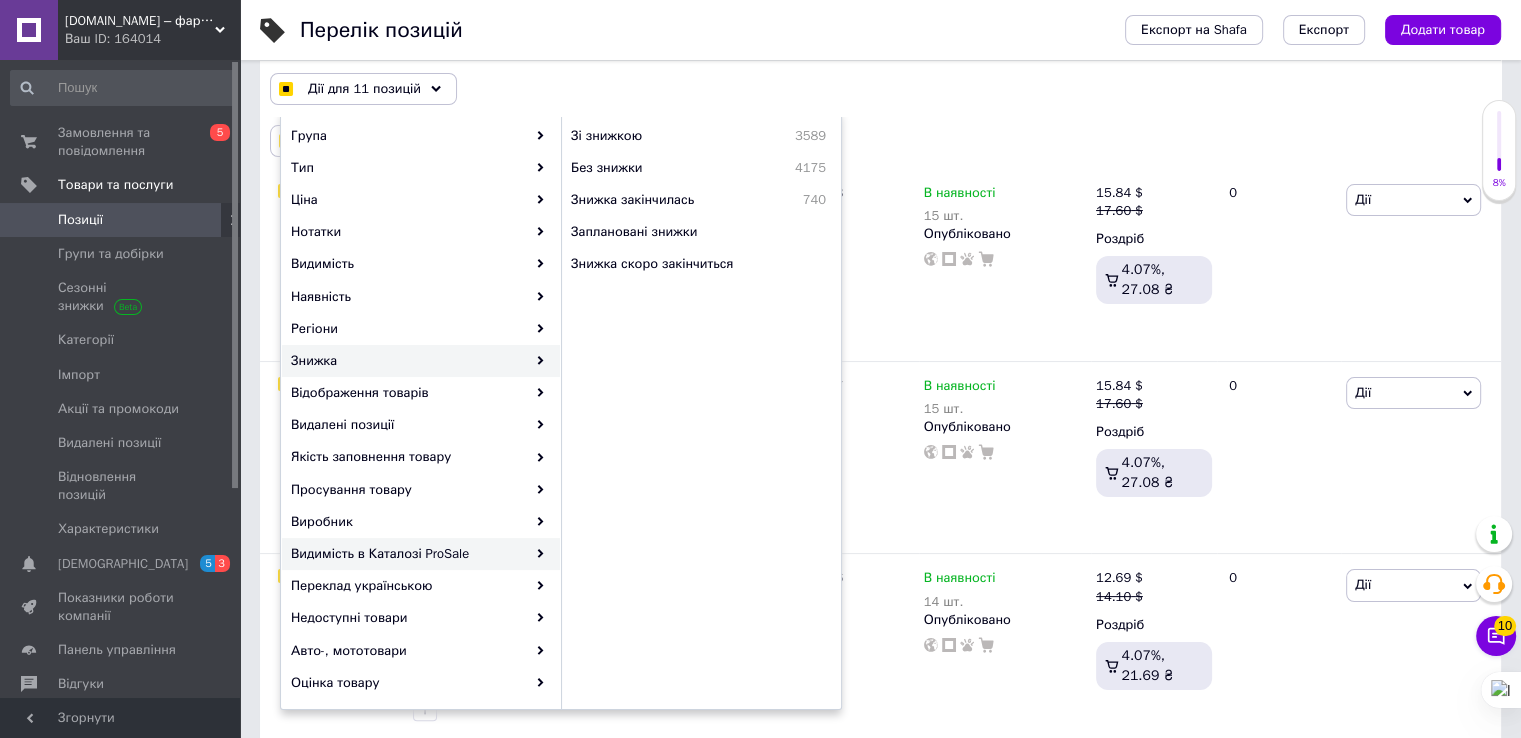 checkbox on "true" 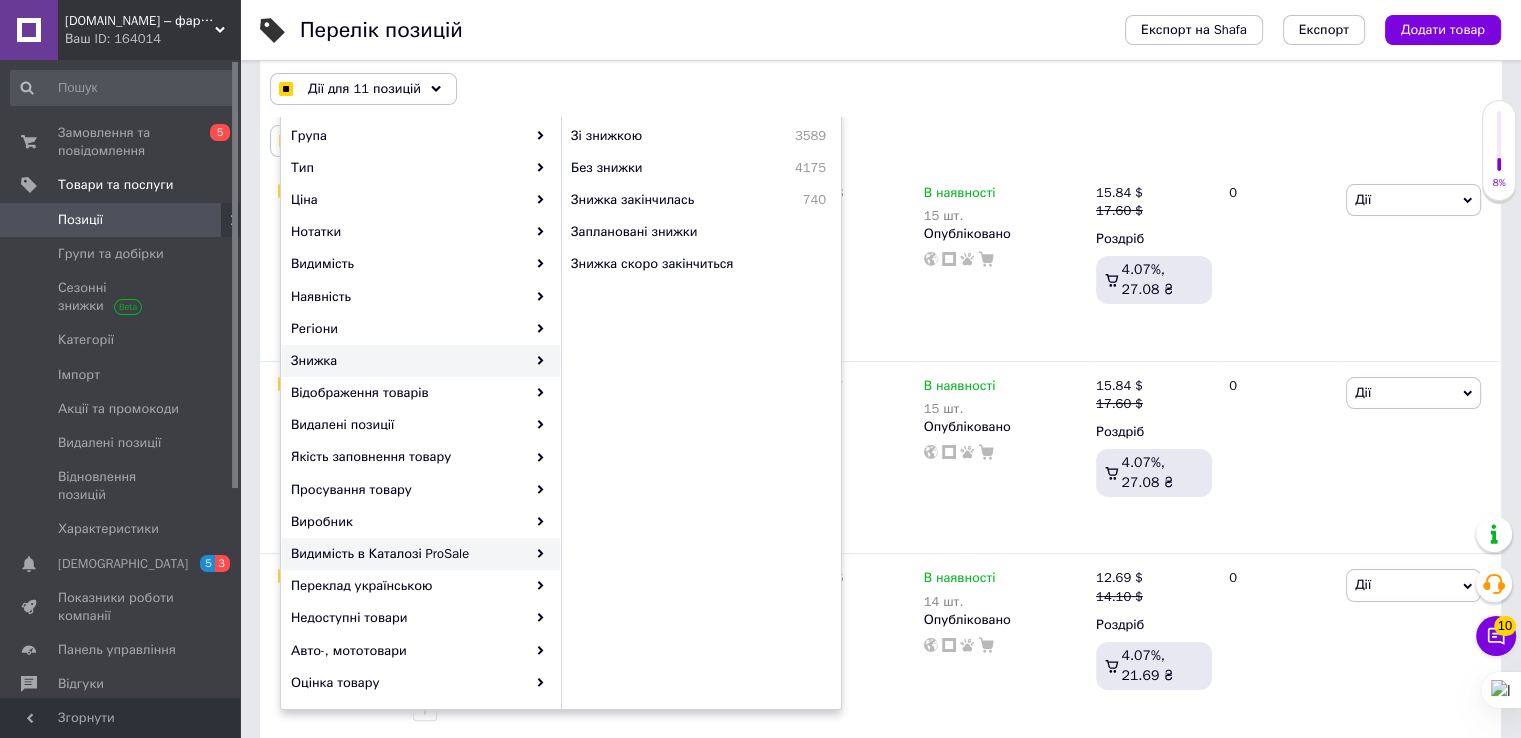 checkbox on "true" 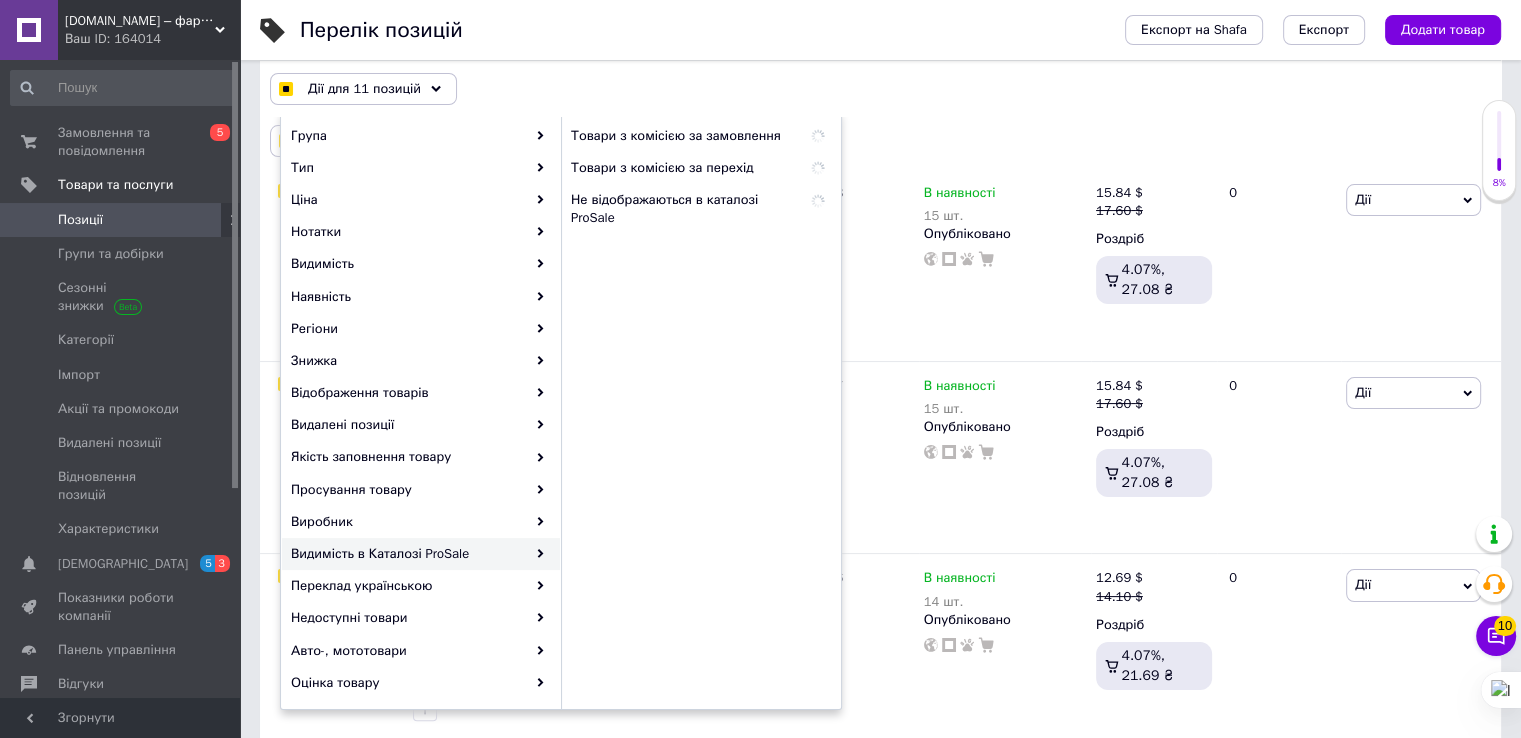 scroll, scrollTop: 200, scrollLeft: 0, axis: vertical 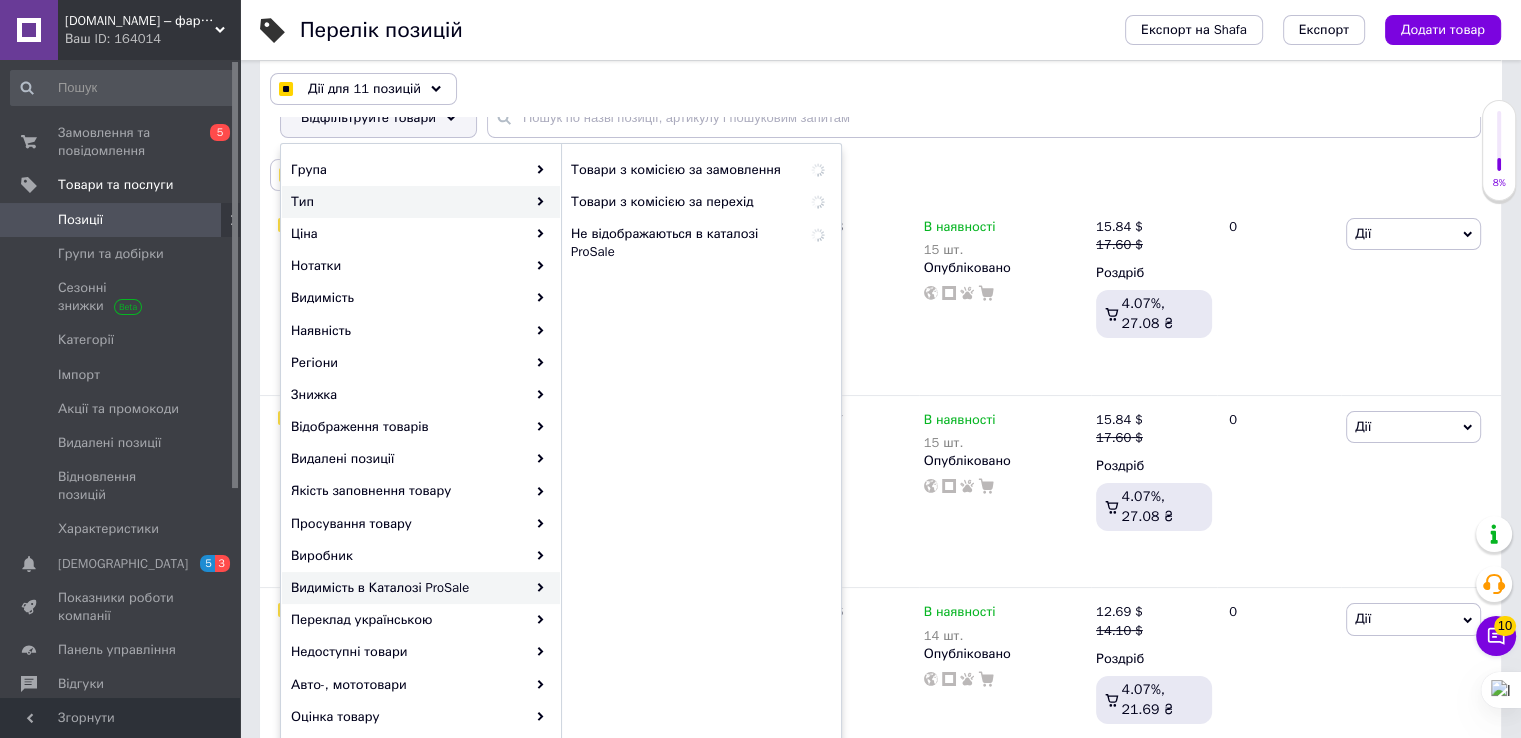 checkbox on "true" 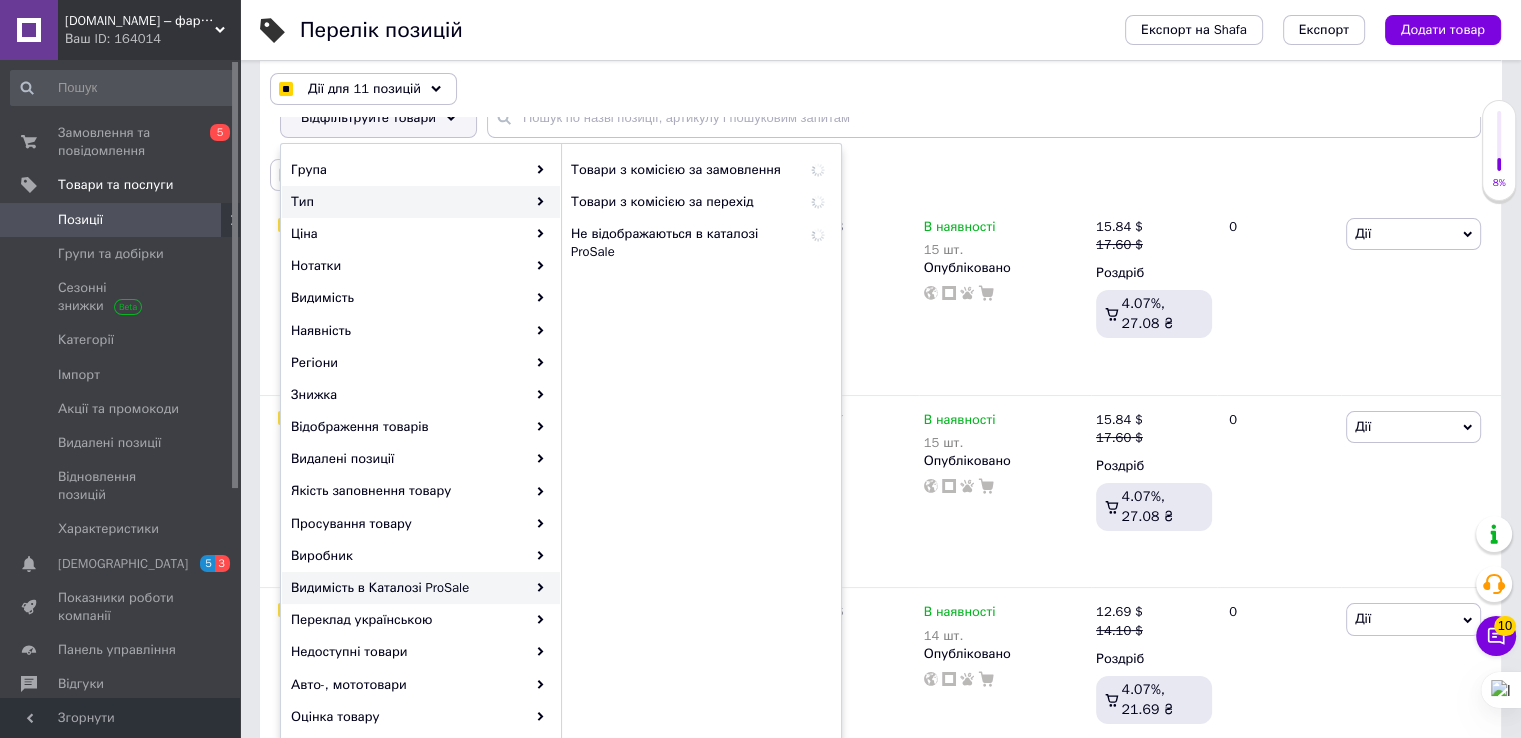 checkbox on "true" 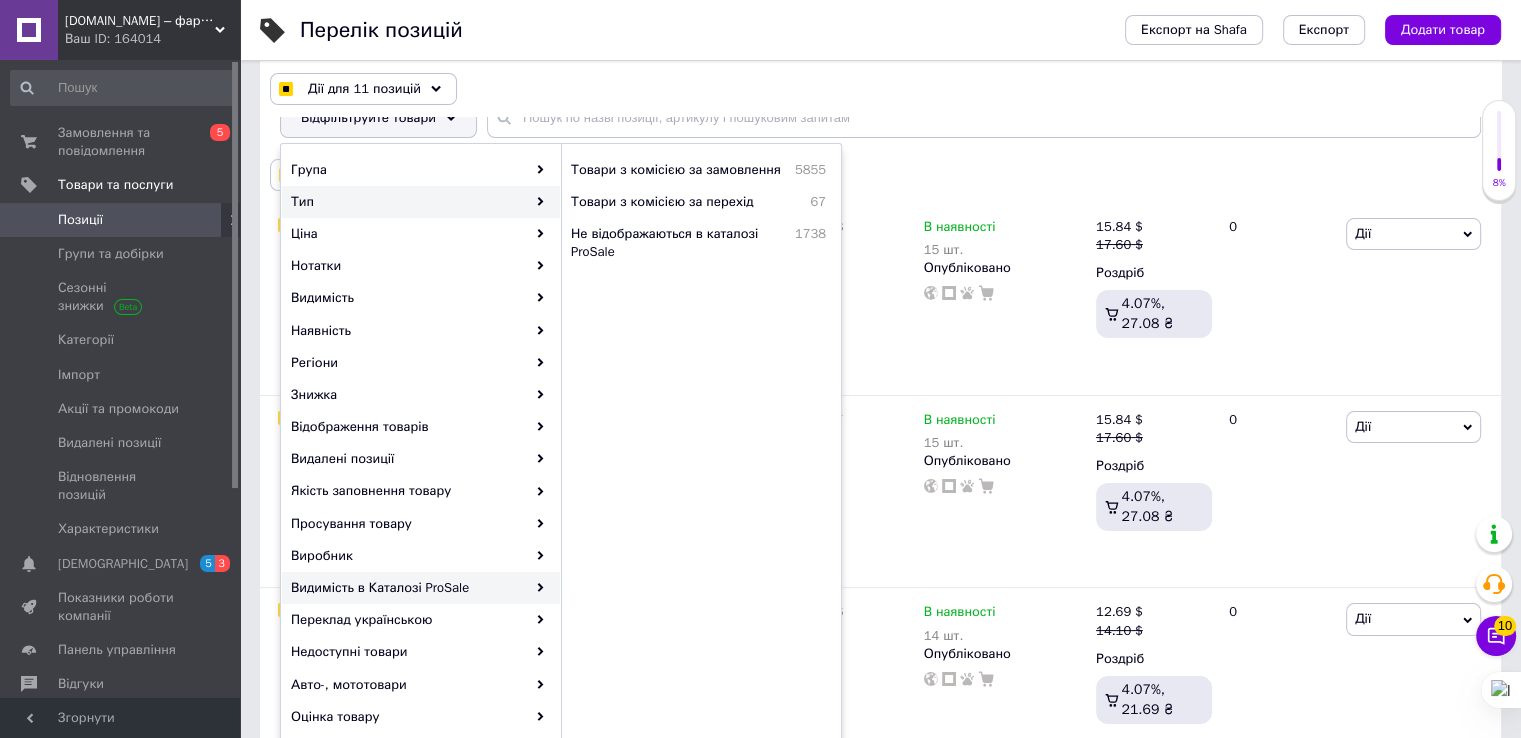 checkbox on "true" 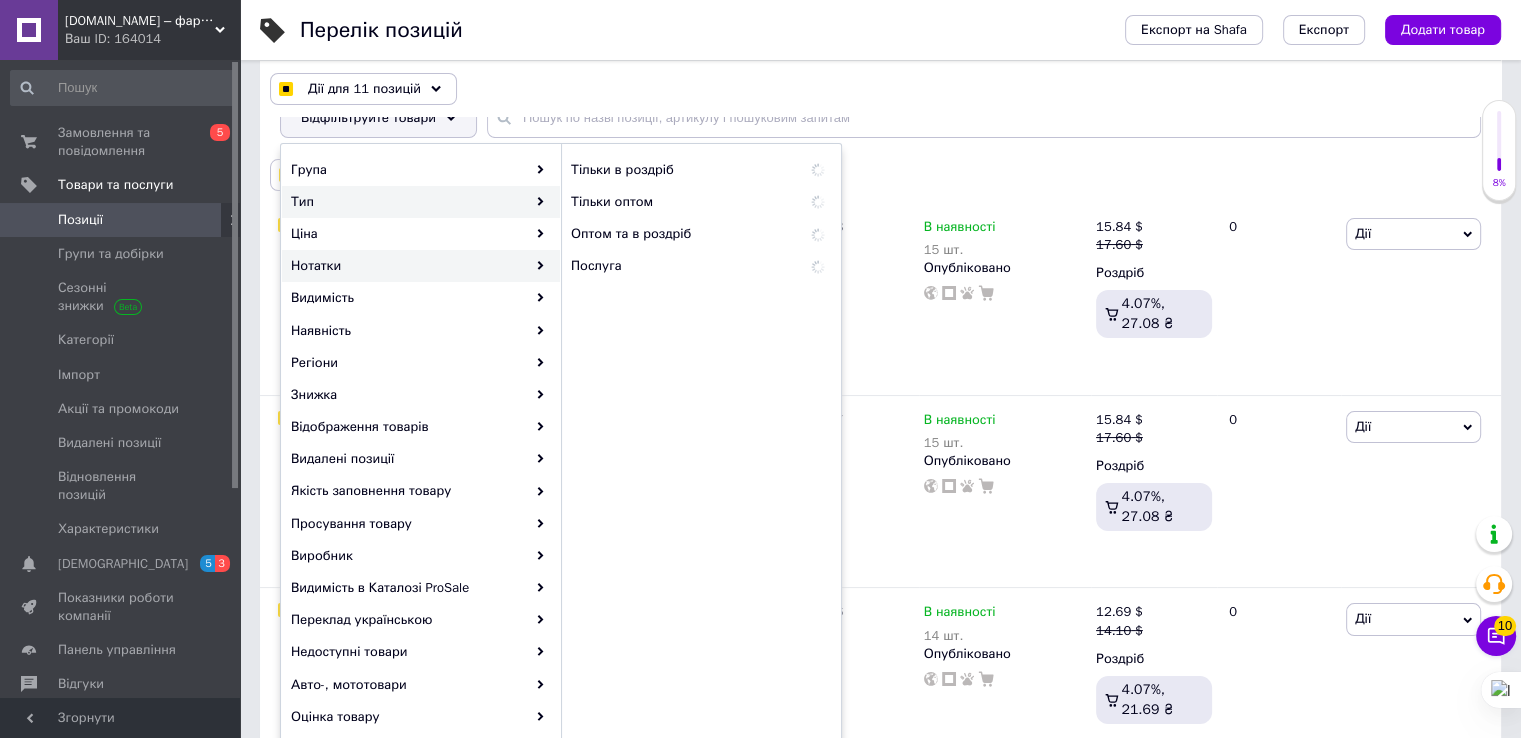 checkbox on "true" 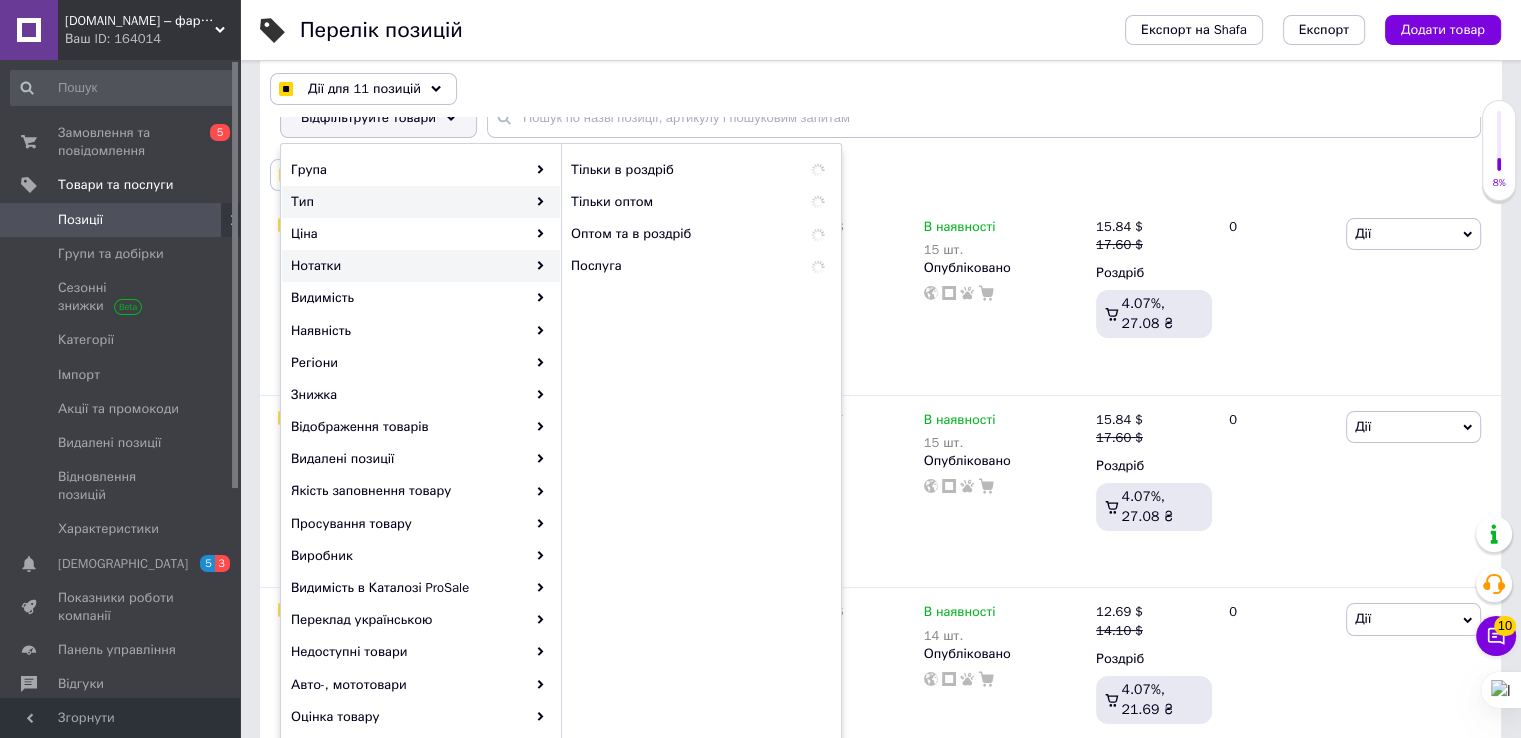 checkbox on "true" 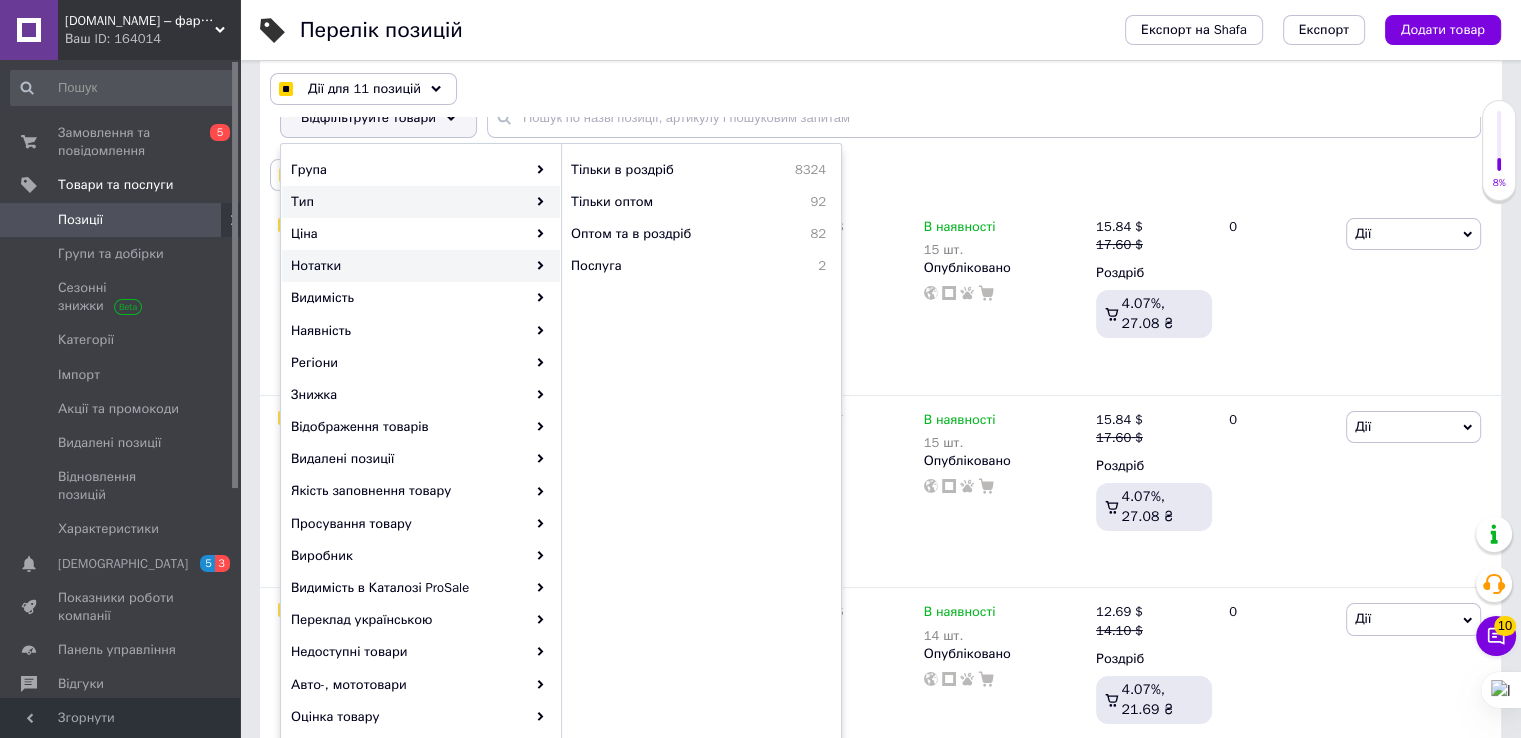 checkbox on "true" 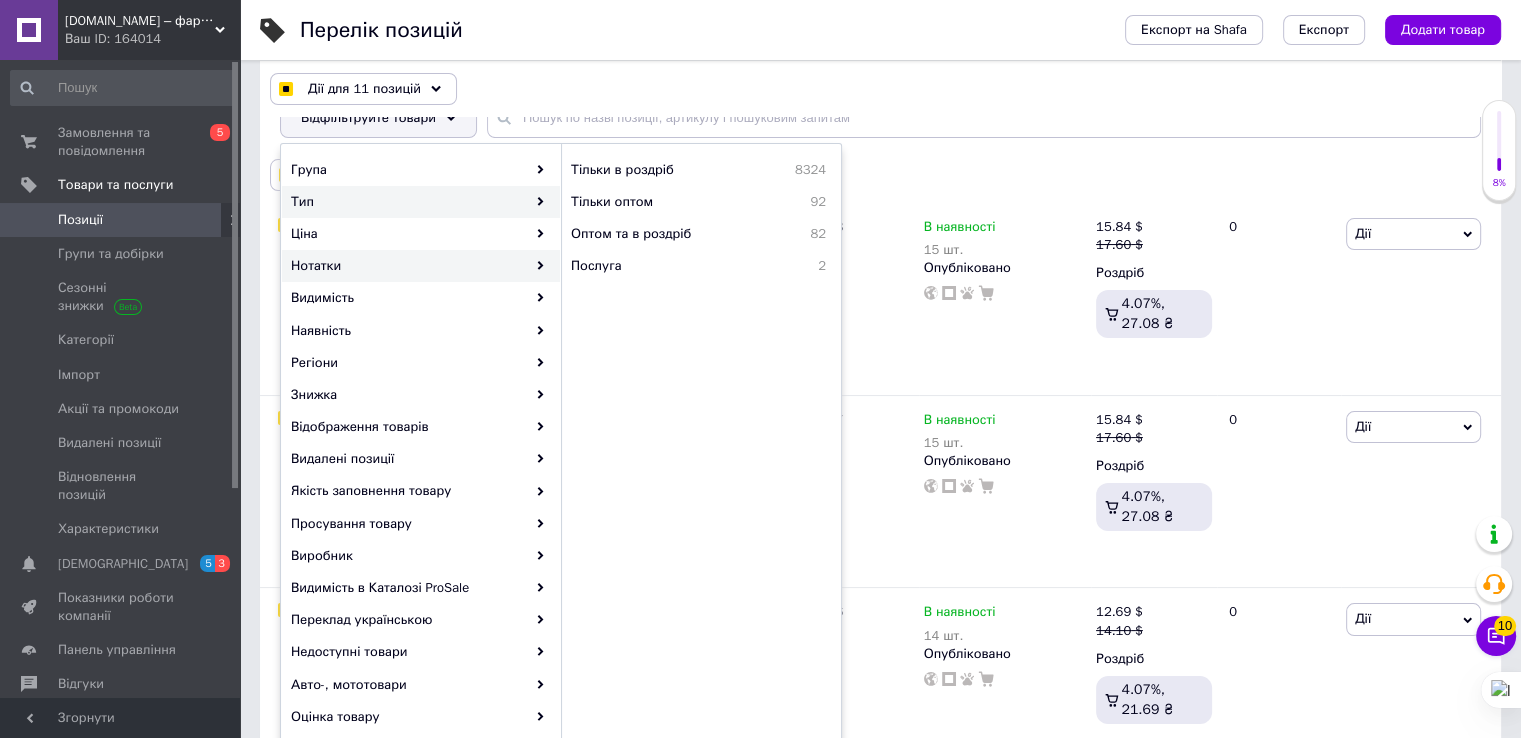 checkbox on "true" 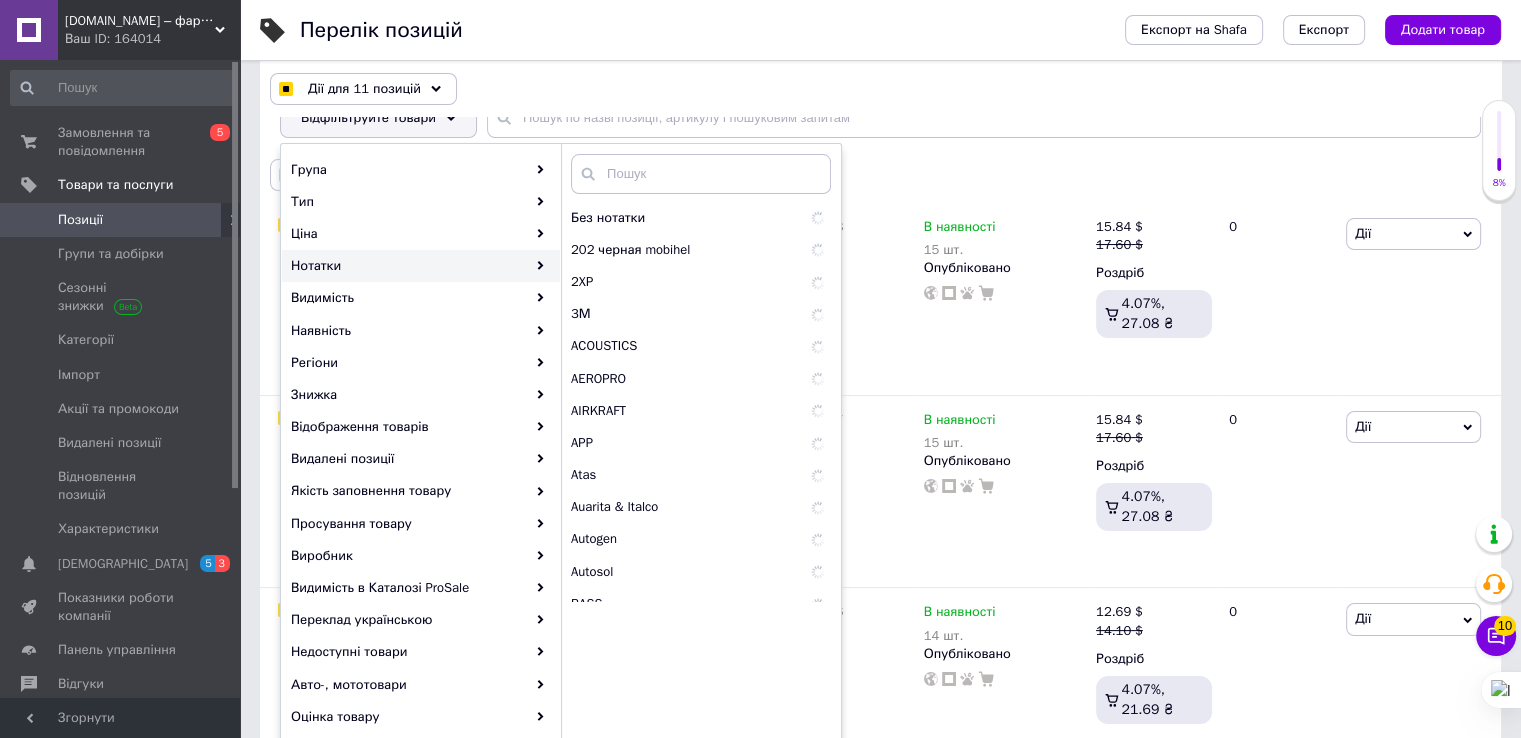 checkbox on "true" 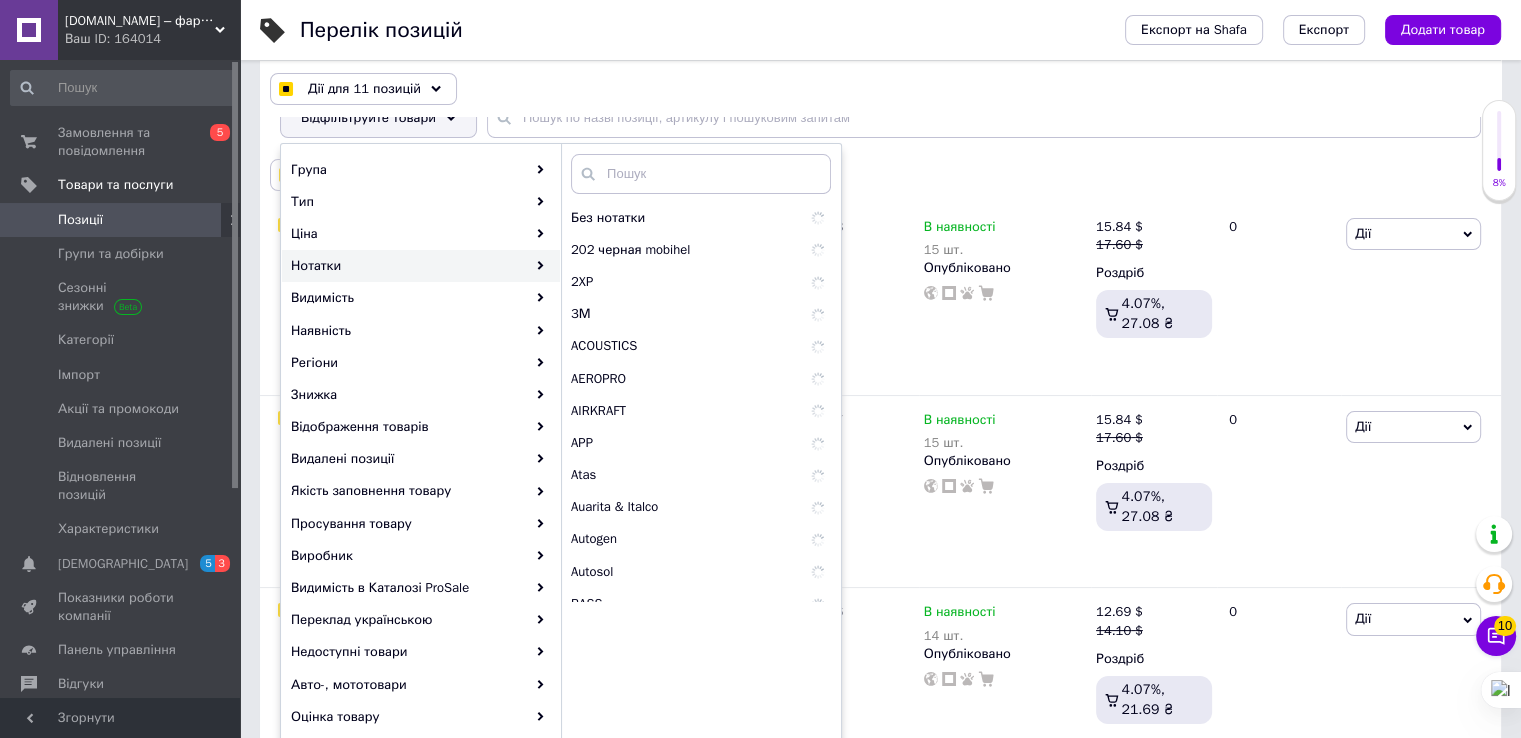 checkbox on "true" 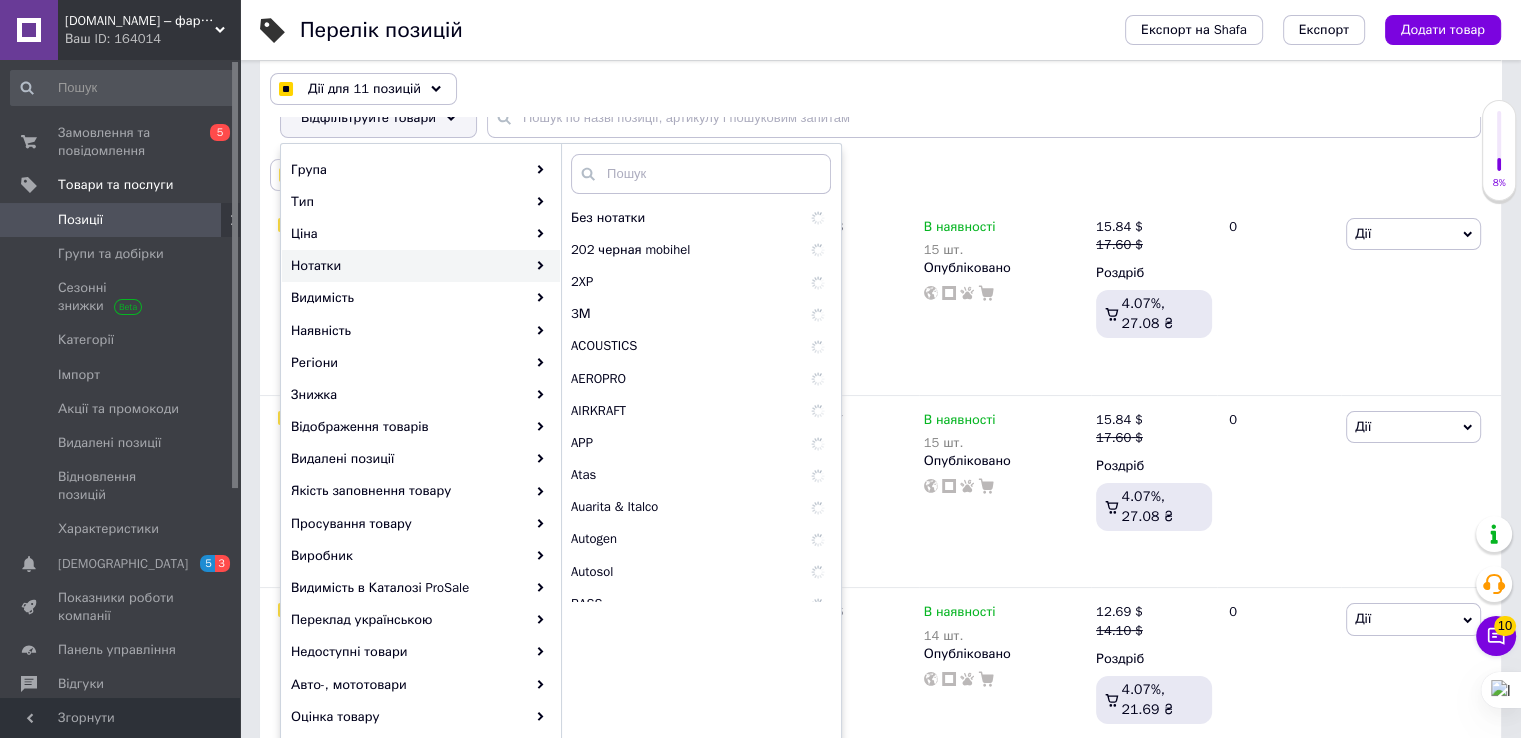 checkbox on "true" 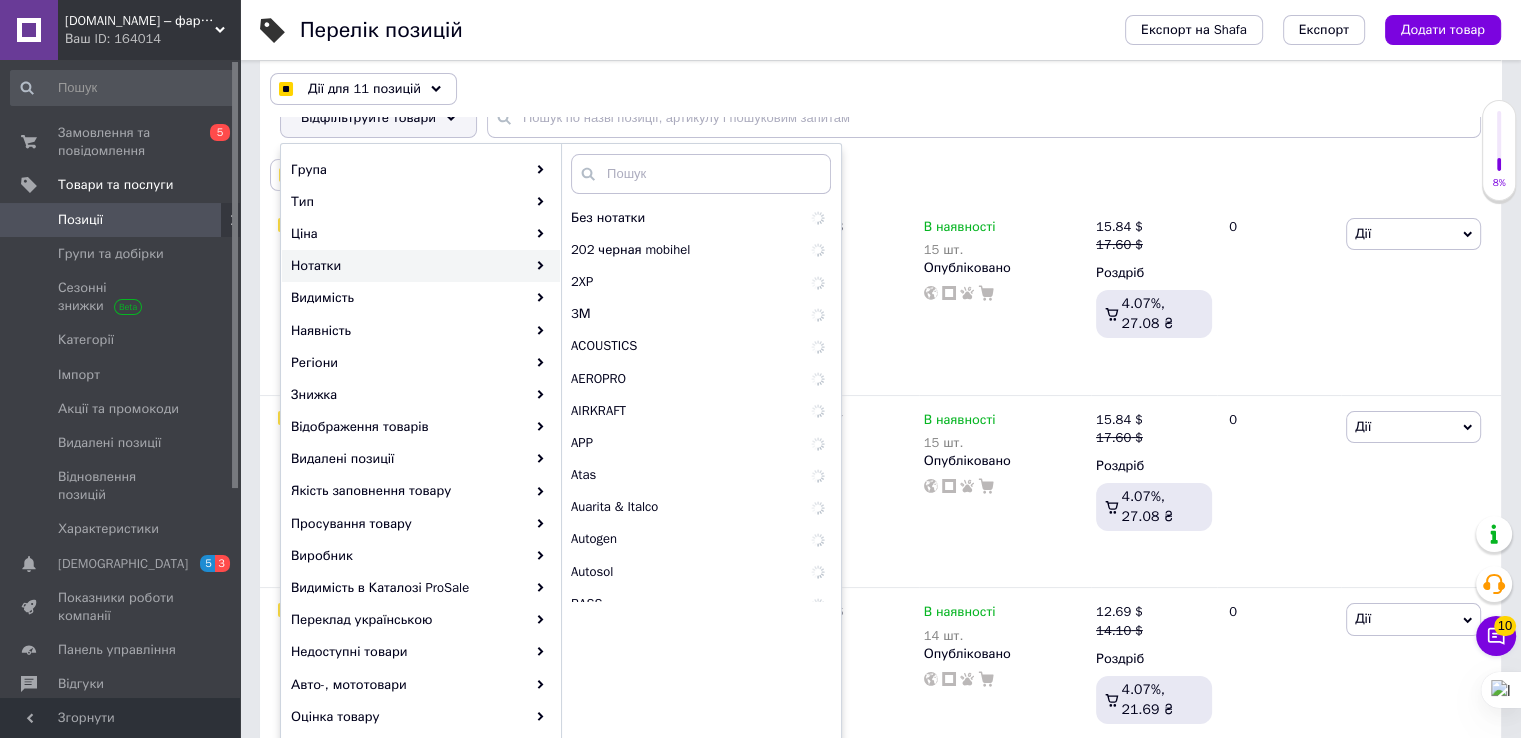 checkbox on "true" 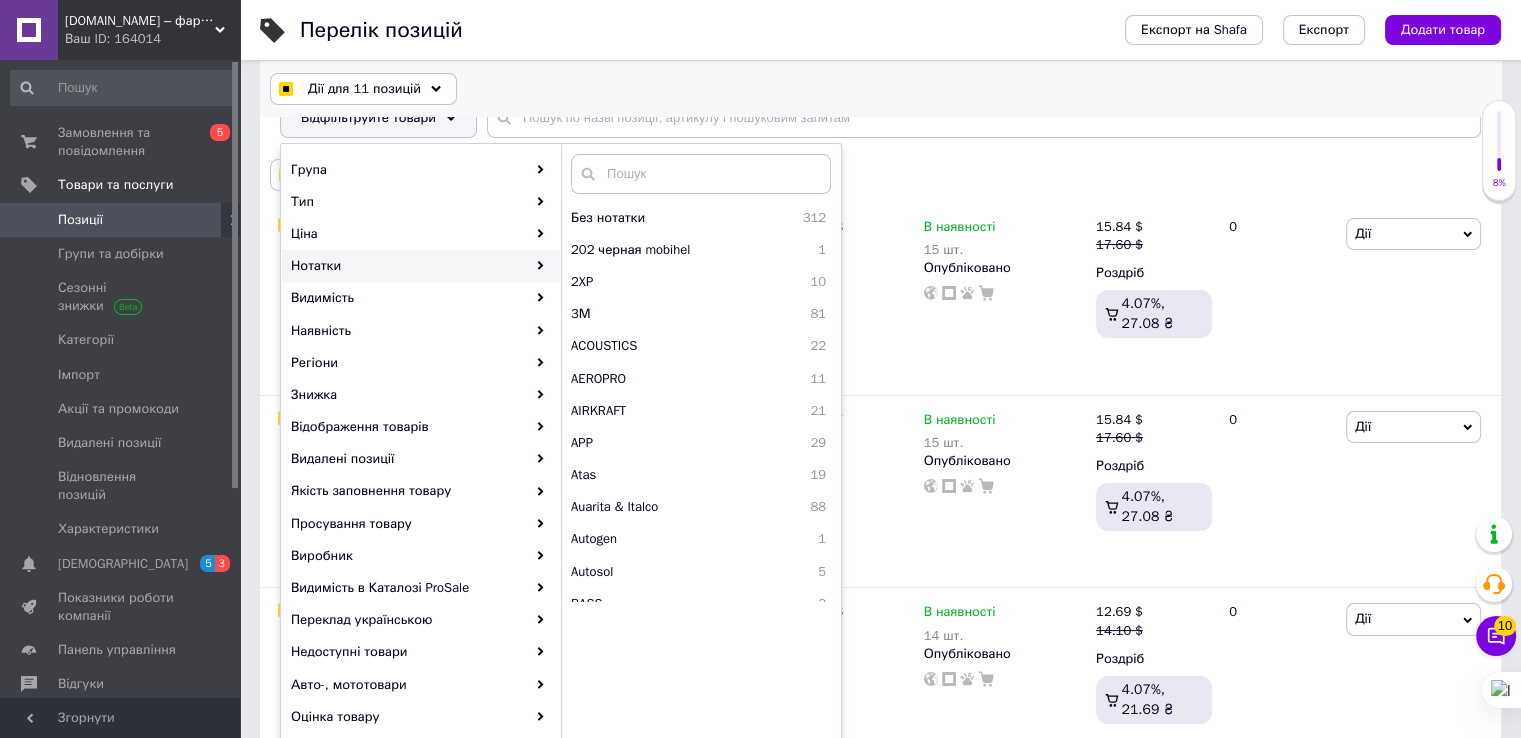 checkbox on "true" 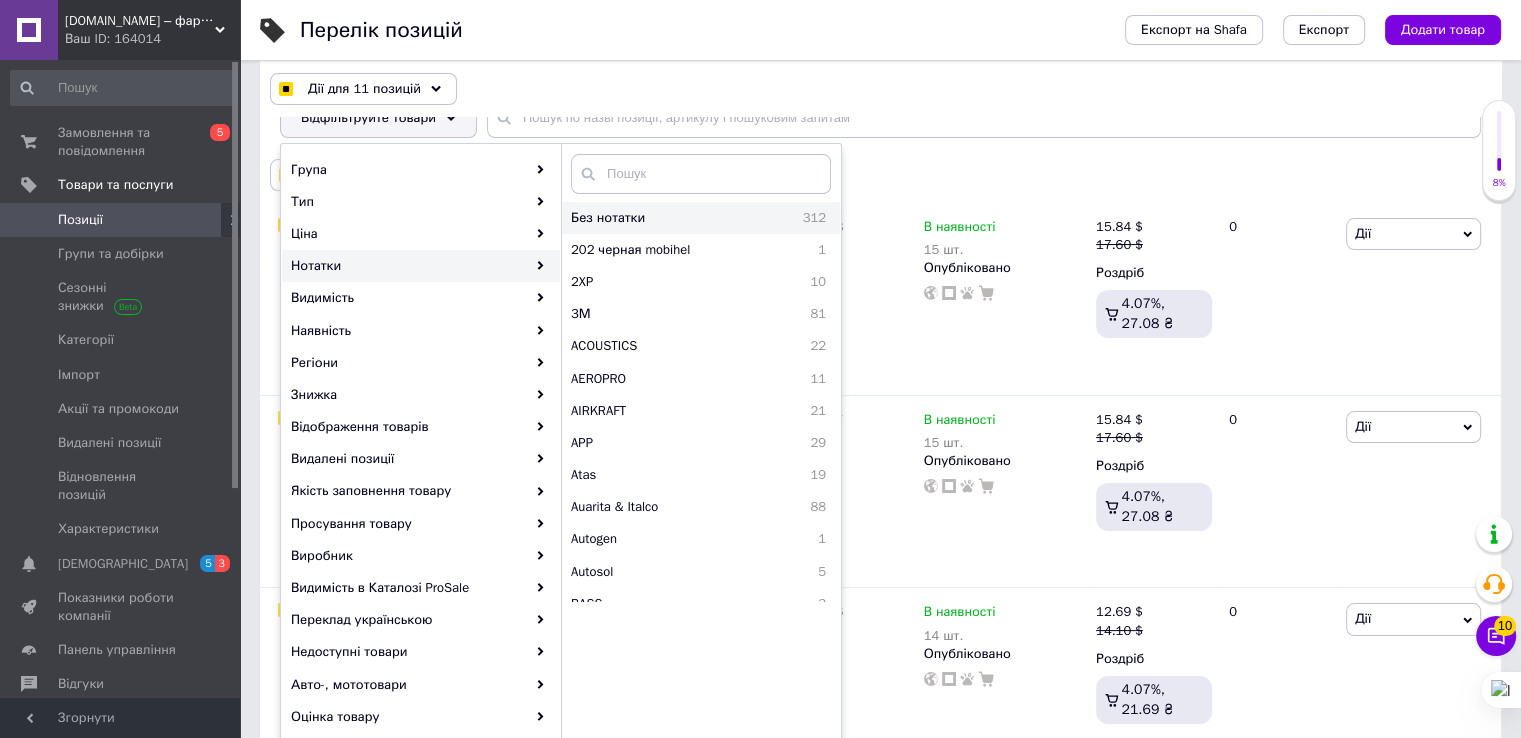 checkbox on "true" 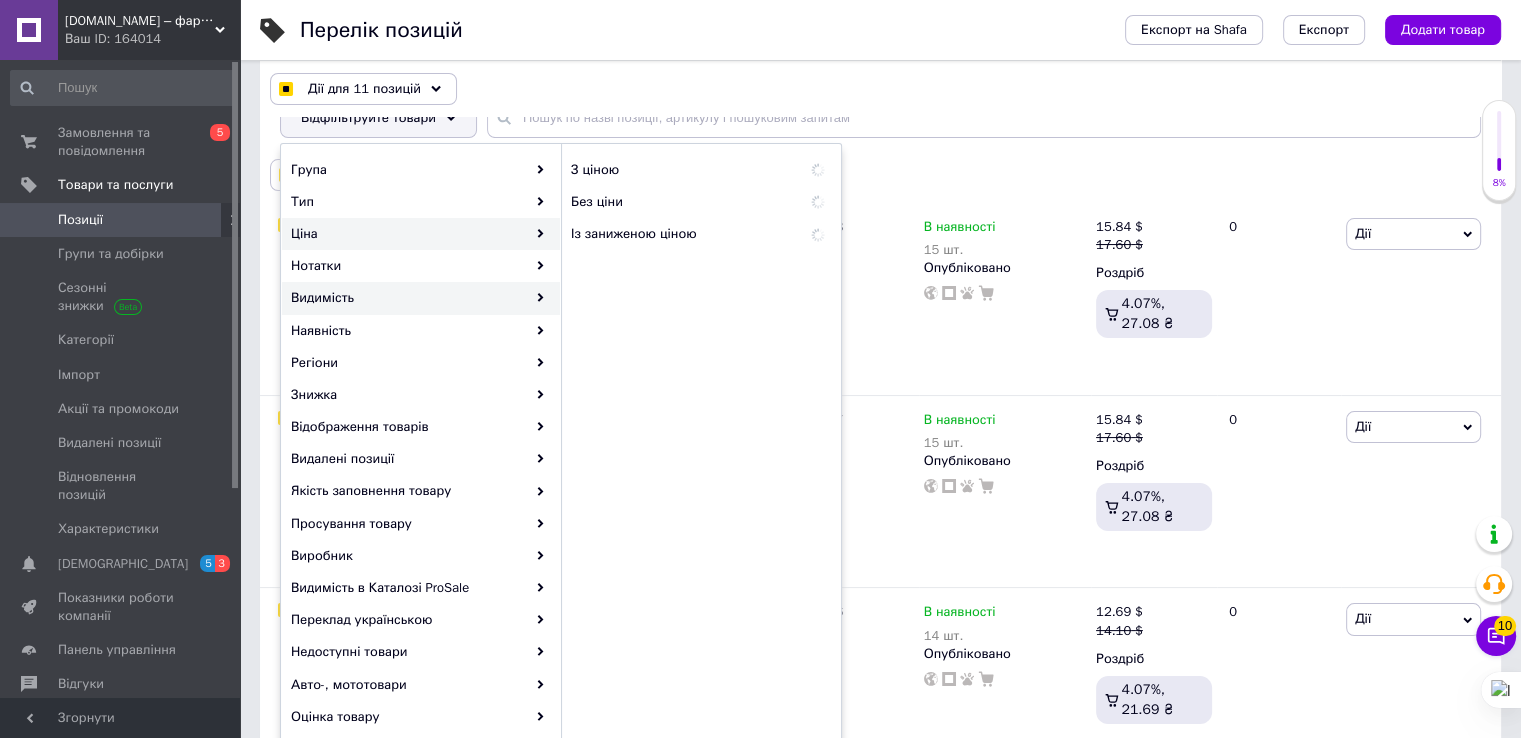 checkbox on "true" 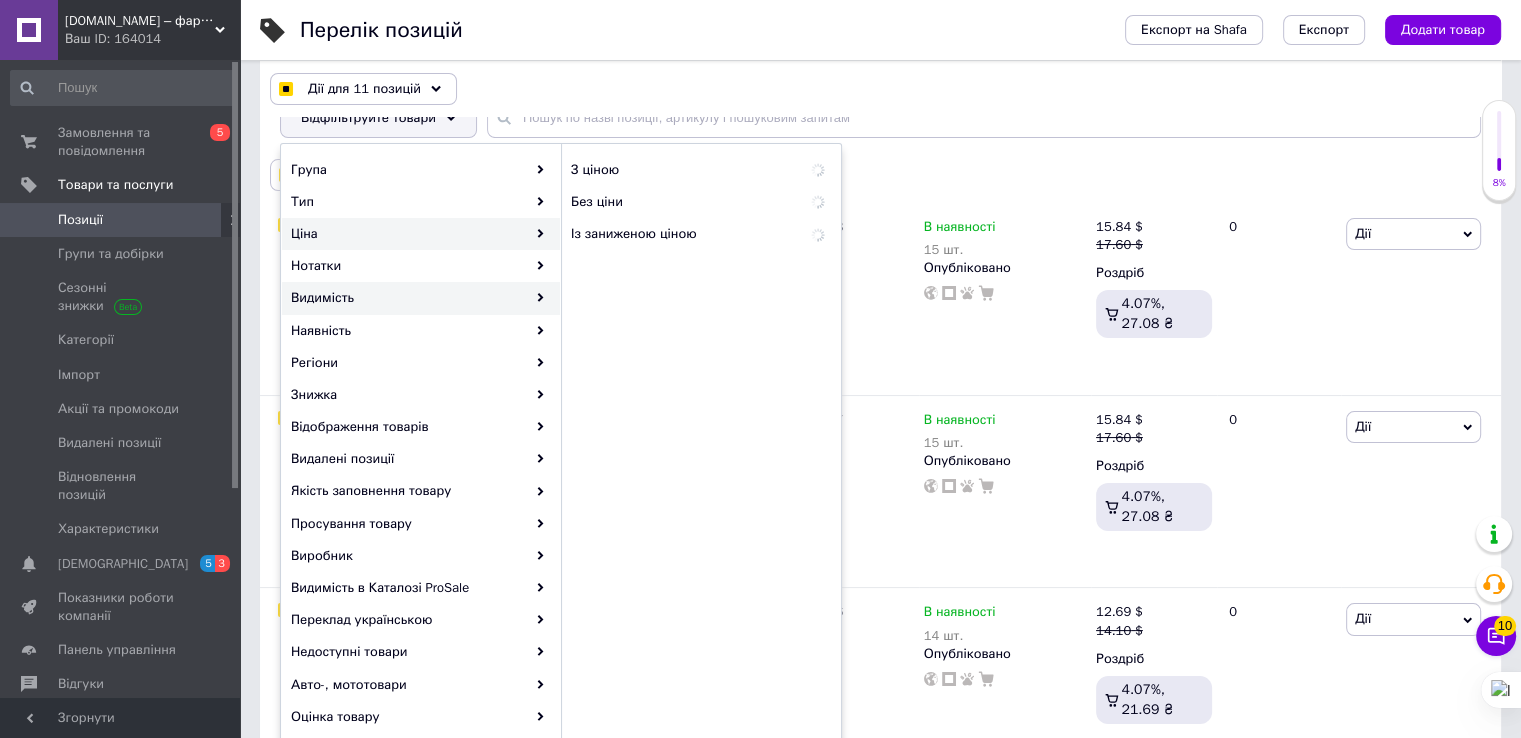checkbox on "true" 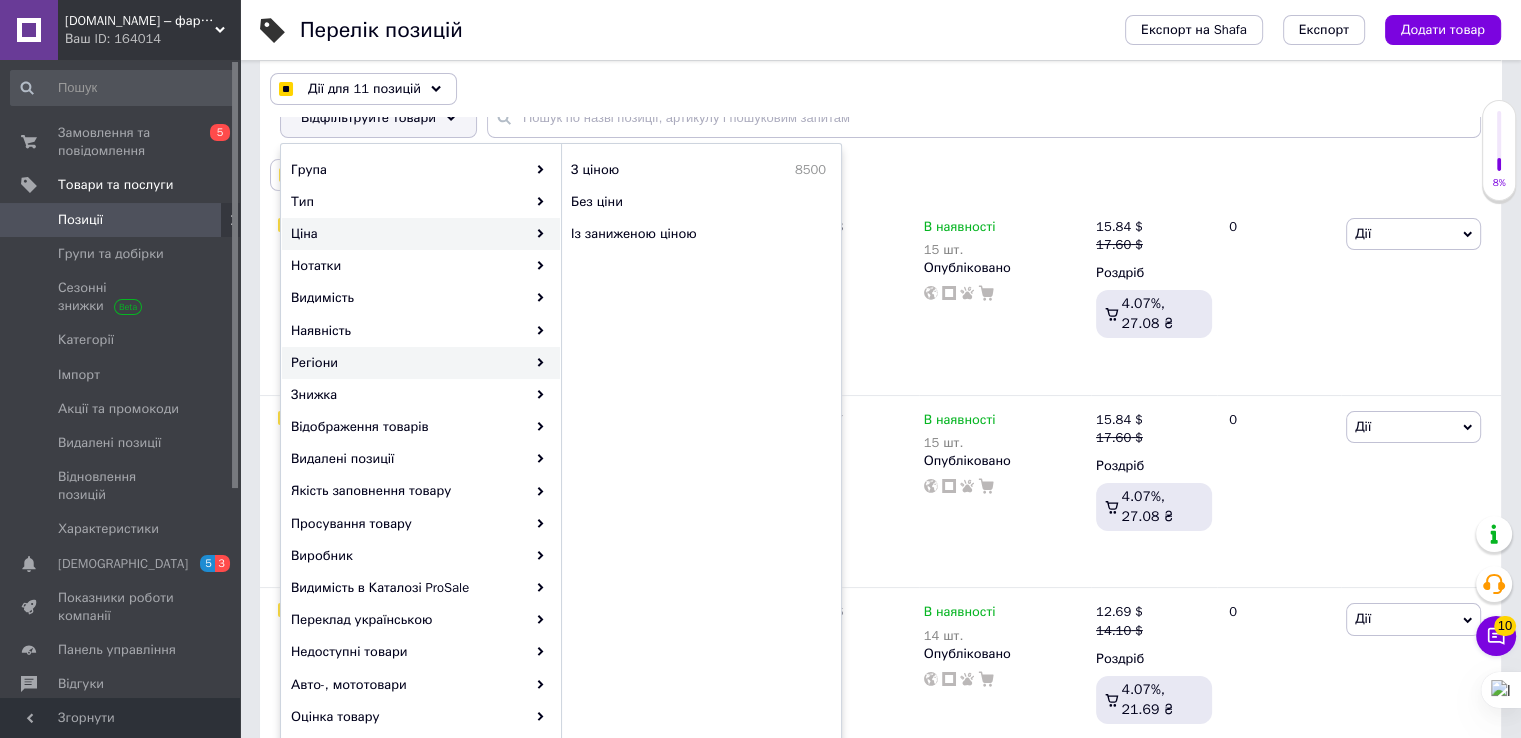 checkbox on "true" 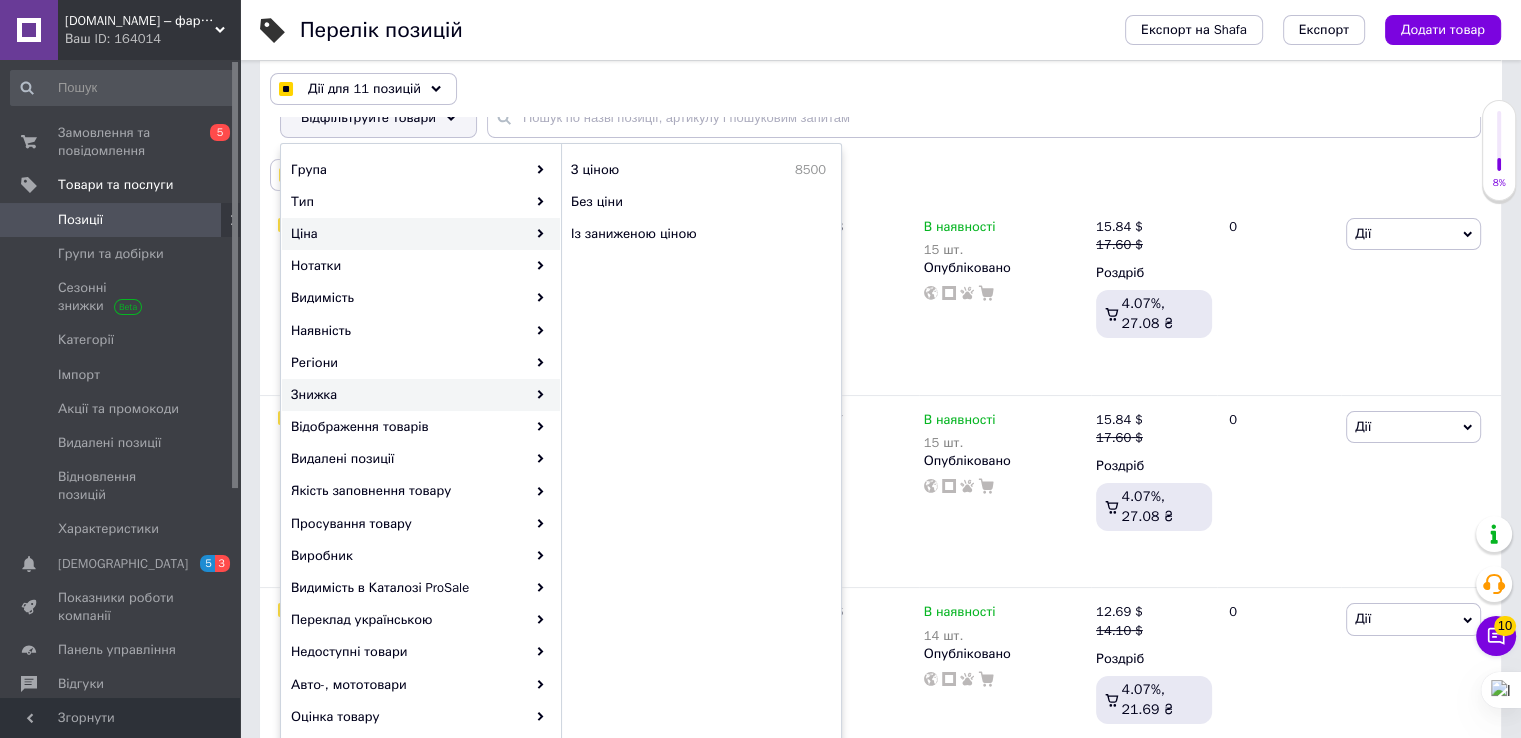 checkbox on "true" 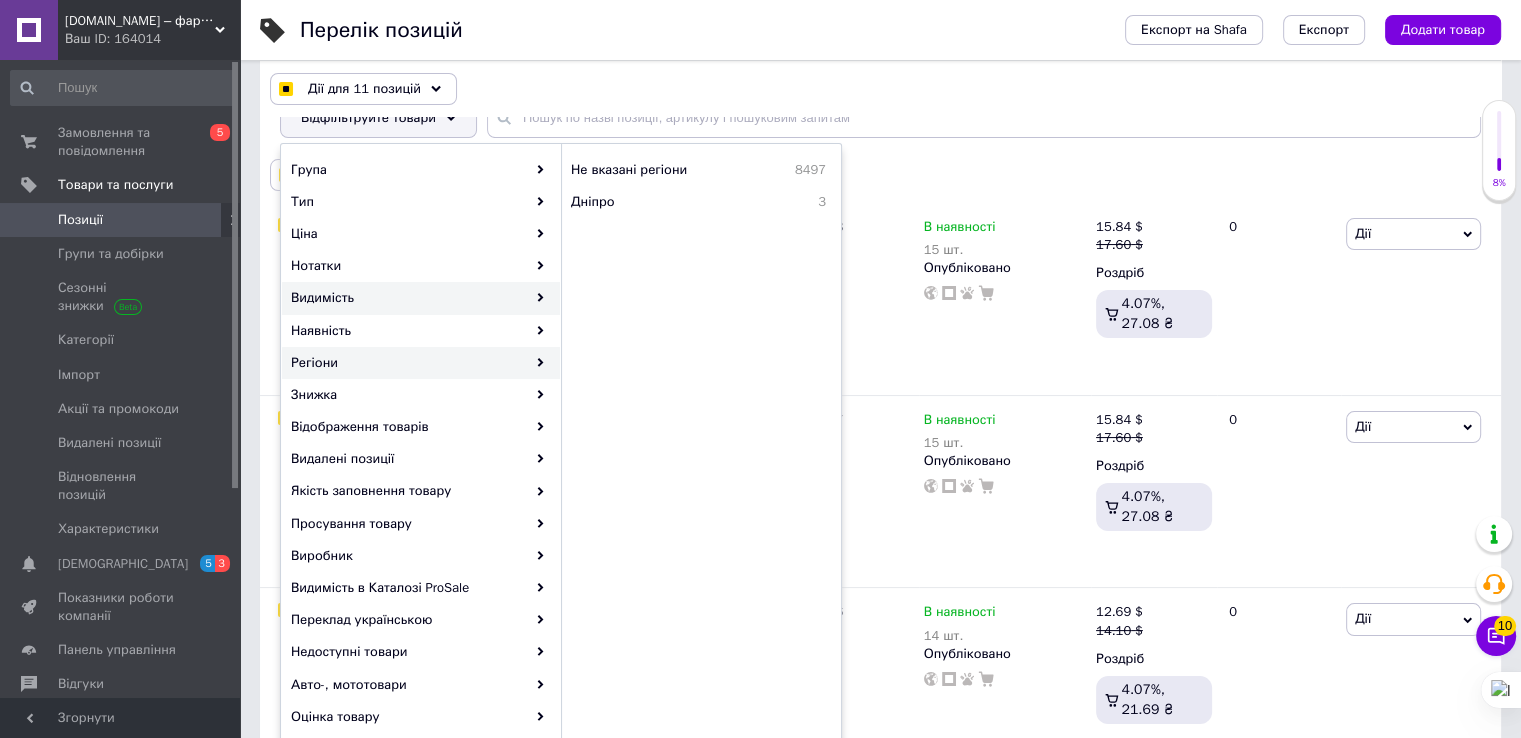 checkbox on "true" 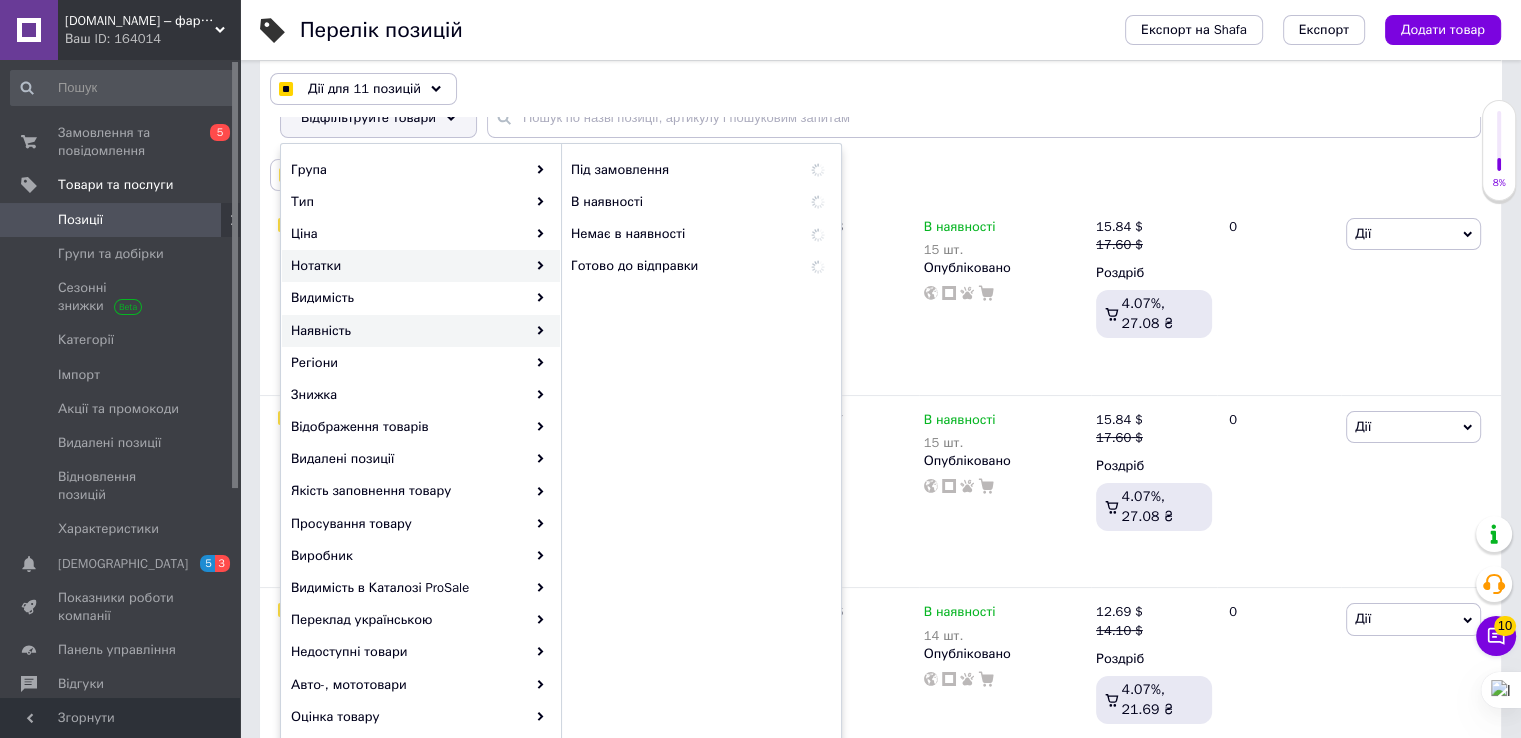 checkbox on "true" 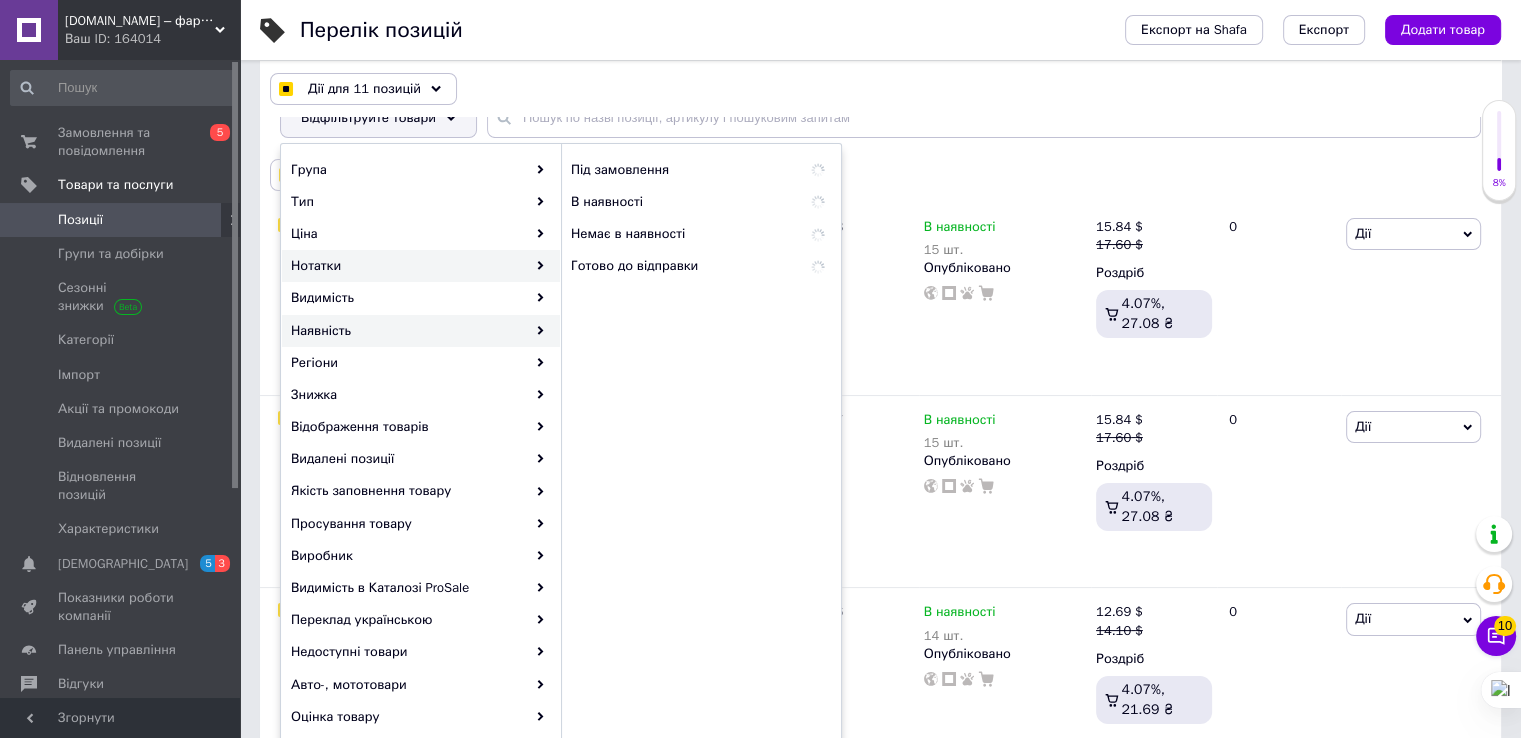 checkbox on "true" 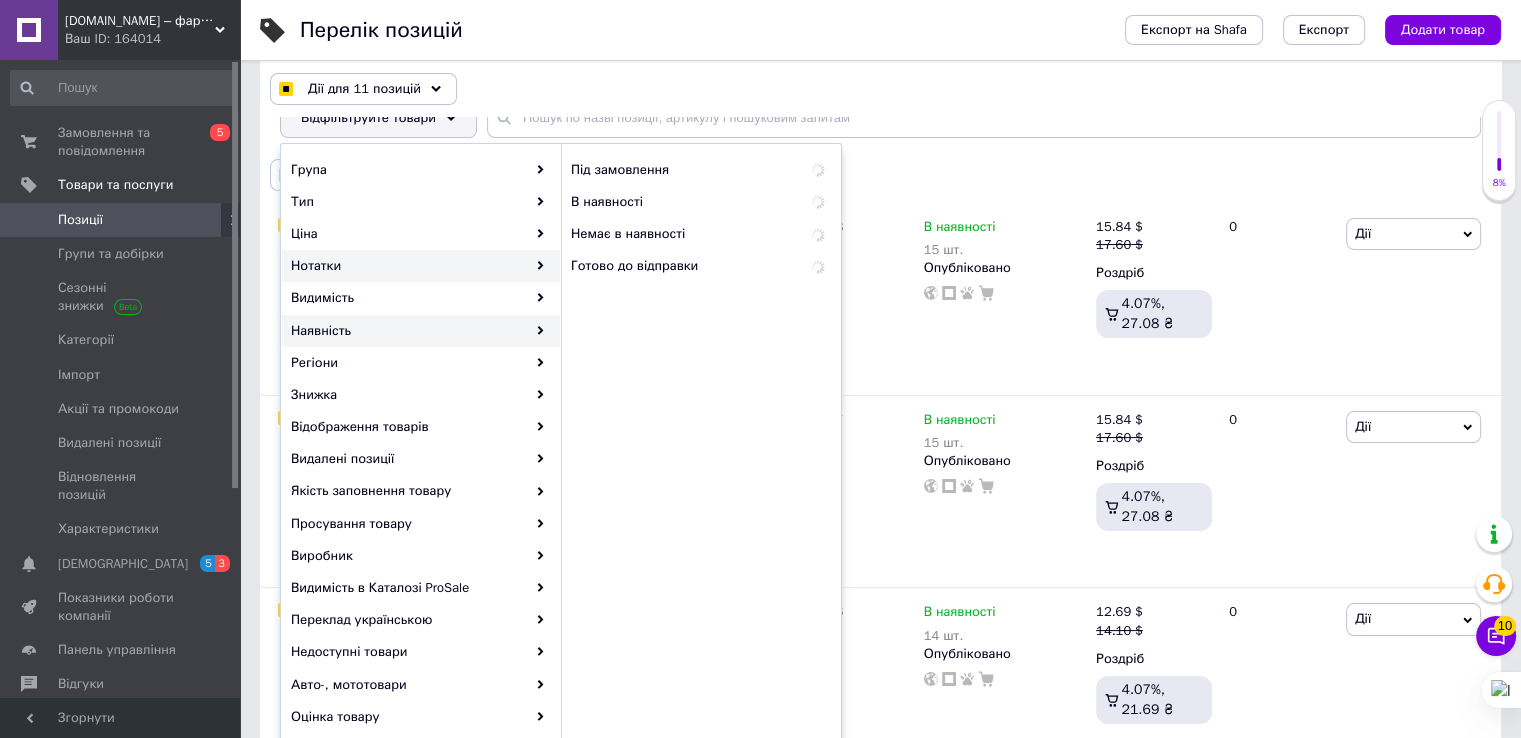 checkbox on "true" 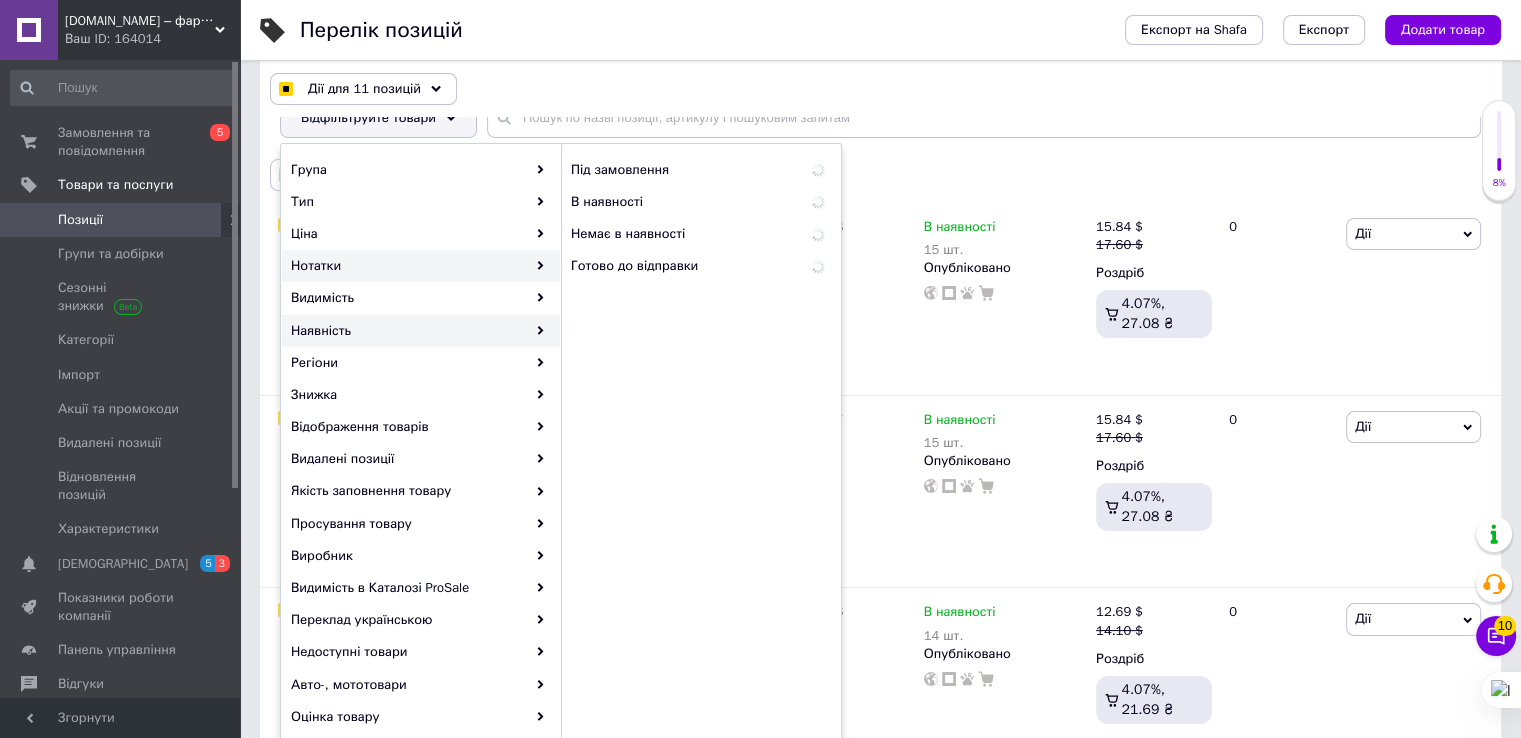 checkbox on "true" 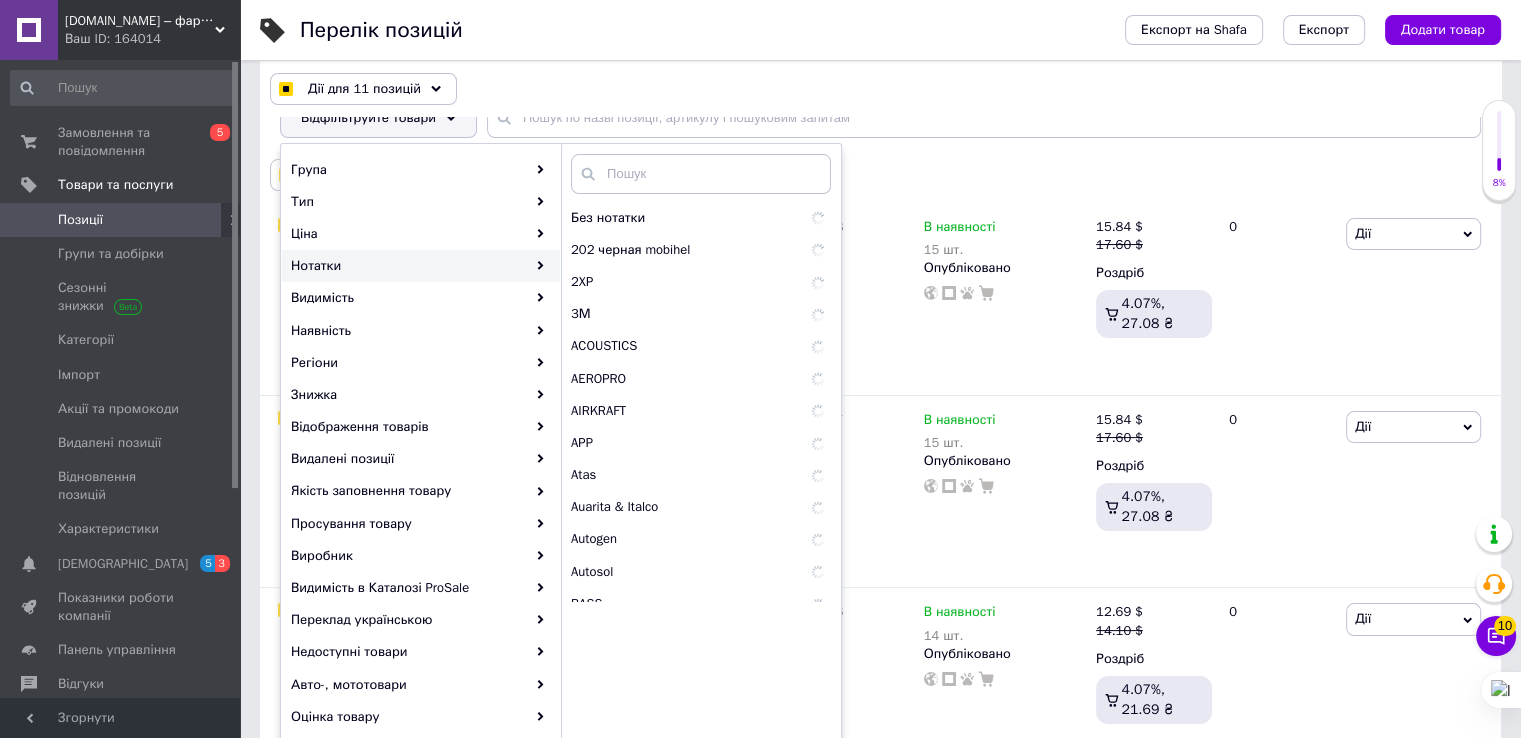 checkbox on "true" 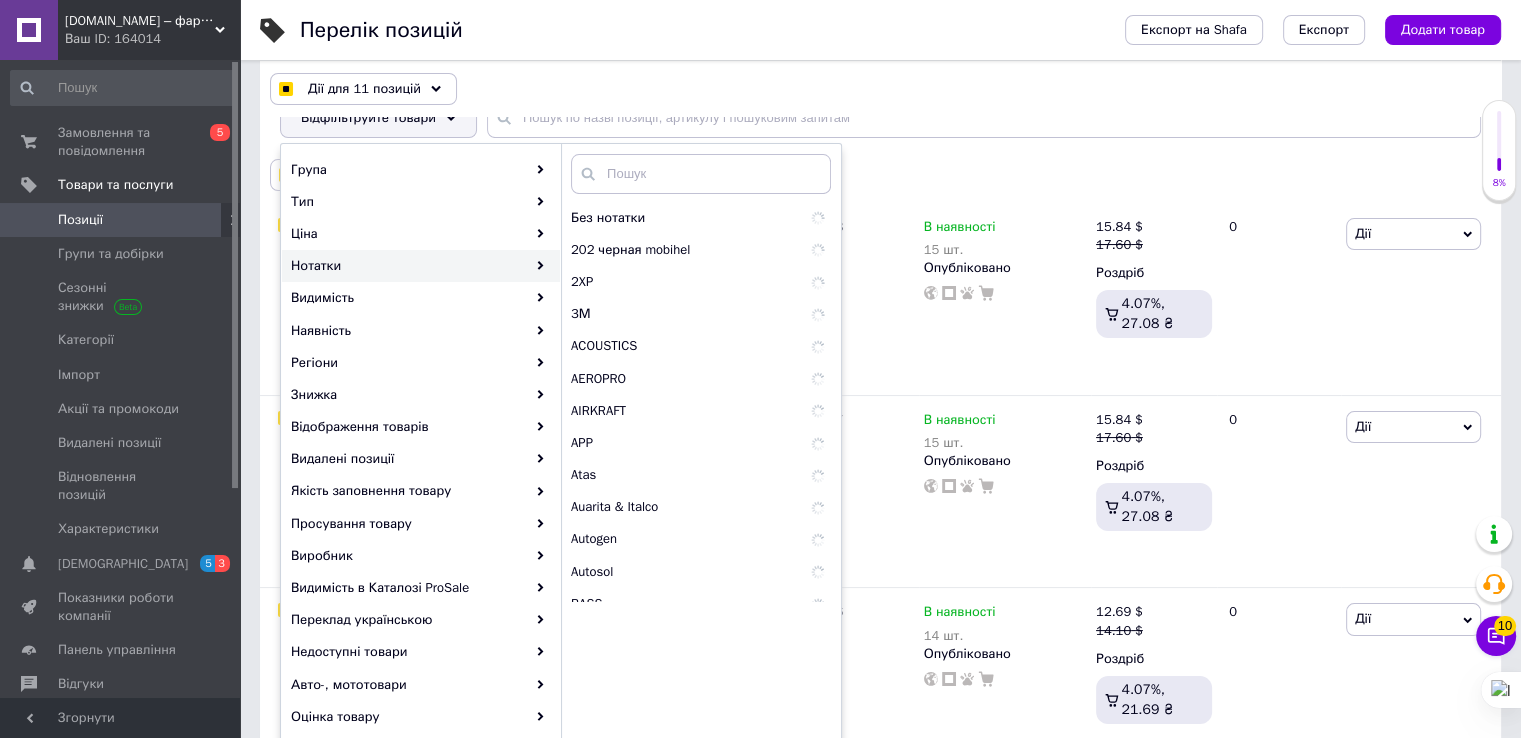 checkbox on "true" 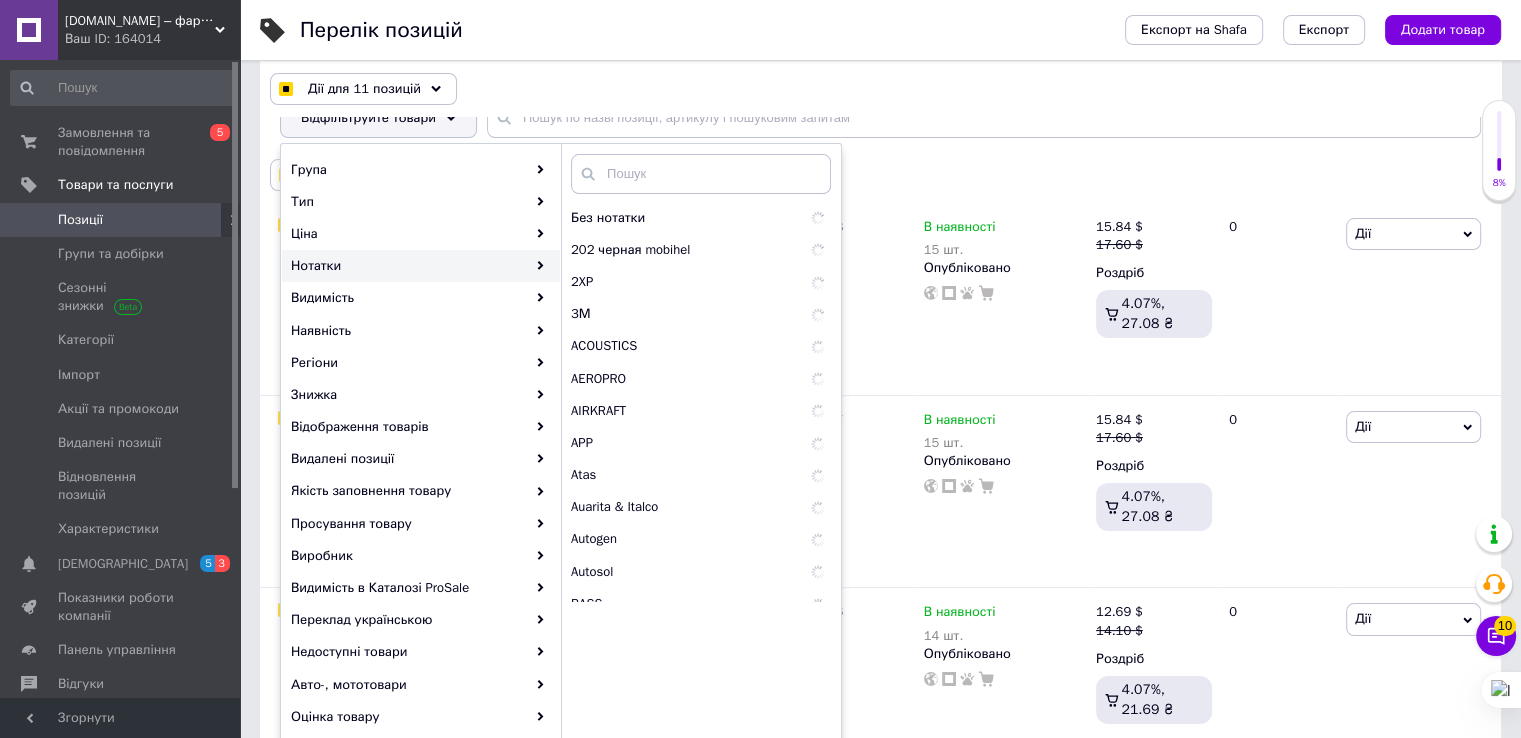 checkbox on "true" 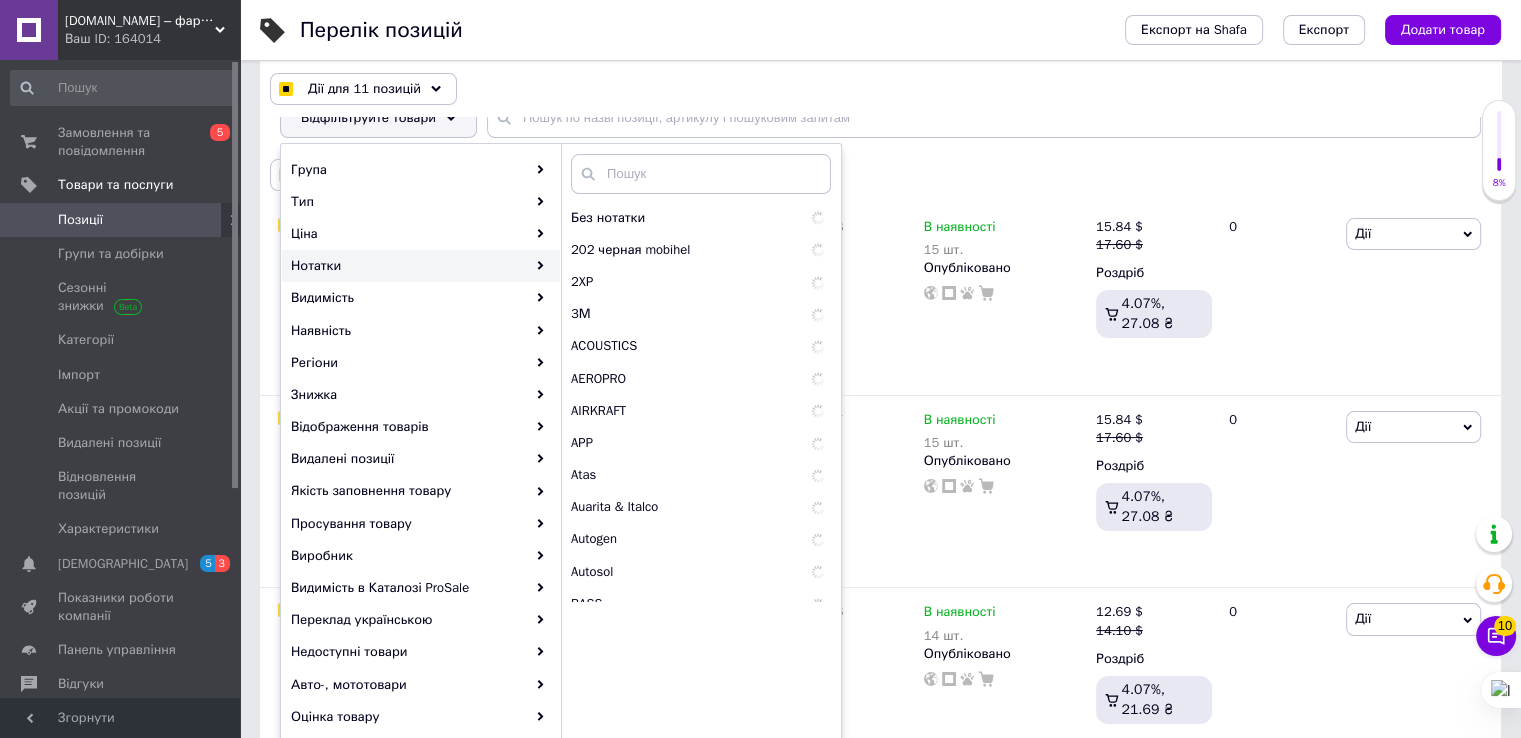 checkbox on "true" 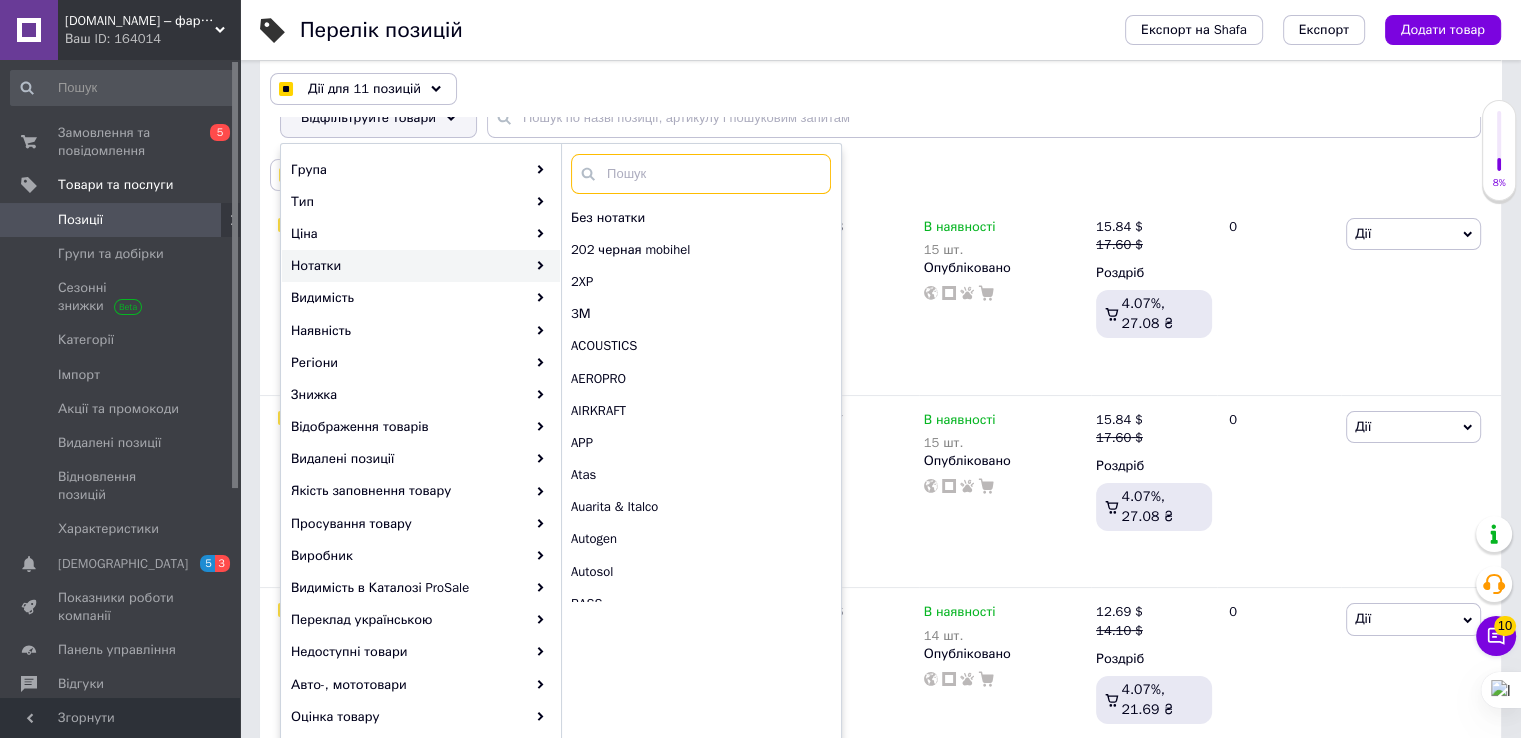 click at bounding box center [701, 174] 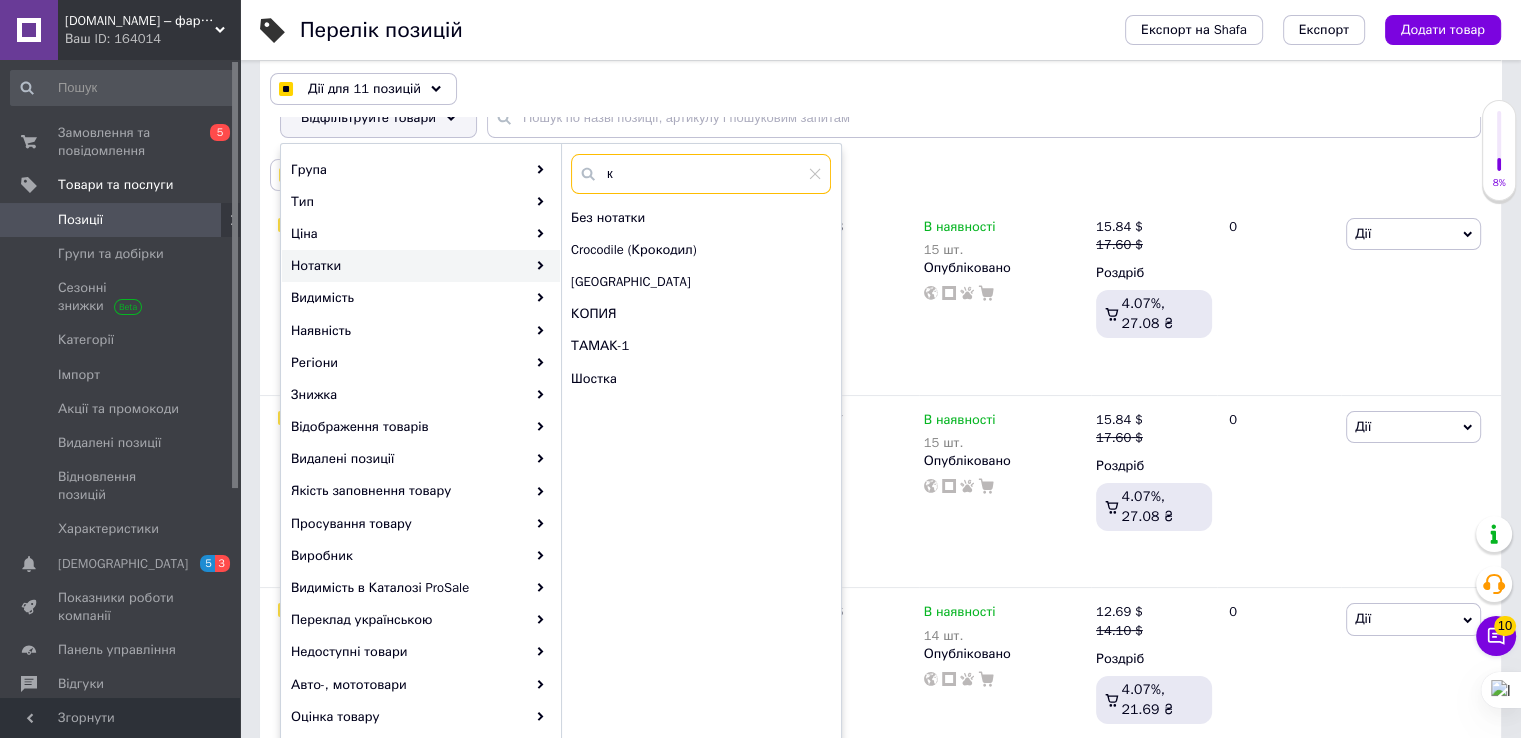checkbox on "true" 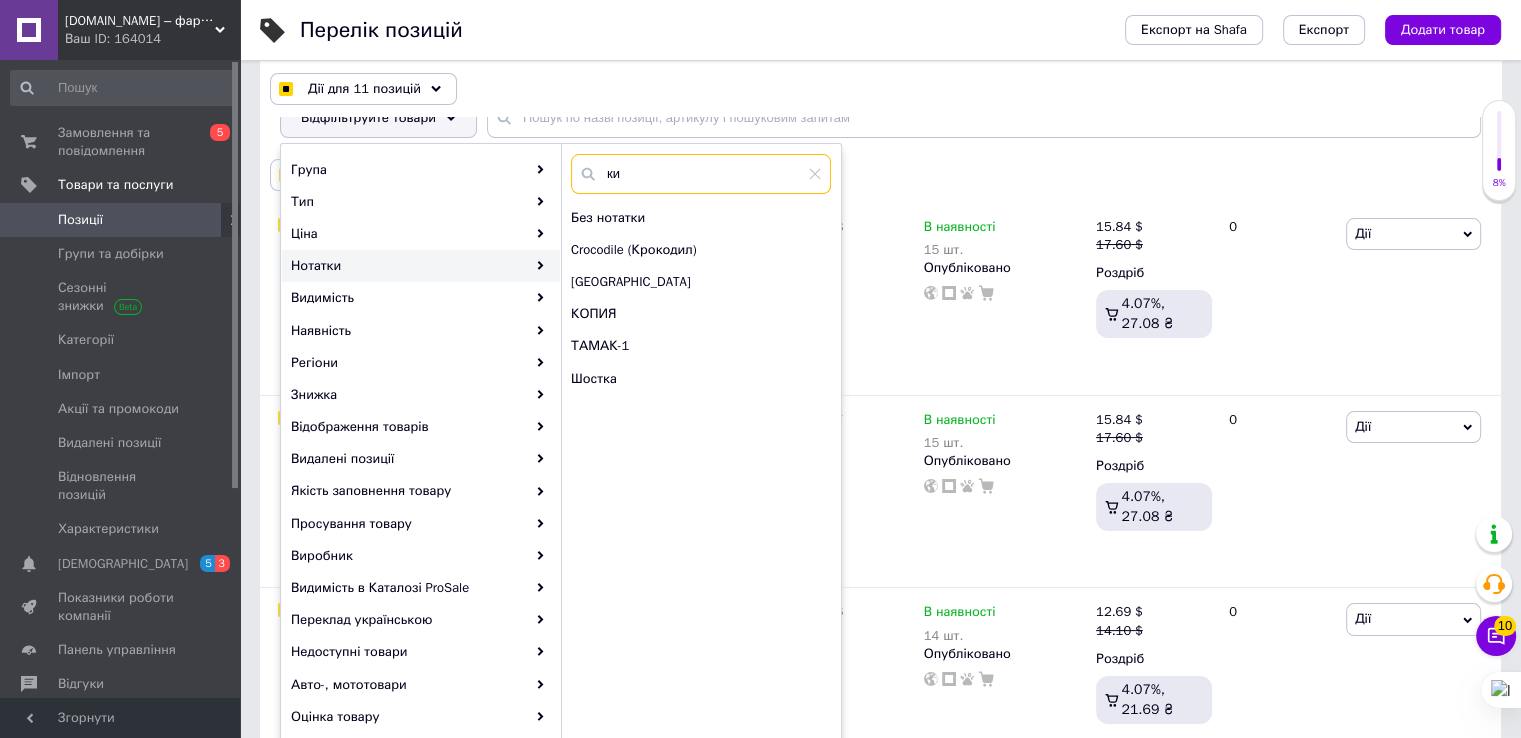 checkbox on "true" 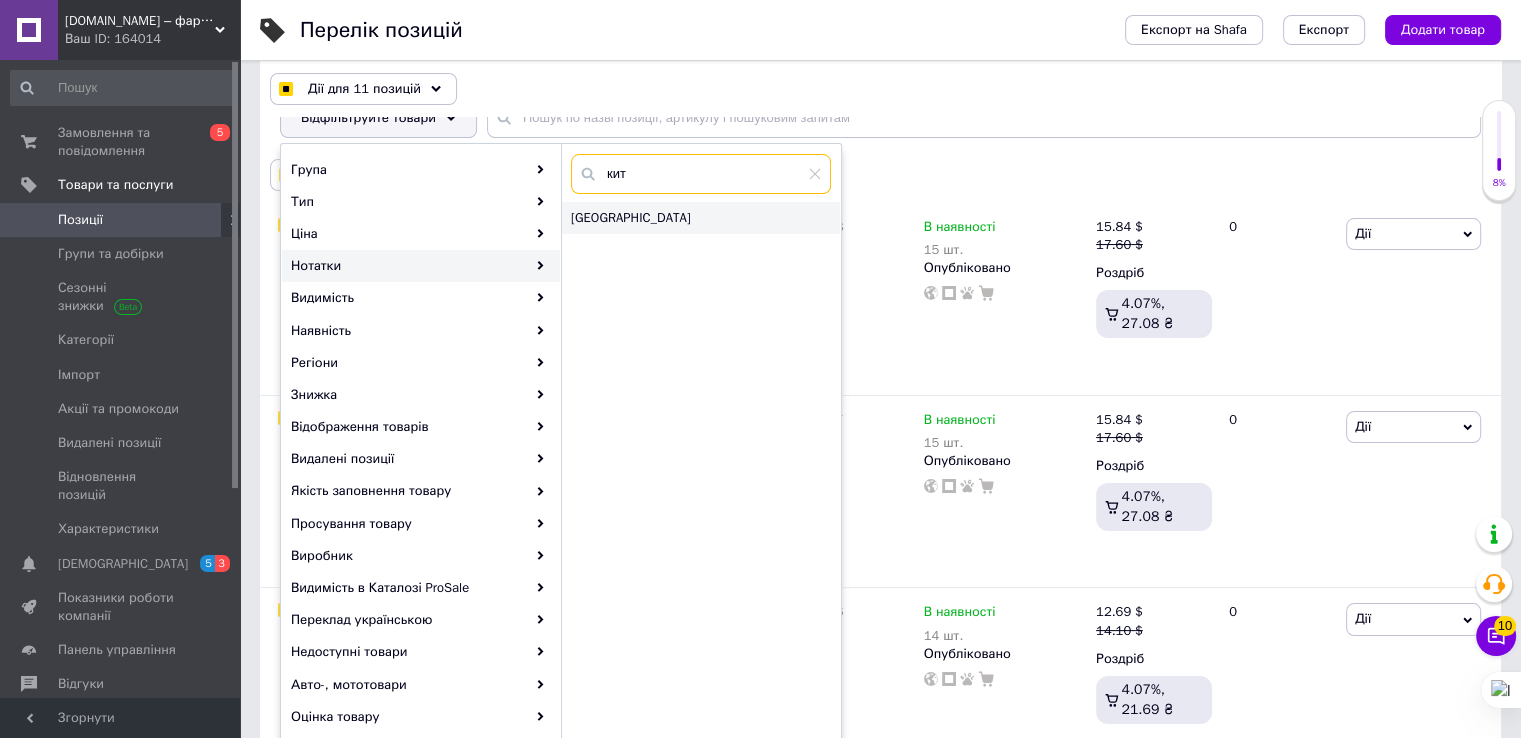 type on "кит" 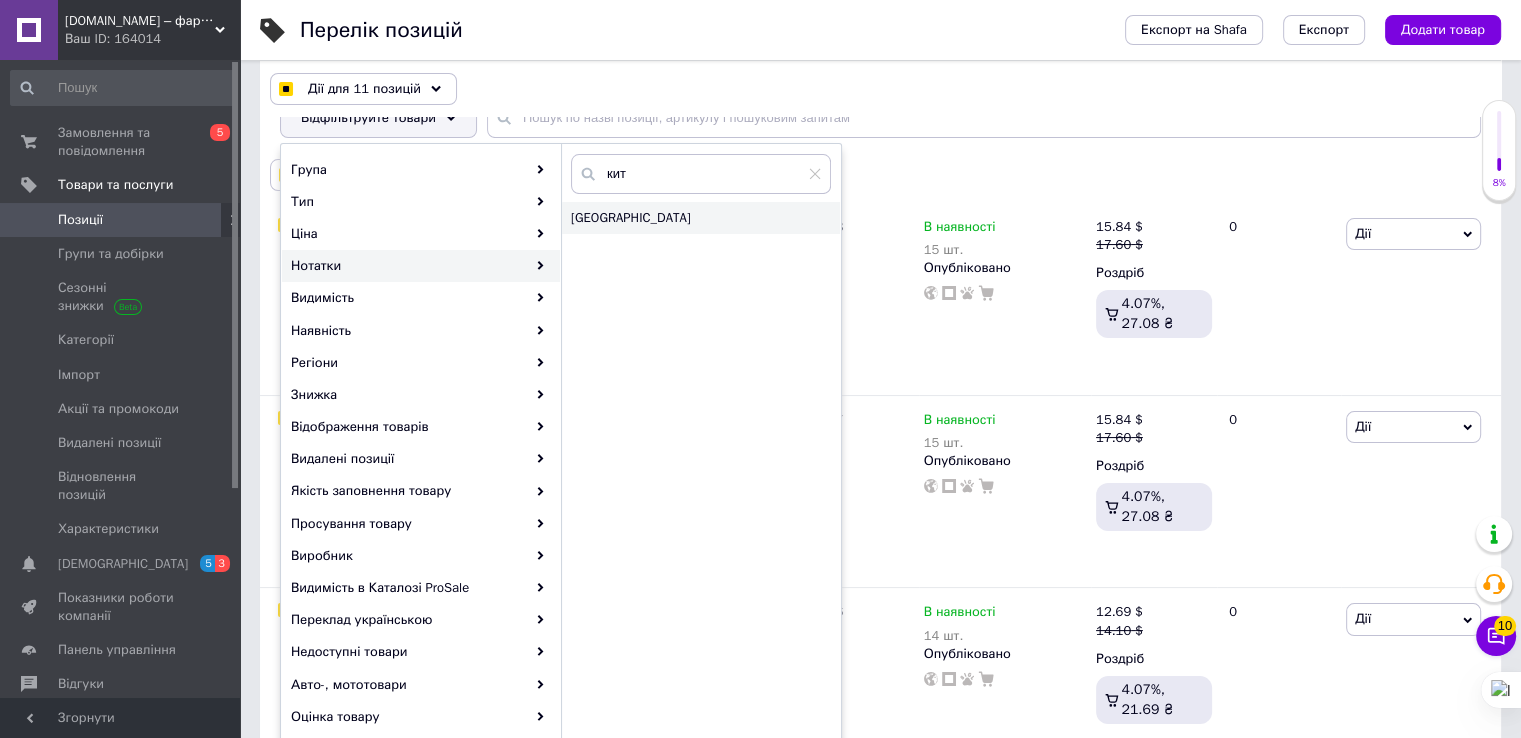 click on "[GEOGRAPHIC_DATA]" at bounding box center (688, 218) 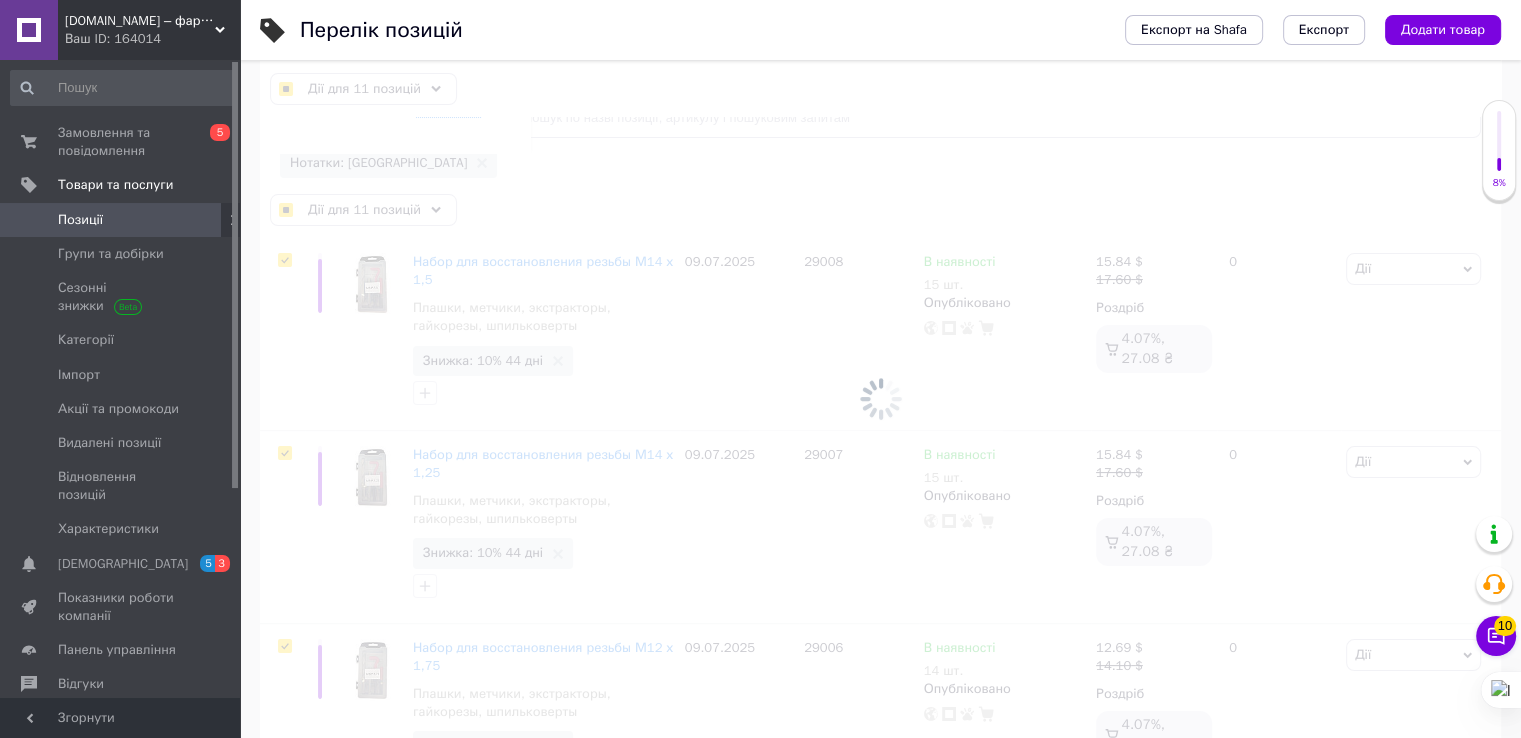 scroll, scrollTop: 0, scrollLeft: 392, axis: horizontal 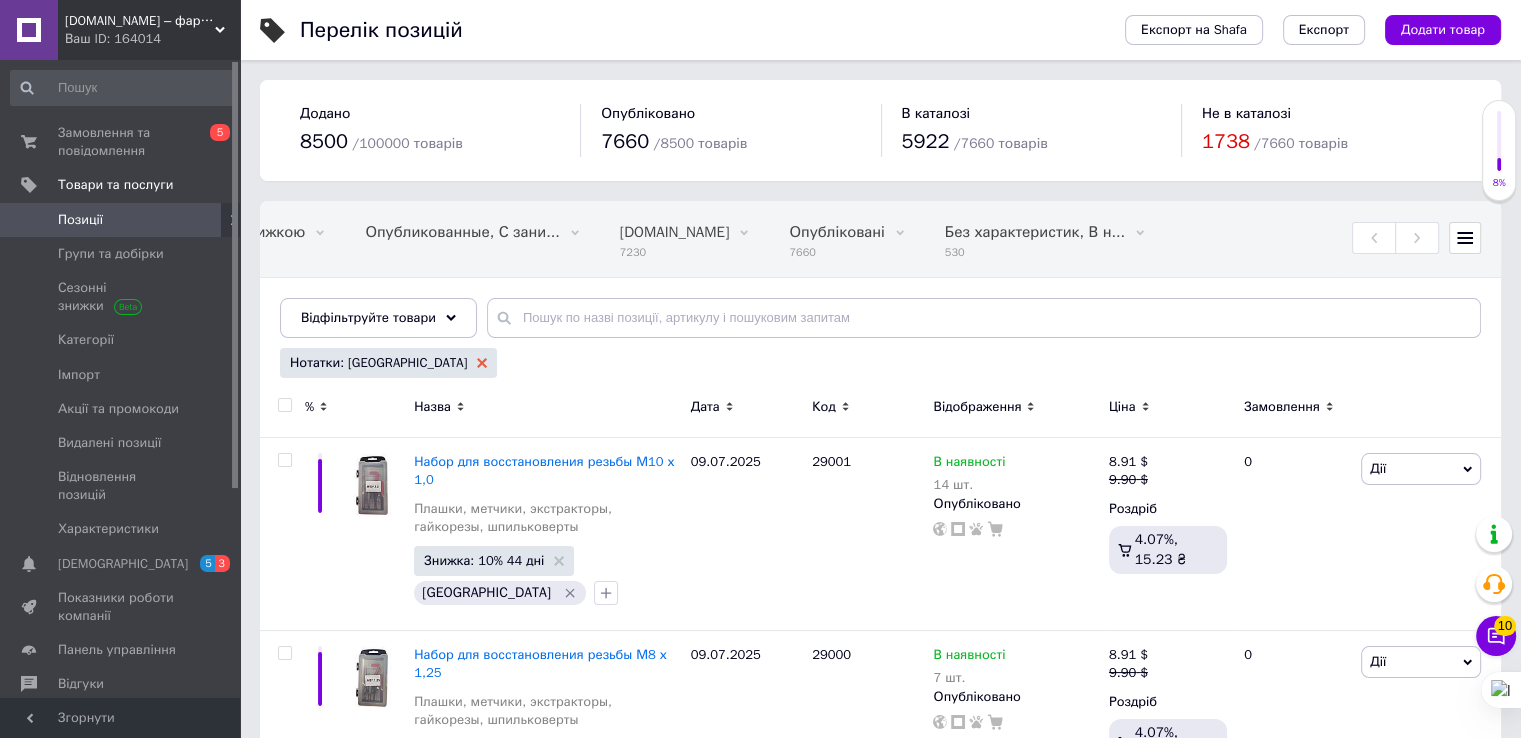 click 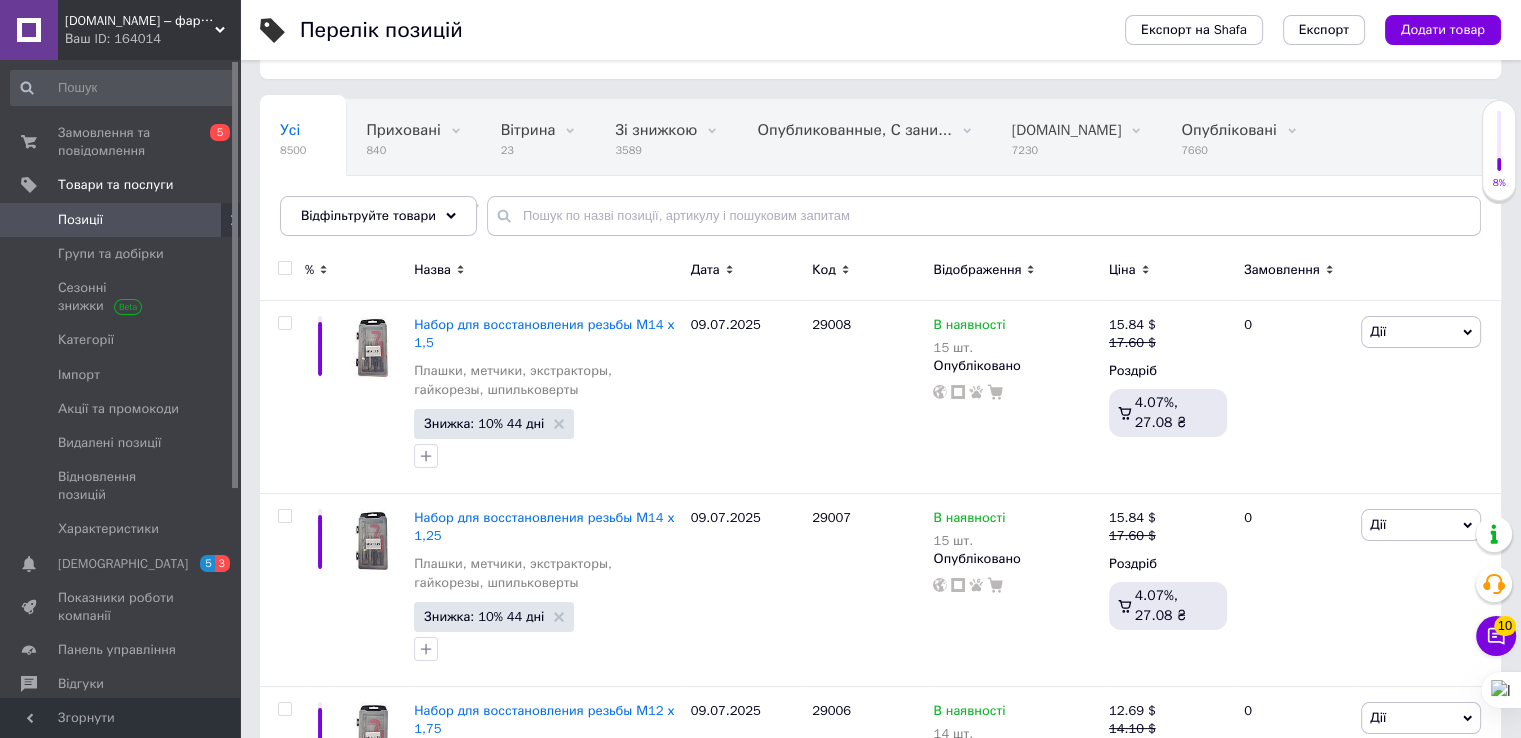 scroll, scrollTop: 200, scrollLeft: 0, axis: vertical 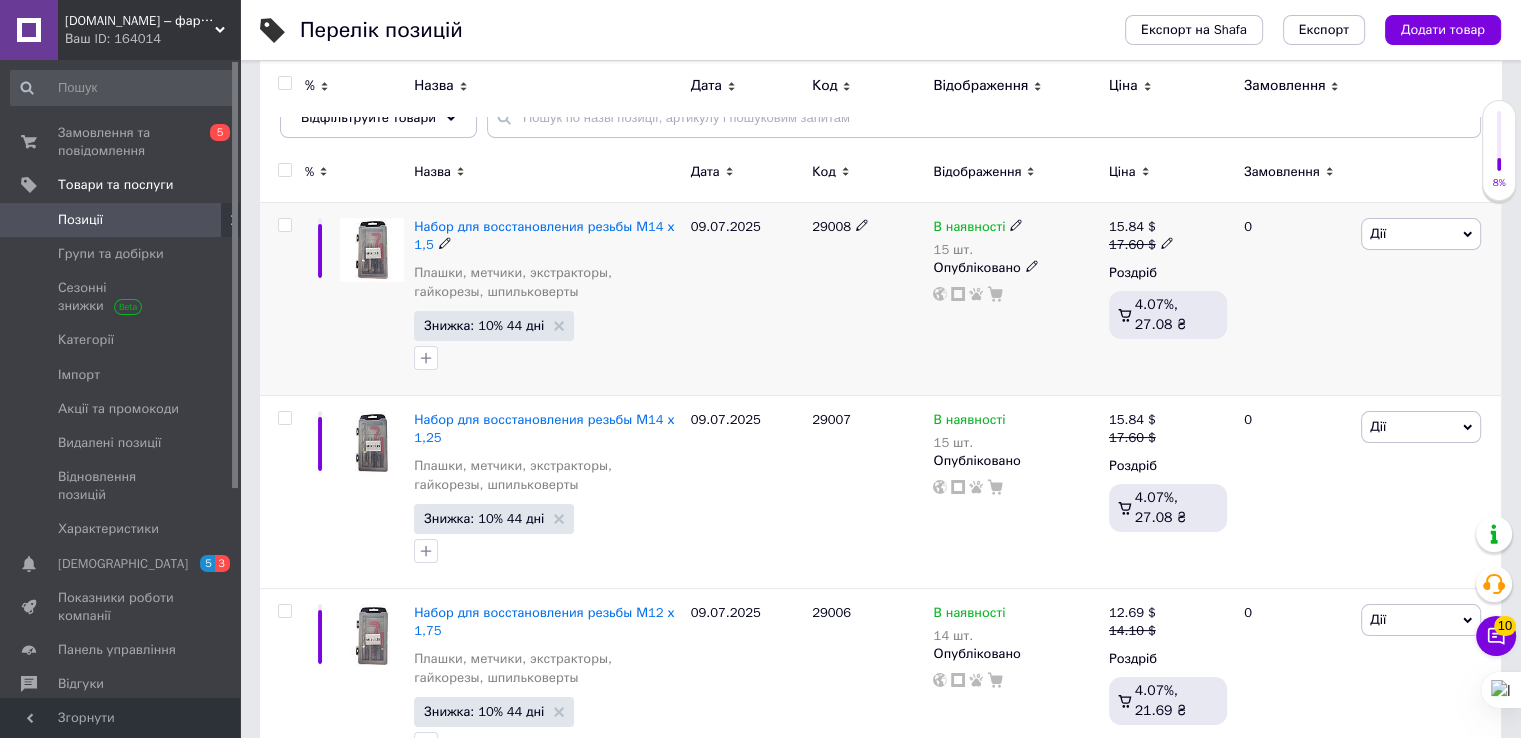 click at bounding box center [284, 225] 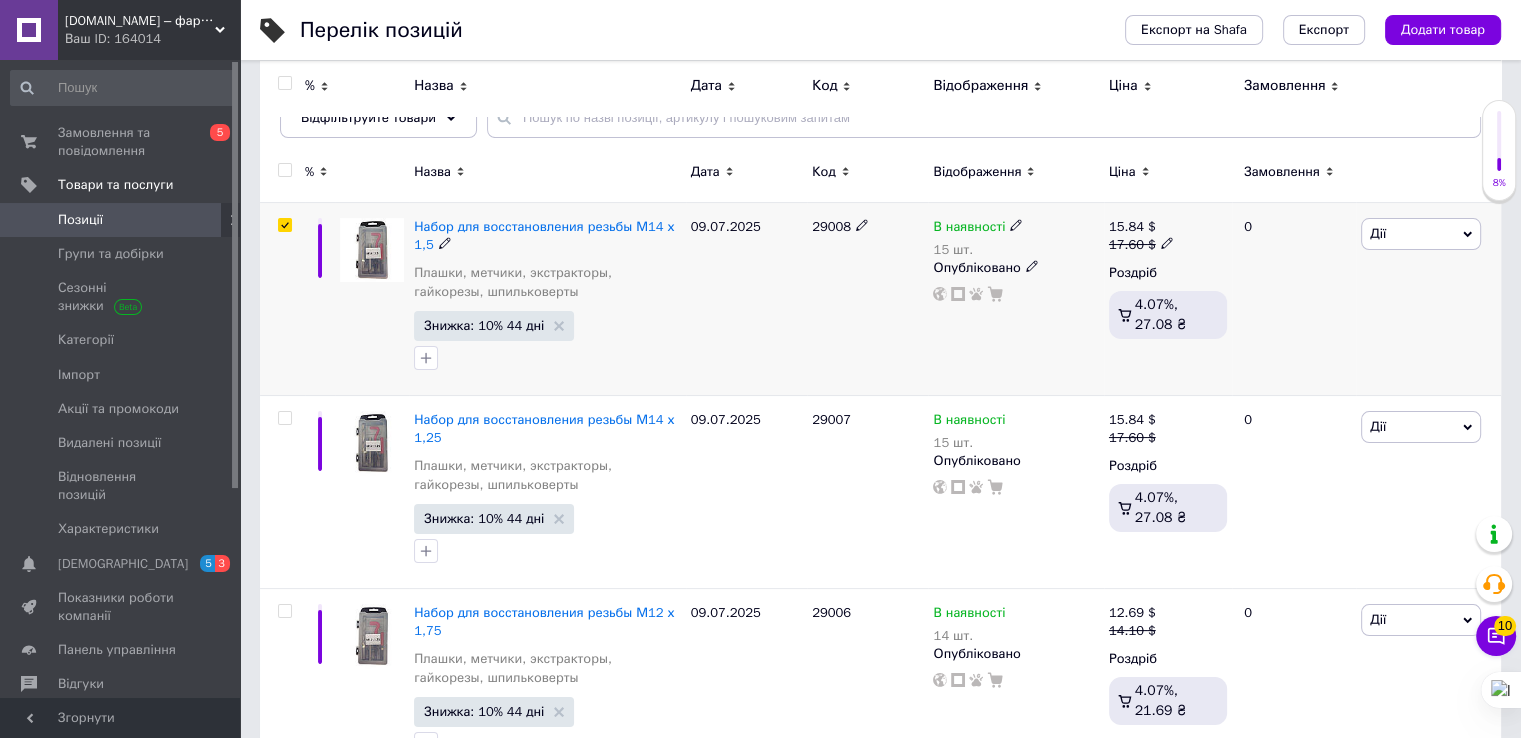 checkbox on "true" 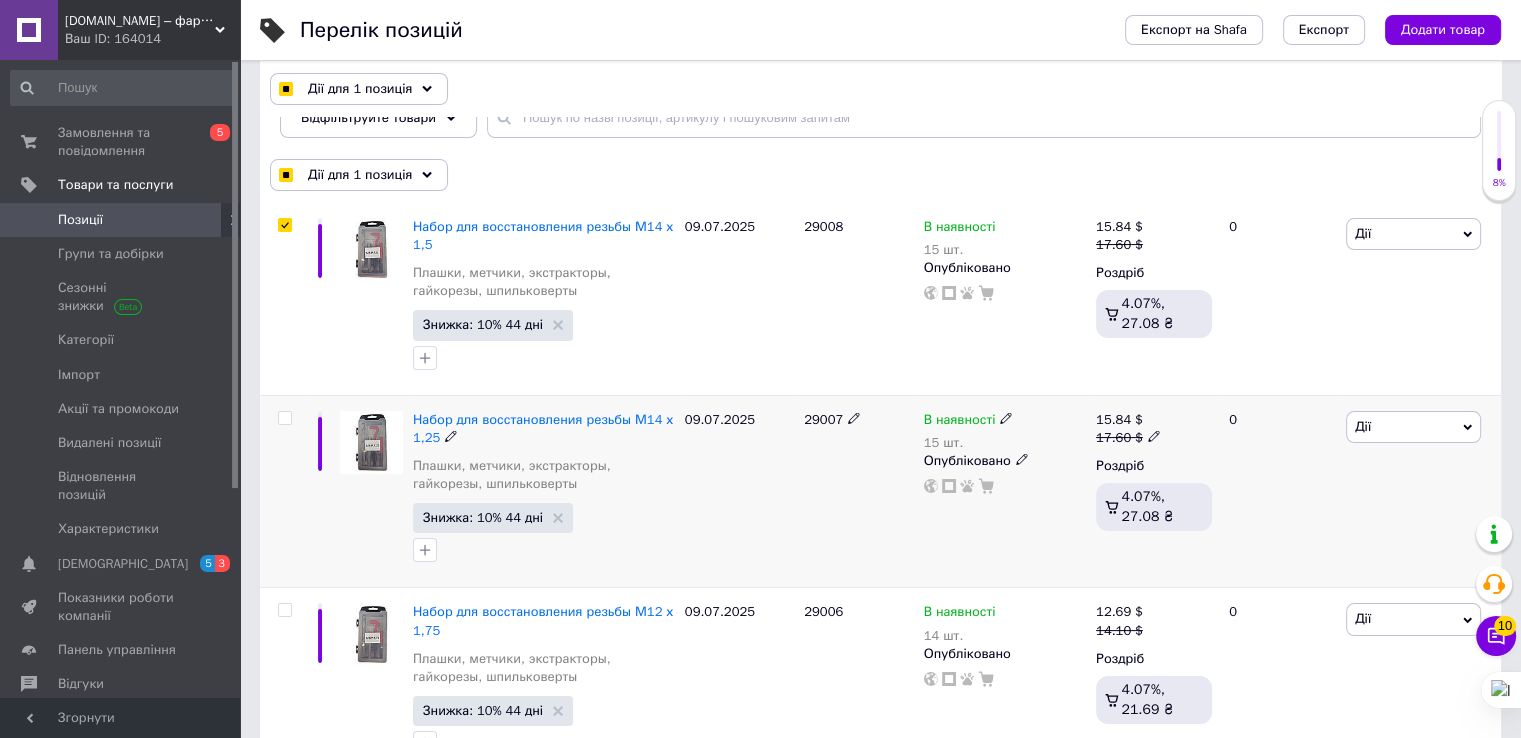 click at bounding box center (284, 418) 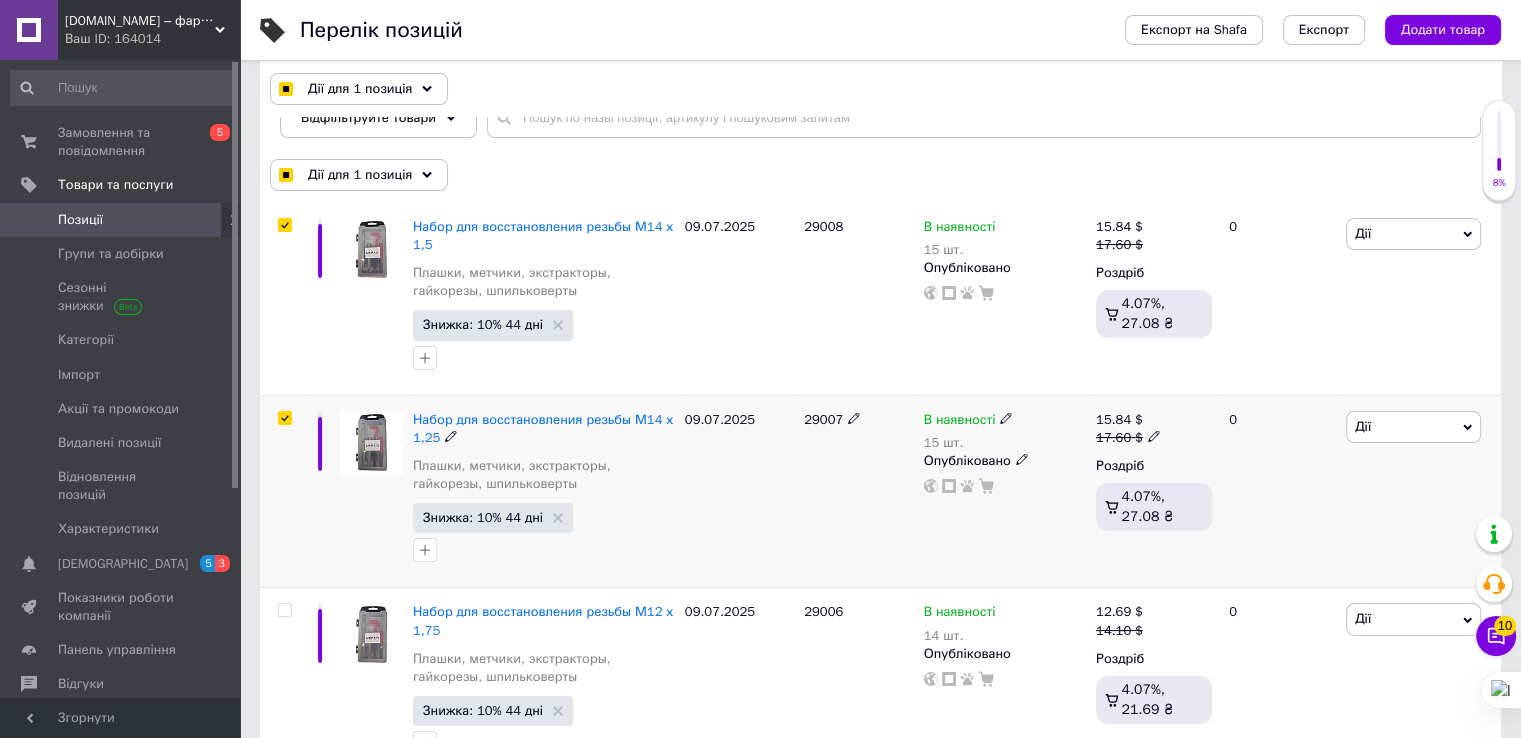 checkbox on "true" 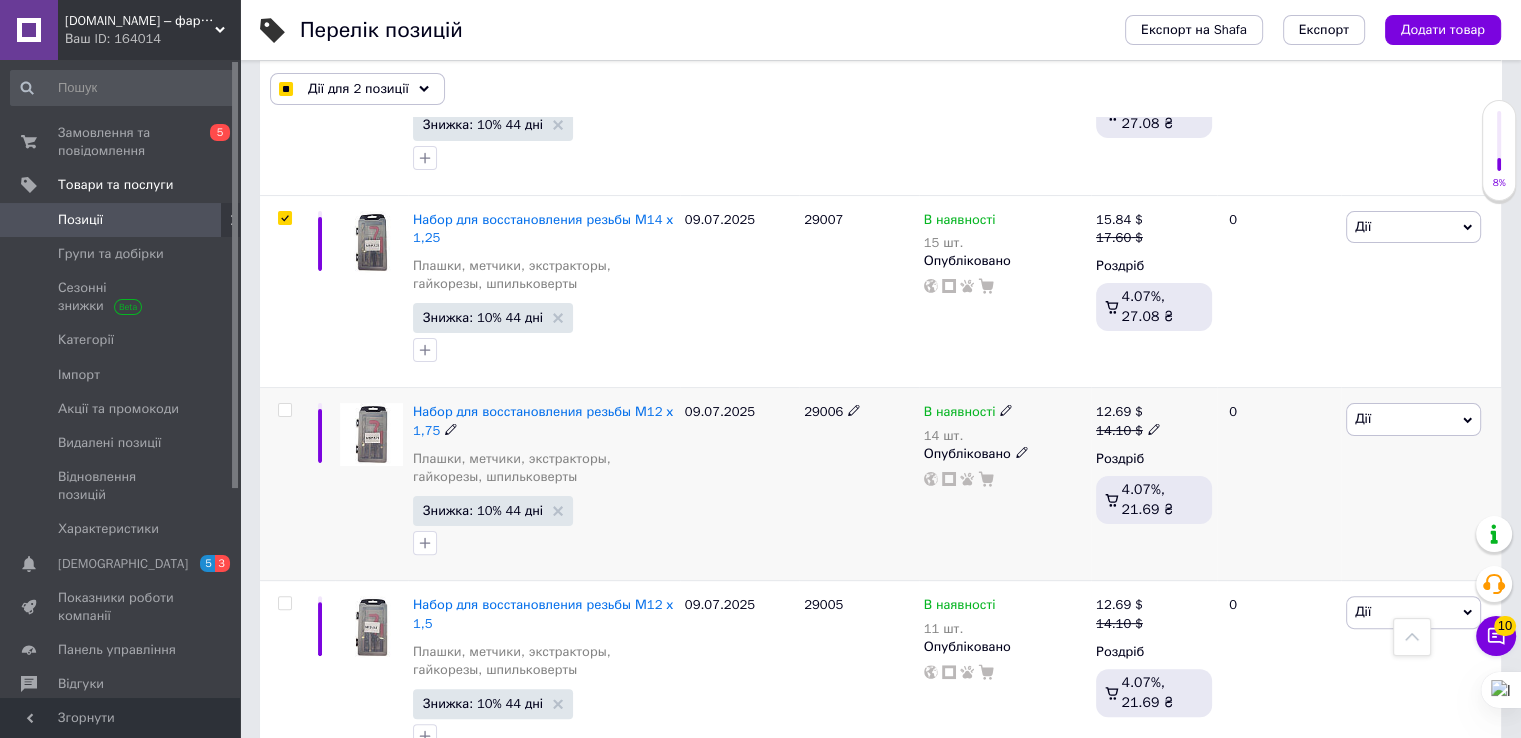 click at bounding box center [284, 410] 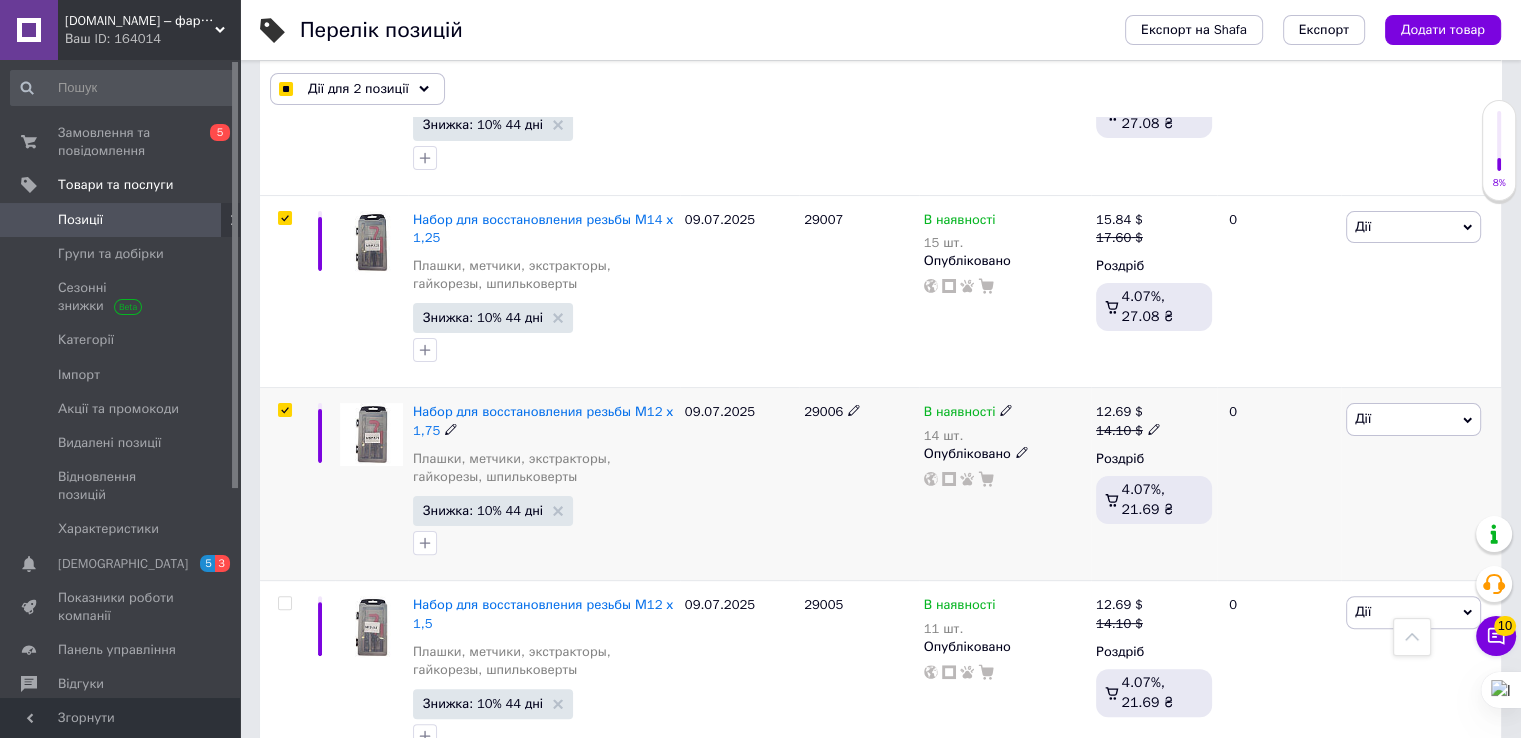 checkbox on "true" 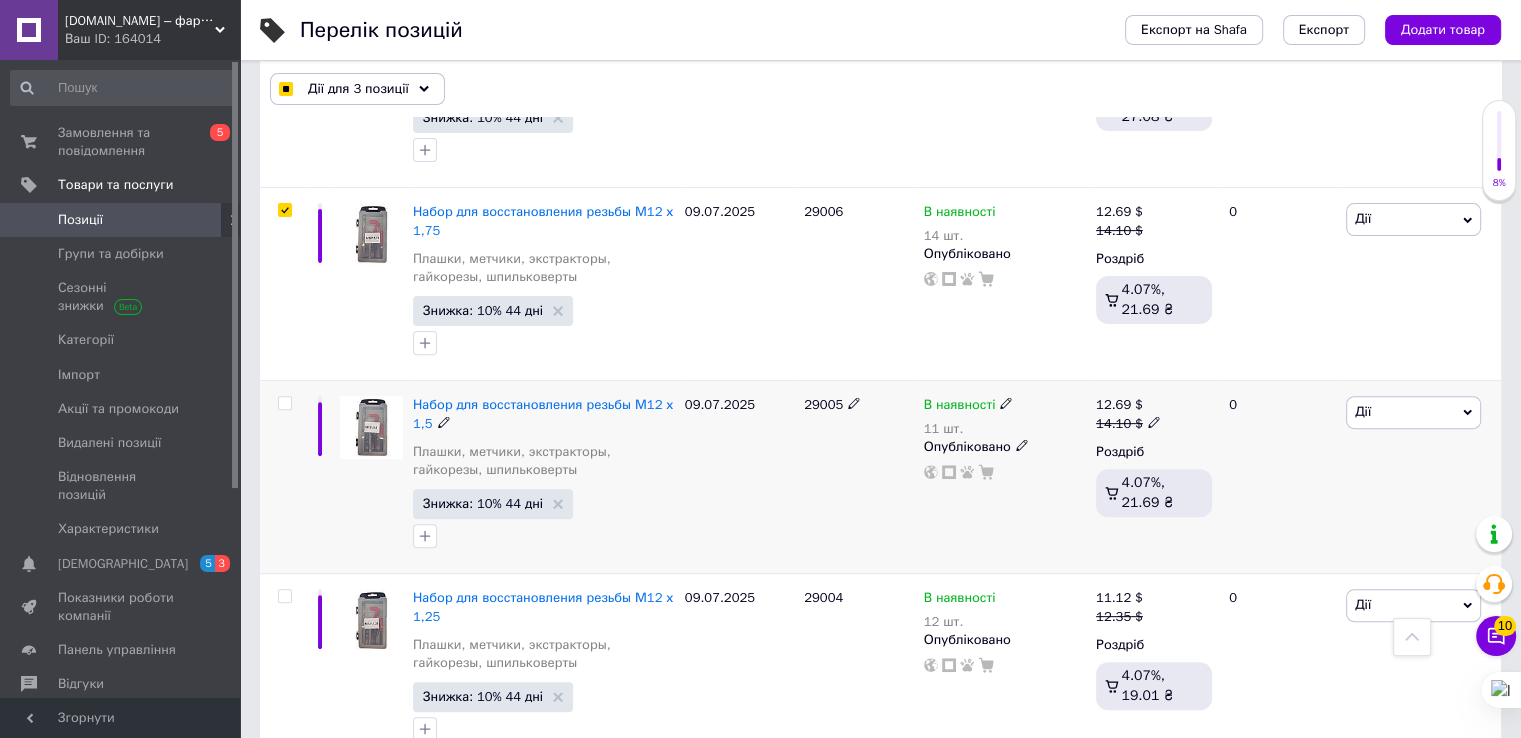 click at bounding box center (282, 477) 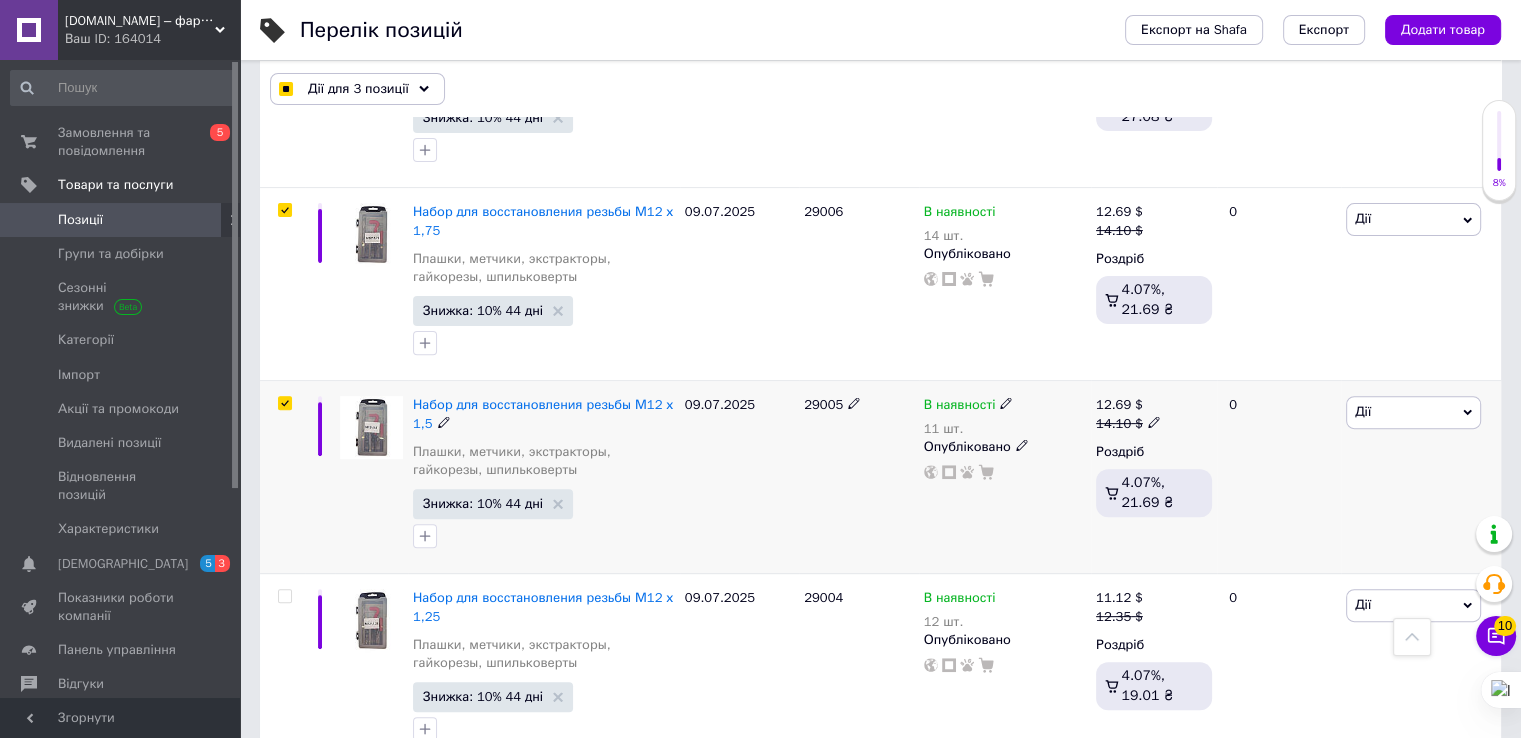 checkbox on "true" 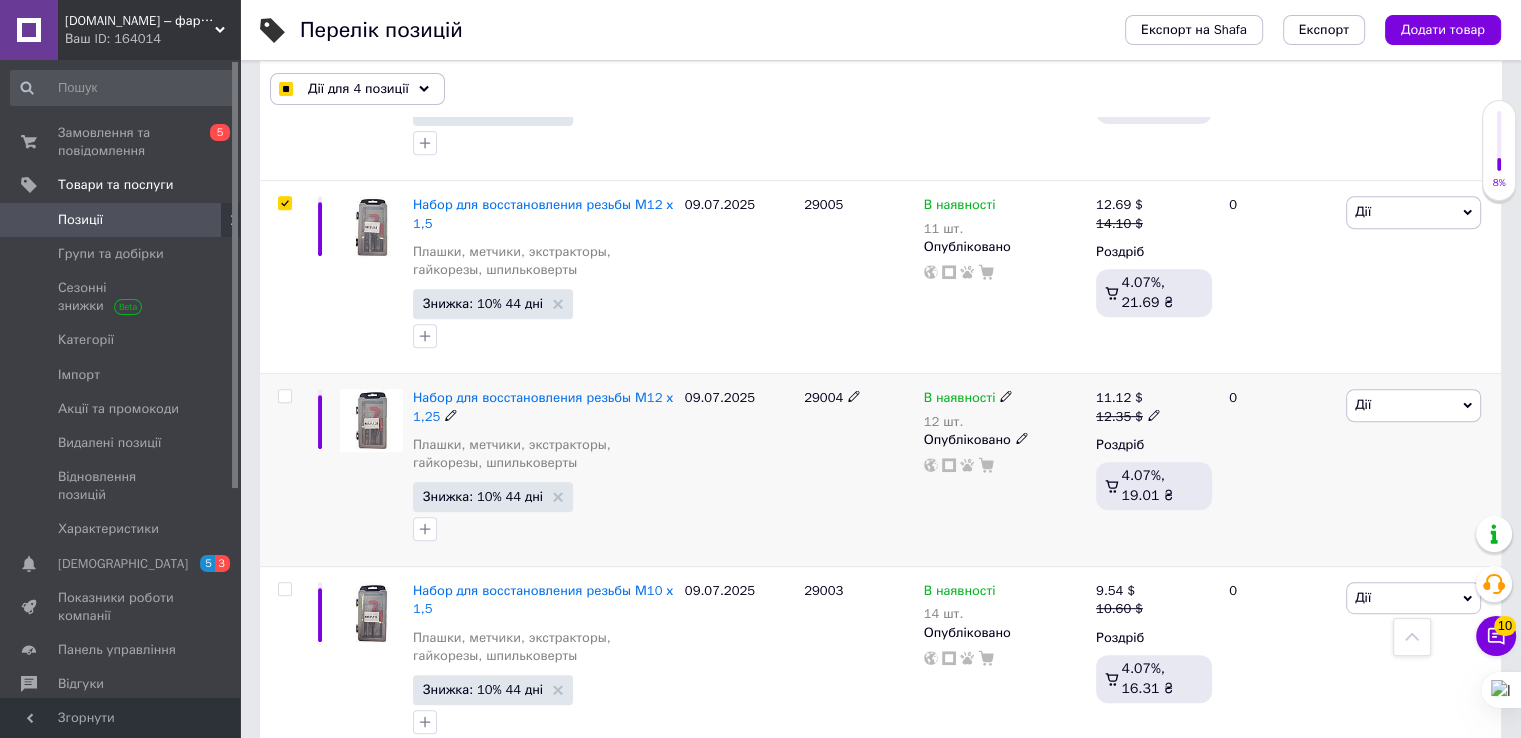 click at bounding box center (284, 396) 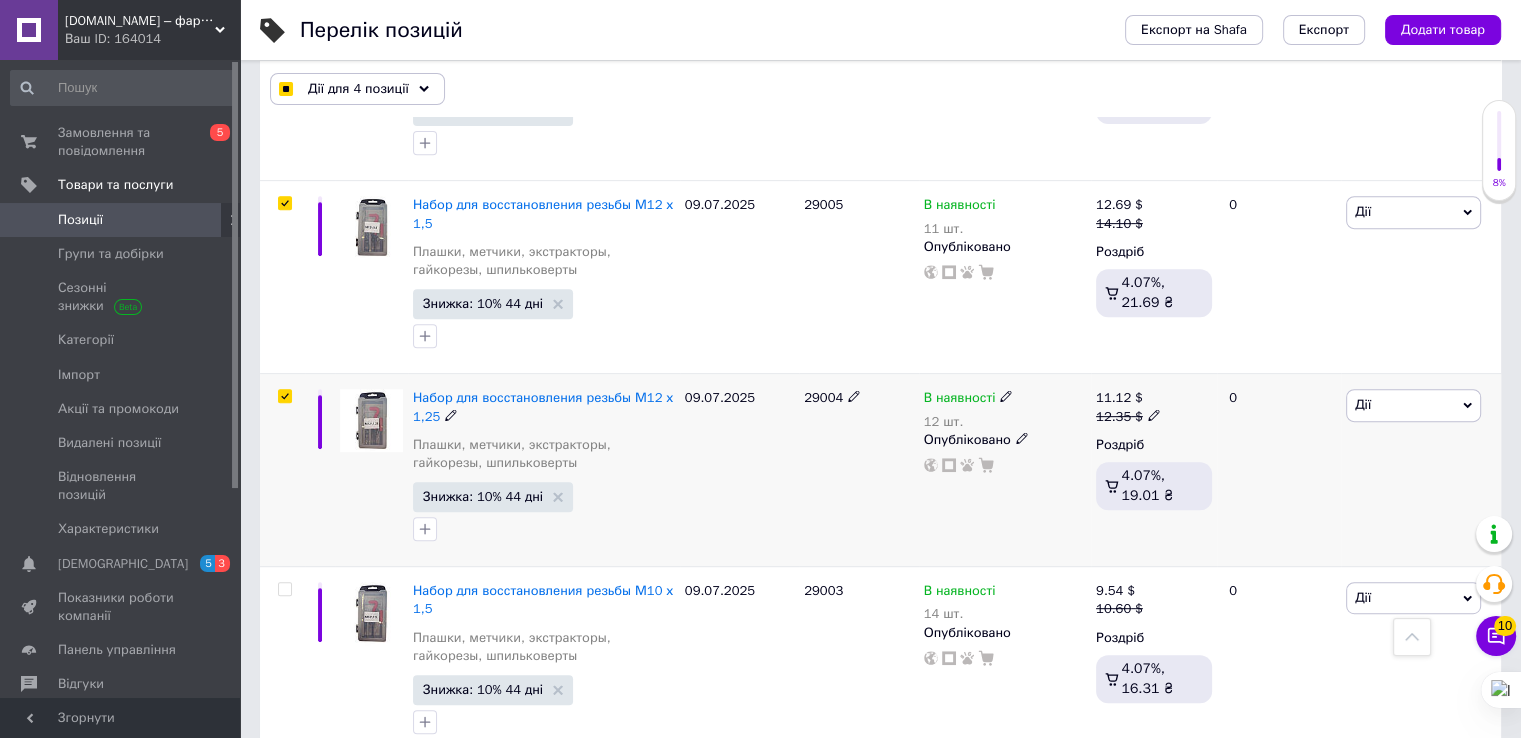checkbox on "true" 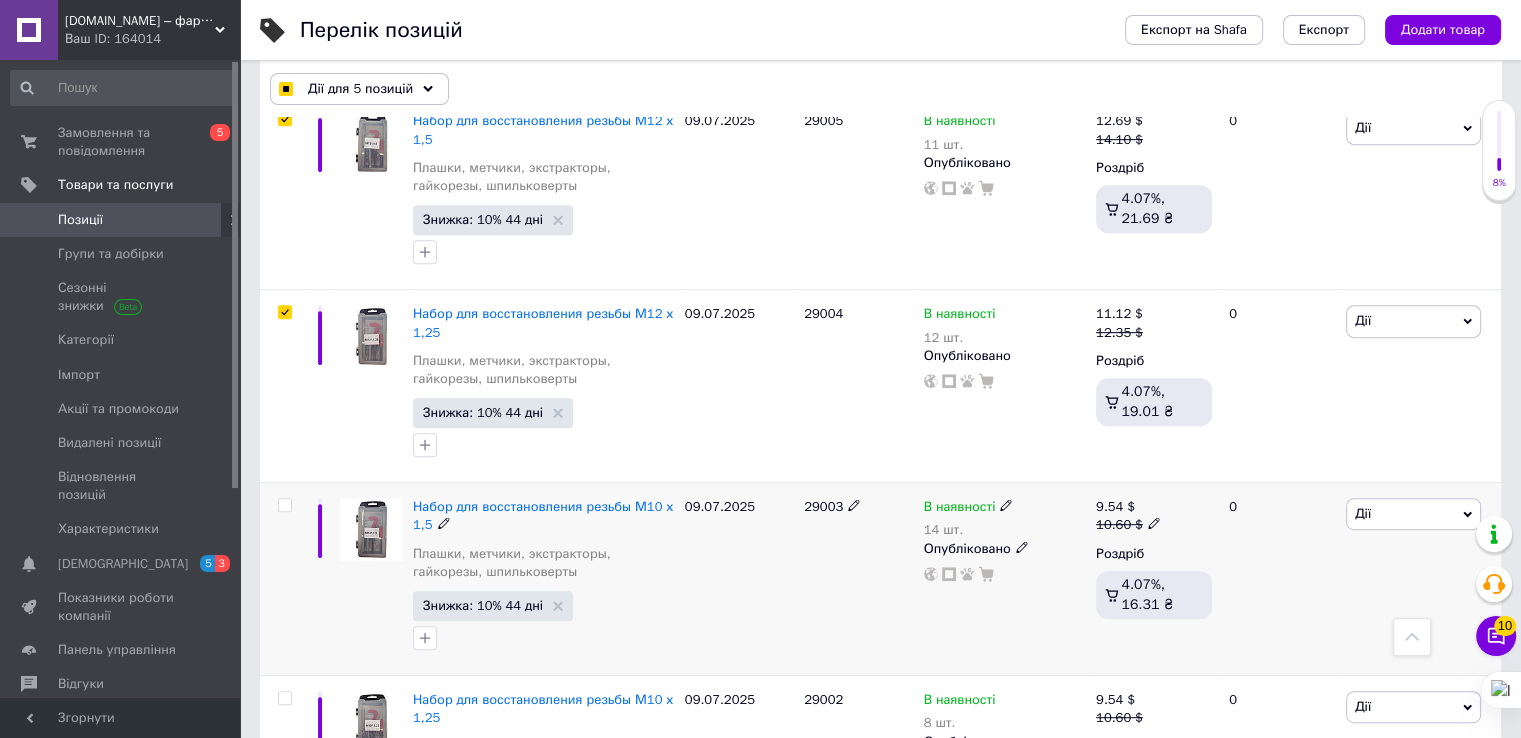 scroll, scrollTop: 1000, scrollLeft: 0, axis: vertical 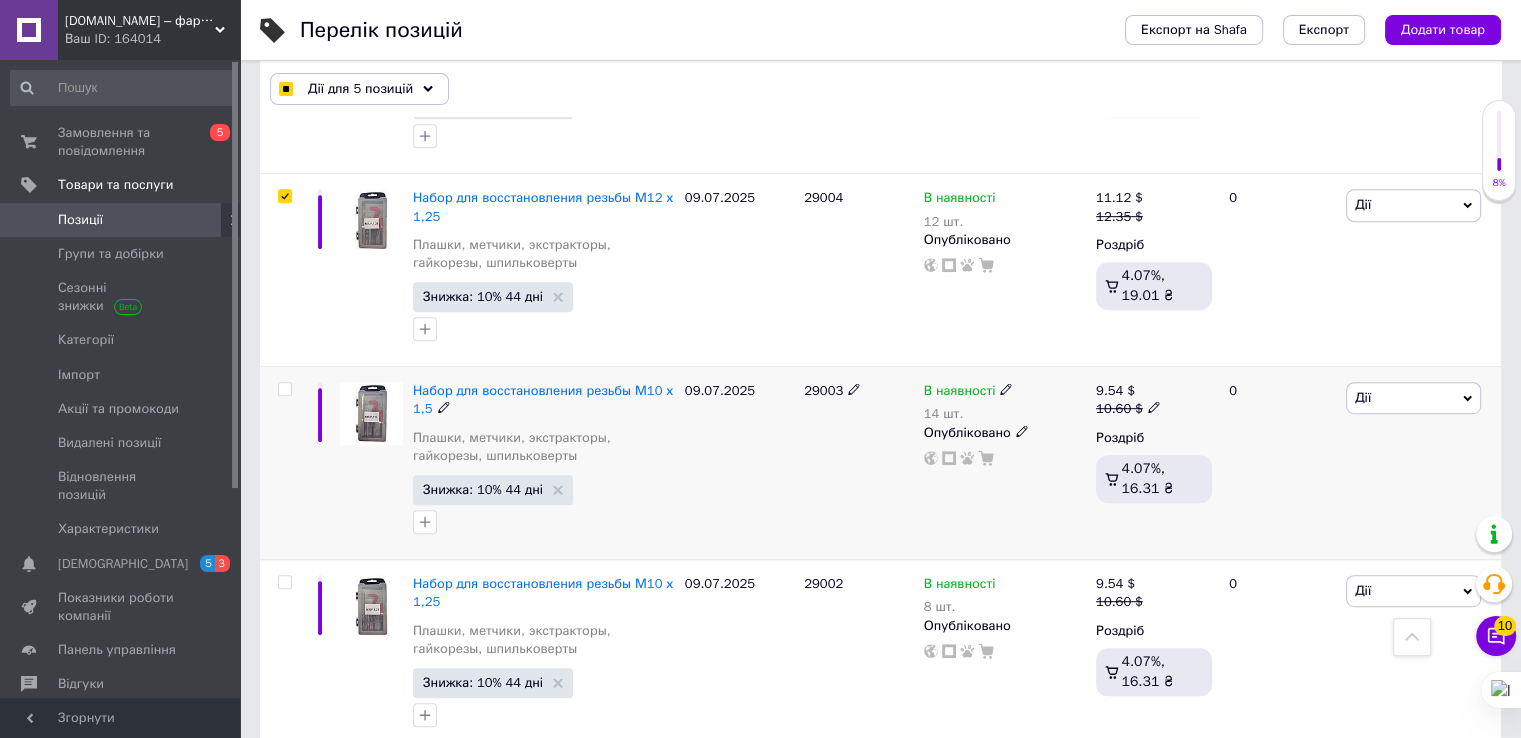 click at bounding box center (284, 389) 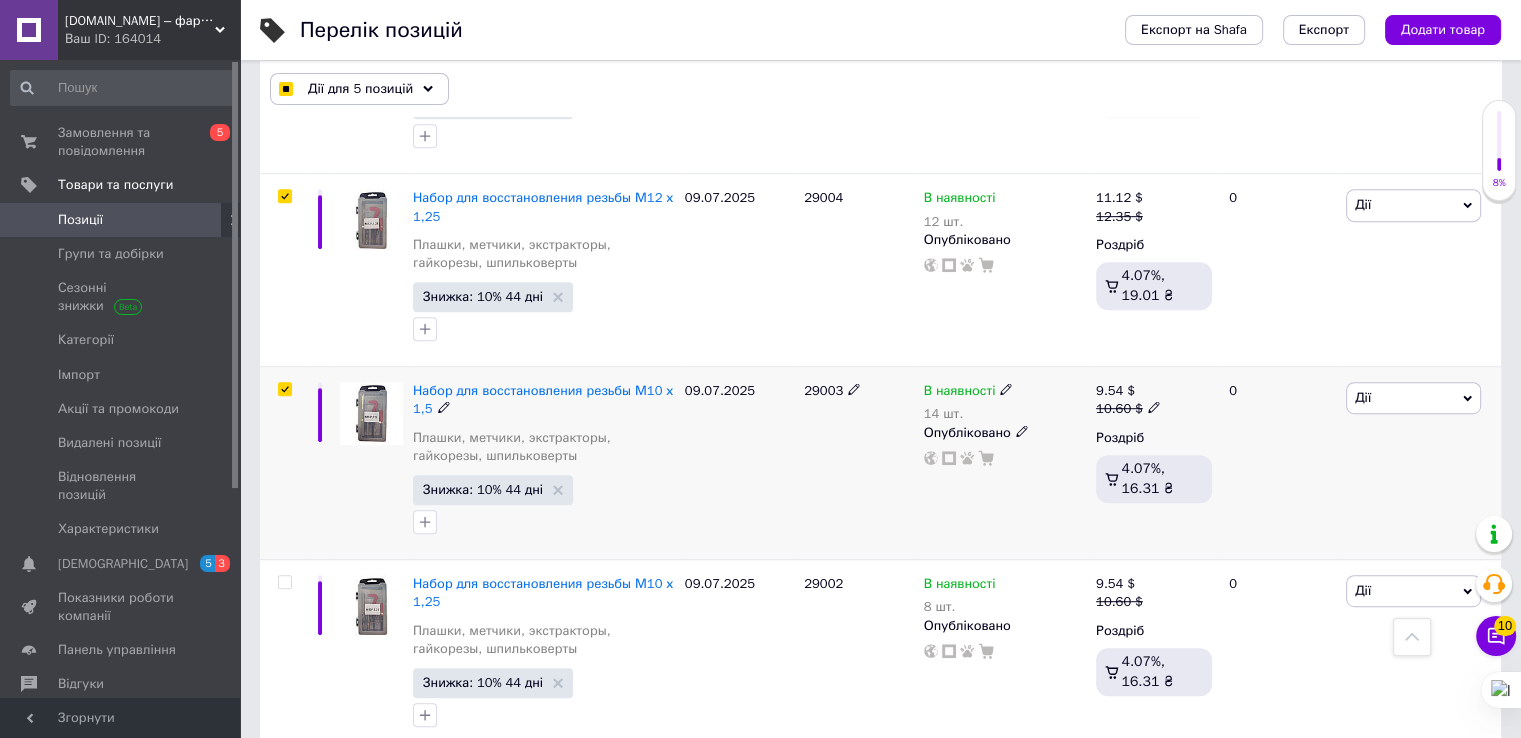 checkbox on "true" 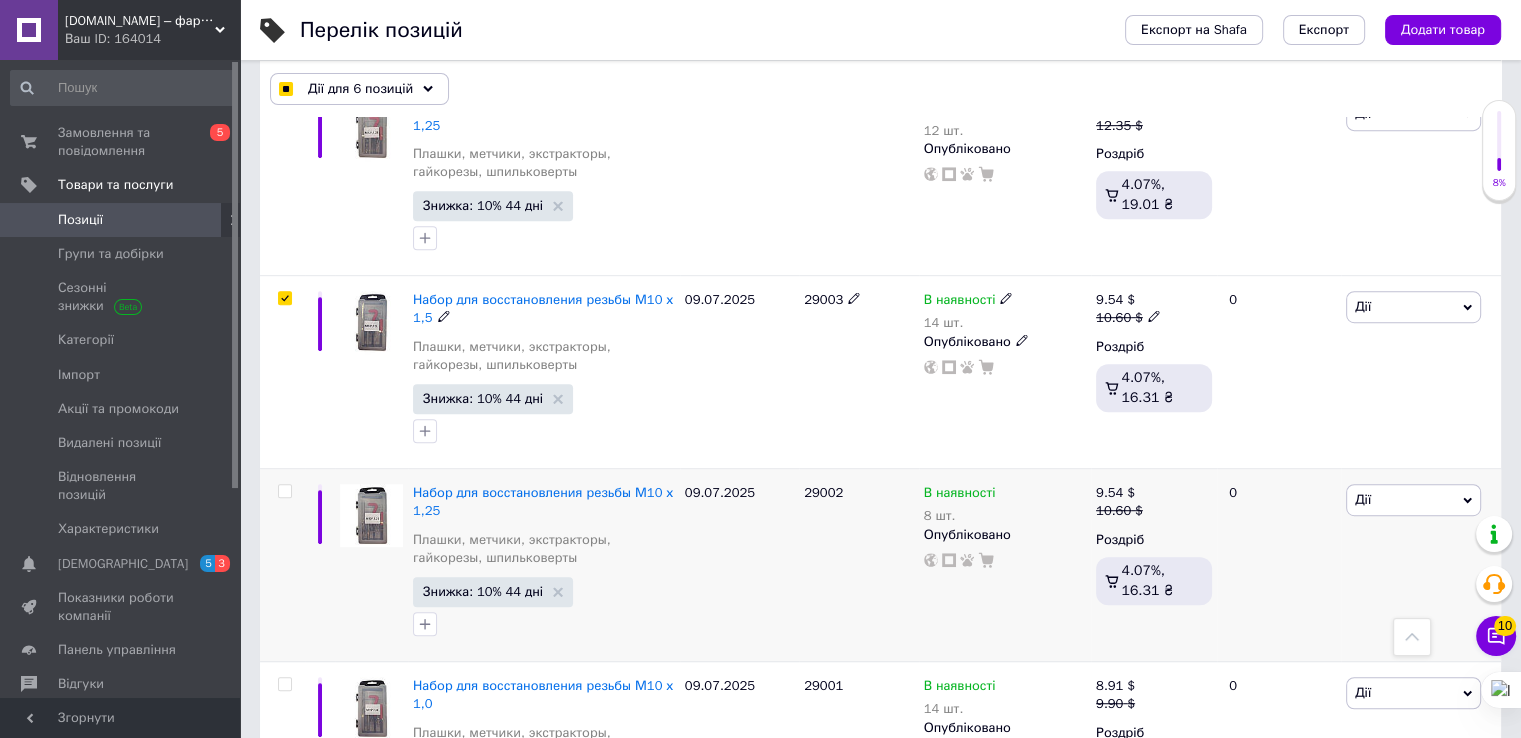scroll, scrollTop: 1200, scrollLeft: 0, axis: vertical 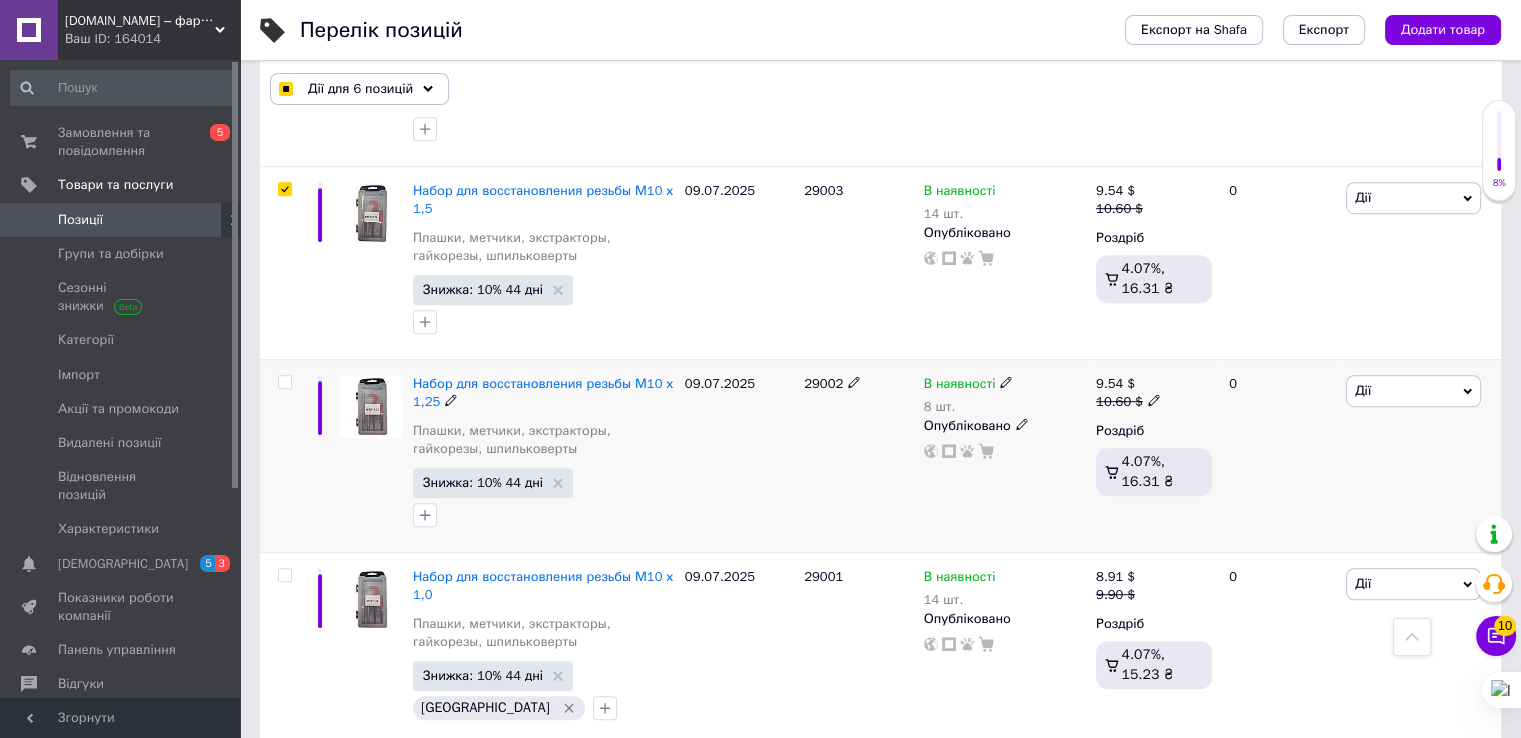 click at bounding box center (284, 382) 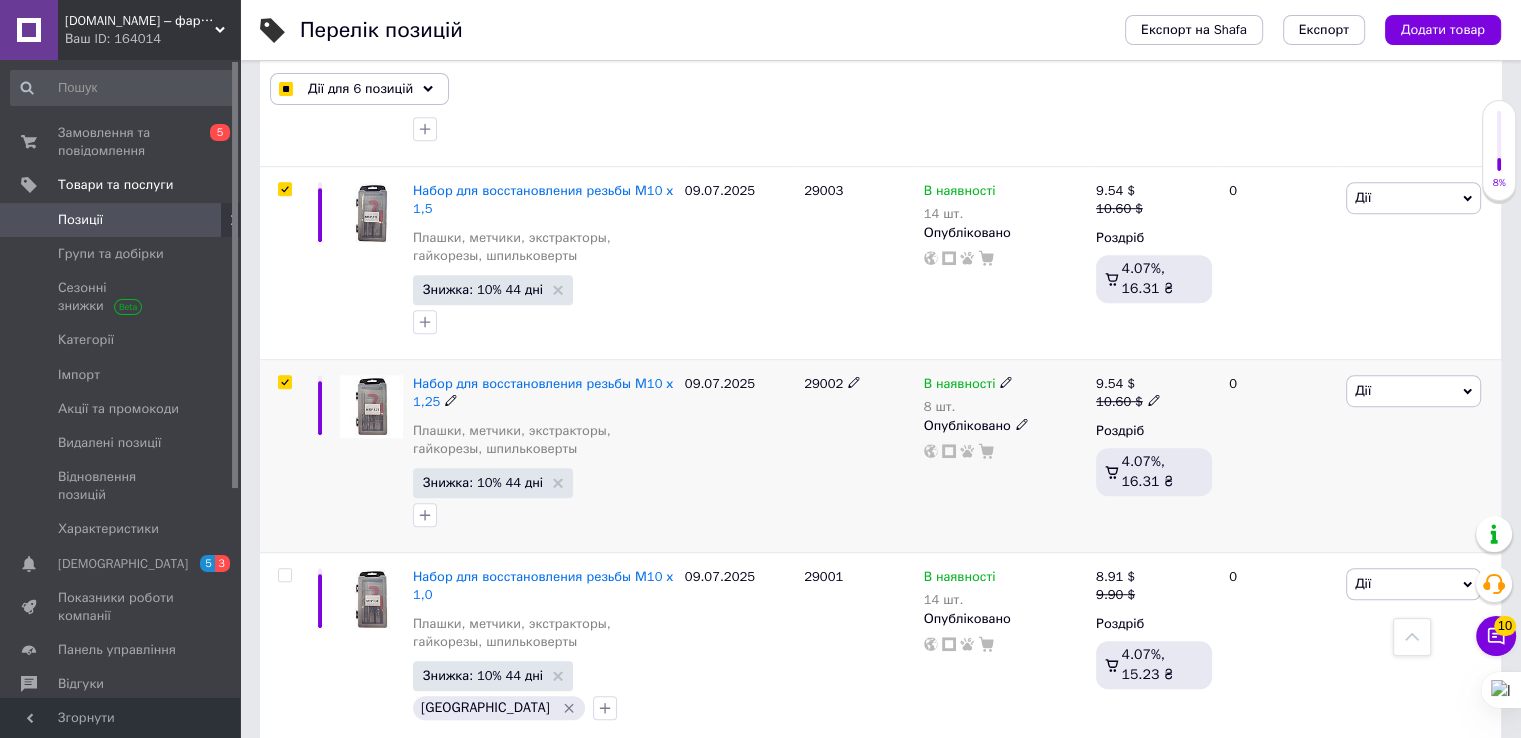 checkbox on "true" 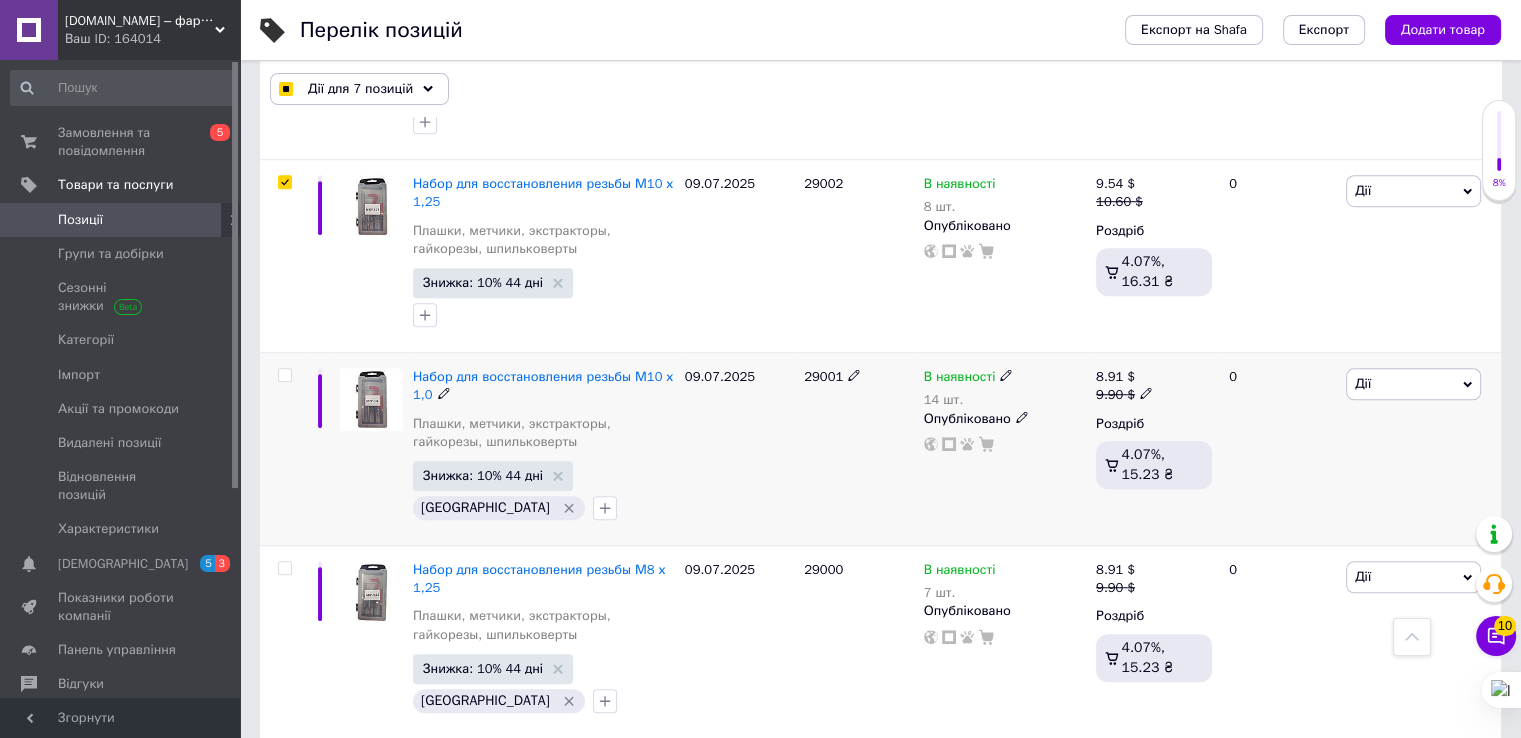 click at bounding box center [284, 375] 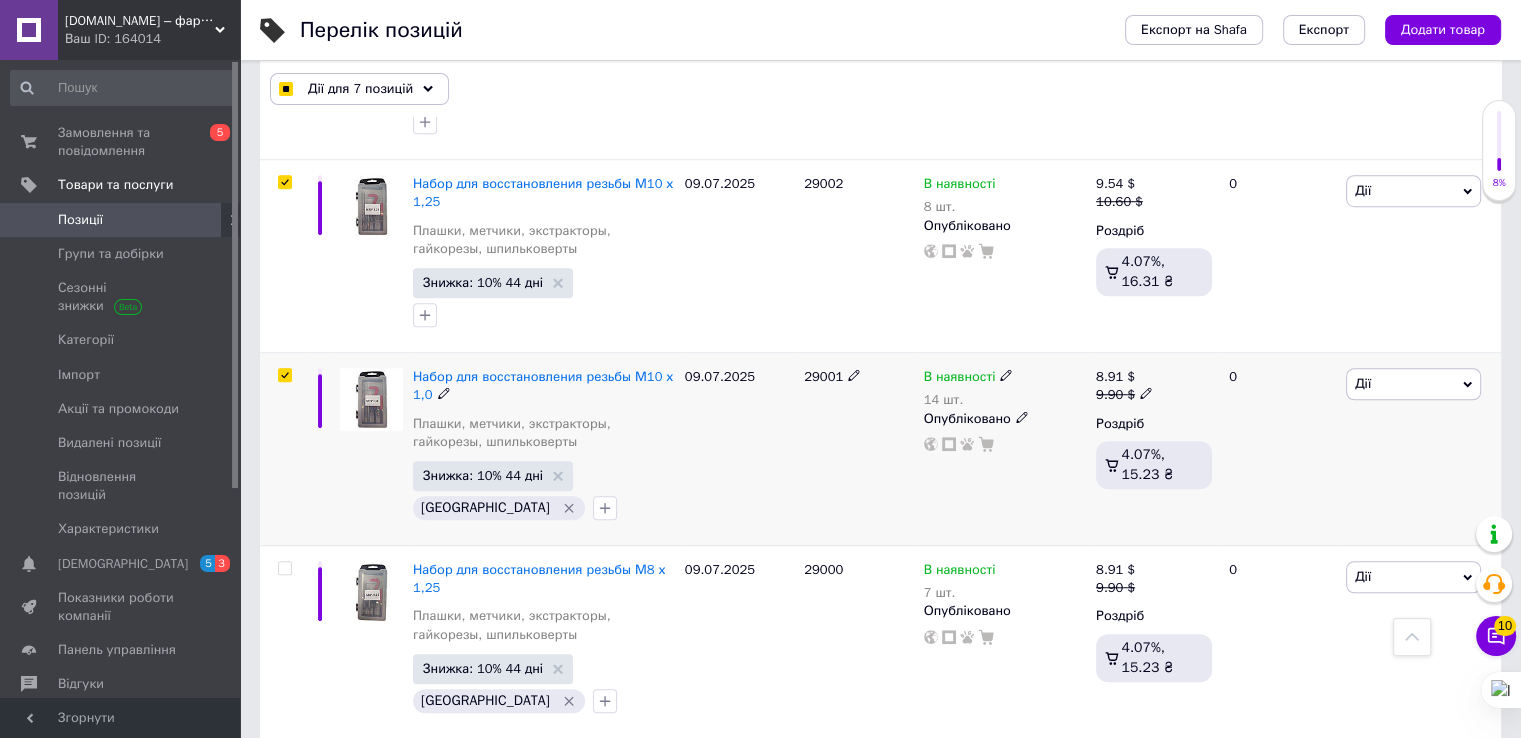 checkbox on "true" 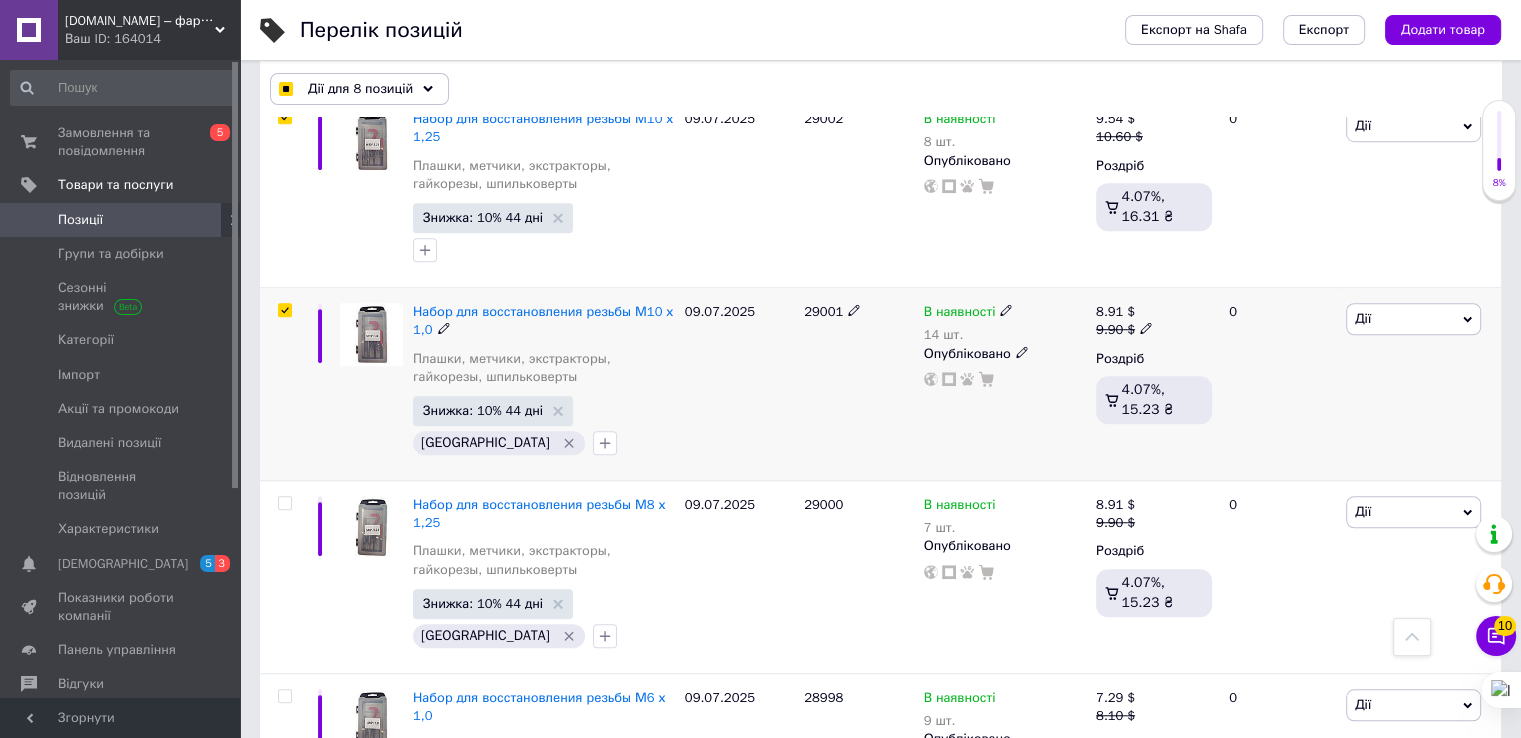 scroll, scrollTop: 1500, scrollLeft: 0, axis: vertical 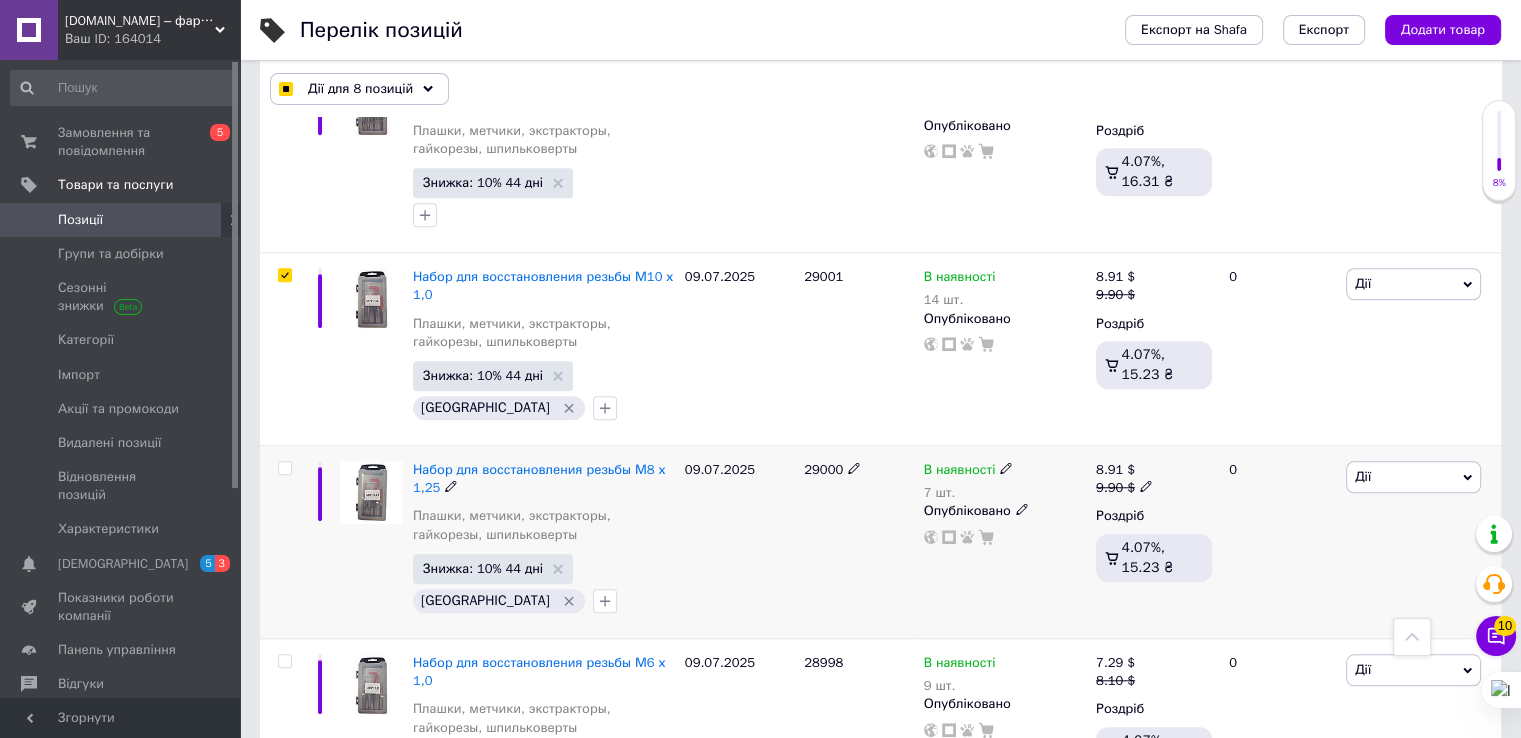 click at bounding box center [284, 468] 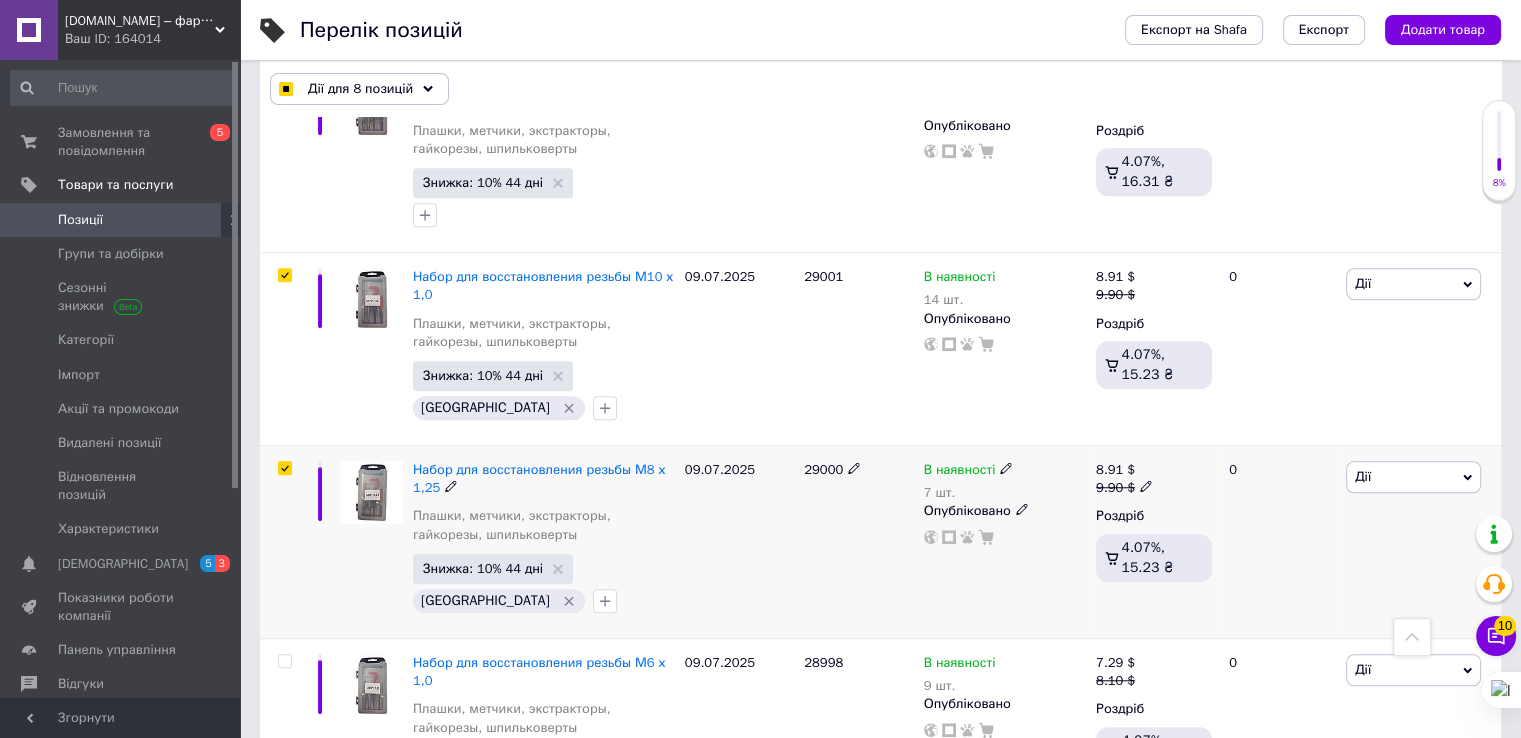 checkbox on "true" 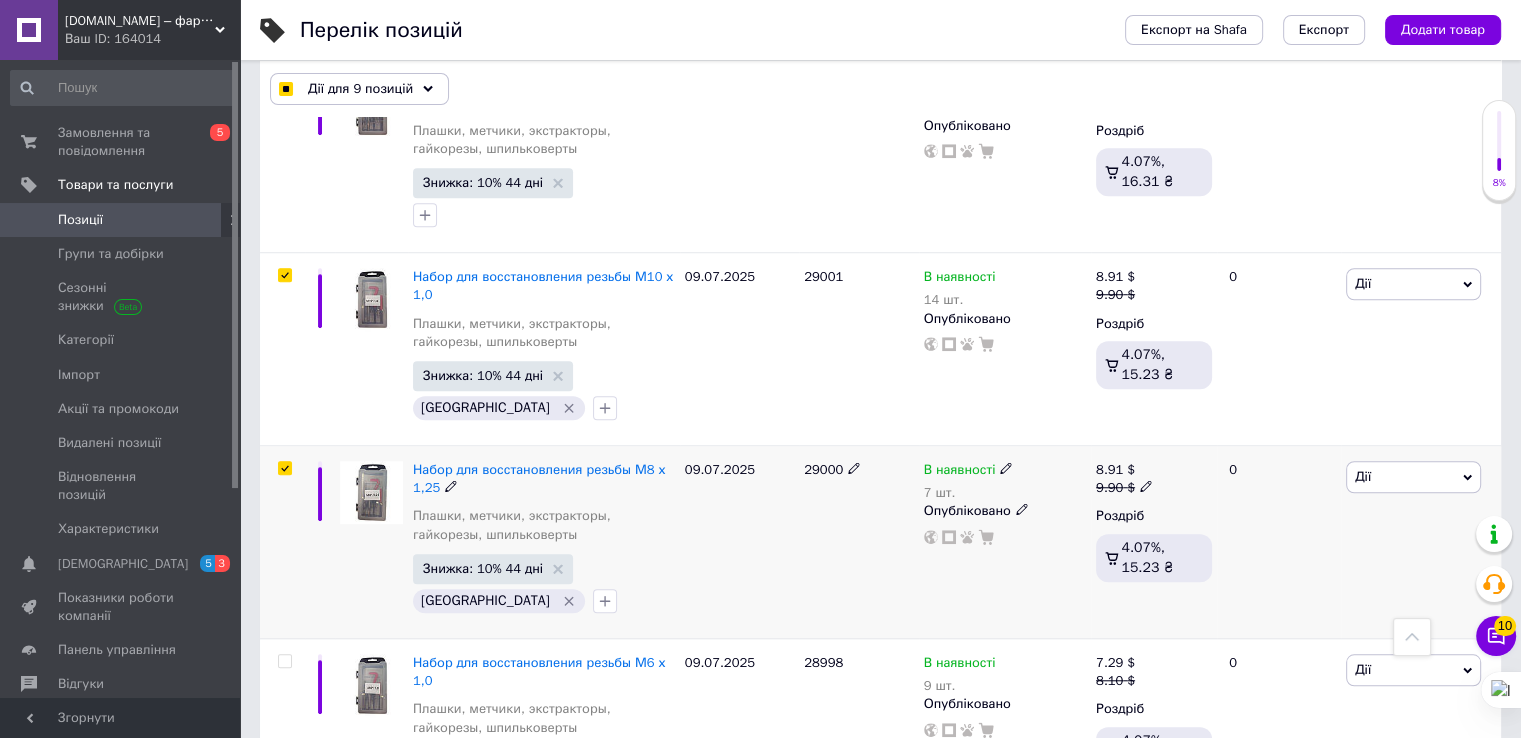 click at bounding box center [285, 468] 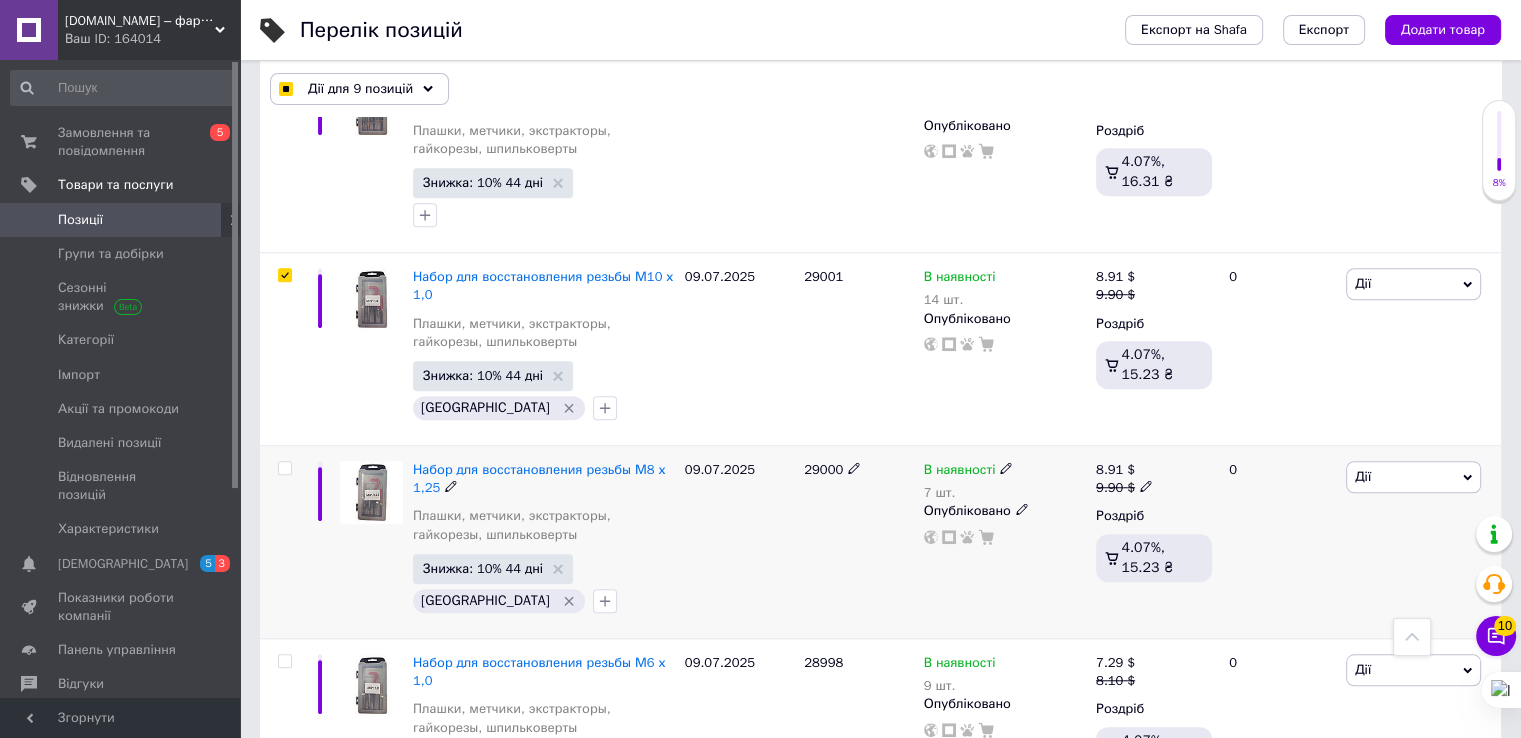 checkbox on "false" 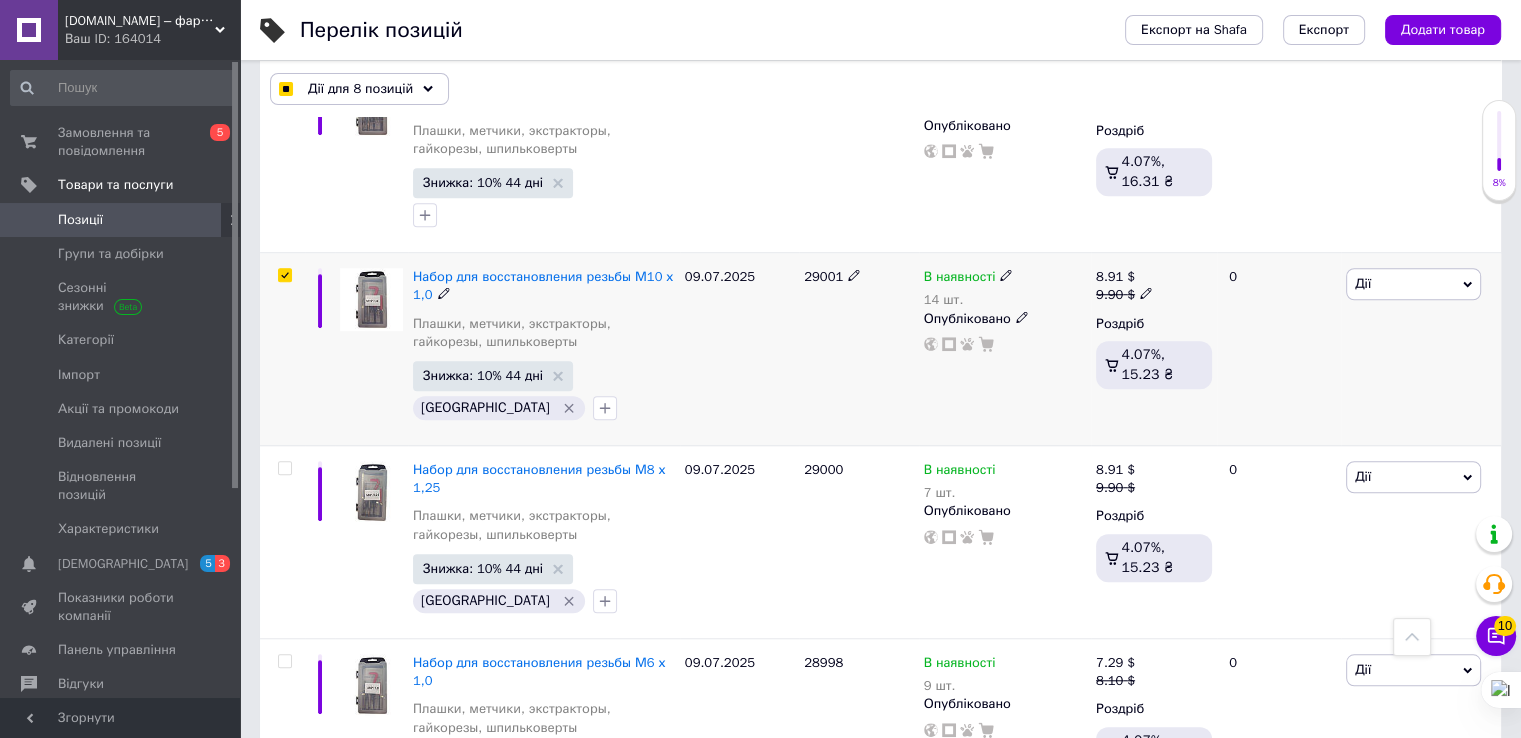 click at bounding box center (284, 275) 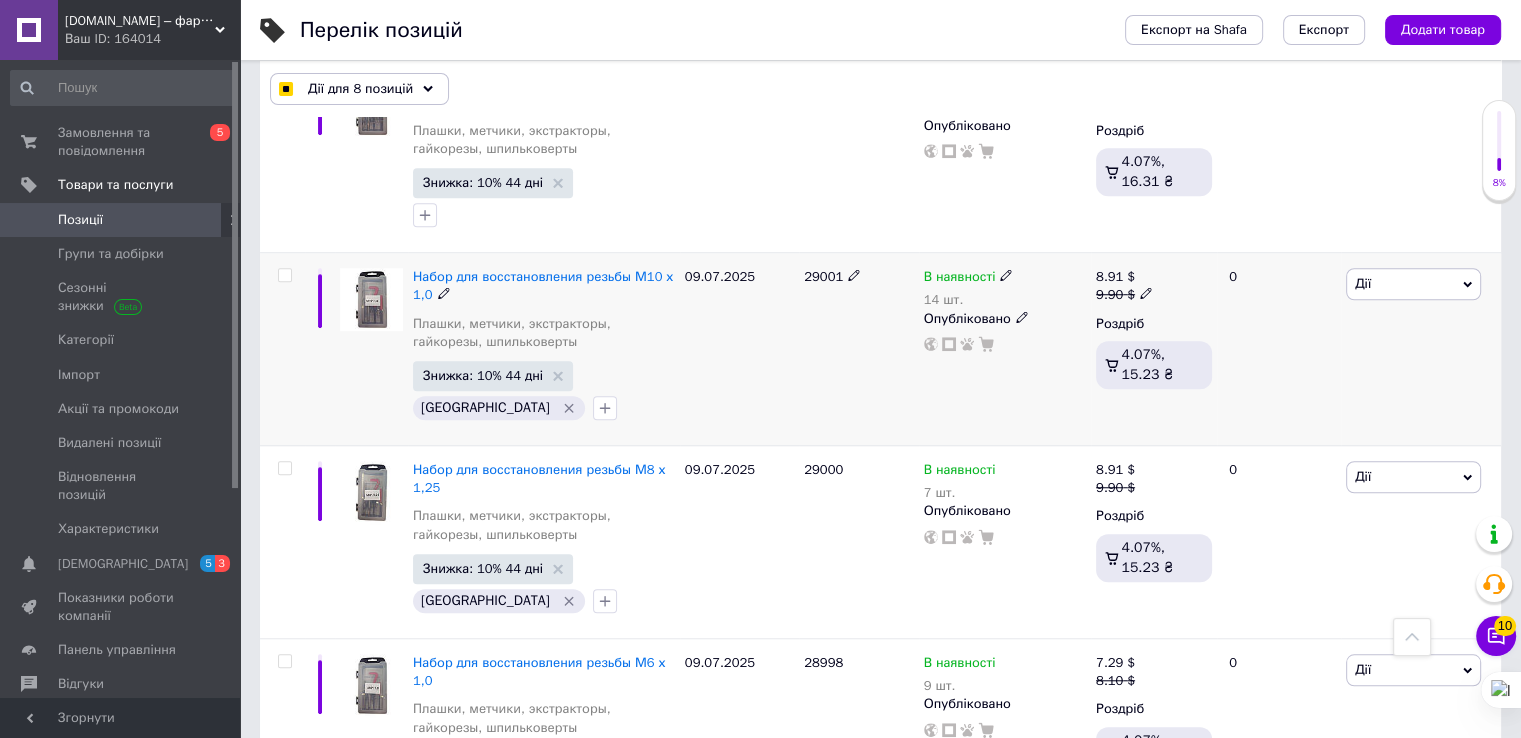 checkbox on "false" 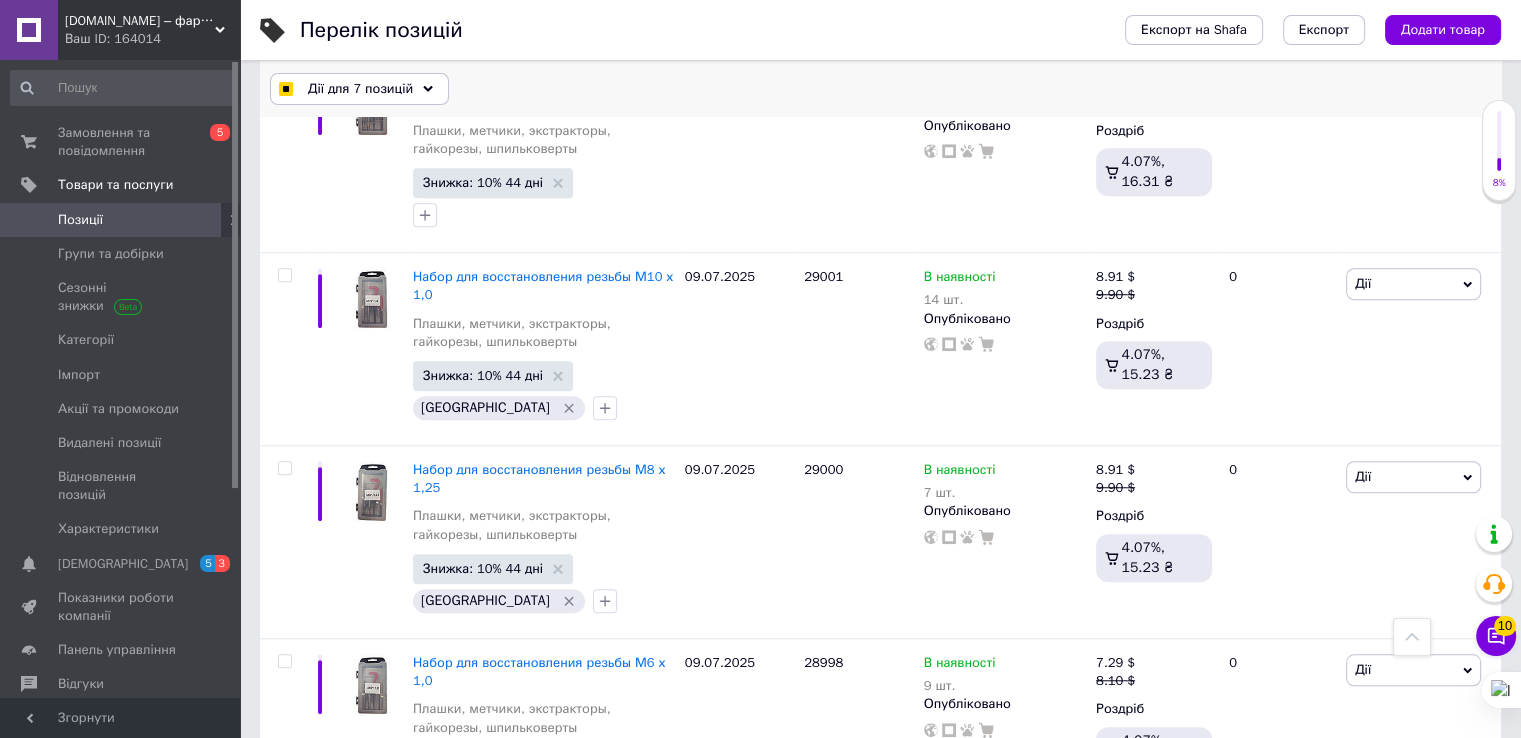 click on "Дії для 7 позицій" at bounding box center (360, 89) 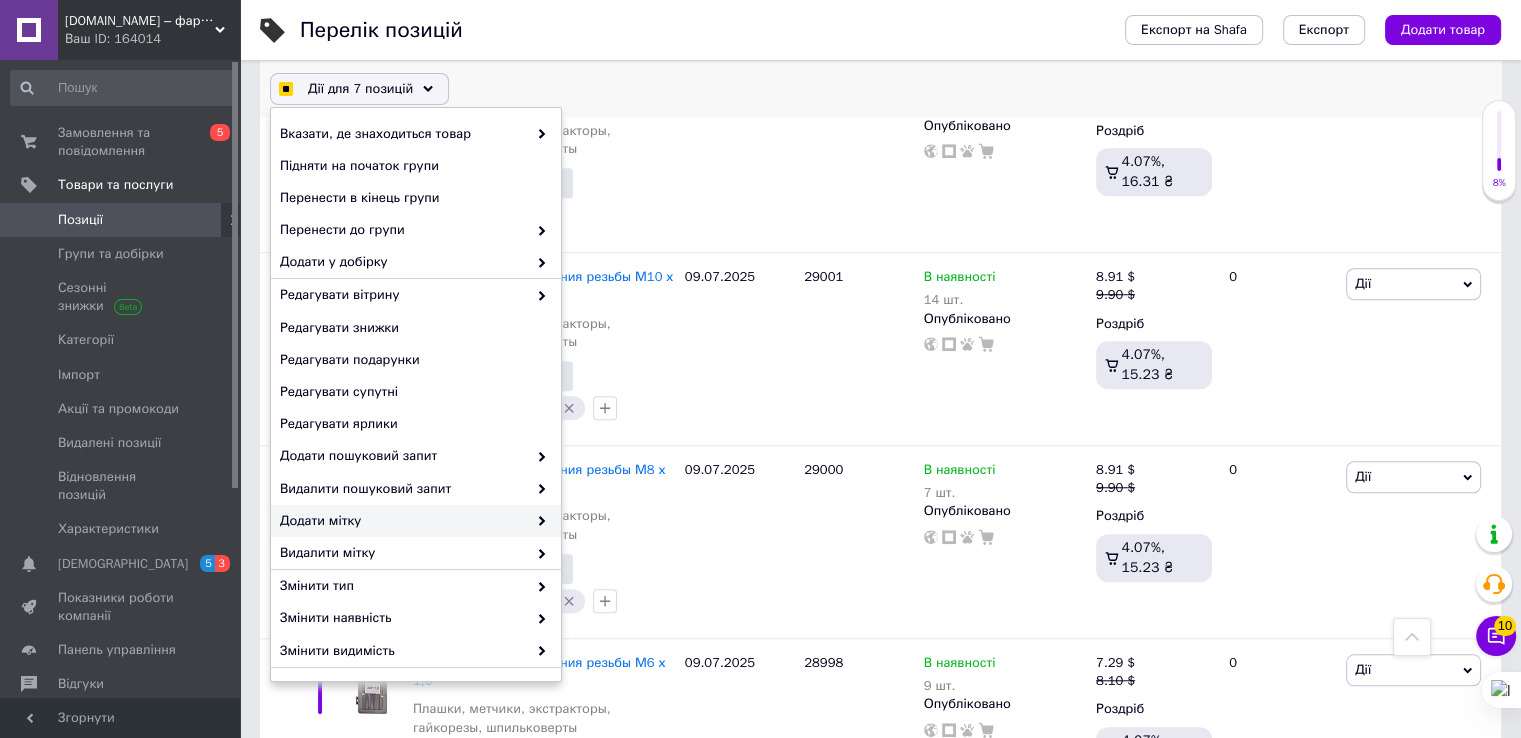 checkbox on "true" 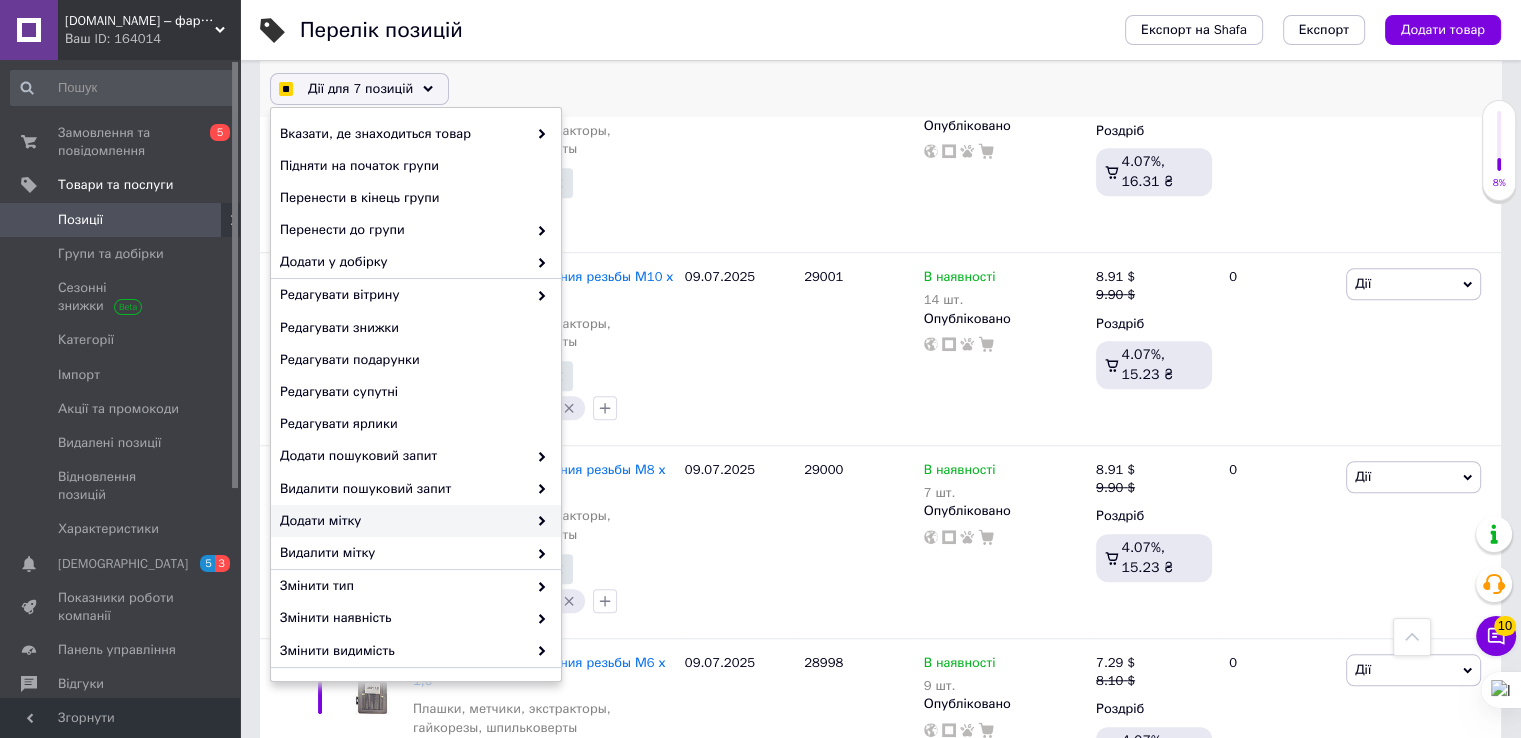 checkbox on "true" 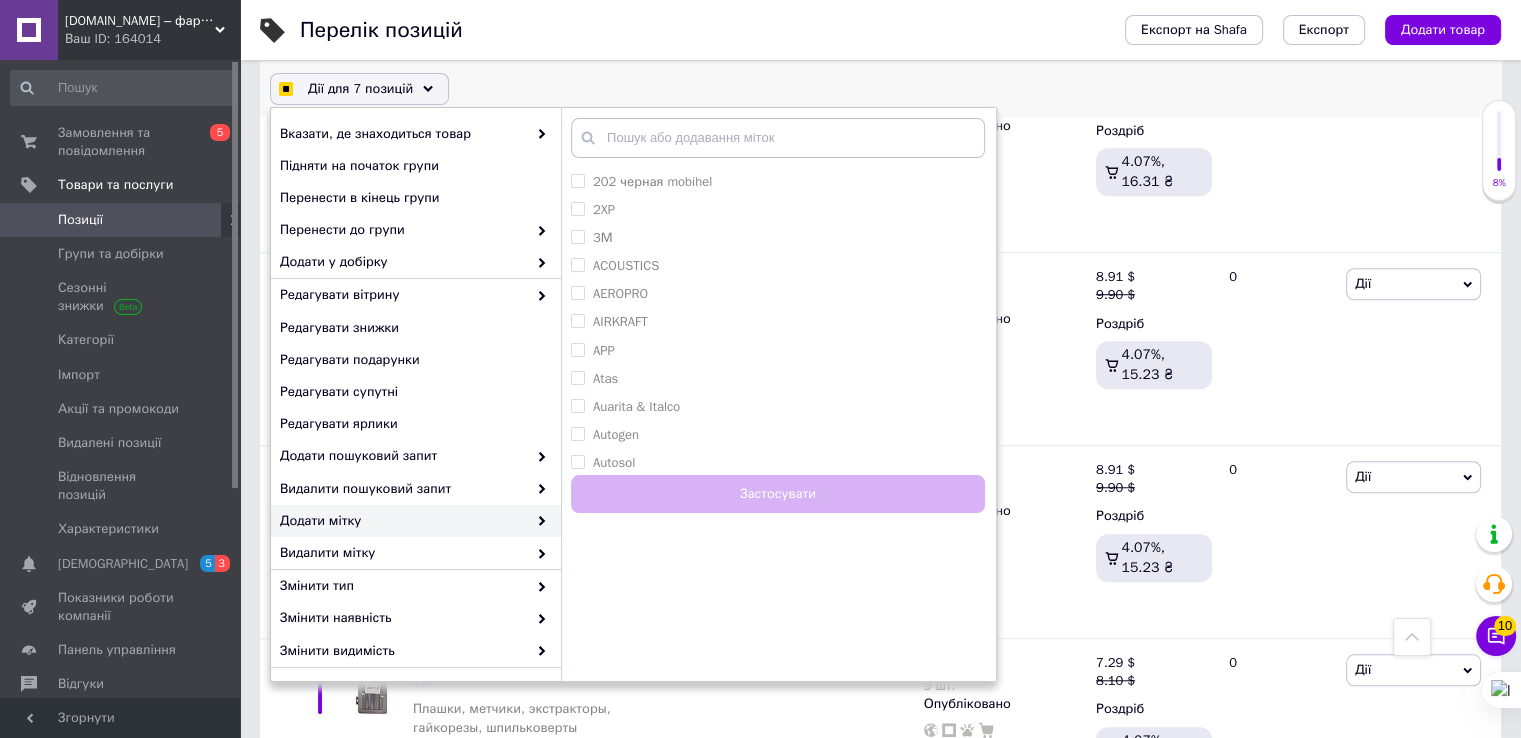checkbox on "true" 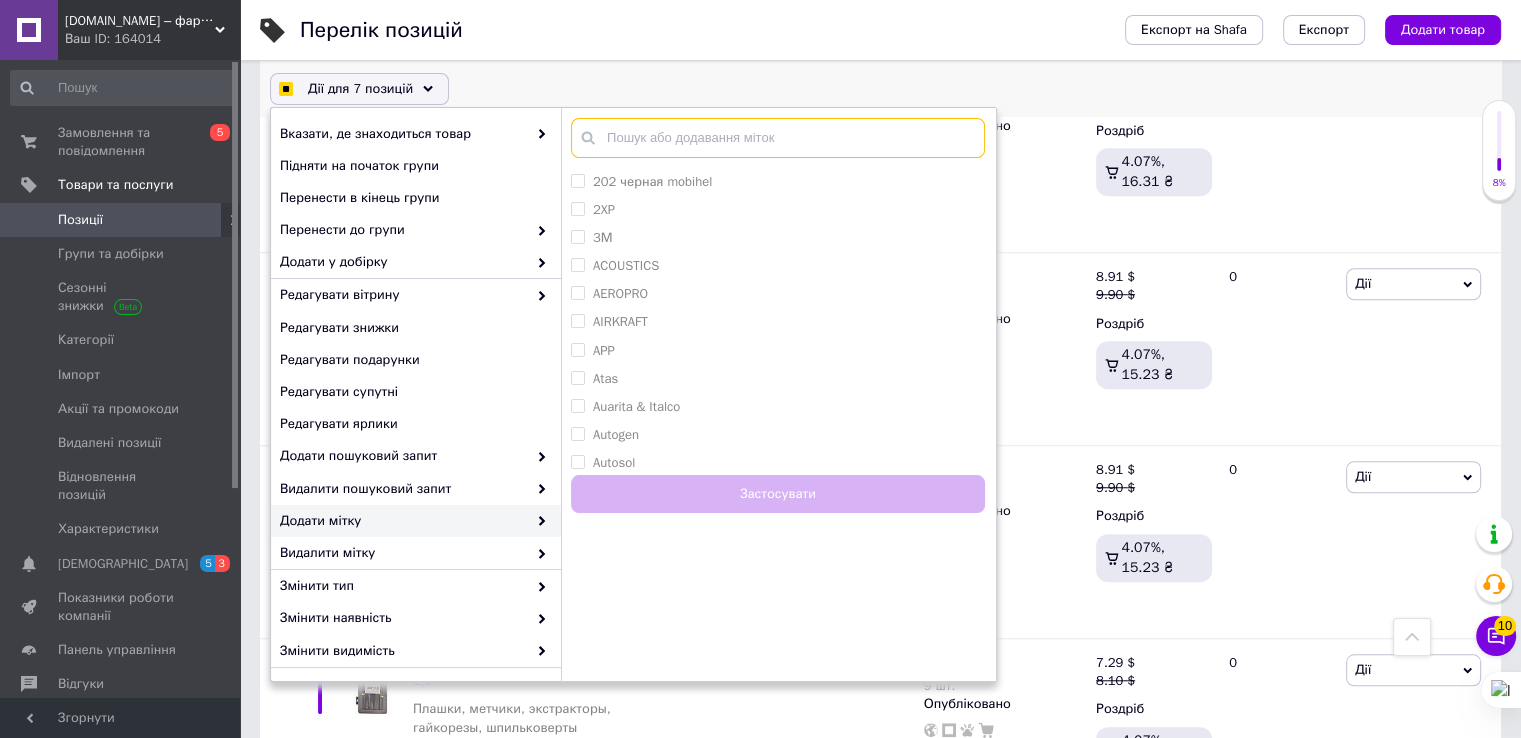 click at bounding box center [778, 138] 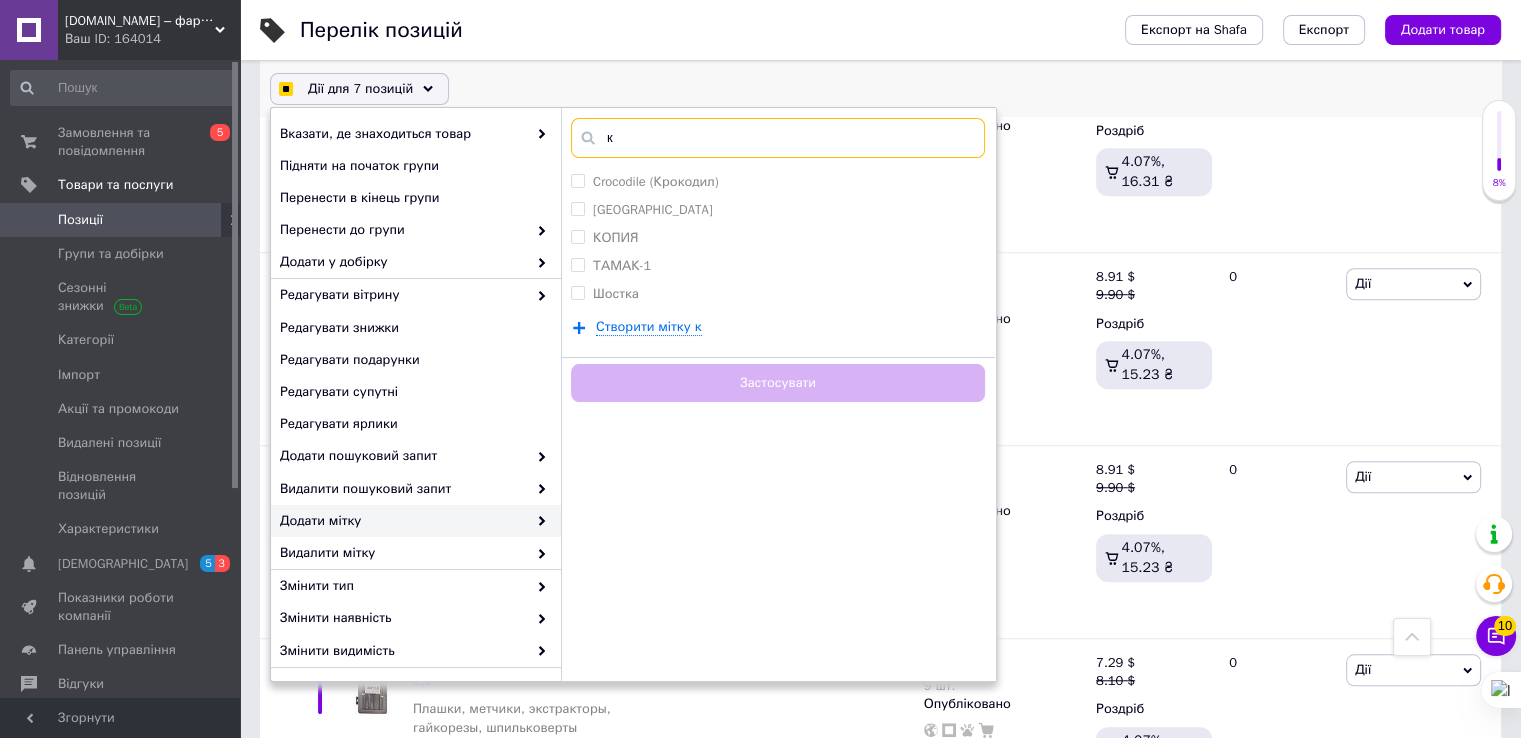 type on "ки" 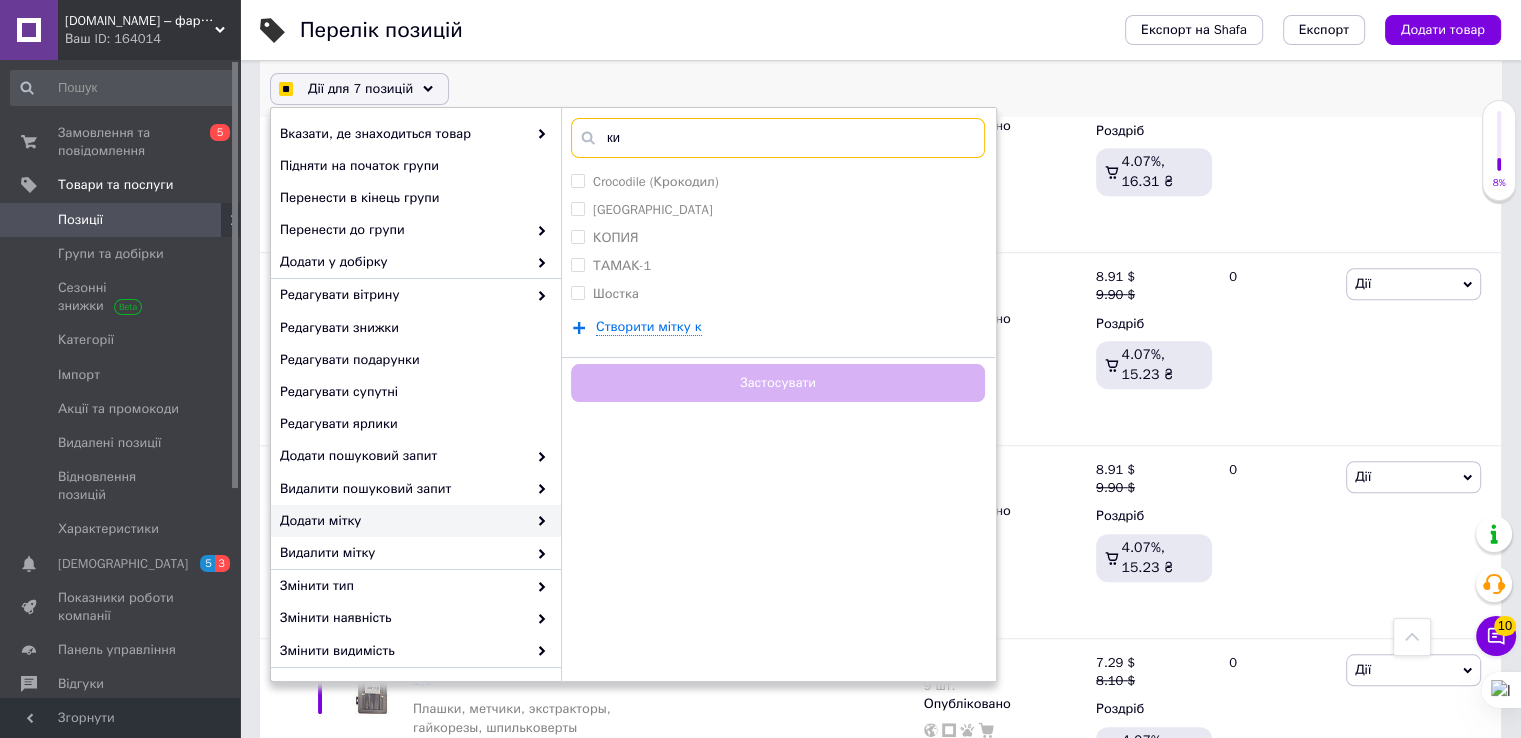 checkbox on "true" 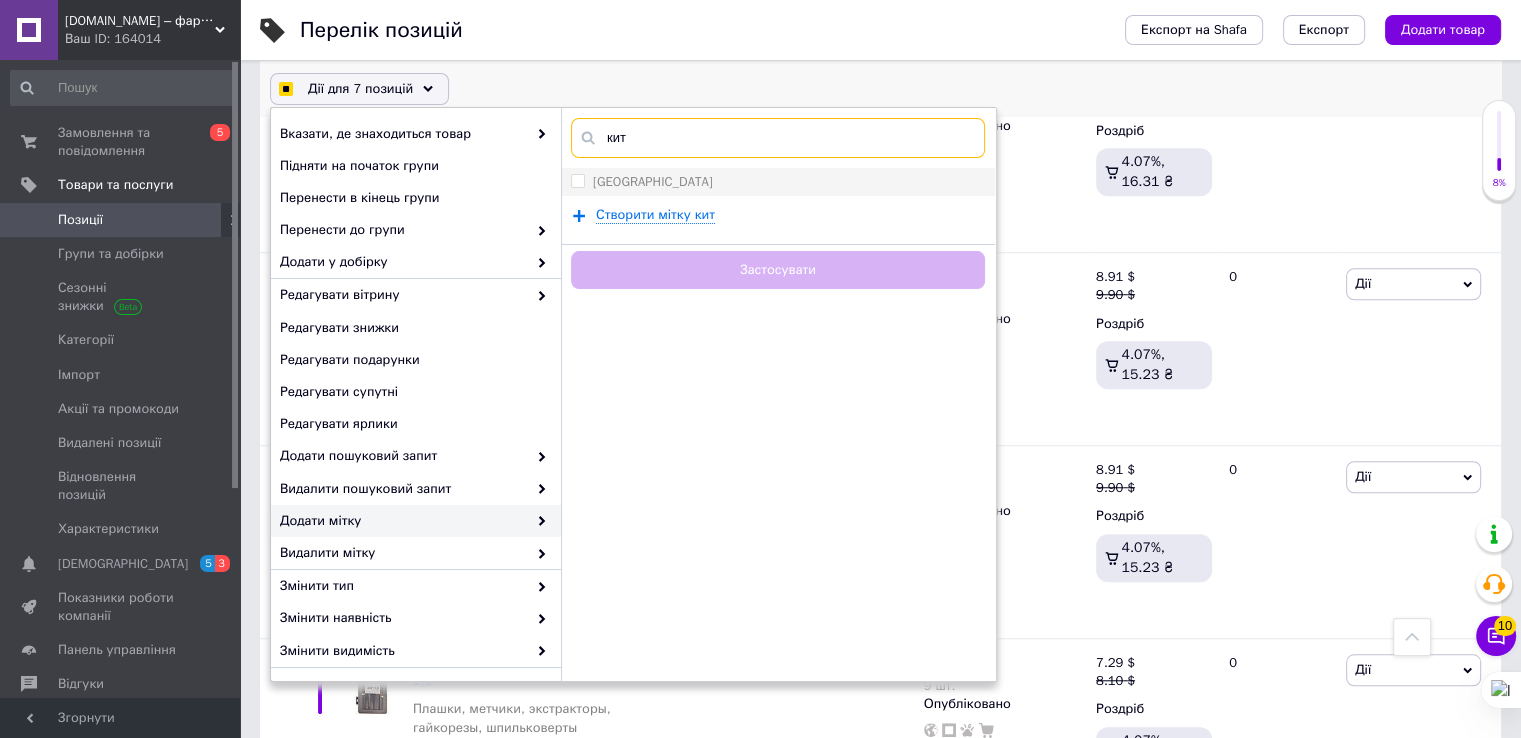 type on "кит" 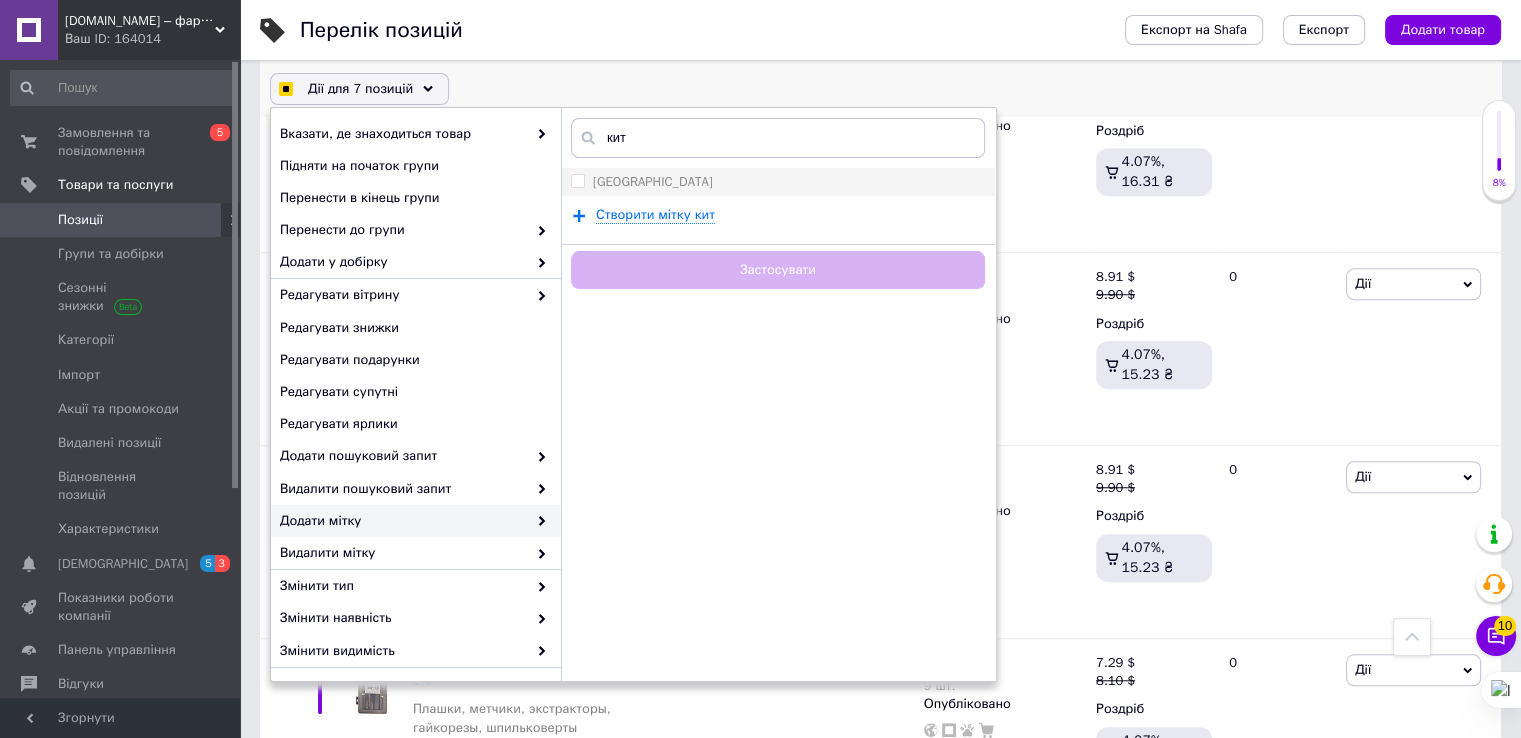 click on "[GEOGRAPHIC_DATA]" at bounding box center [577, 180] 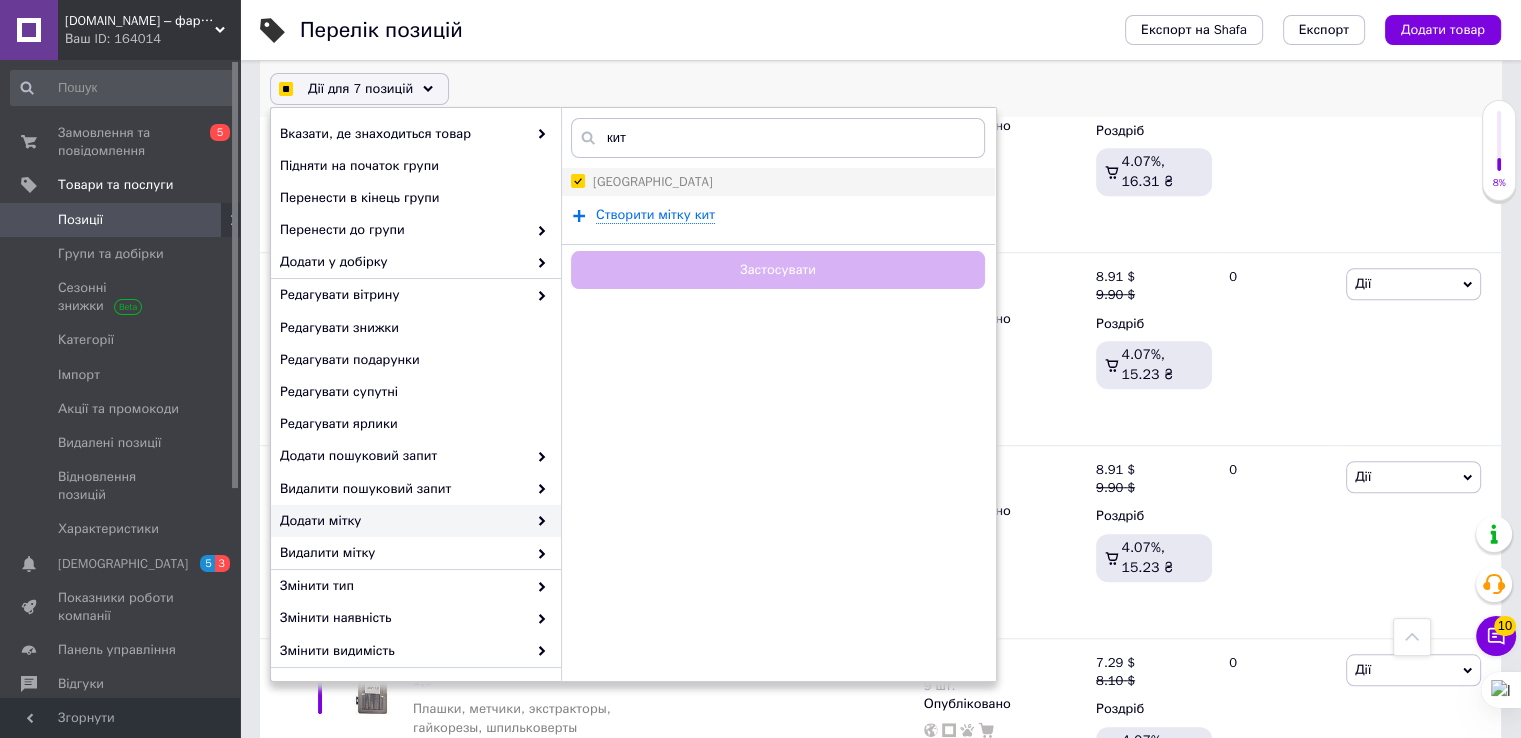 checkbox on "true" 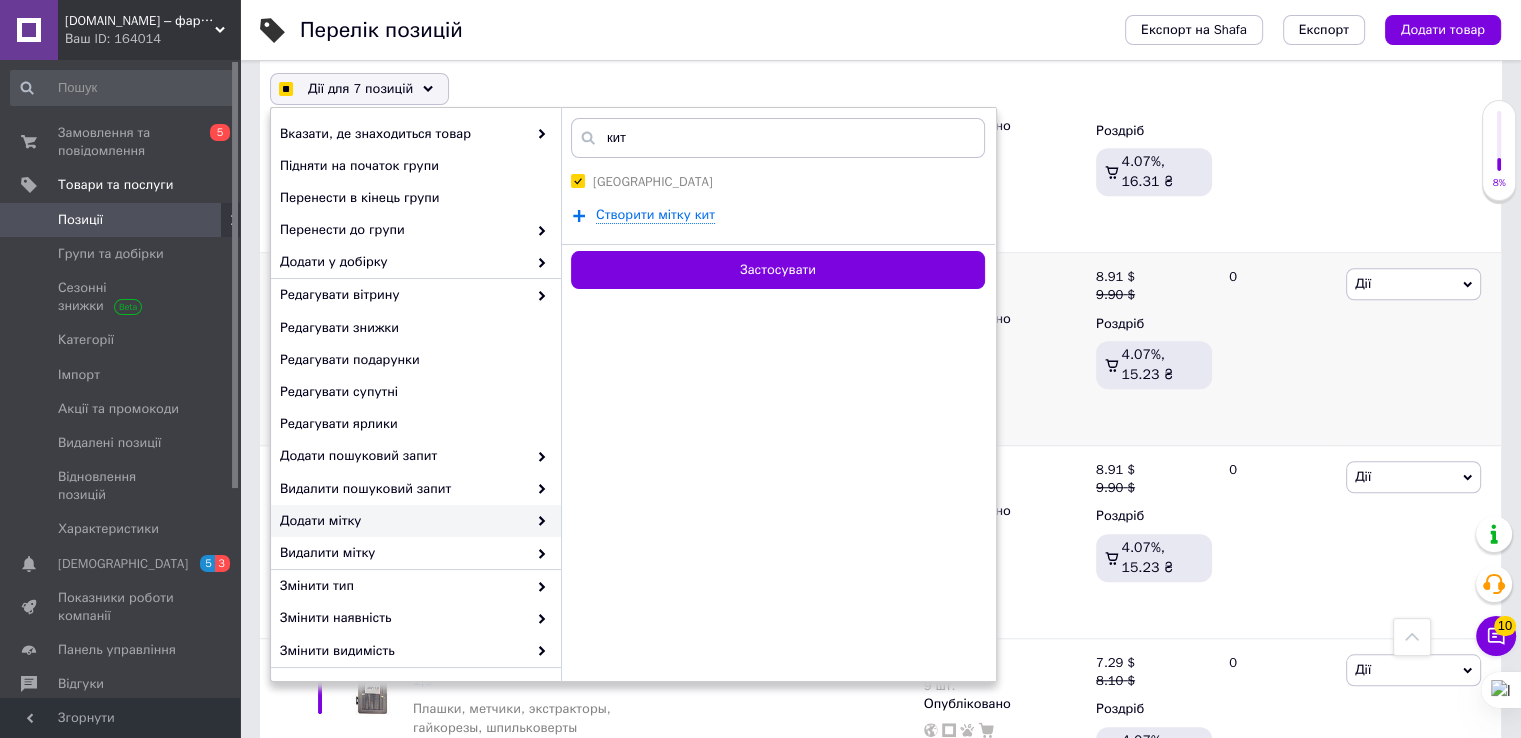 click on "Застосувати" at bounding box center (778, 270) 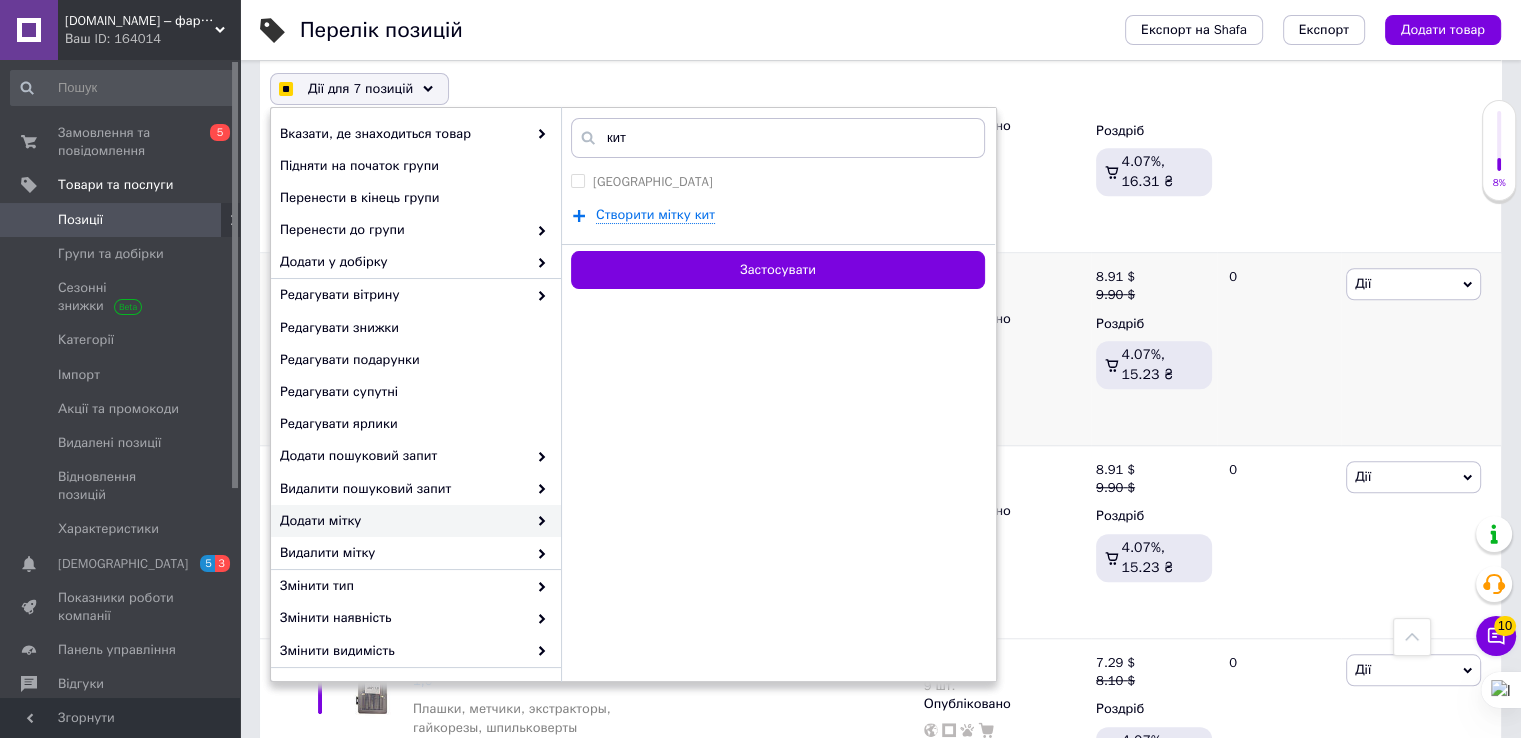 checkbox on "false" 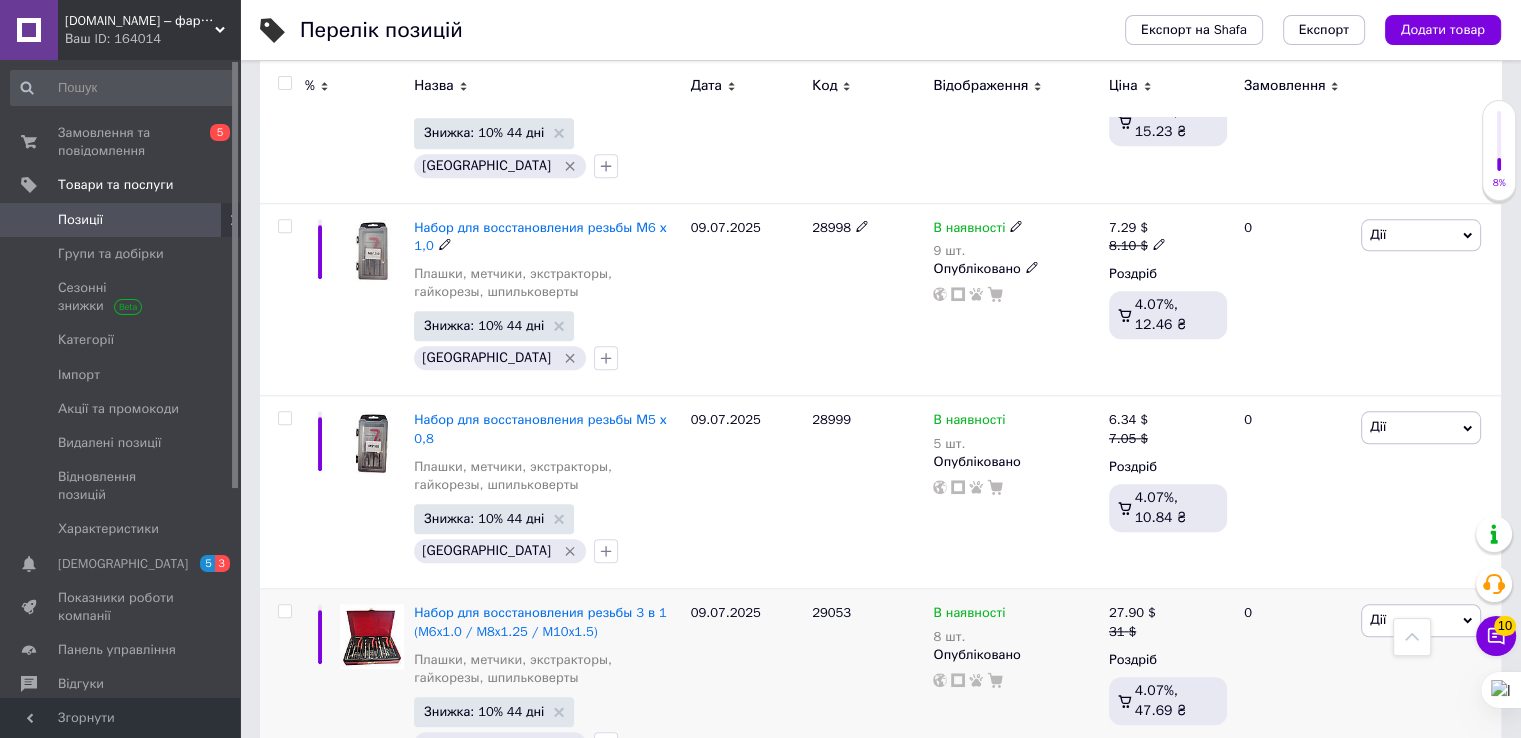scroll, scrollTop: 2000, scrollLeft: 0, axis: vertical 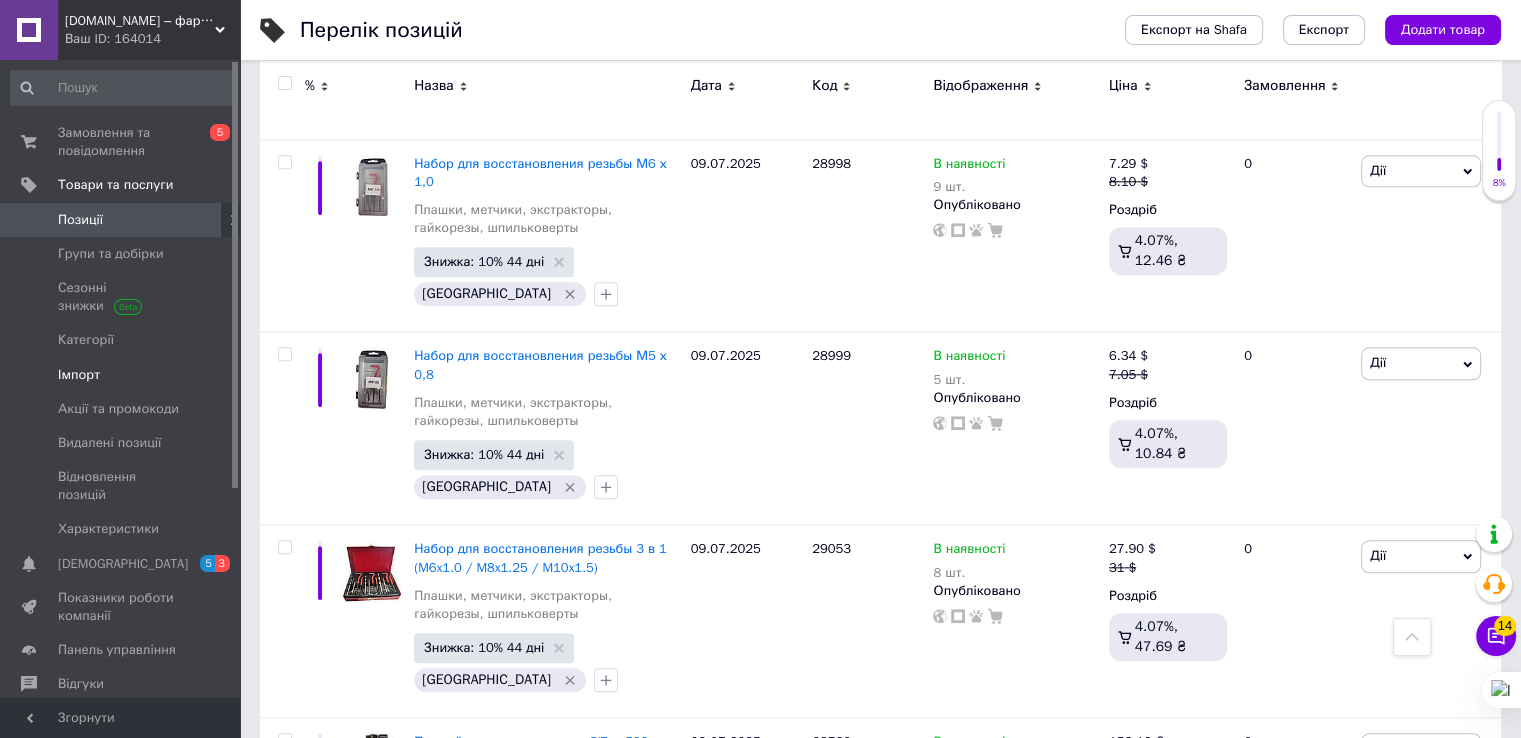 click on "Імпорт" at bounding box center (79, 375) 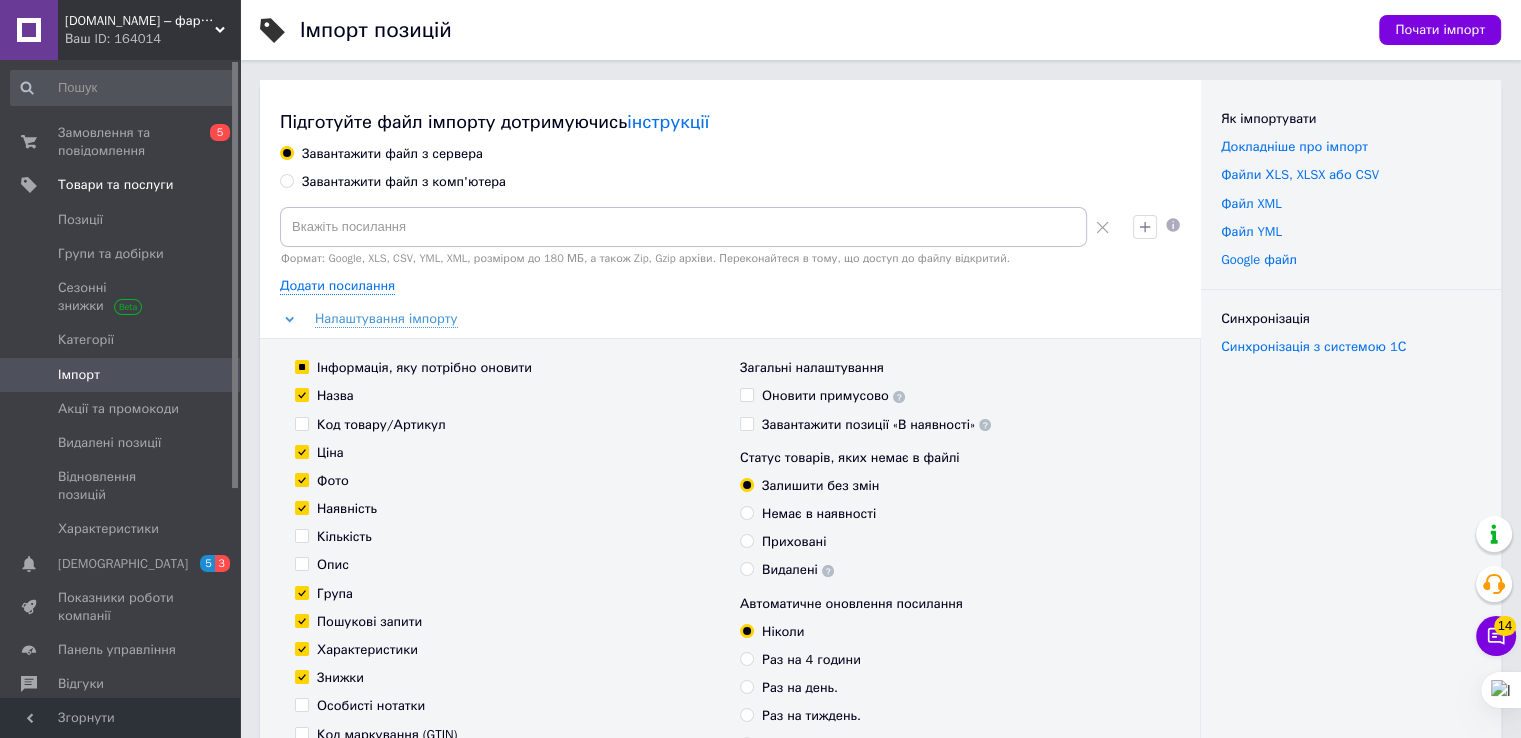click on "Завантажити файл з комп'ютера" at bounding box center [393, 182] 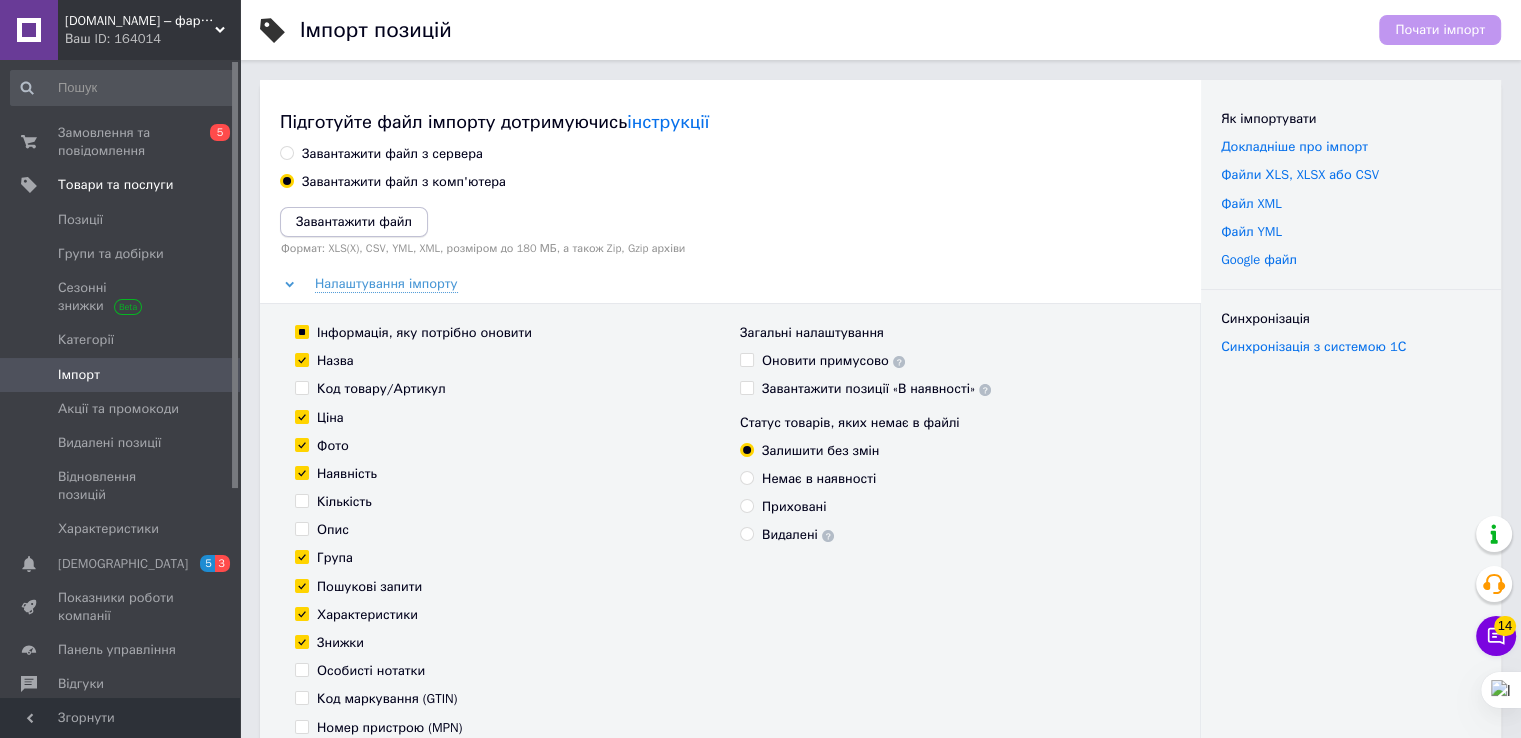 click on "Завантажити файл" at bounding box center [354, 221] 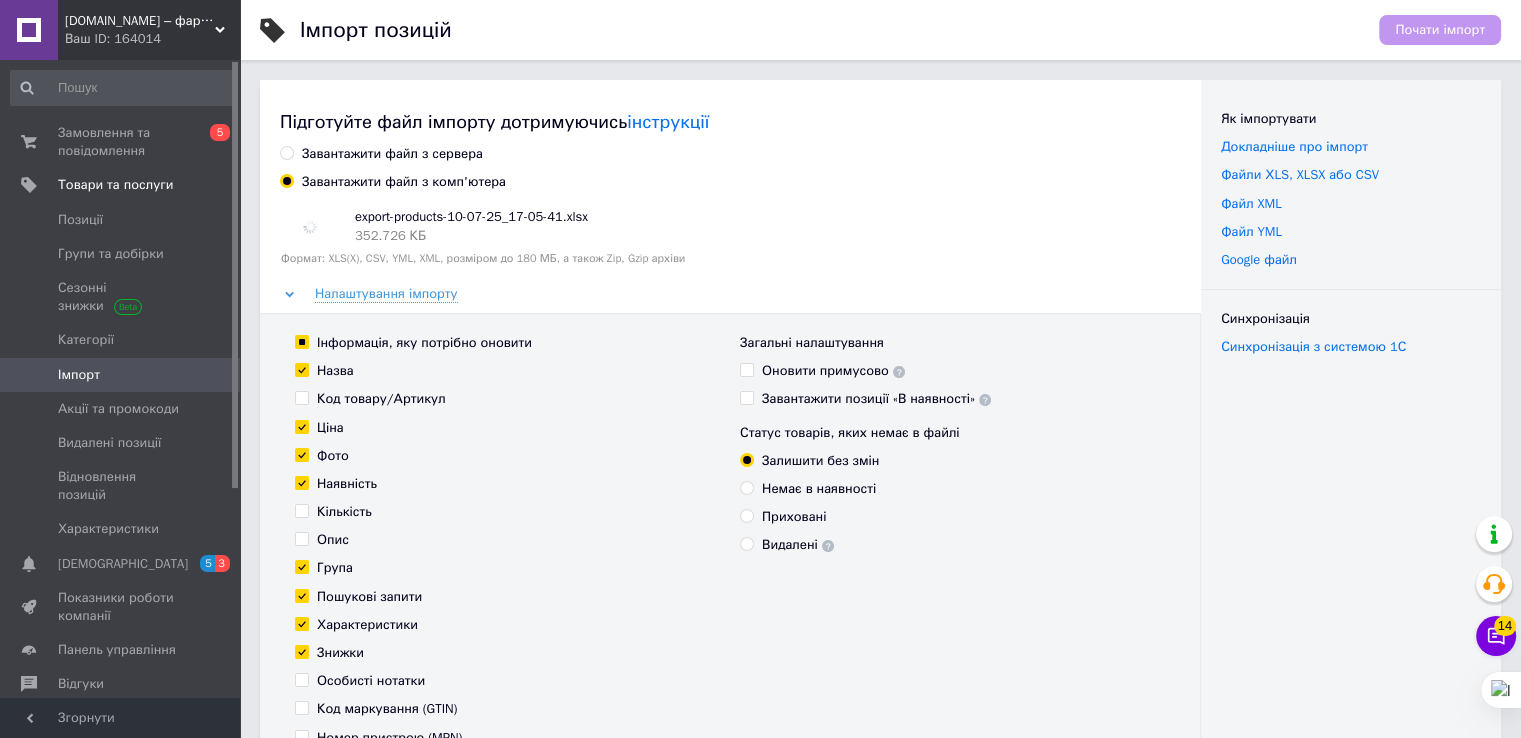 click on "Назва" at bounding box center [301, 369] 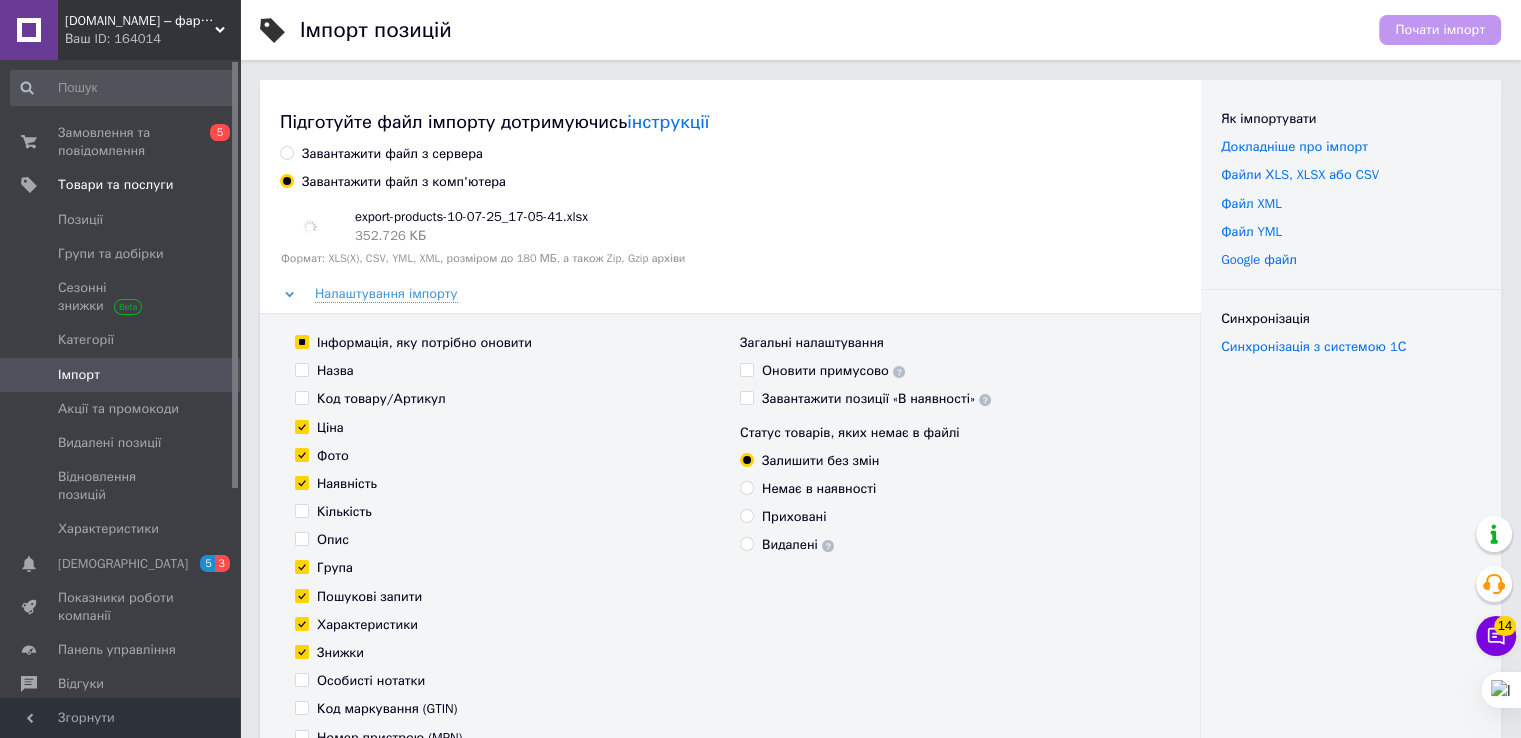 checkbox on "false" 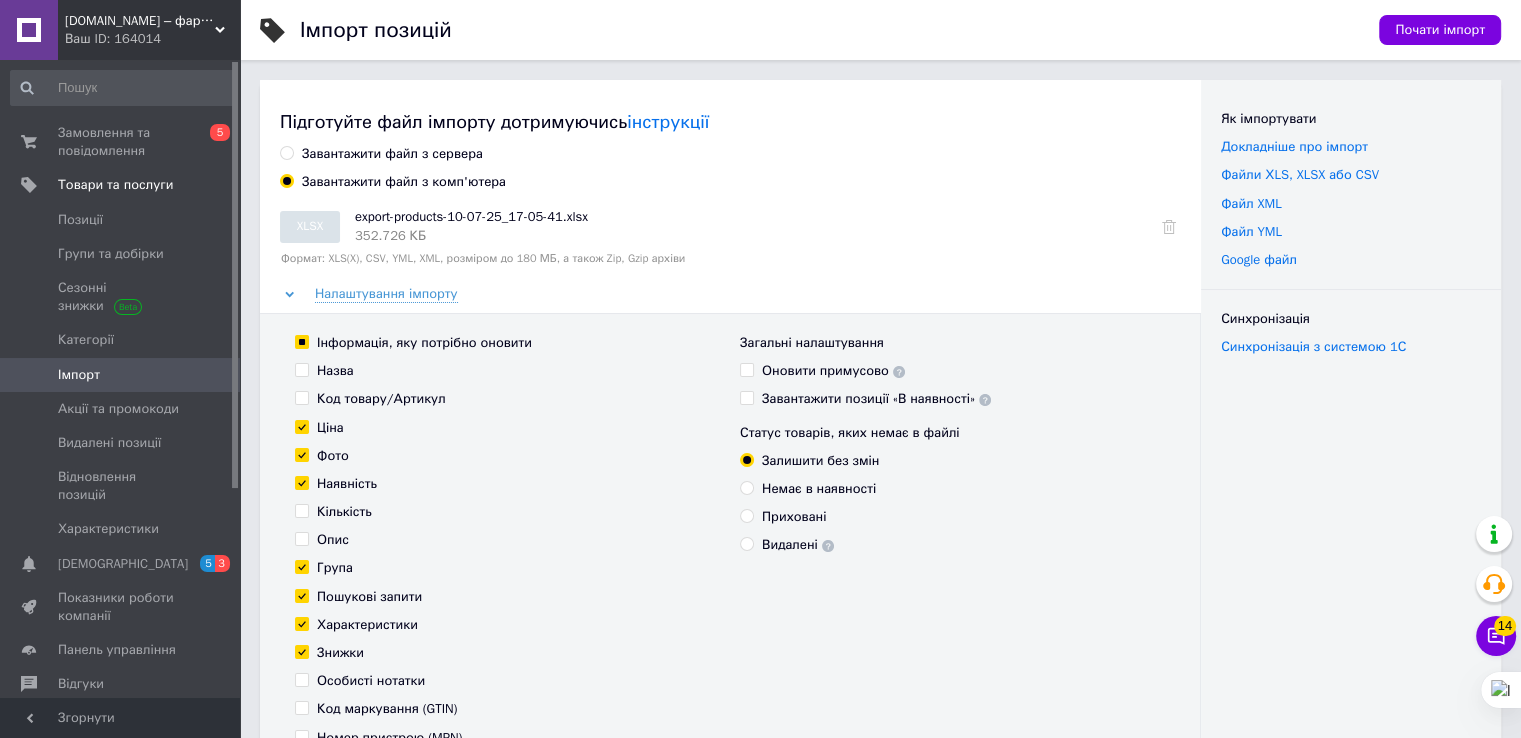 click on "Ціна" at bounding box center (301, 426) 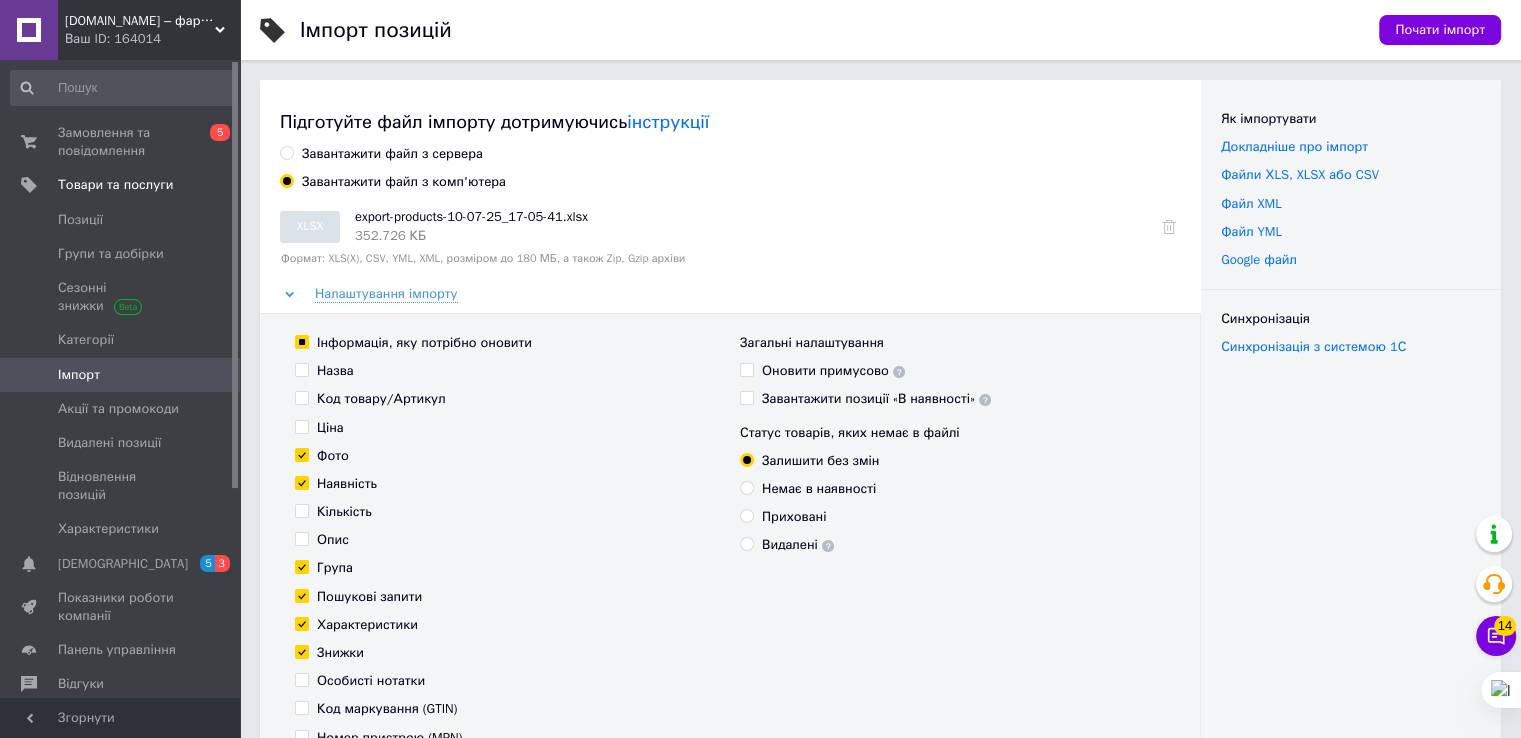 click on "Фото" at bounding box center (301, 454) 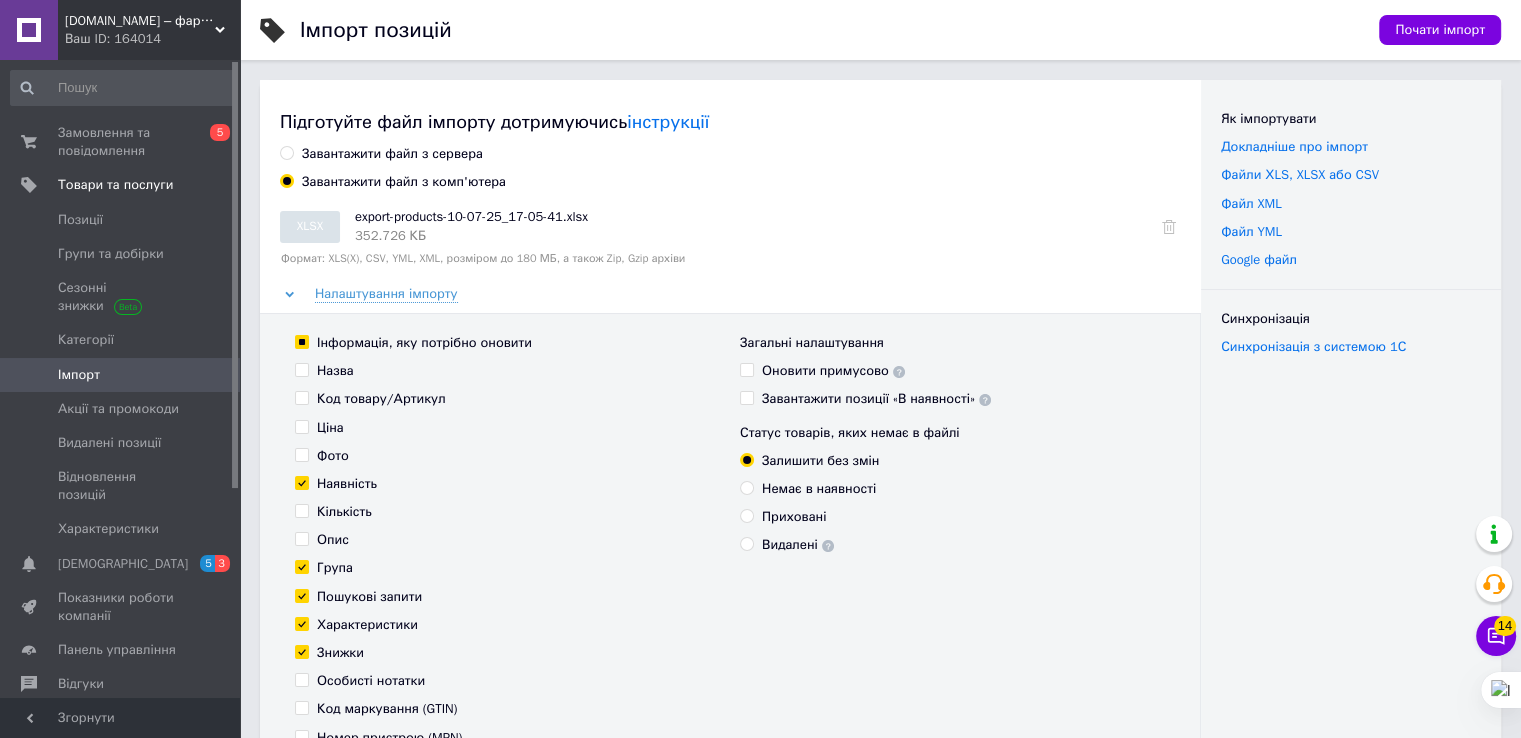 checkbox on "false" 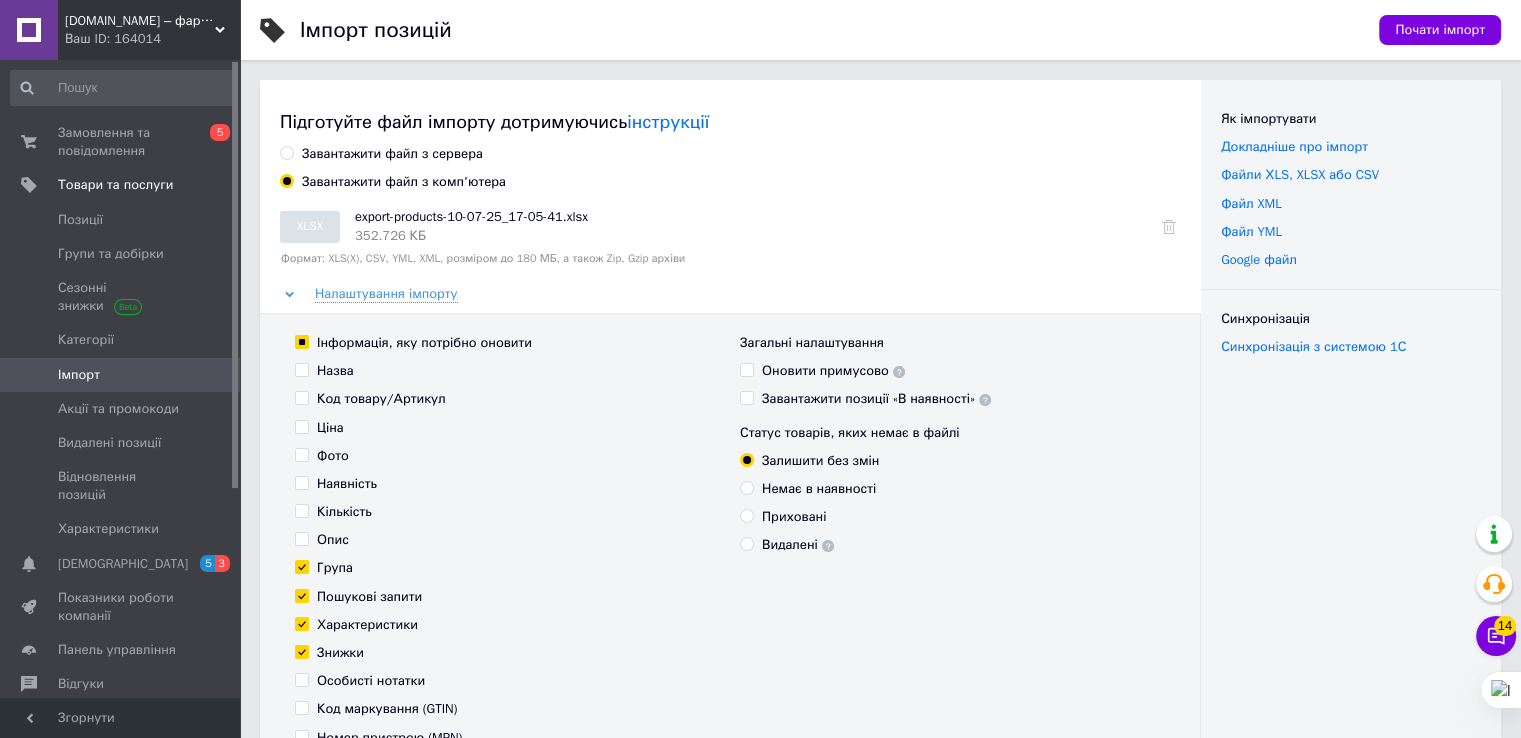 checkbox on "false" 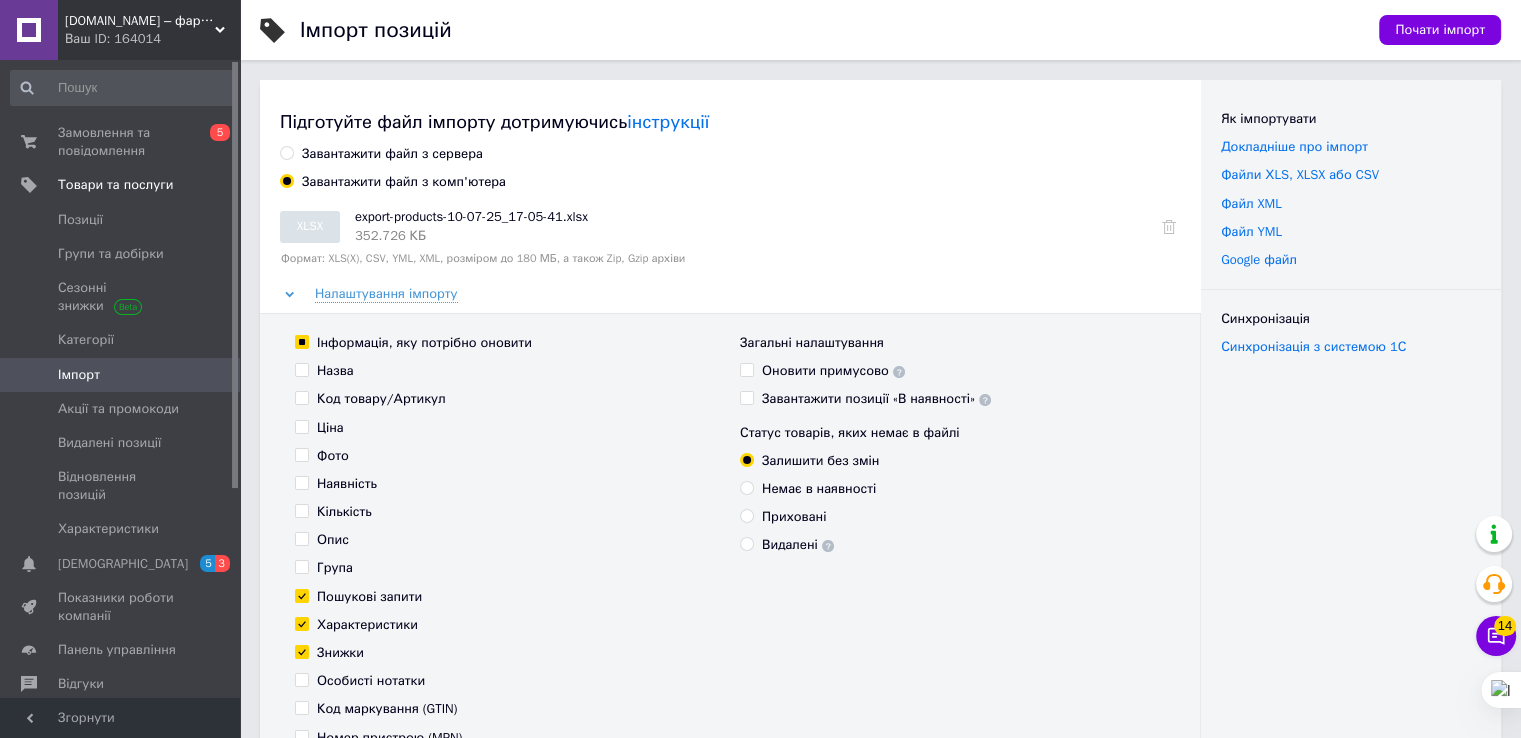 click on "Група" at bounding box center (301, 566) 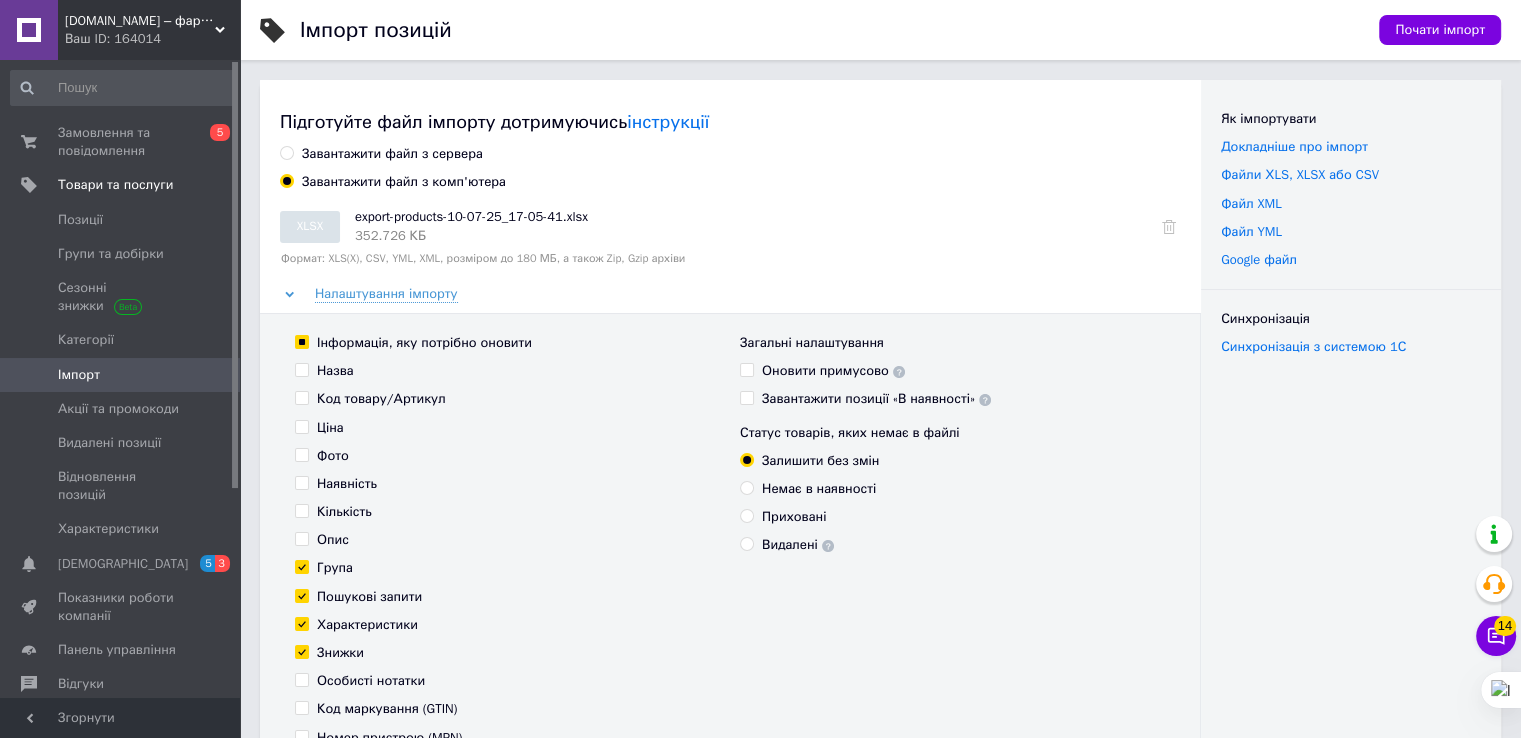 click on "Група" at bounding box center [324, 568] 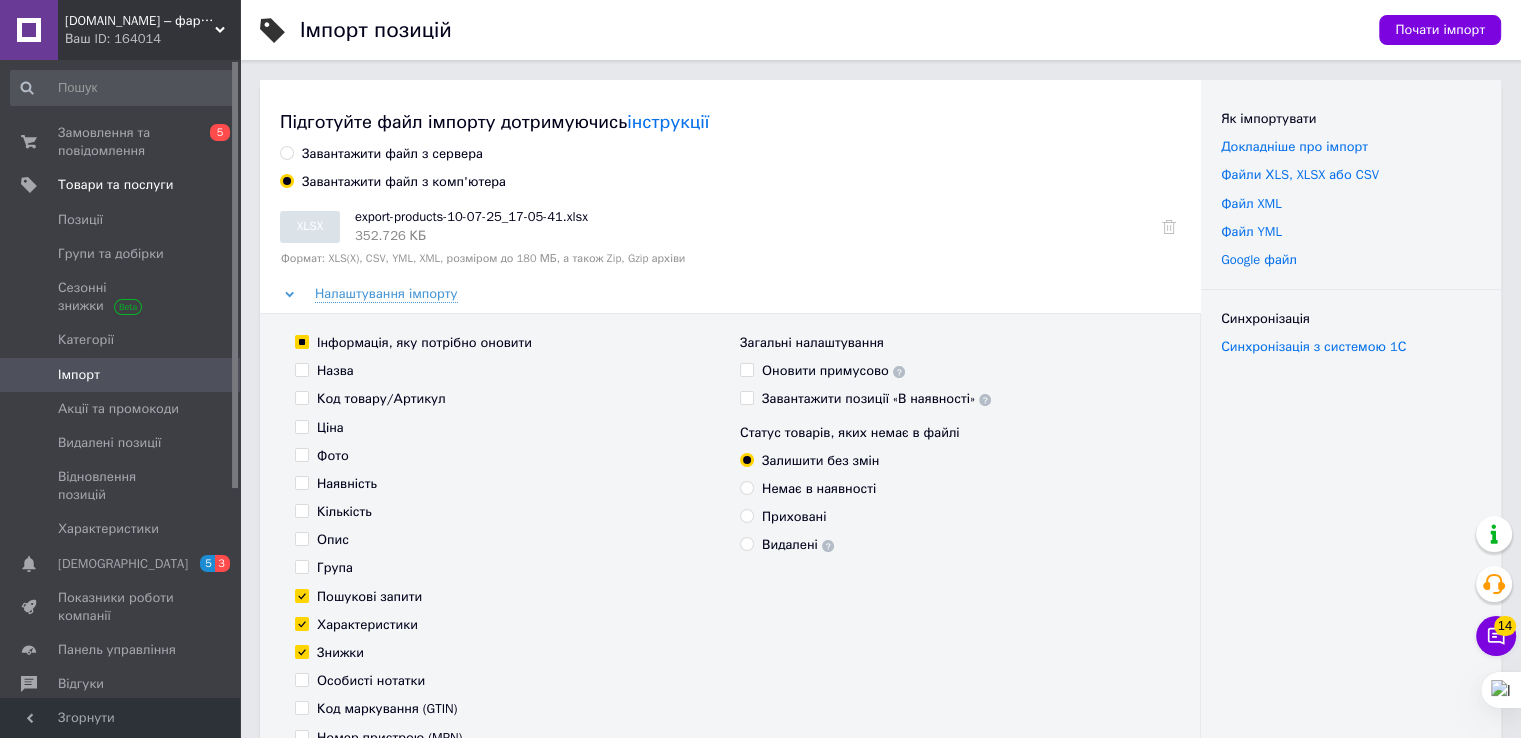 checkbox on "false" 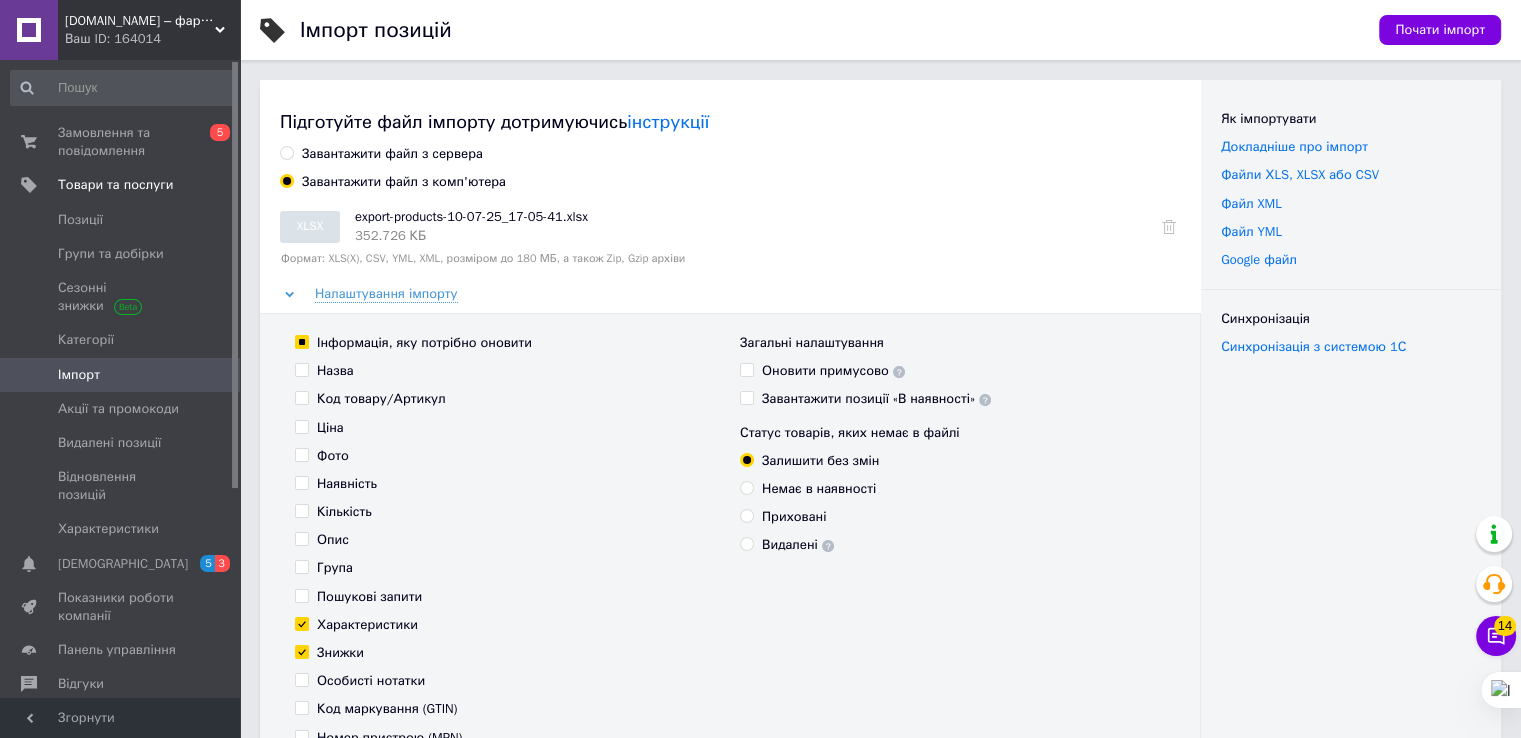 checkbox on "false" 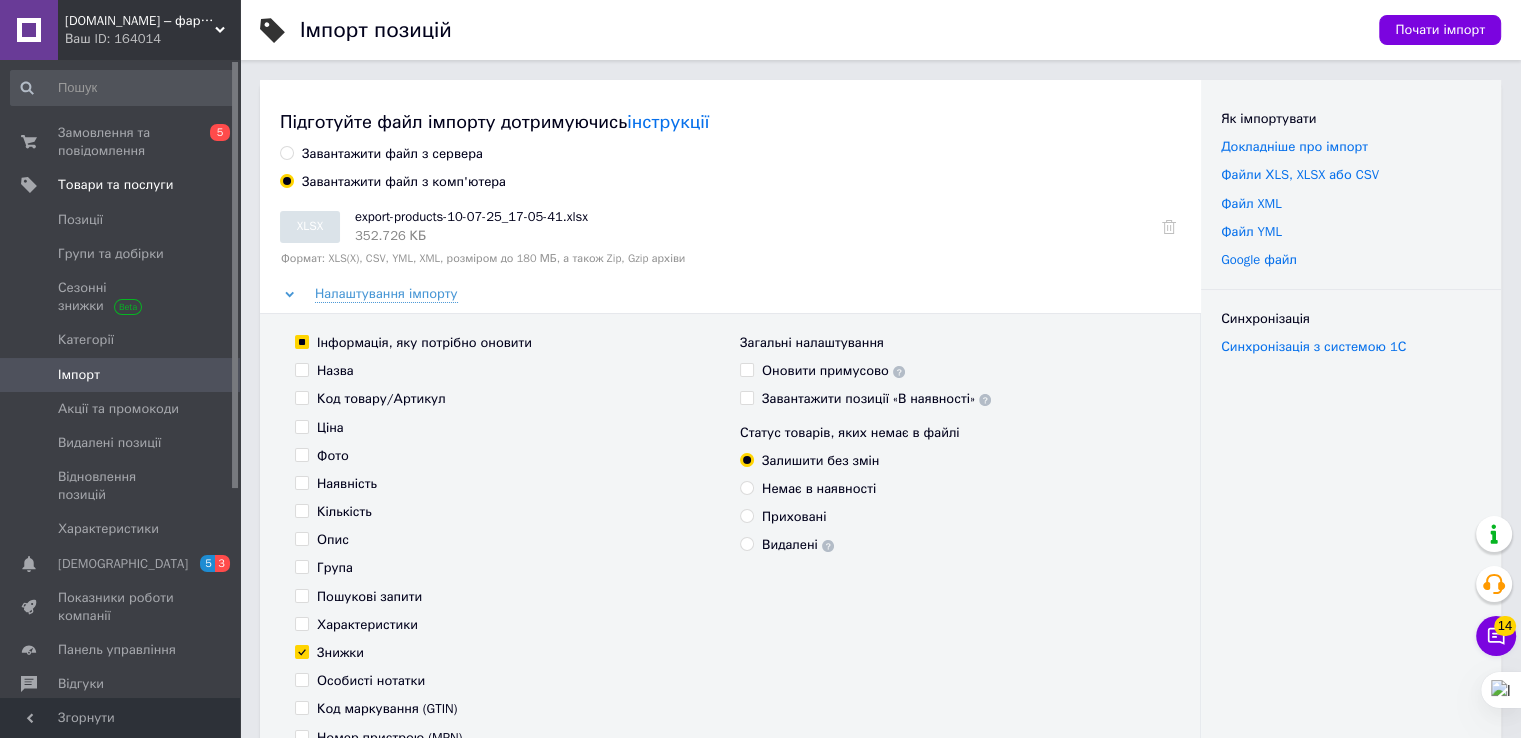 checkbox on "false" 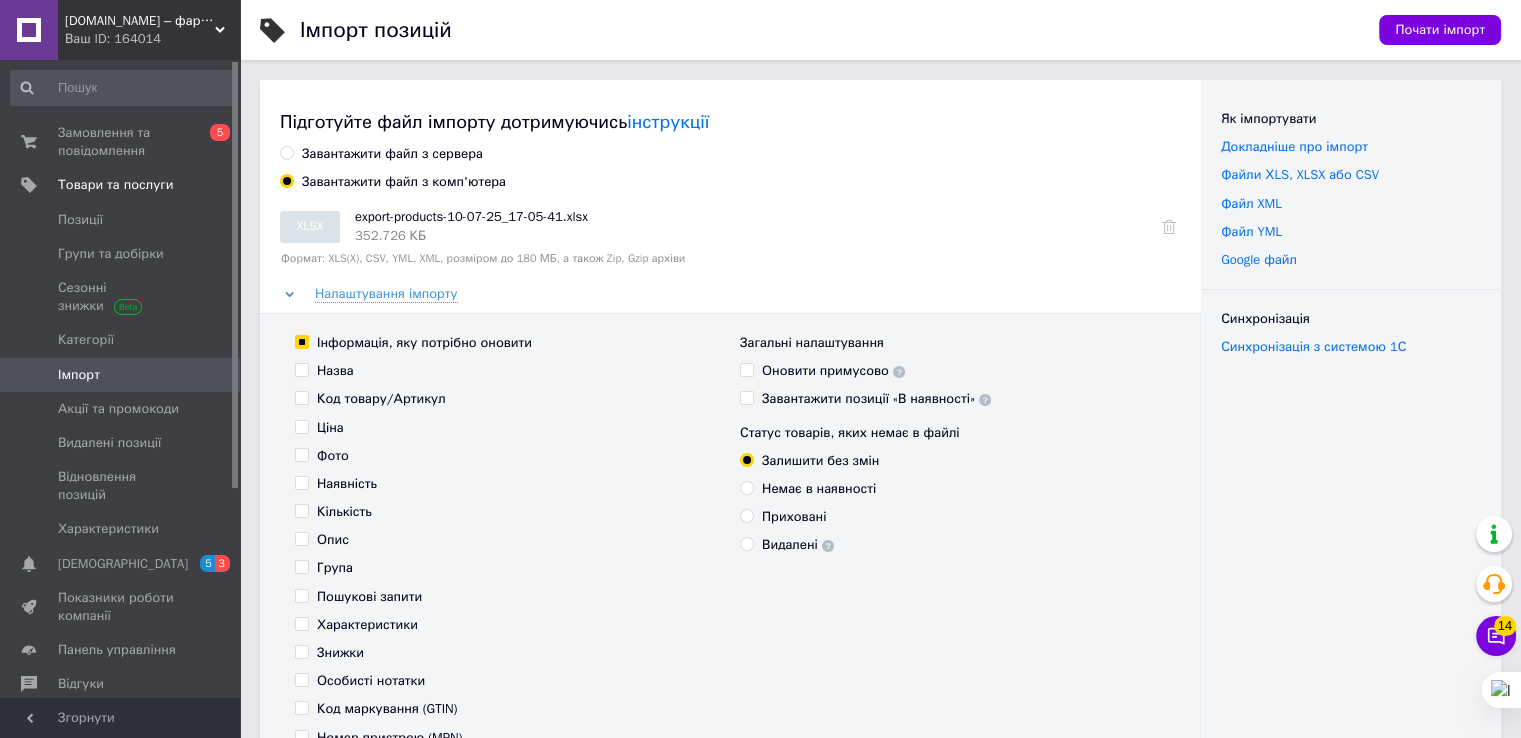checkbox on "false" 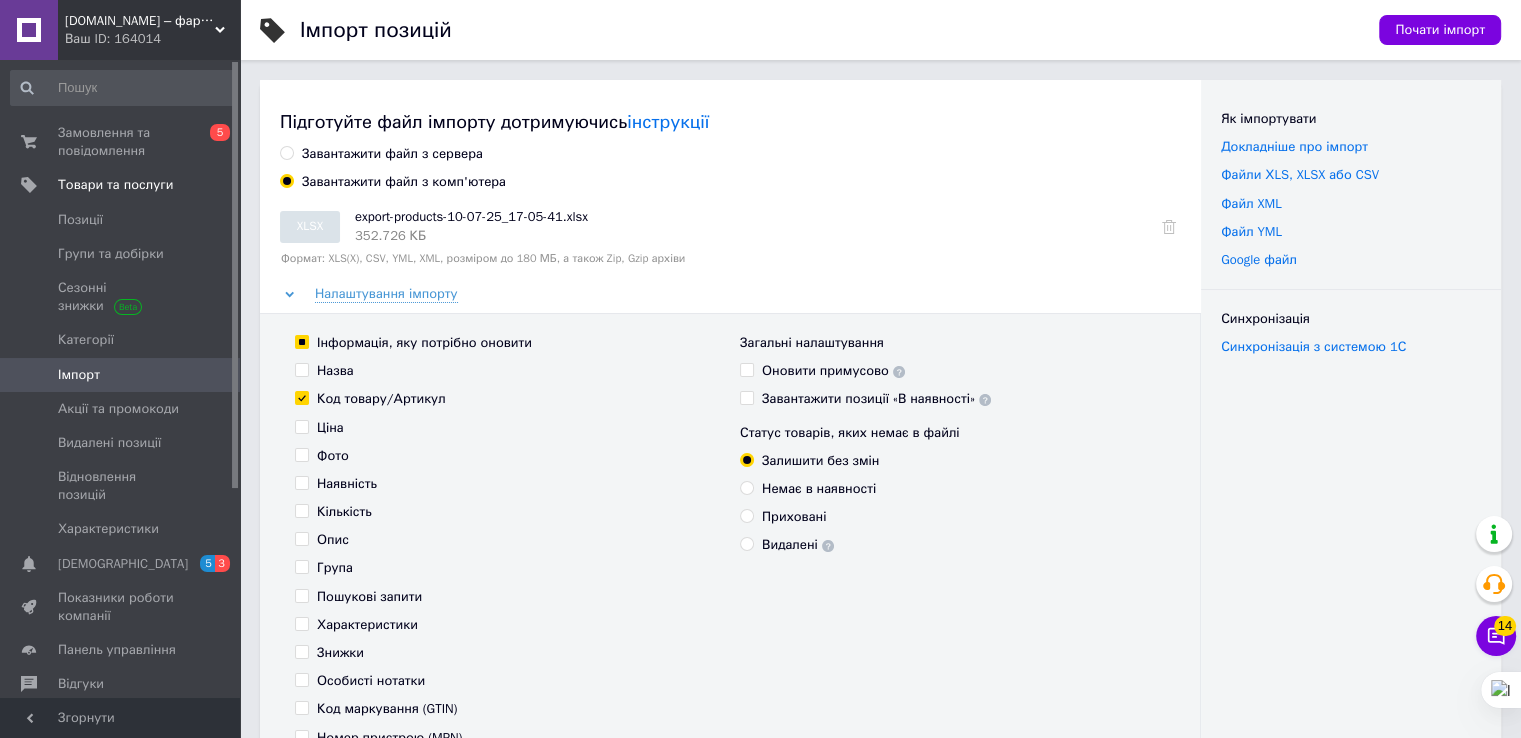 checkbox on "true" 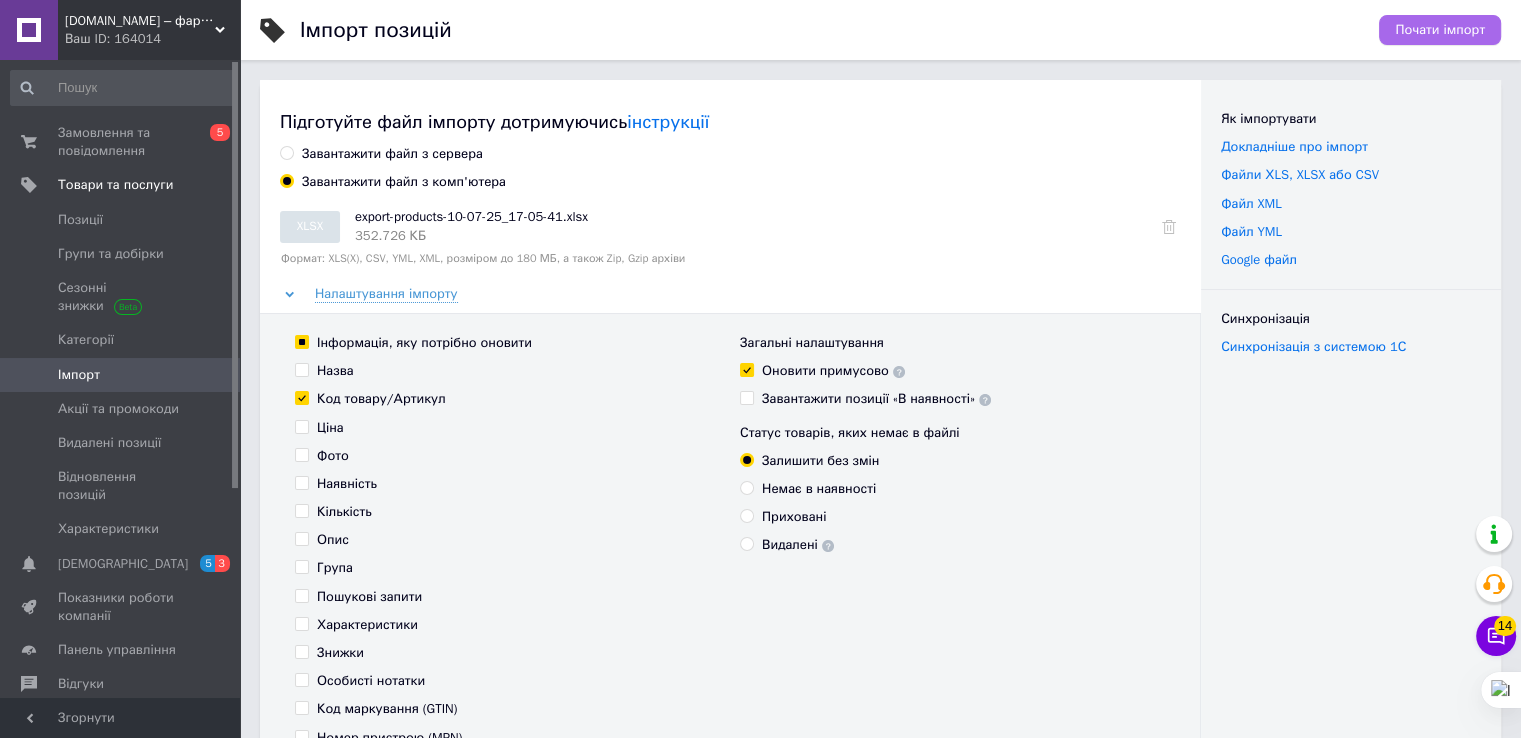 click on "Почати імпорт" at bounding box center (1440, 30) 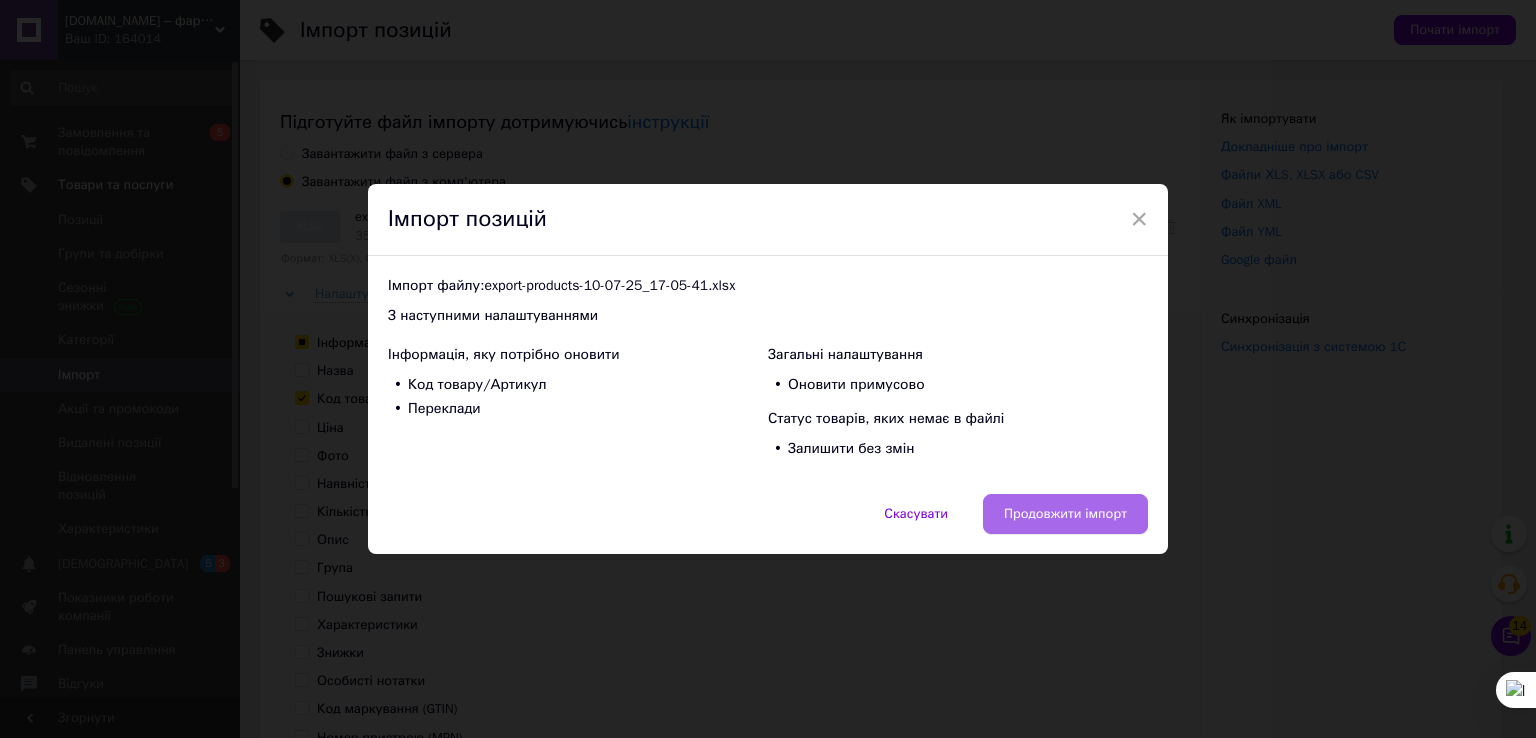 click on "Продовжити імпорт" at bounding box center [1065, 514] 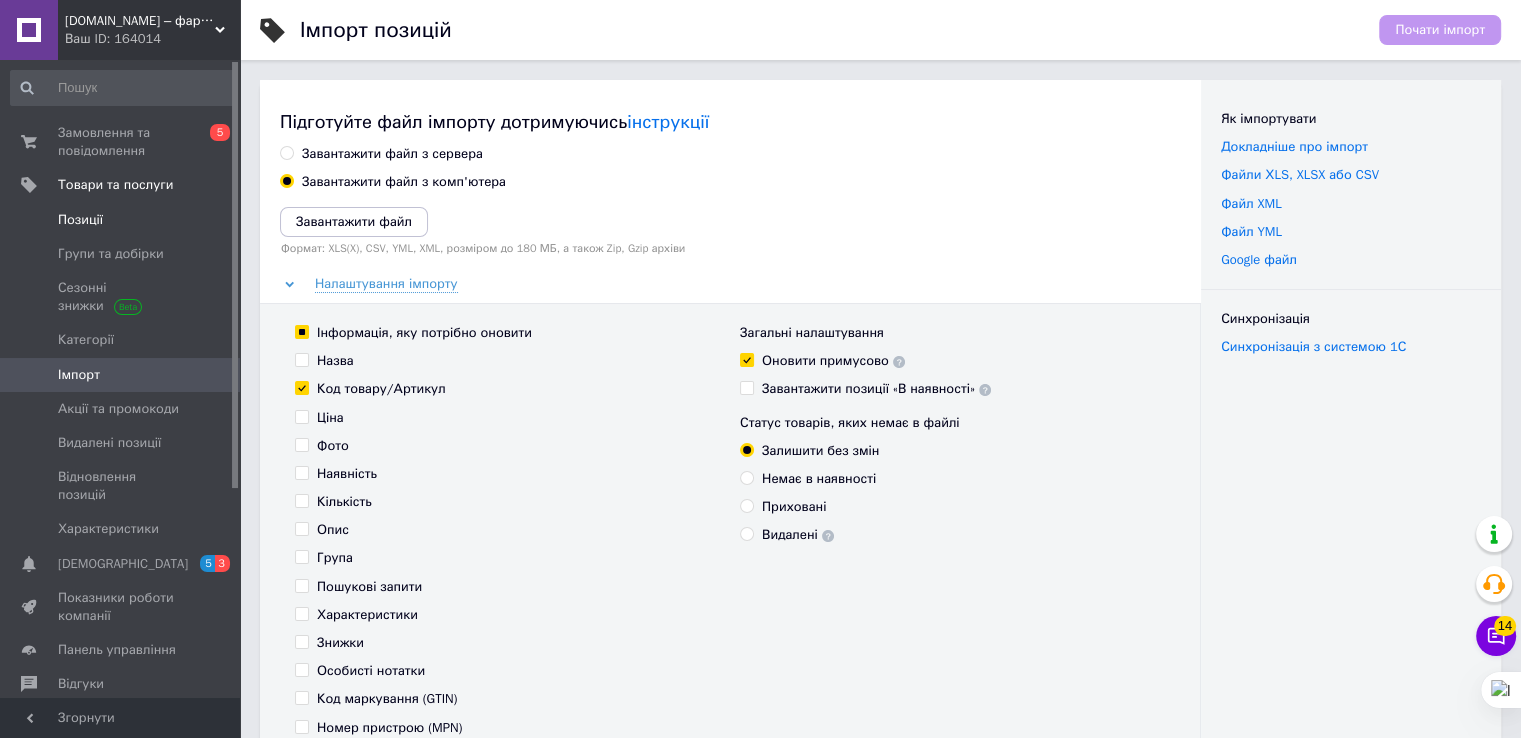 click on "Позиції" at bounding box center [80, 220] 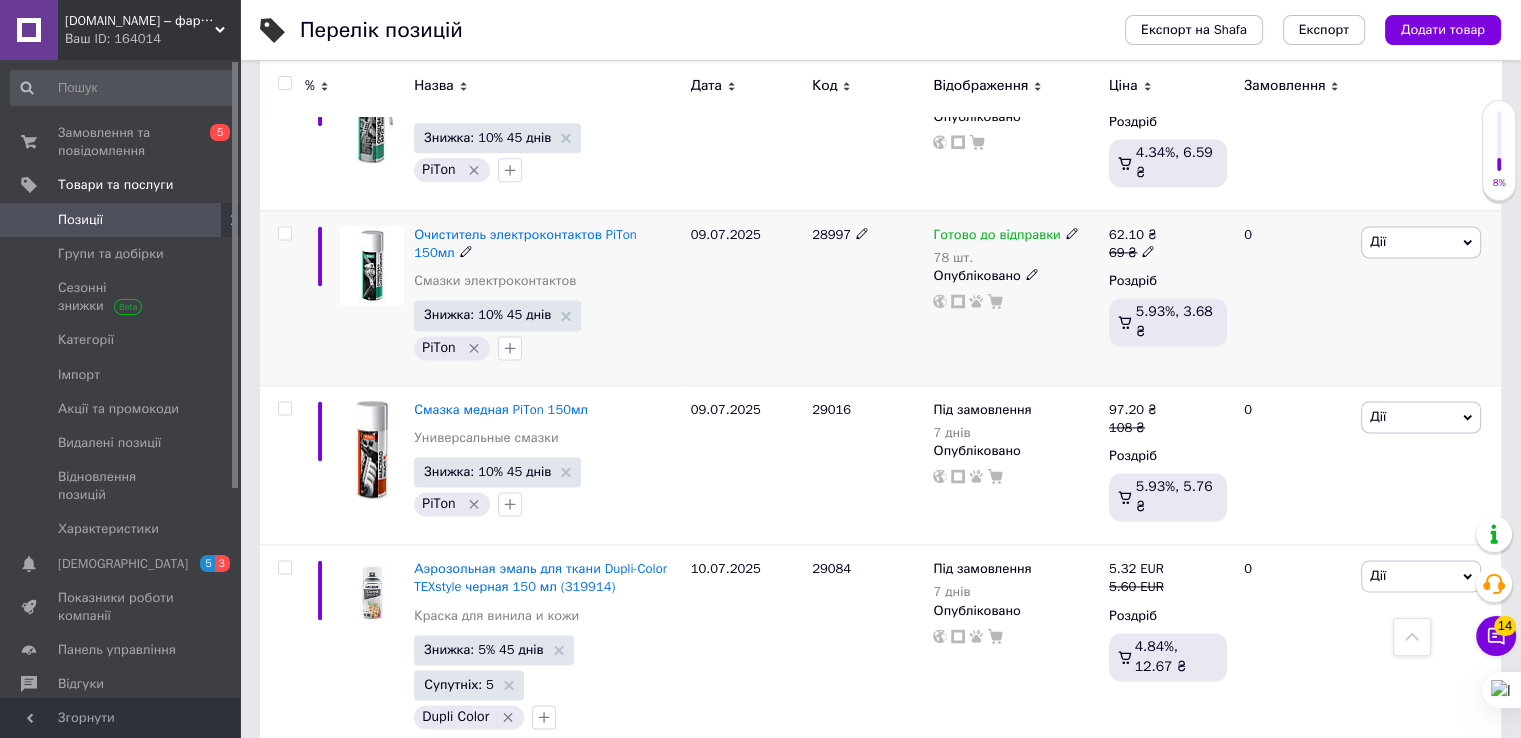 scroll, scrollTop: 2800, scrollLeft: 0, axis: vertical 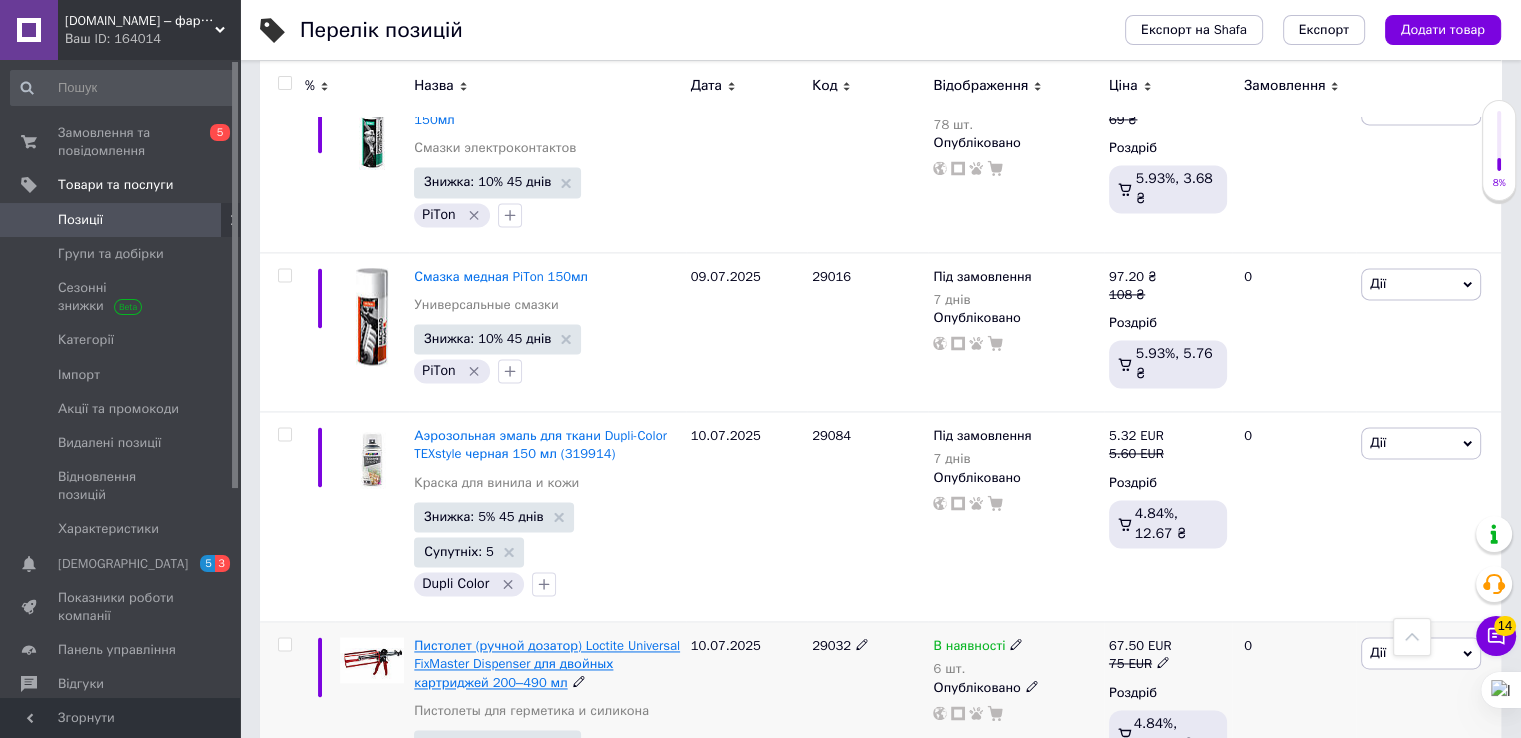 click on "Пистолет (ручной дозатор) Loctite Universal FixMaster Dispenser для двойных картриджей 200–490 мл" at bounding box center (547, 663) 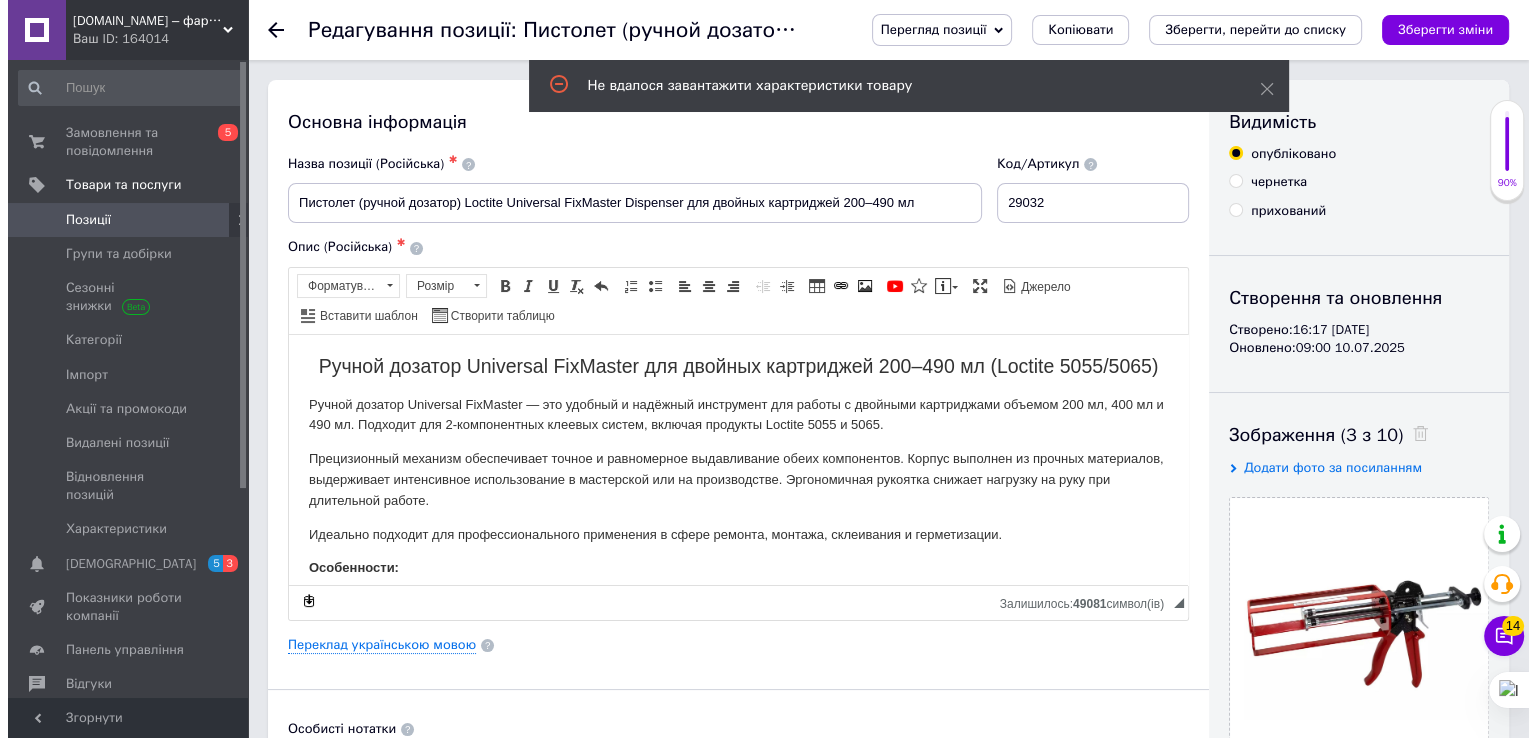 scroll, scrollTop: 0, scrollLeft: 0, axis: both 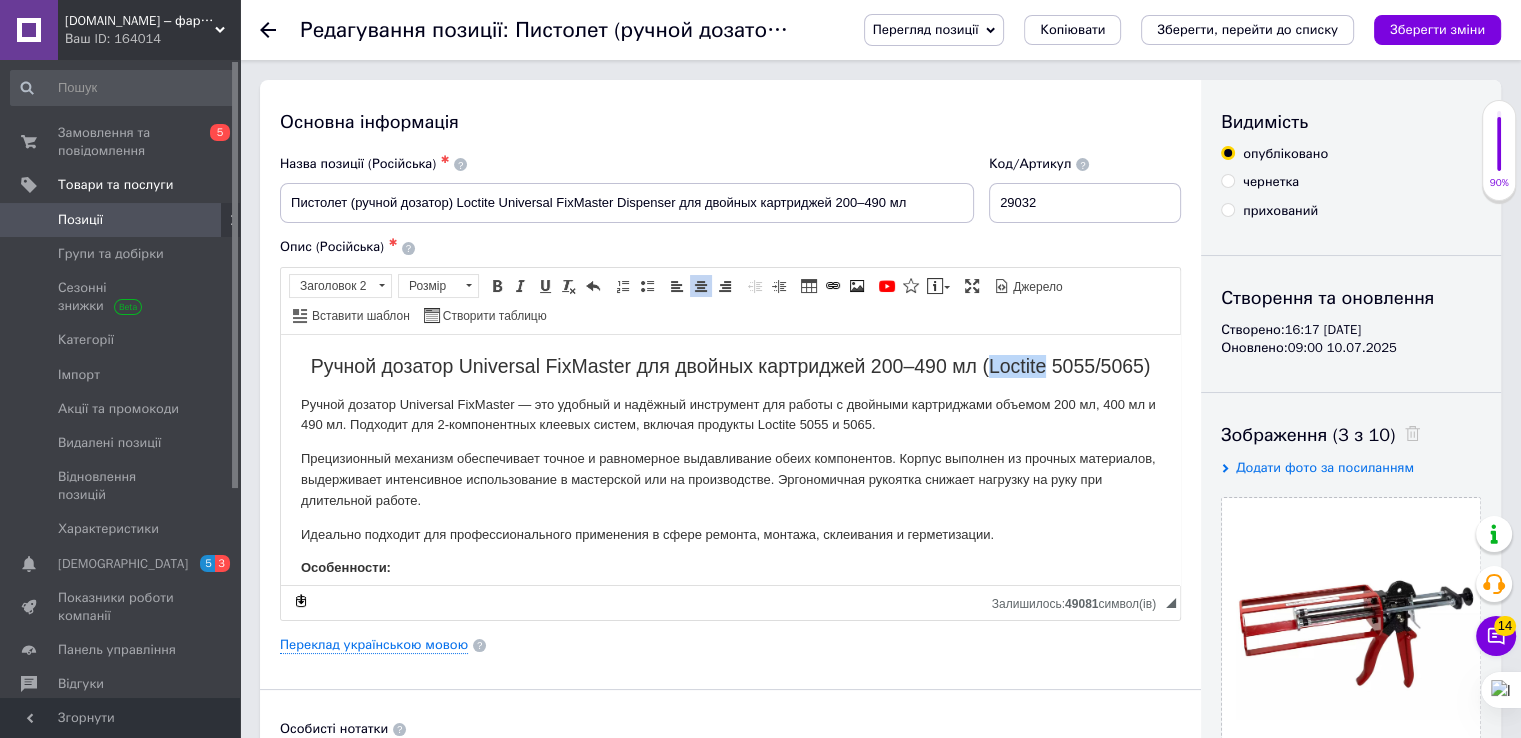 drag, startPoint x: 1037, startPoint y: 367, endPoint x: 982, endPoint y: 363, distance: 55.145264 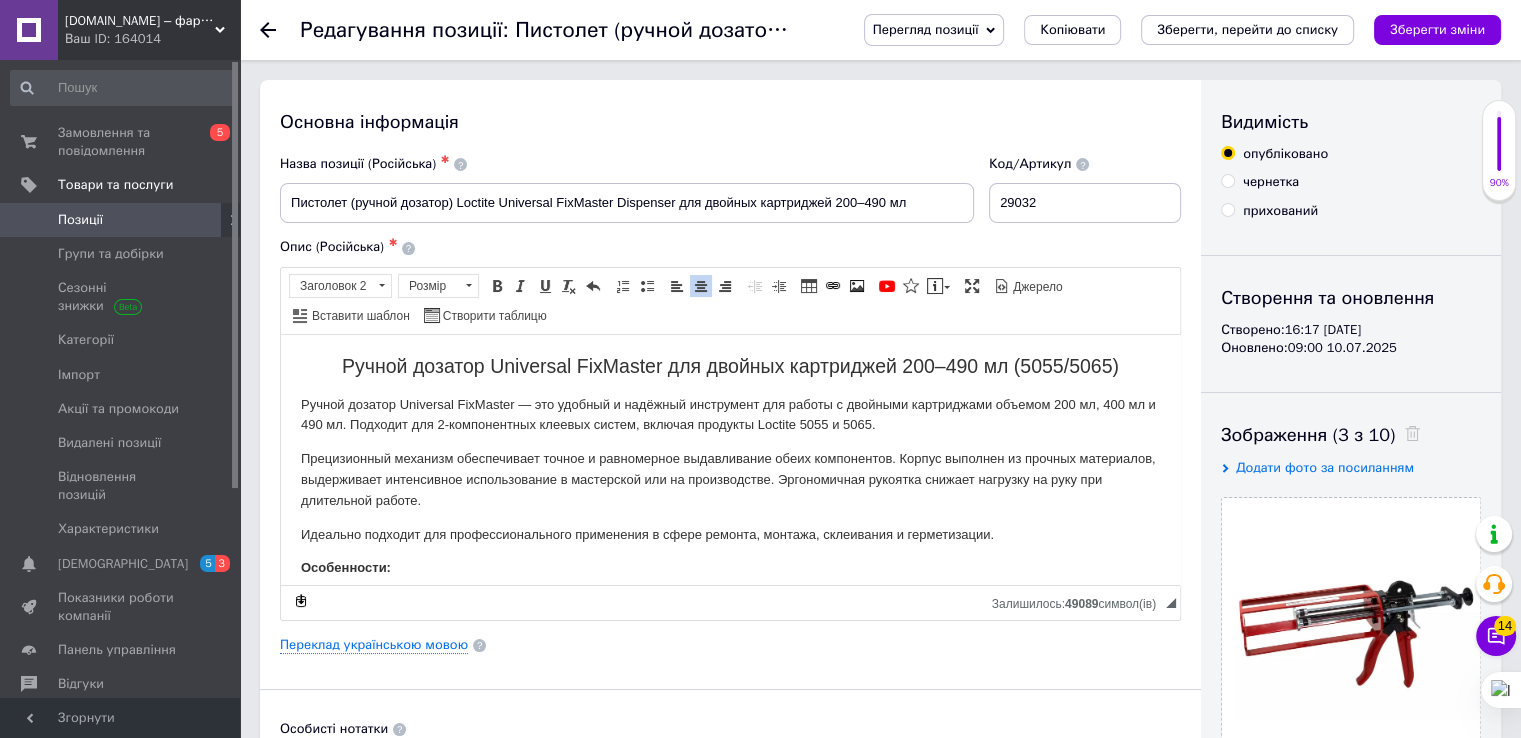 click on "Ручной дозатор Universal FixMaster для двойных картриджей 200–490 мл (5055/5065)" at bounding box center [730, 365] 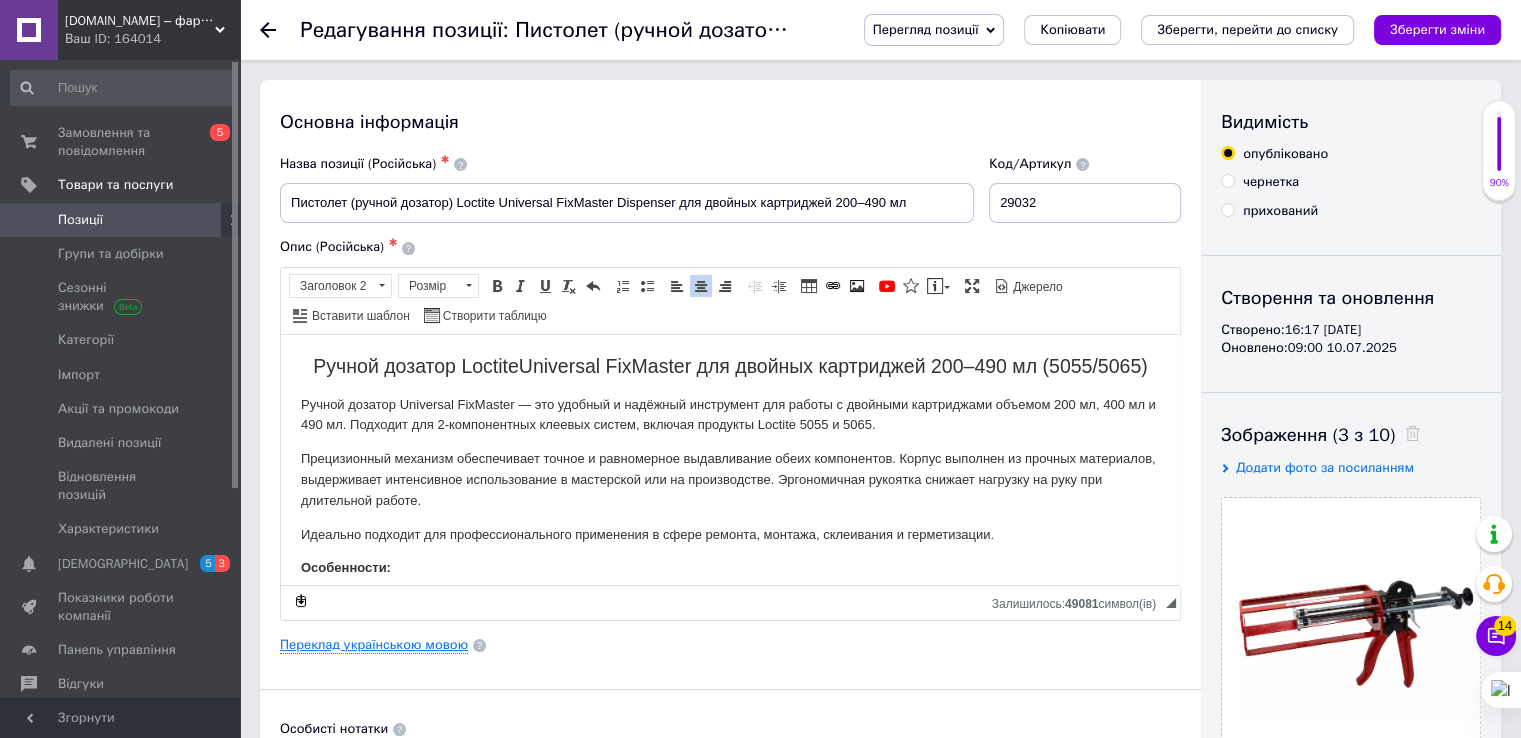 click on "Переклад українською мовою" at bounding box center (374, 645) 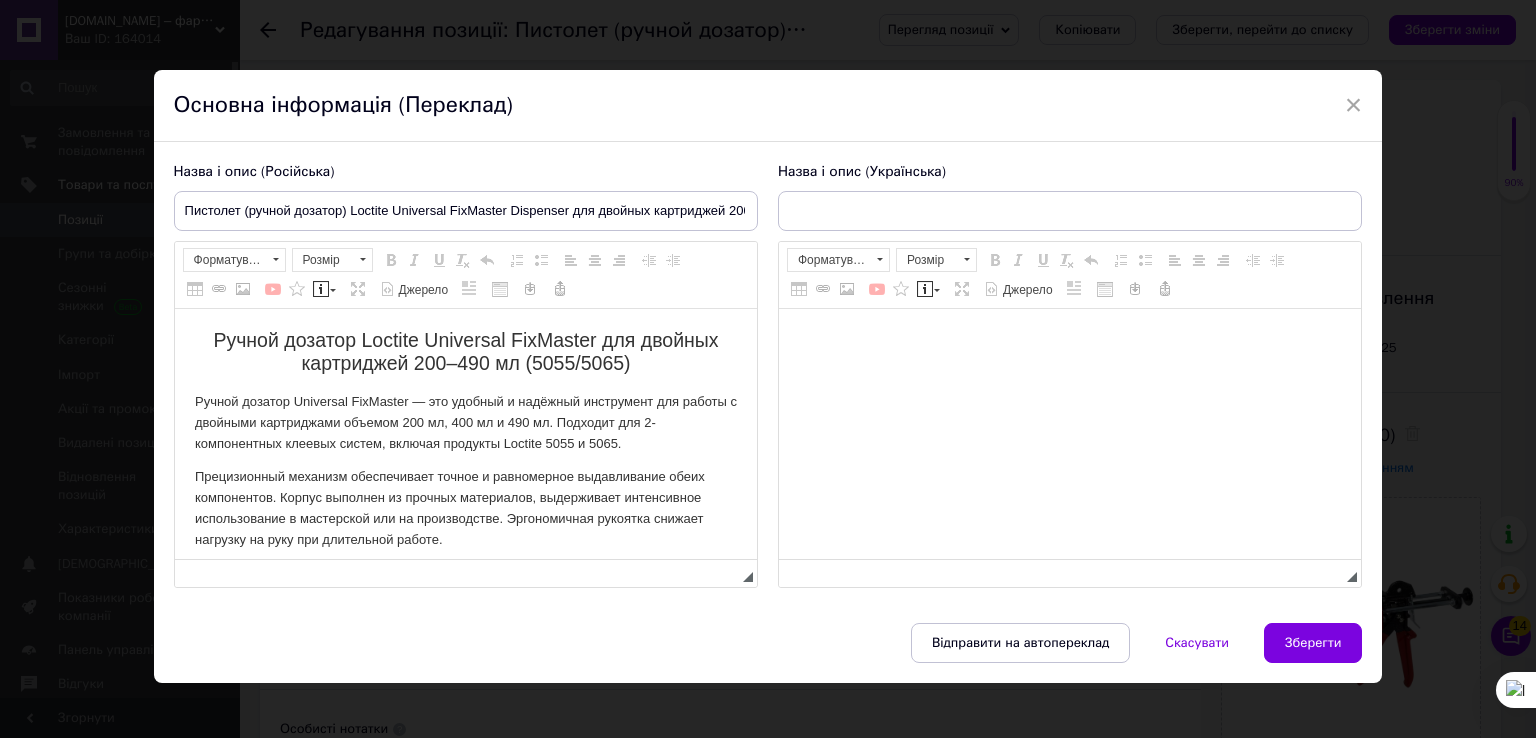 scroll, scrollTop: 0, scrollLeft: 0, axis: both 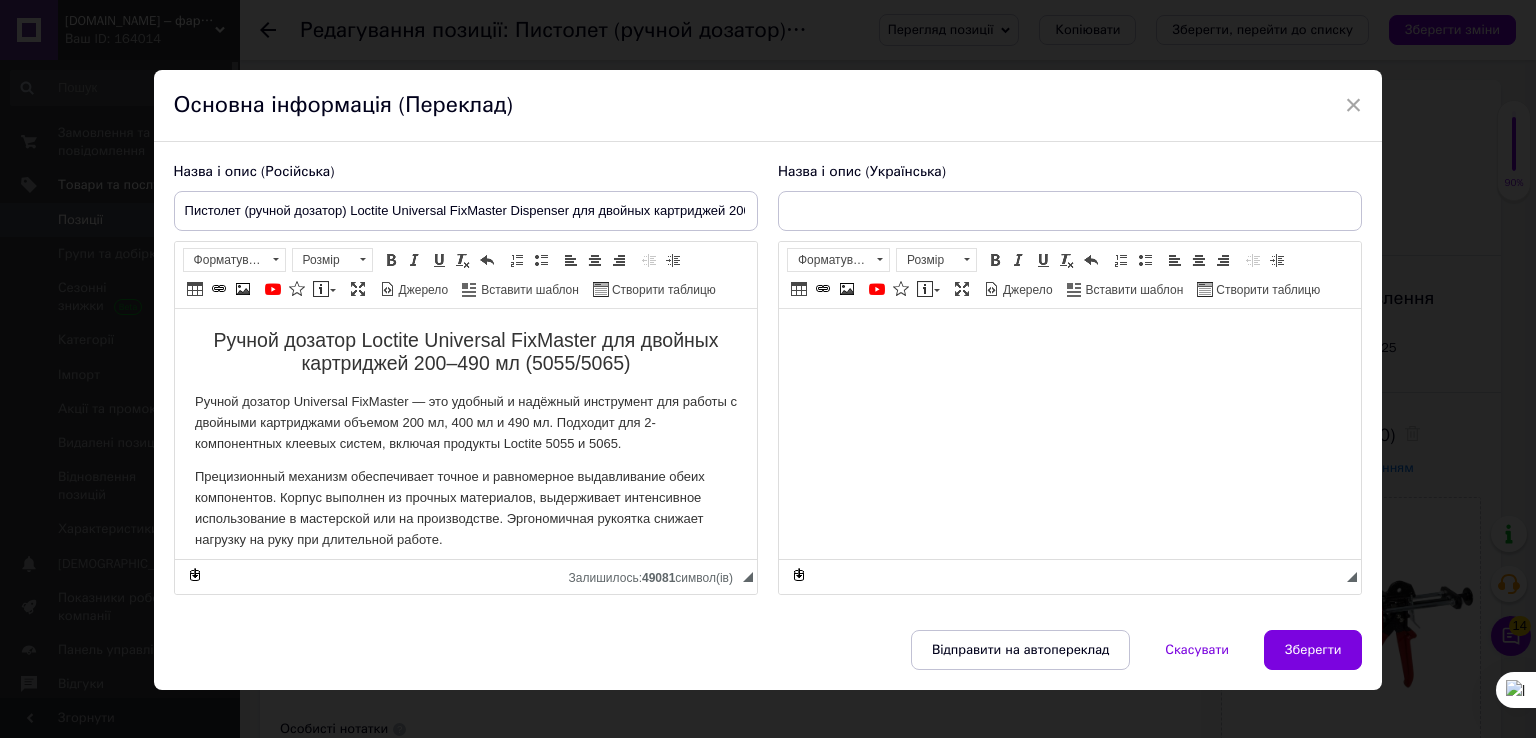 type on "Пістолет (ручний дозатор) Loctite Universal FixMaster Dispenser для подвійних картриджів 200–490 мл" 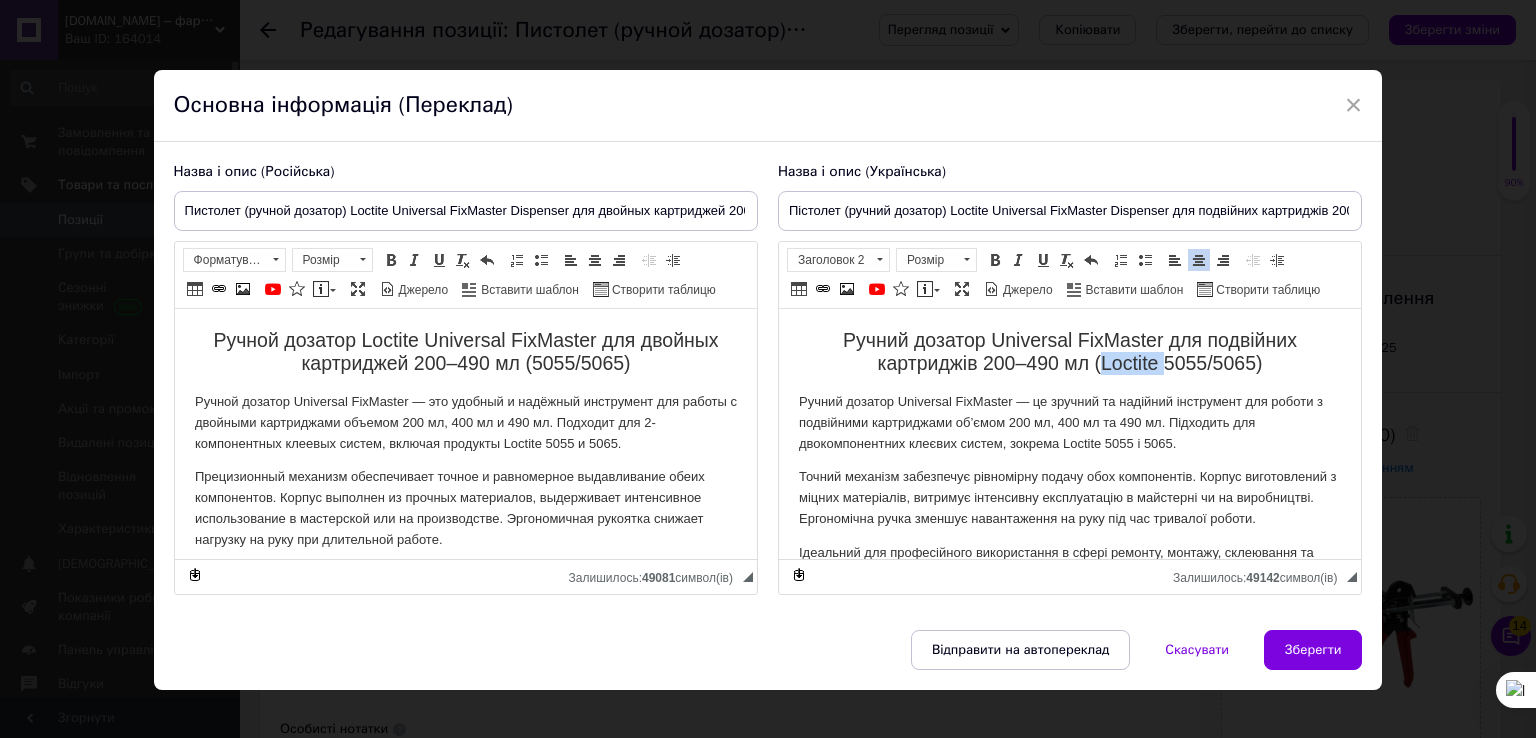 drag, startPoint x: 1155, startPoint y: 367, endPoint x: 1094, endPoint y: 365, distance: 61.03278 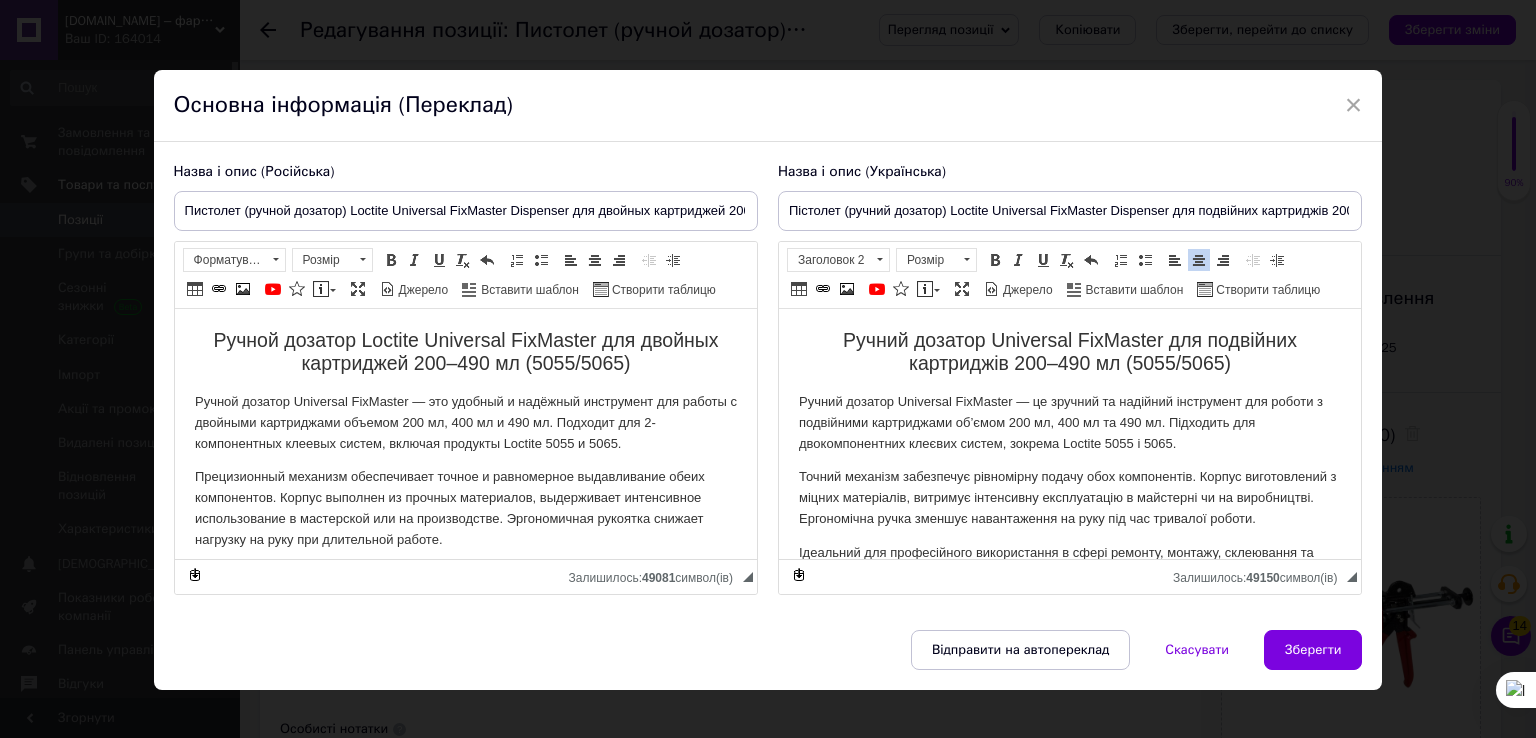 click on "Ручний дозатор Universal FixMaster для подвійних картриджів 200–490 мл (5055/5065)" at bounding box center (1069, 352) 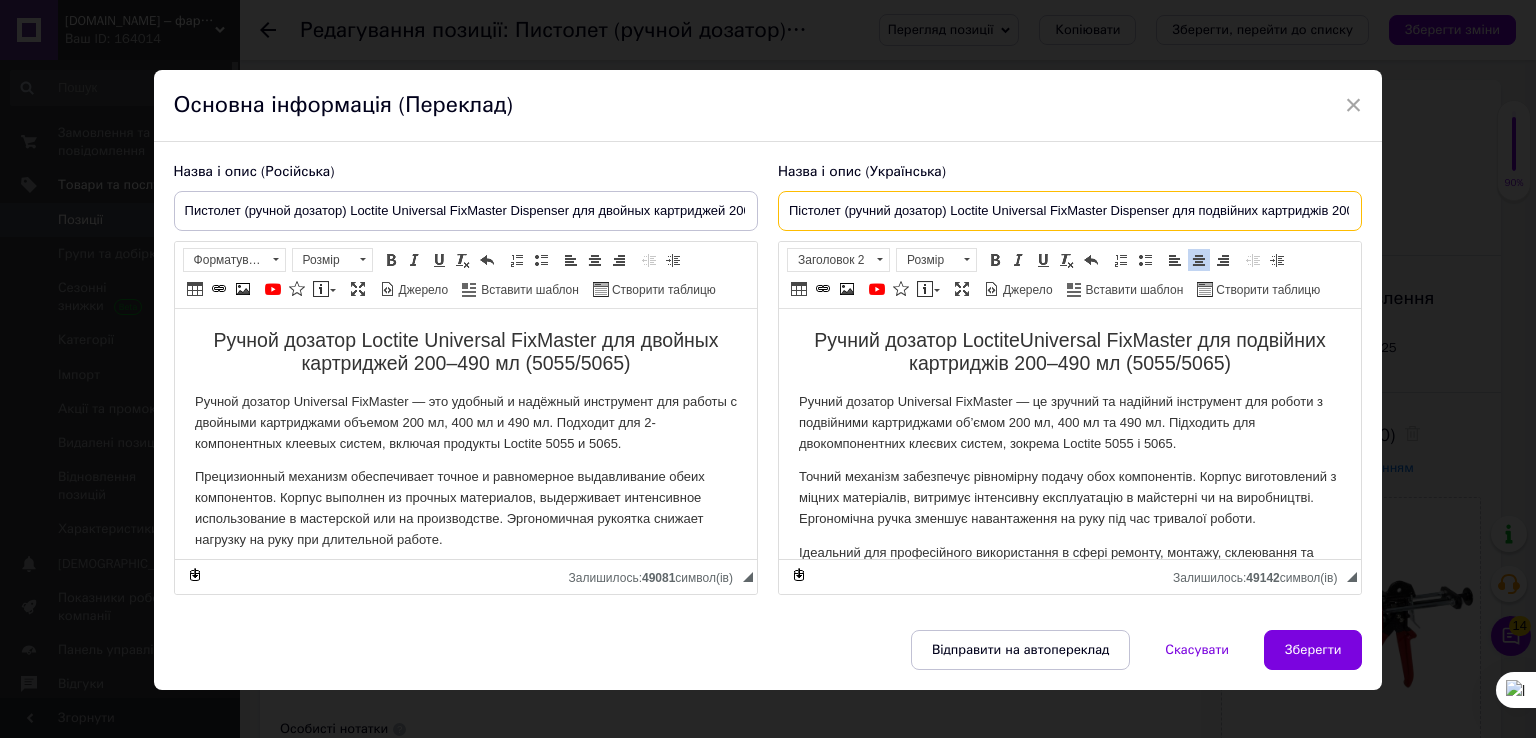 scroll, scrollTop: 0, scrollLeft: 55, axis: horizontal 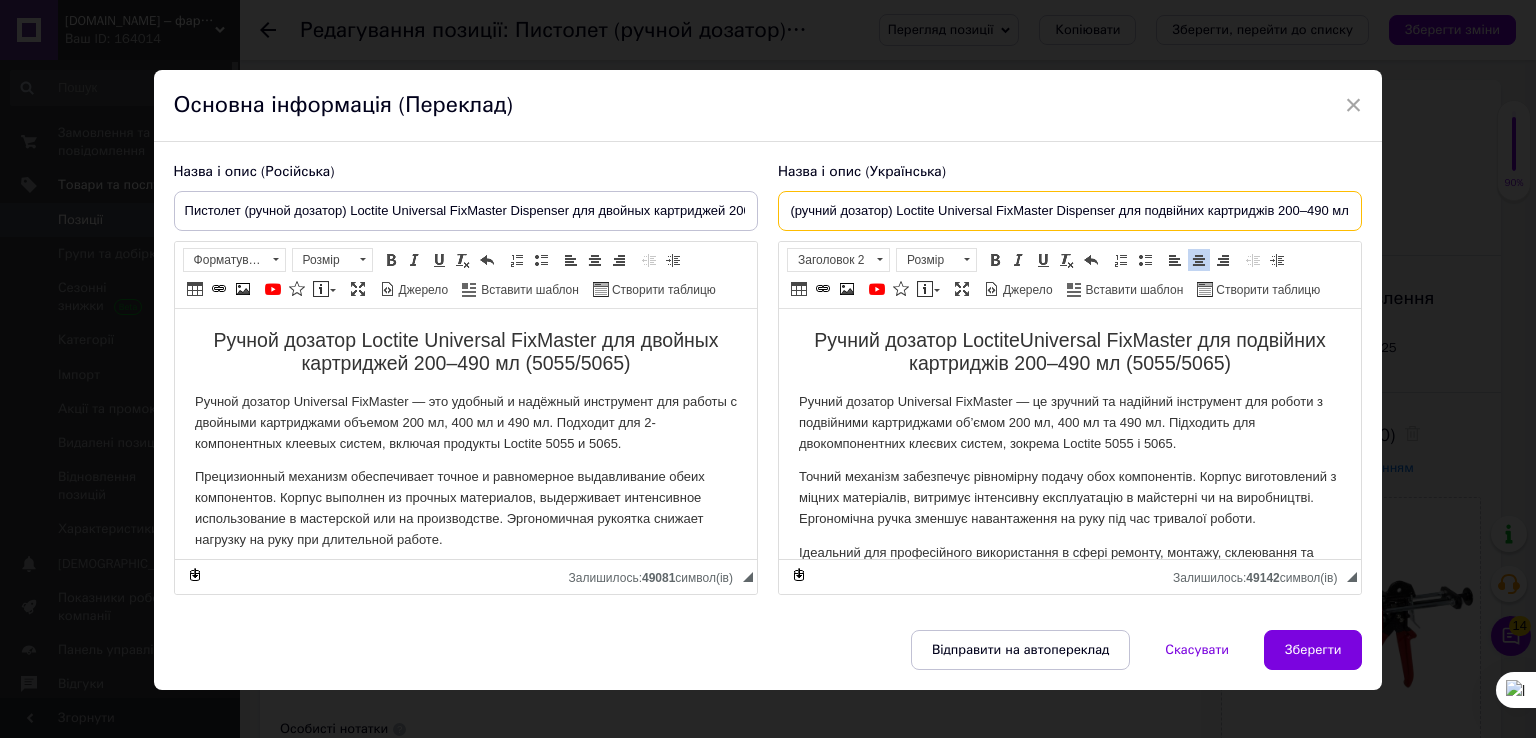 drag, startPoint x: 1228, startPoint y: 216, endPoint x: 1417, endPoint y: 197, distance: 189.95262 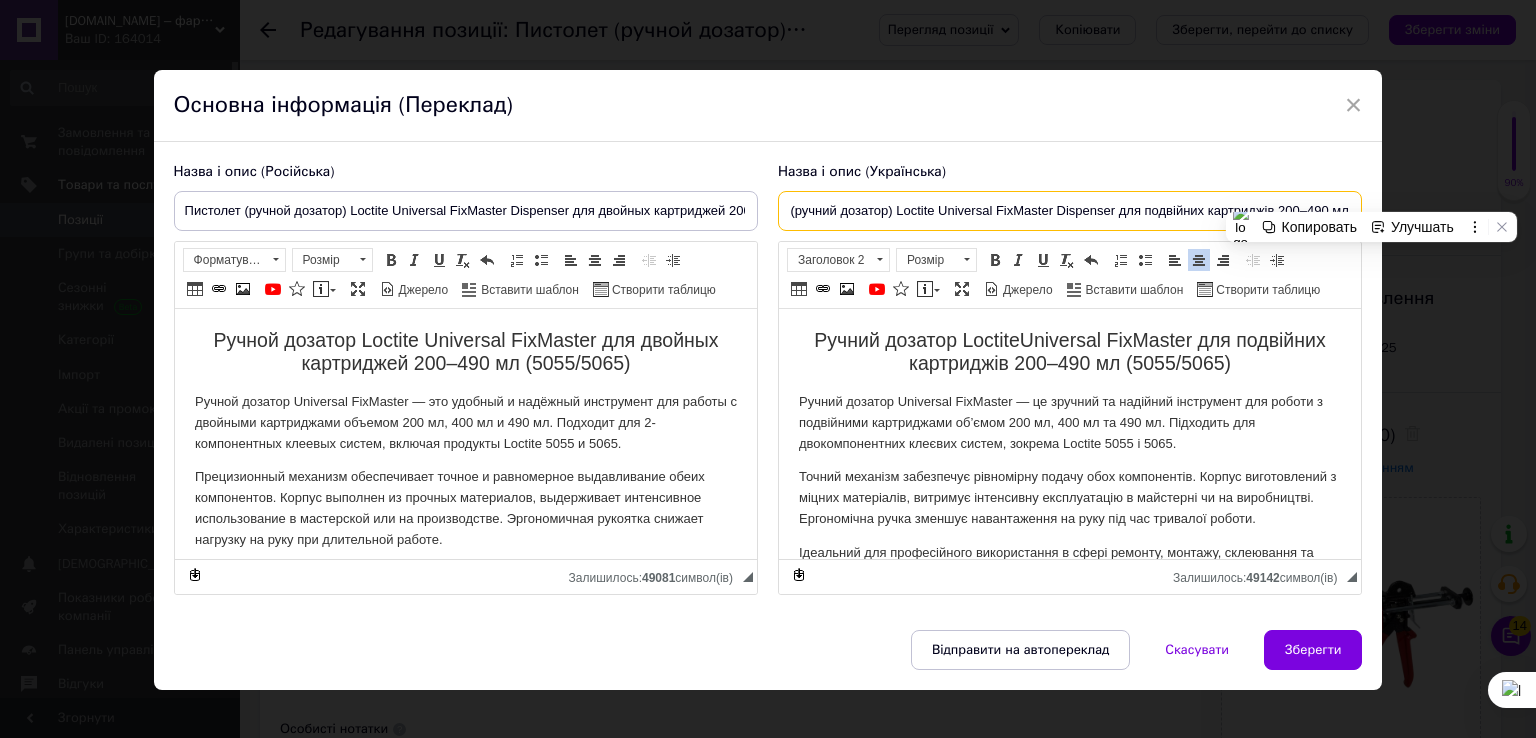 click on "Пістолет (ручний дозатор) Loctite Universal FixMaster Dispenser для подвійних картриджів 200–490 мл" at bounding box center [1070, 211] 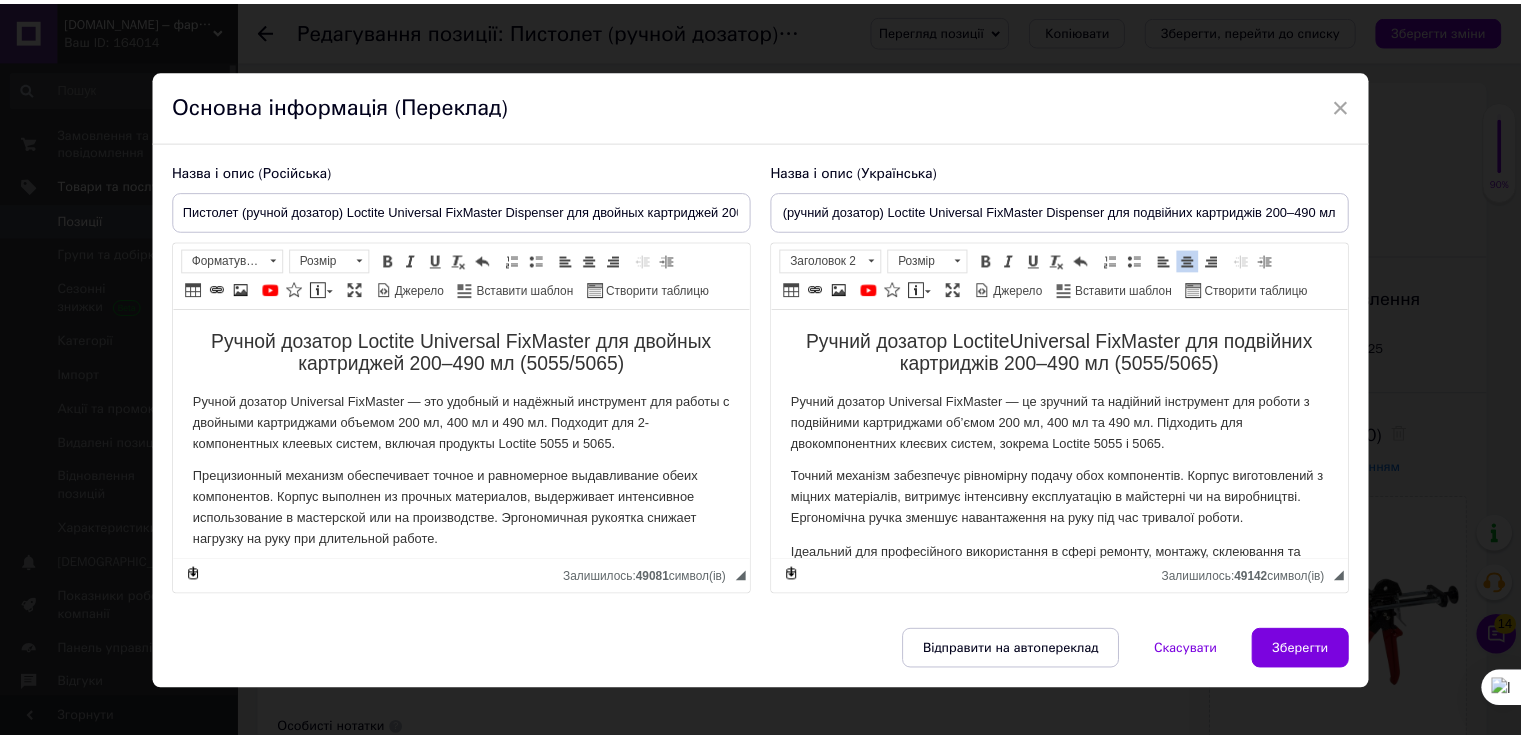 scroll, scrollTop: 0, scrollLeft: 0, axis: both 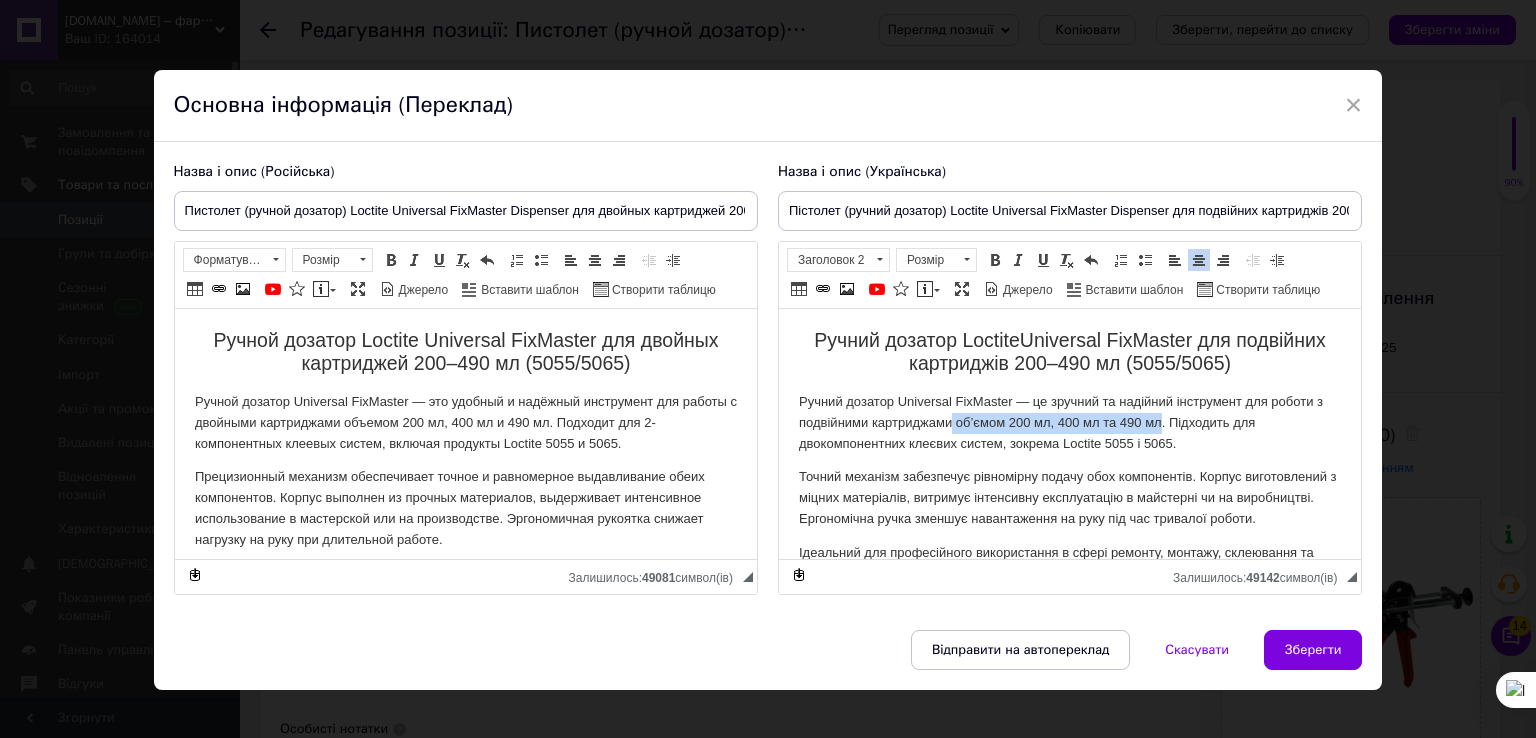 drag, startPoint x: 1160, startPoint y: 423, endPoint x: 952, endPoint y: 431, distance: 208.1538 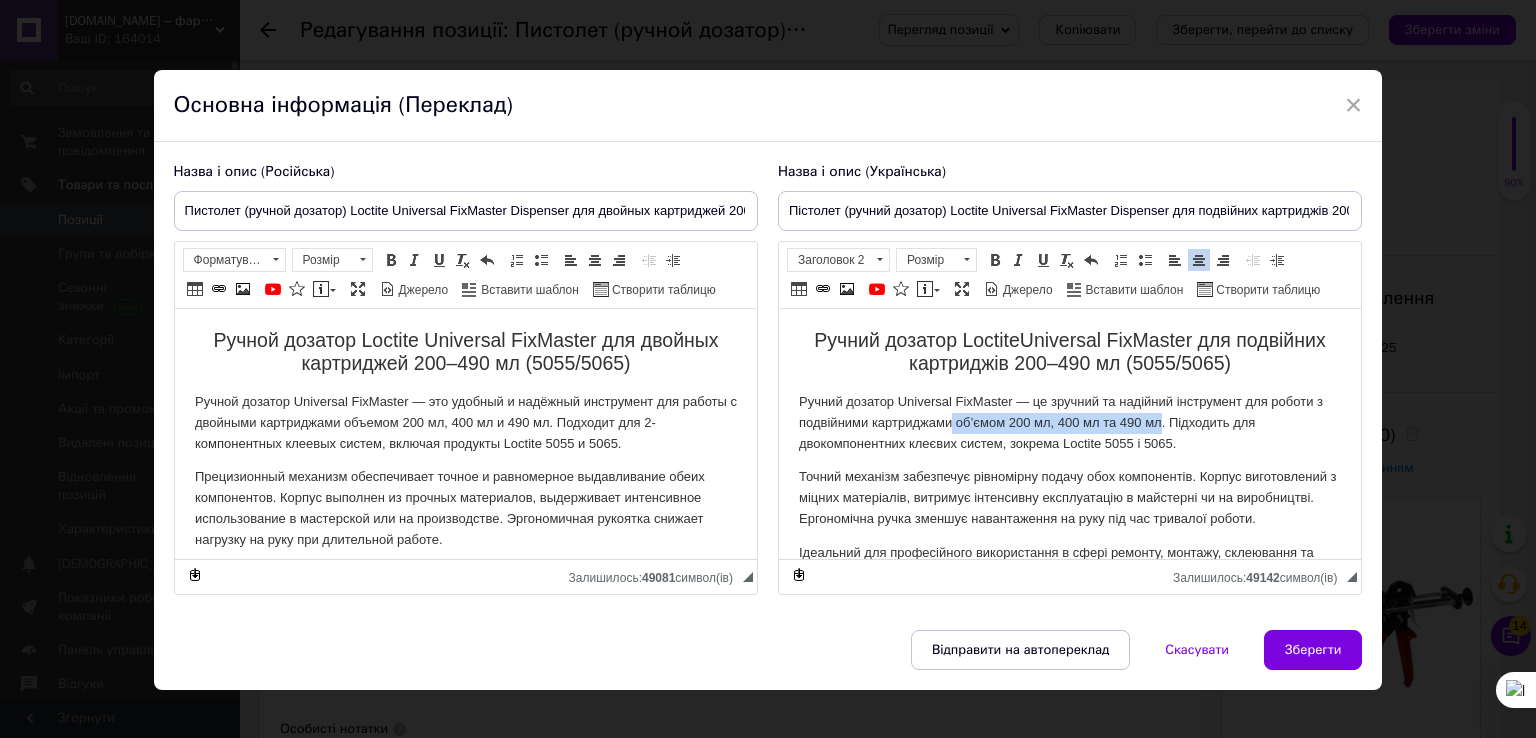 click on "Ручний дозатор Universal FixMaster — це зручний та надійний інструмент для роботи з подвійними картриджами об’ємом 200 мл, 400 мл та 490 мл. Підходить для двокомпонентних клеєвих систем, зокрема Loctite 5055 і 5065." at bounding box center [1069, 423] 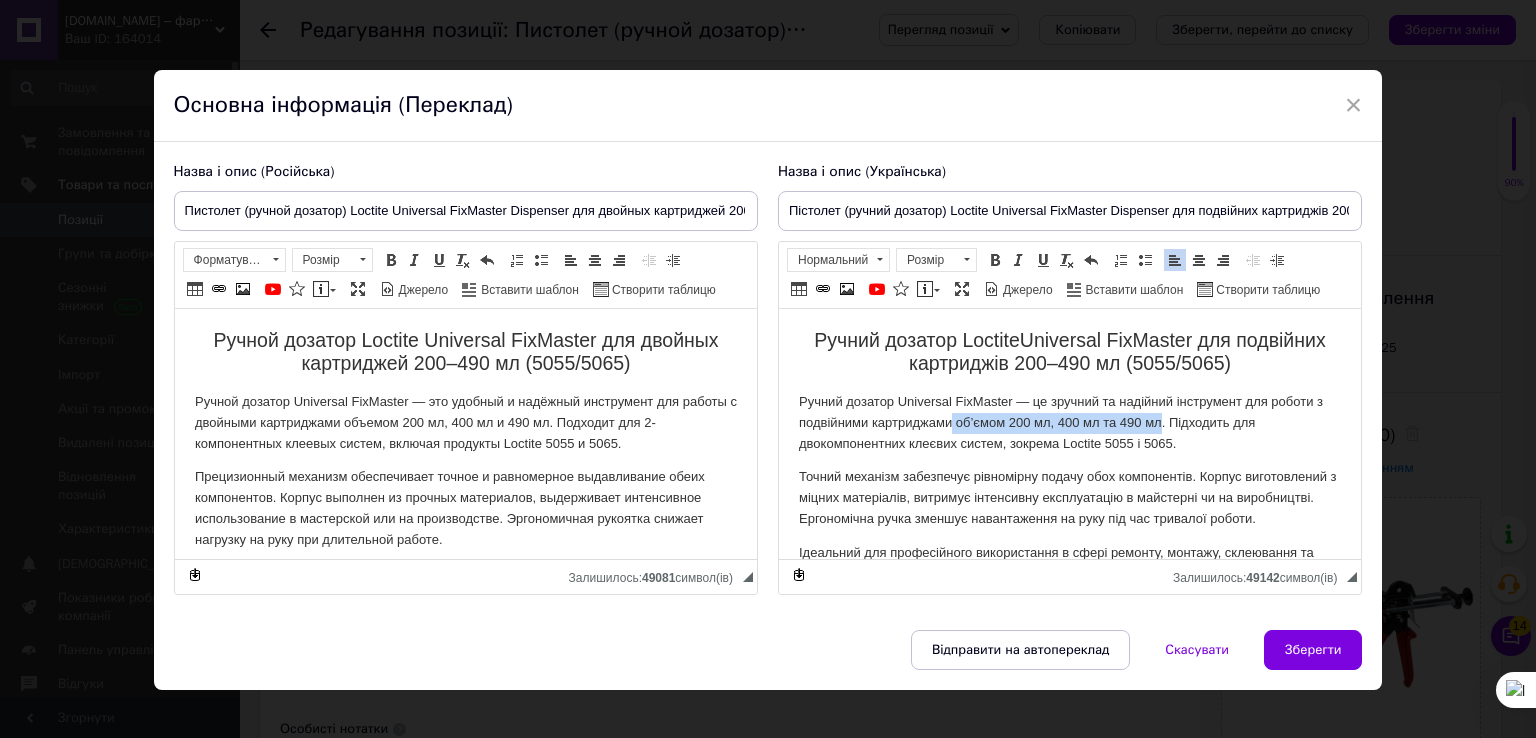 copy on "об’ємом 200 мл, 400 мл та 490 мл" 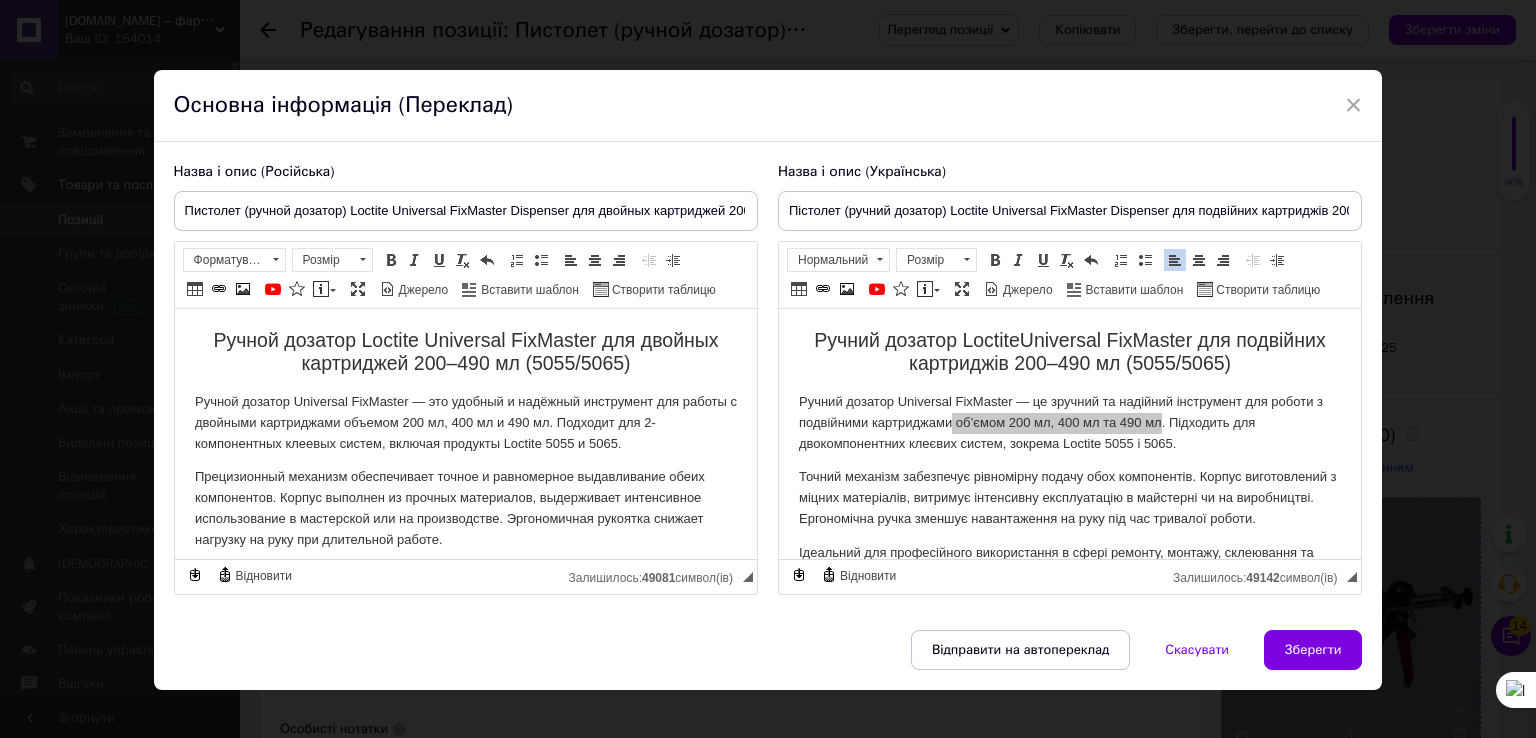click on "Зберегти" at bounding box center [1313, 650] 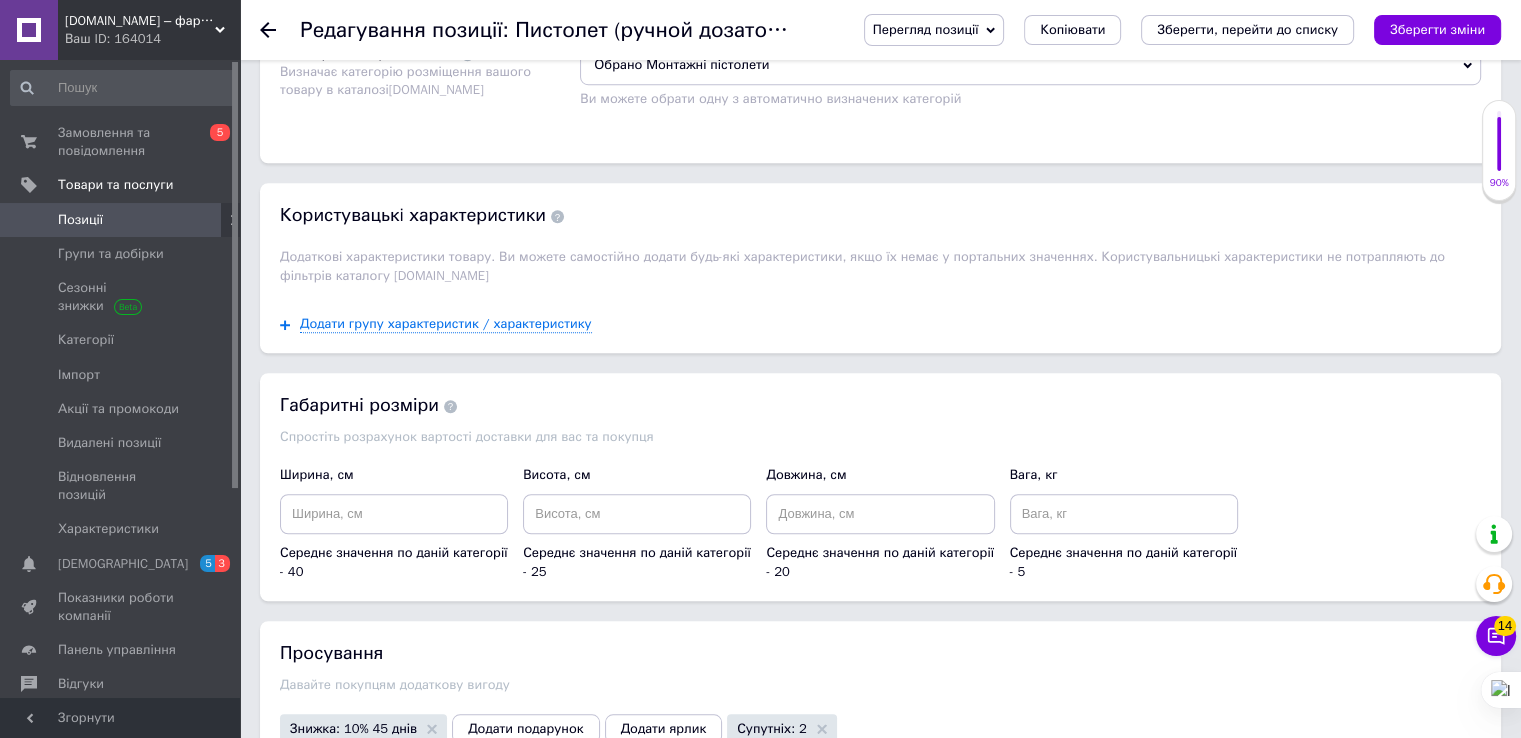 scroll, scrollTop: 1591, scrollLeft: 0, axis: vertical 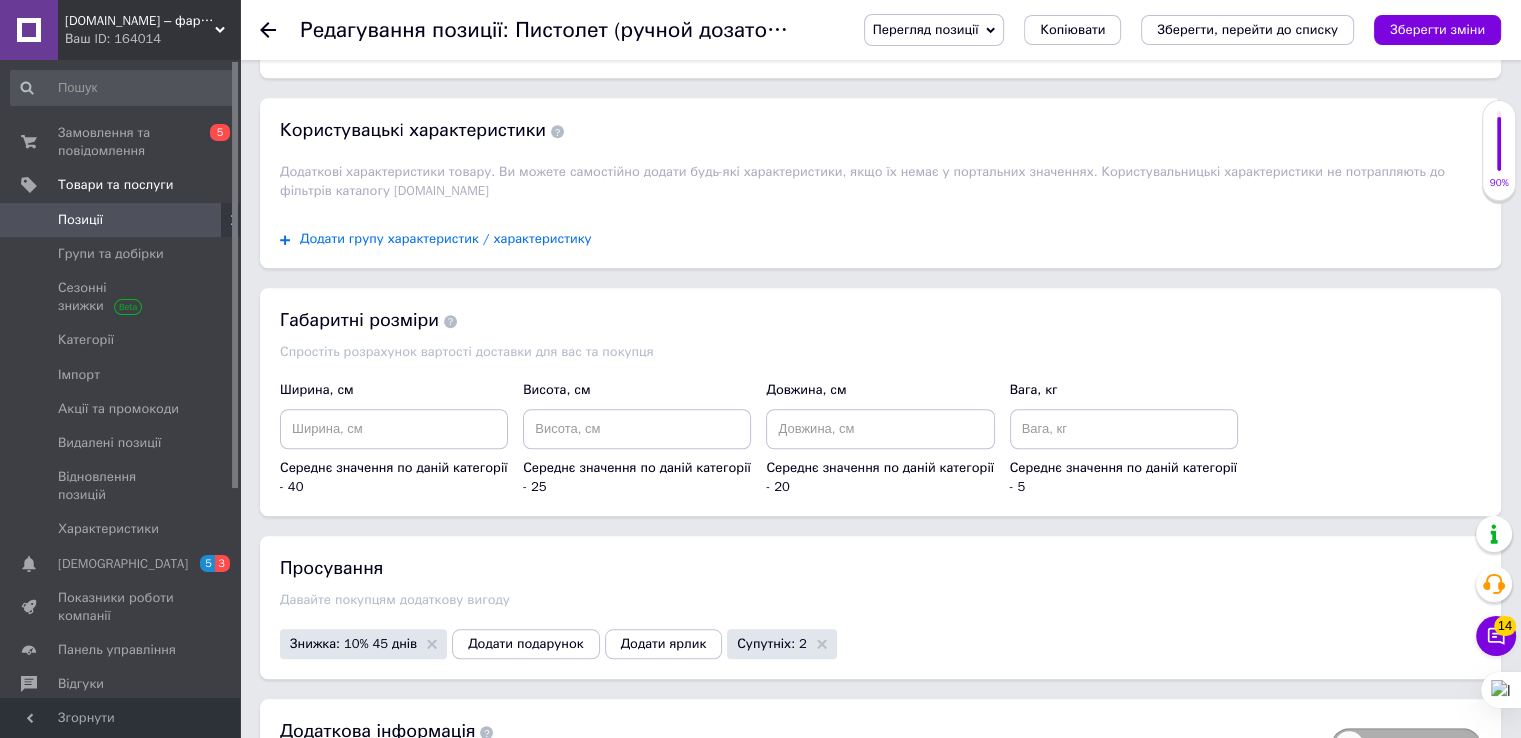 click on "Додати групу характеристик / характеристику" at bounding box center [446, 239] 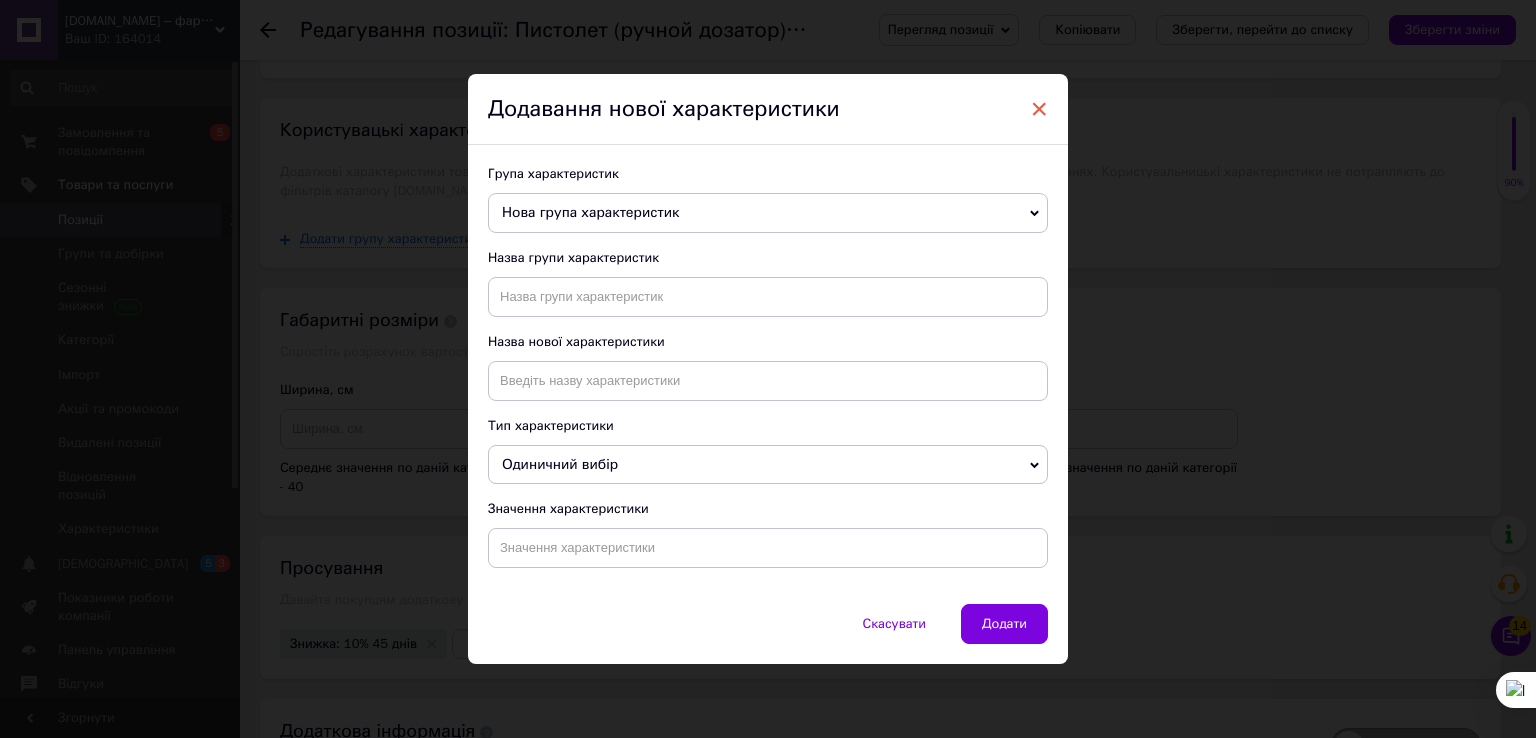 click on "×" at bounding box center [1039, 109] 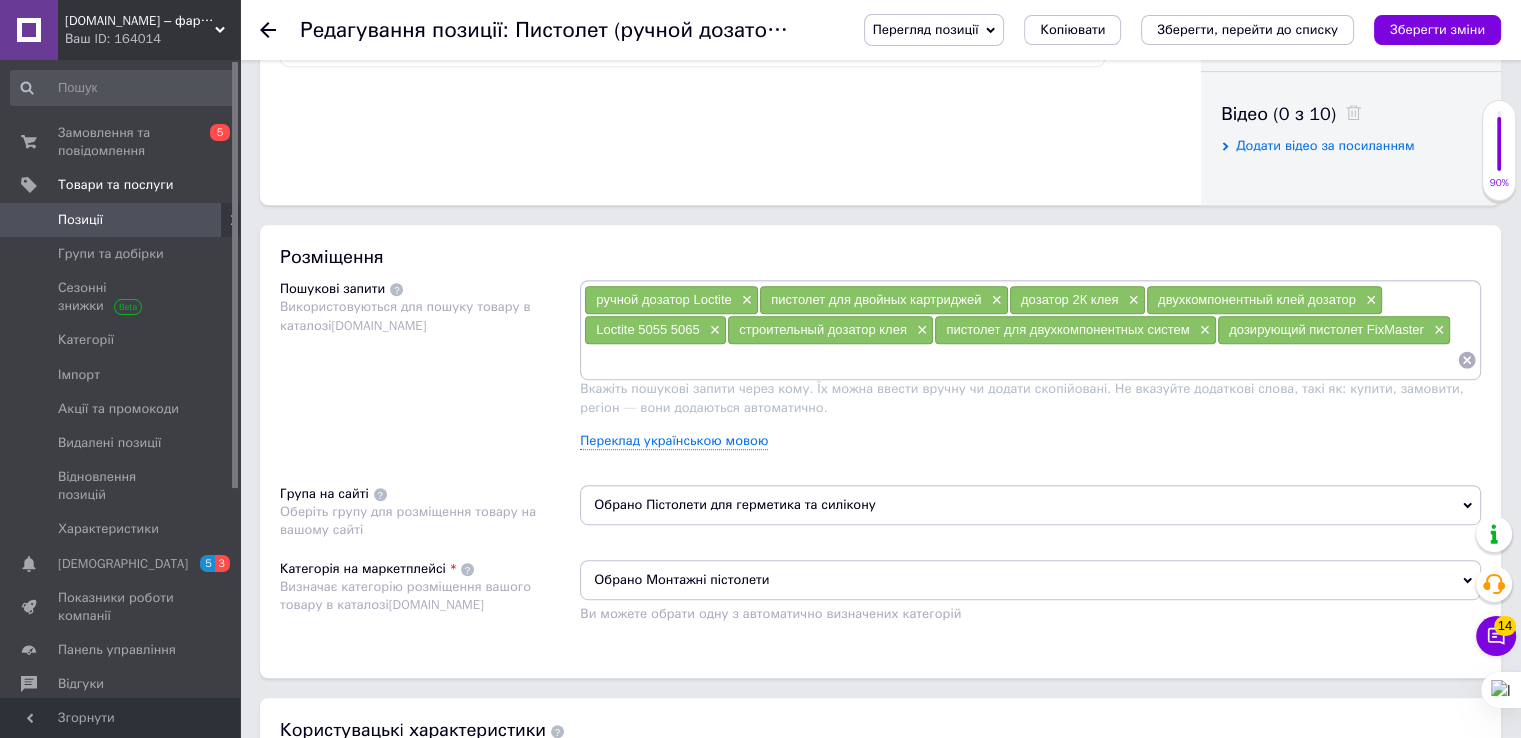 scroll, scrollTop: 591, scrollLeft: 0, axis: vertical 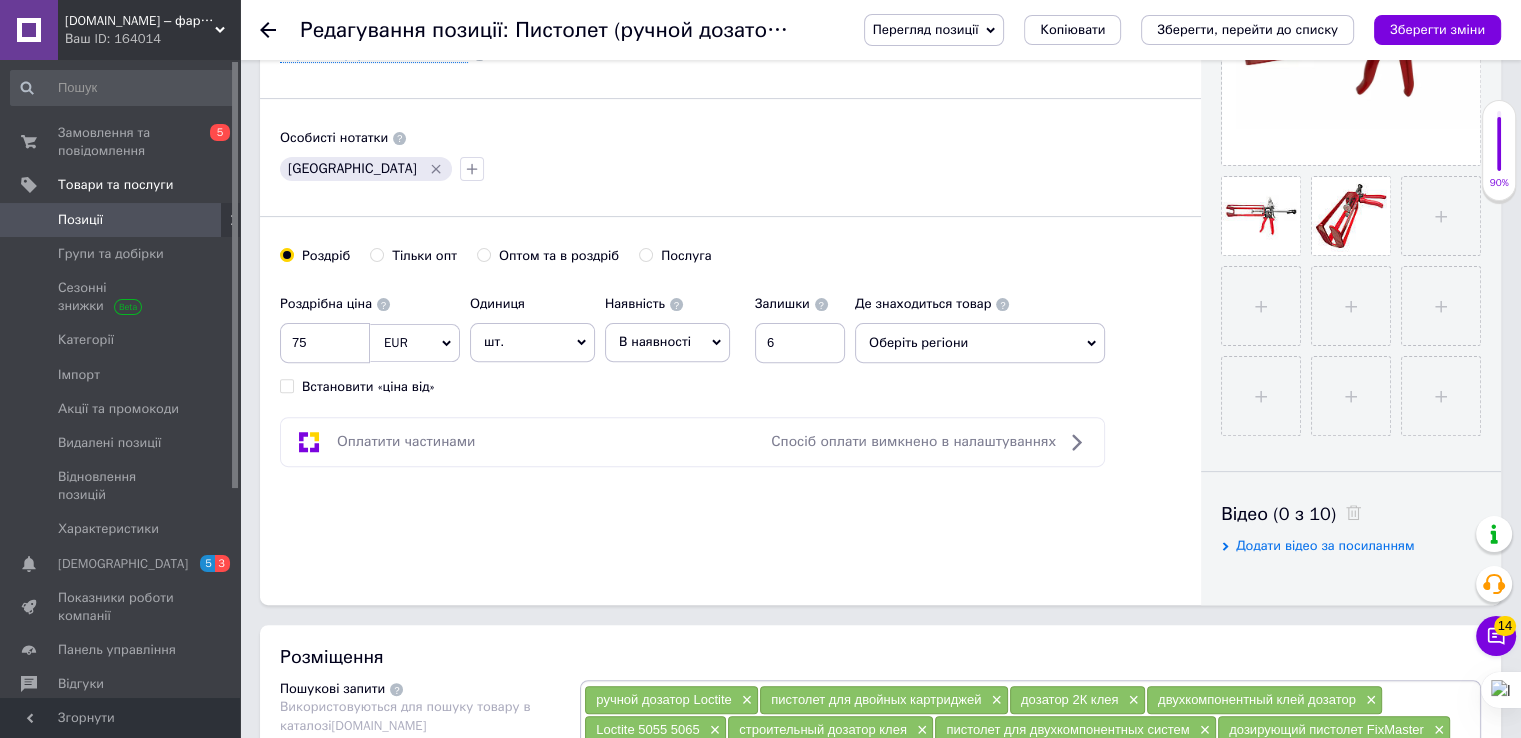 click 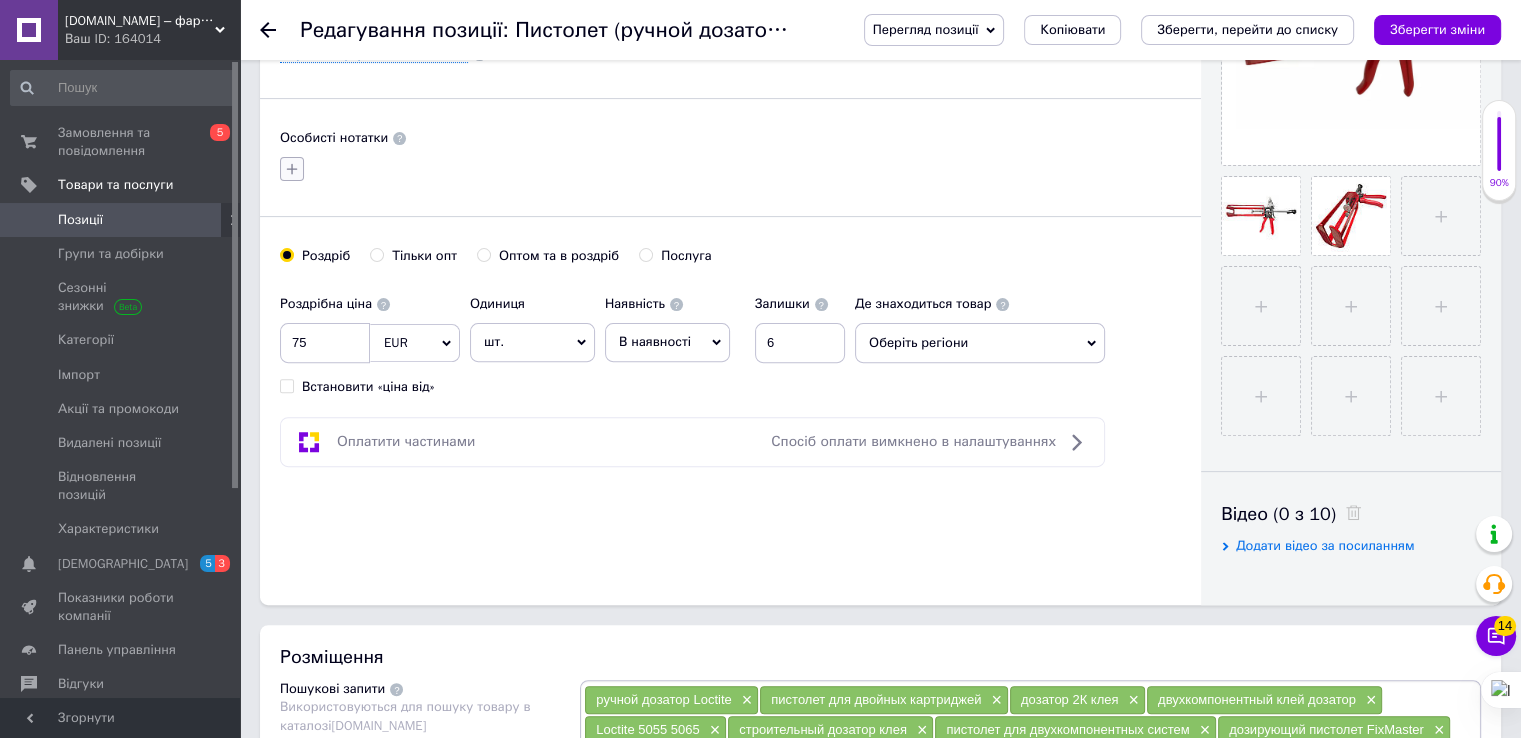 click 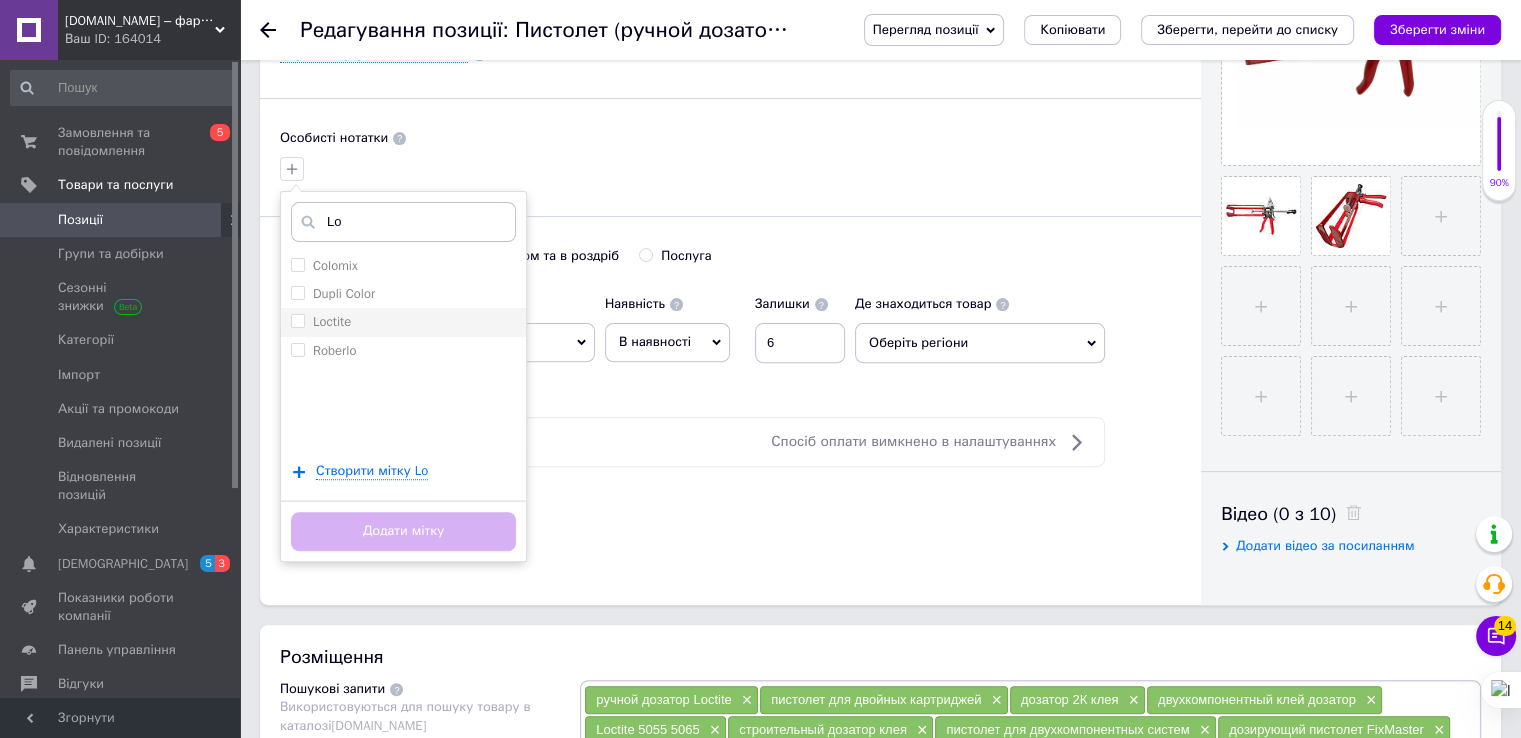 type on "Lo" 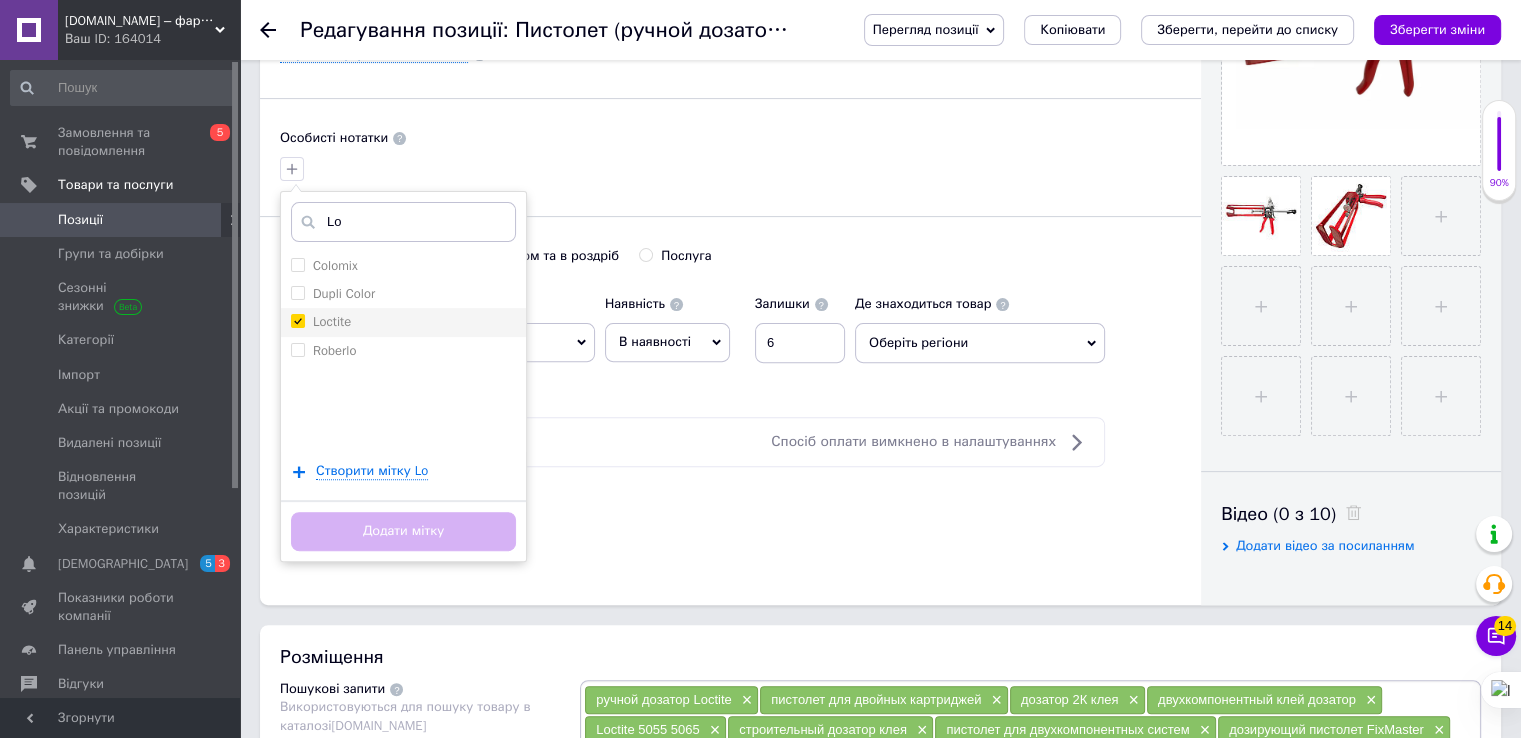 checkbox on "true" 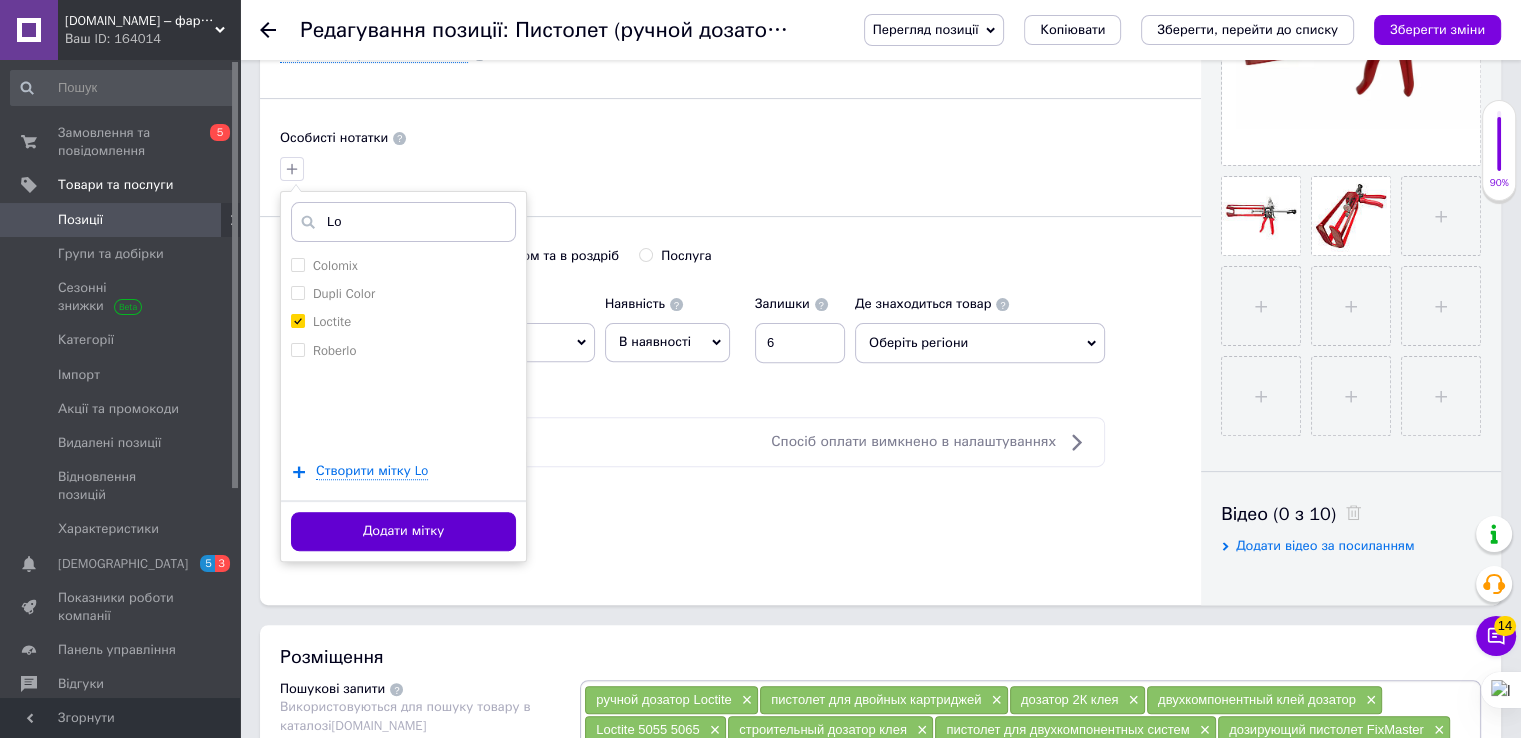 click on "Додати мітку" at bounding box center [403, 531] 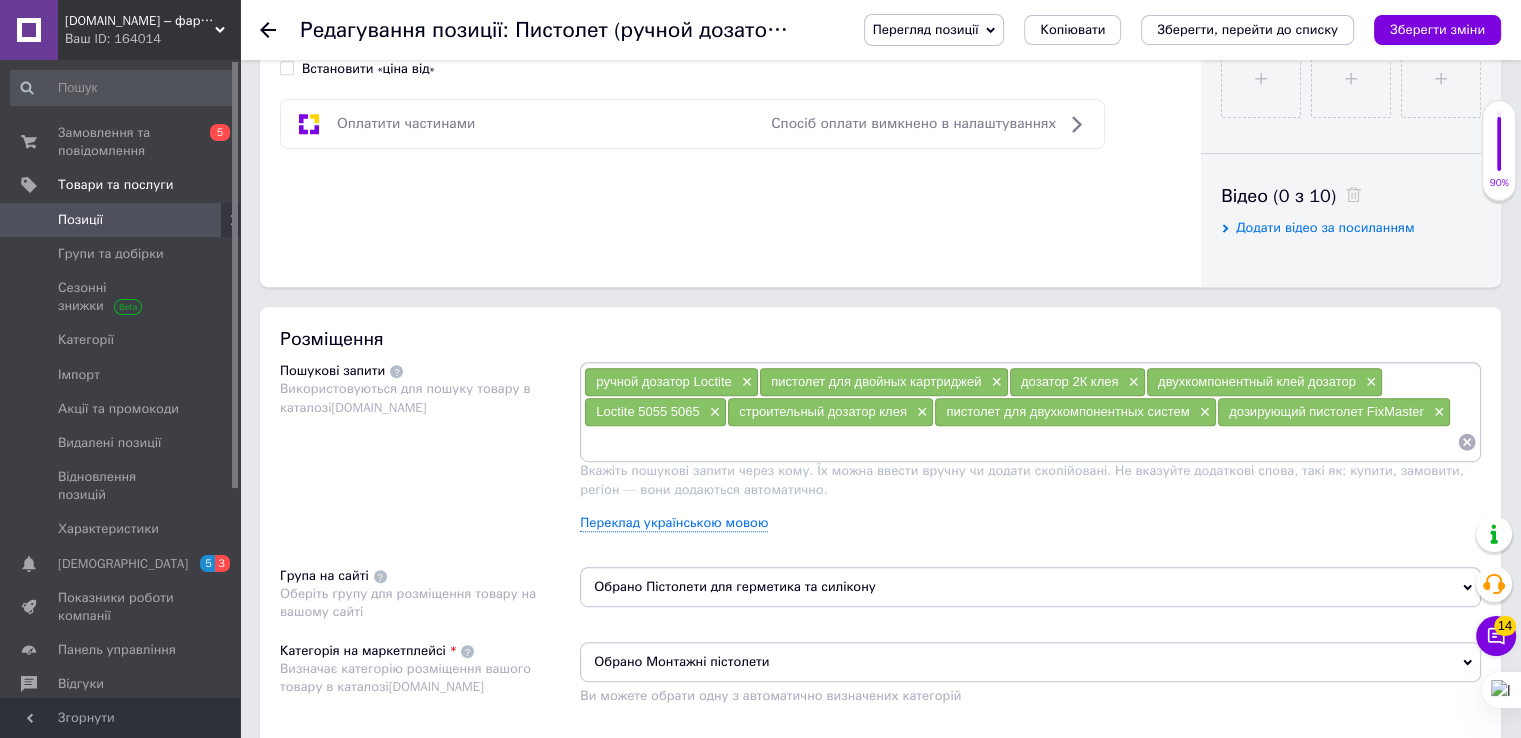 scroll, scrollTop: 1191, scrollLeft: 0, axis: vertical 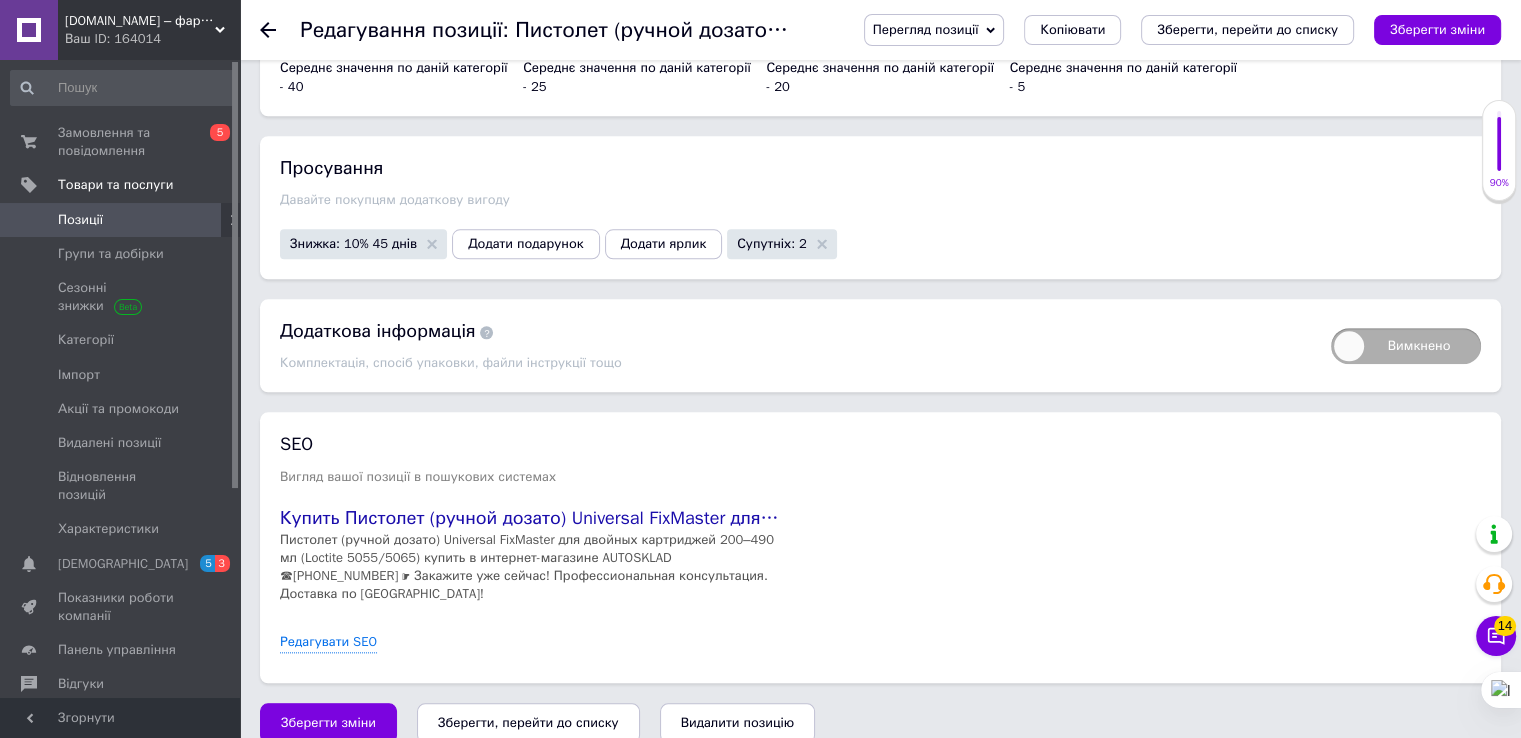 drag, startPoint x: 339, startPoint y: 620, endPoint x: 508, endPoint y: 463, distance: 230.67293 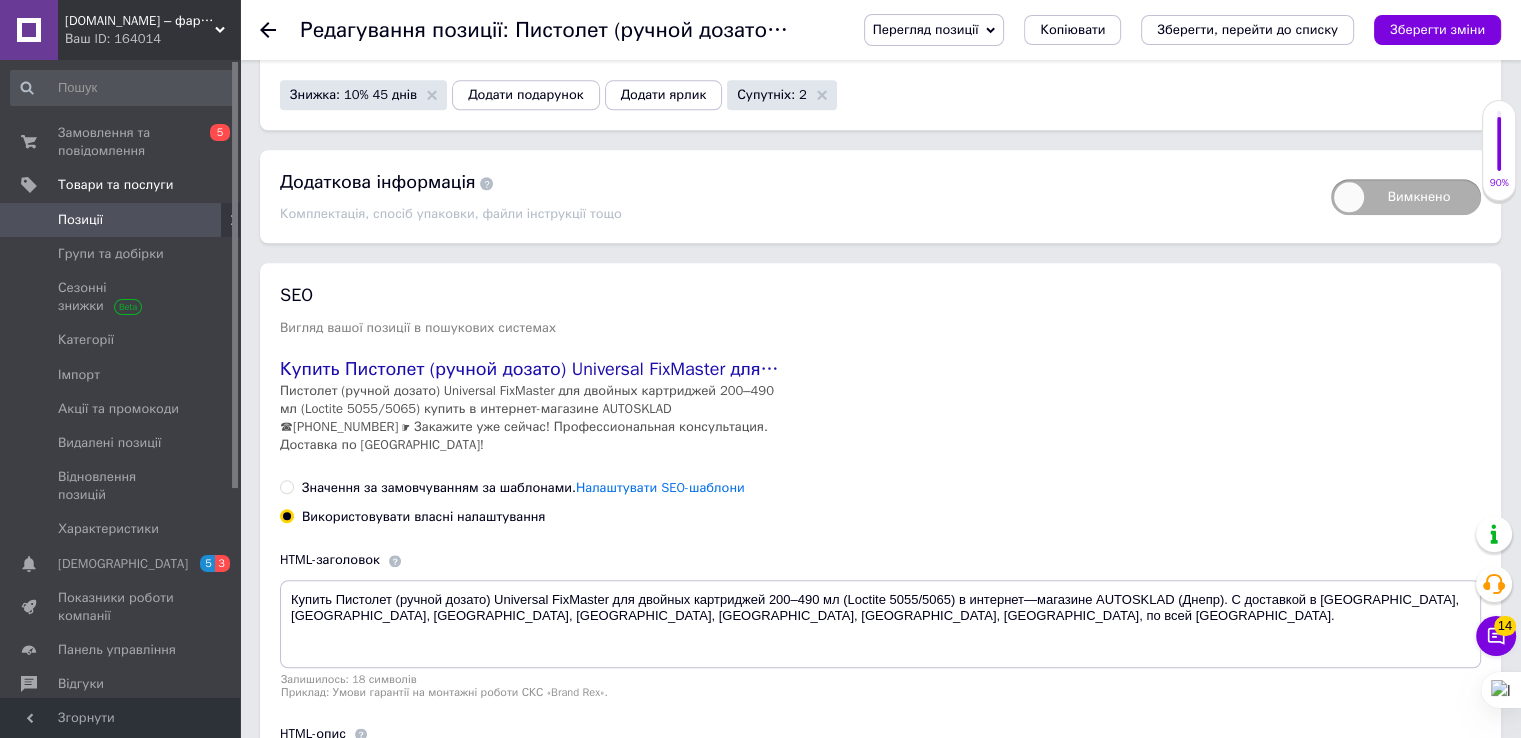 scroll, scrollTop: 2392, scrollLeft: 0, axis: vertical 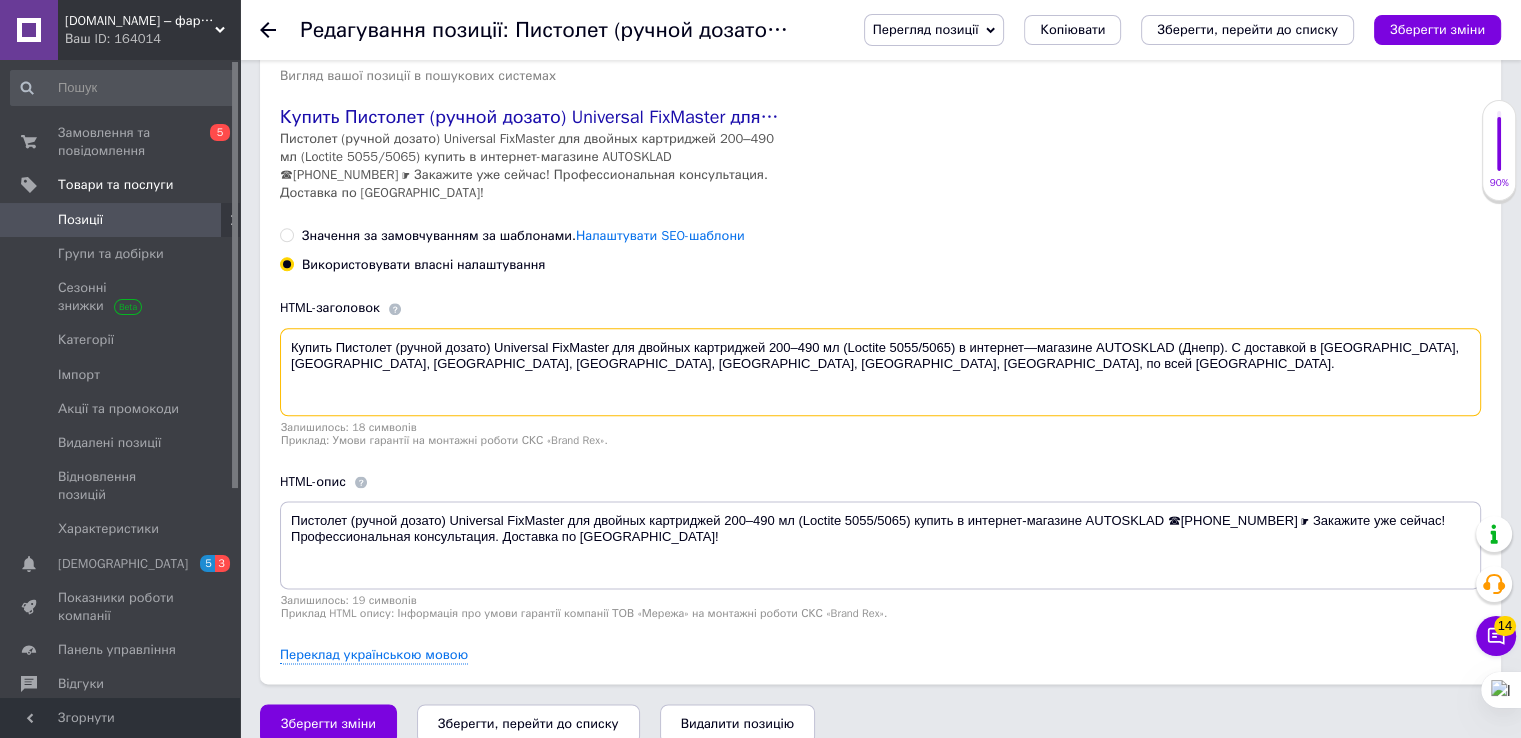 click on "Купить Пистолет (ручной дозато) Universal FixMaster для двойных картриджей 200–490 мл (Loctite 5055/5065) в интернет—магазине AUTOSKLAD (Днепр). С доставкой в [GEOGRAPHIC_DATA], [GEOGRAPHIC_DATA], [GEOGRAPHIC_DATA], [GEOGRAPHIC_DATA], [GEOGRAPHIC_DATA], [GEOGRAPHIC_DATA], [GEOGRAPHIC_DATA], по всей [GEOGRAPHIC_DATA]." at bounding box center [880, 372] 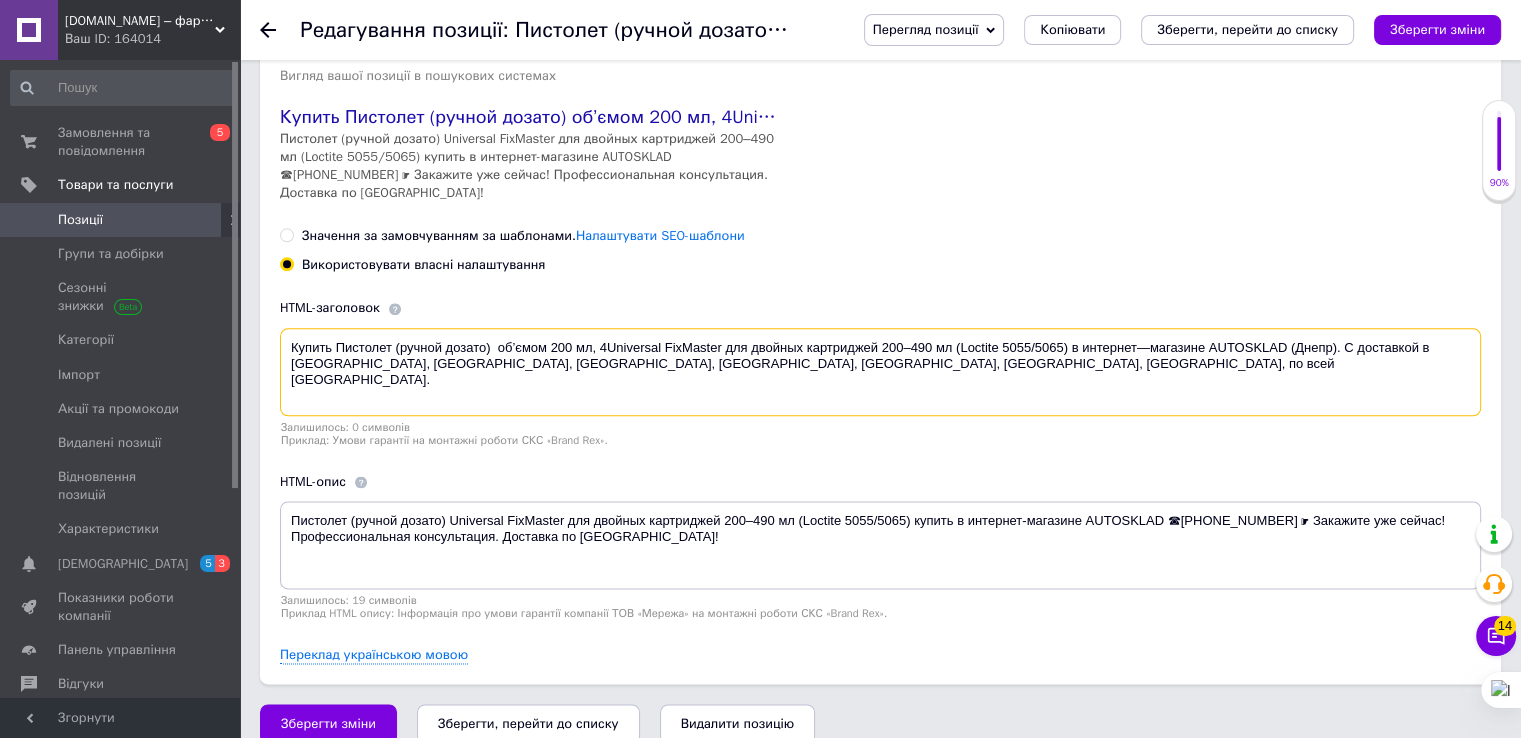 type on "Купить Пистолет (ручной дозато)  об’ємом 200 мл, 4Universal FixMaster для двойных картриджей 200–490 мл (Loctite 5055/5065) в интернет—магазине AUTOSKLAD (Днепр). С доставкой в [GEOGRAPHIC_DATA], [GEOGRAPHIC_DATA], [GEOGRAPHIC_DATA], [GEOGRAPHIC_DATA], [GEOGRAPHIC_DATA], [GEOGRAPHIC_DATA], [GEOGRAPHIC_DATA], по всей [GEOGRAPHIC_DATA]." 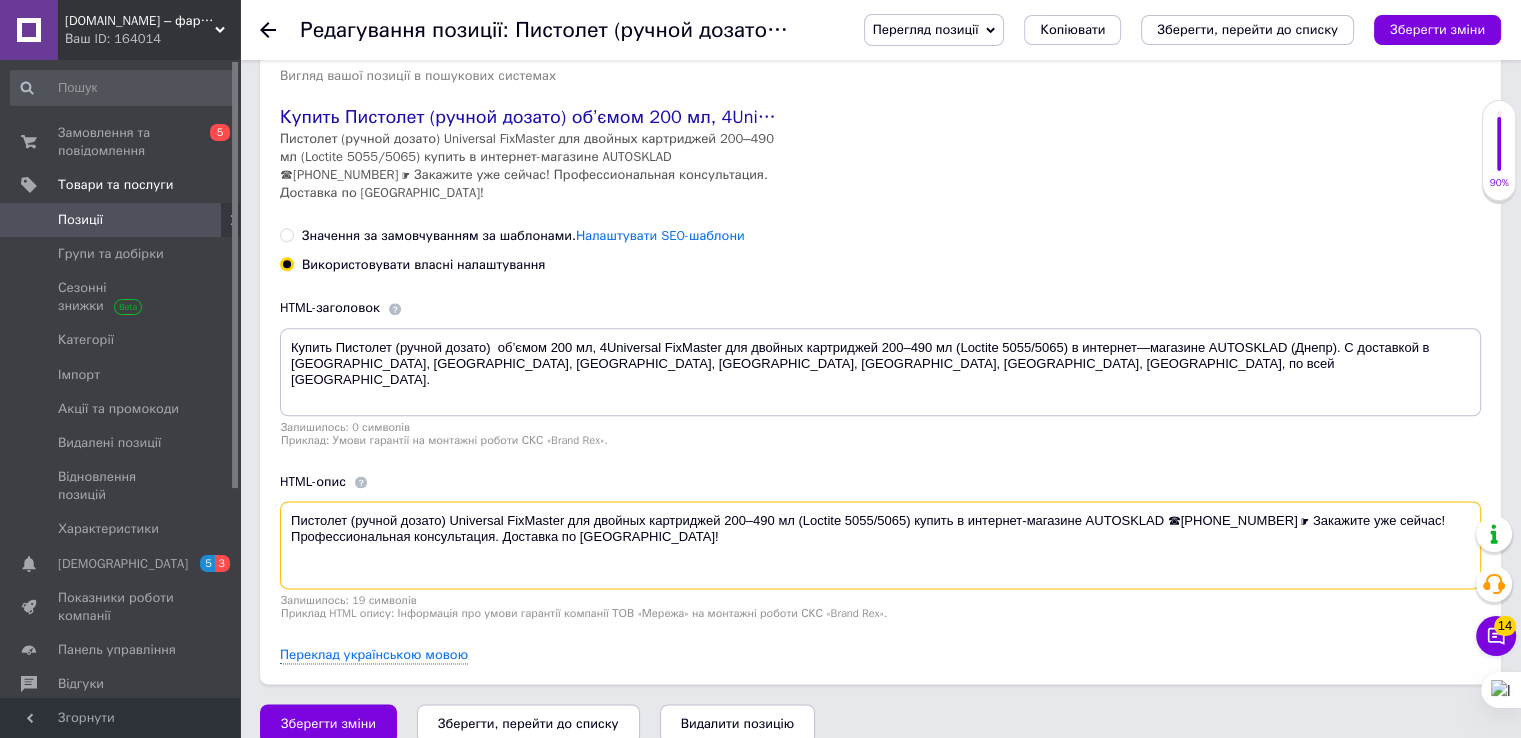 click on "Пистолет (ручной дозато) Universal FixMaster для двойных картриджей 200–490 мл (Loctite 5055/5065) купить в интернет-магазине AUTOSKLAD ☎[PHONE_NUMBER] ☛ Закажите уже сейчас! Профессиональная консультация. Доставка по [GEOGRAPHIC_DATA]!" at bounding box center [880, 545] 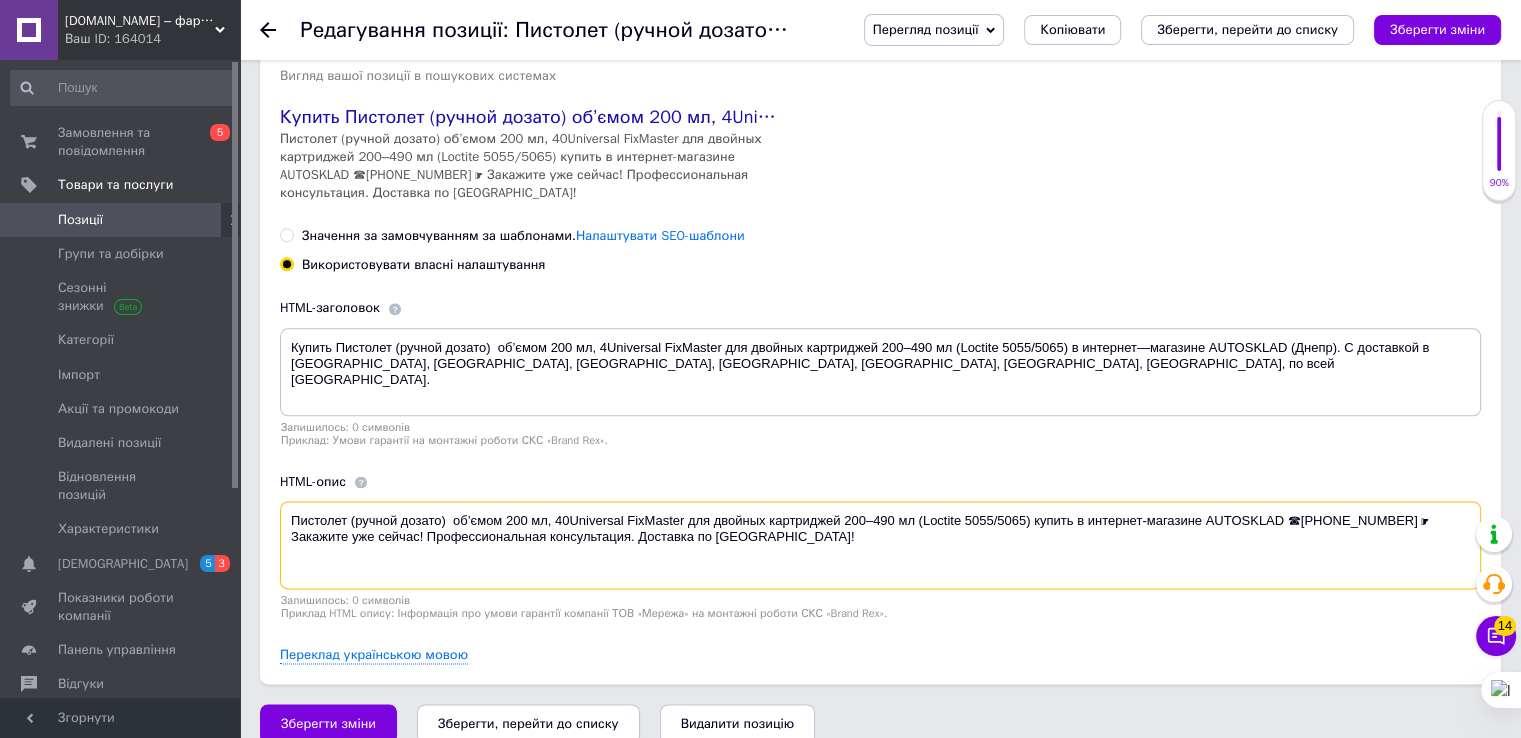 type on "Пистолет (ручной дозато) Universal FixMaster для двойных картриджей 200–490 мл (Loctite 5055/5065) купить в интернет-магазине AUTOSKLAD ☎[PHONE_NUMBER] ☛ Закажите уже сейчас! Профессиональная консультация. Доставка по [GEOGRAPHIC_DATA]!" 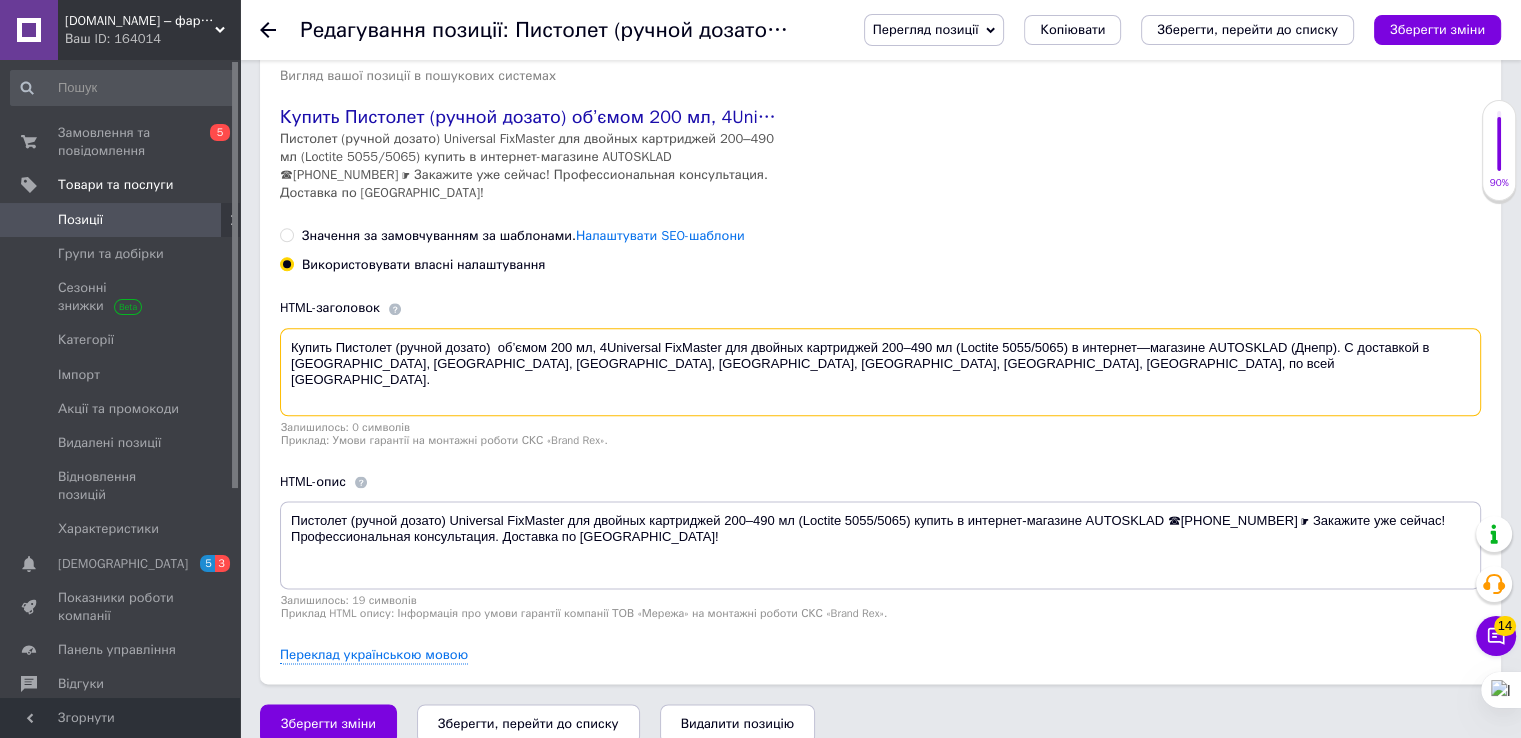 click on "Купить Пистолет (ручной дозато)  об’ємом 200 мл, 4Universal FixMaster для двойных картриджей 200–490 мл (Loctite 5055/5065) в интернет—магазине AUTOSKLAD (Днепр). С доставкой в [GEOGRAPHIC_DATA], [GEOGRAPHIC_DATA], [GEOGRAPHIC_DATA], [GEOGRAPHIC_DATA], [GEOGRAPHIC_DATA], [GEOGRAPHIC_DATA], [GEOGRAPHIC_DATA], по всей [GEOGRAPHIC_DATA]." at bounding box center [880, 372] 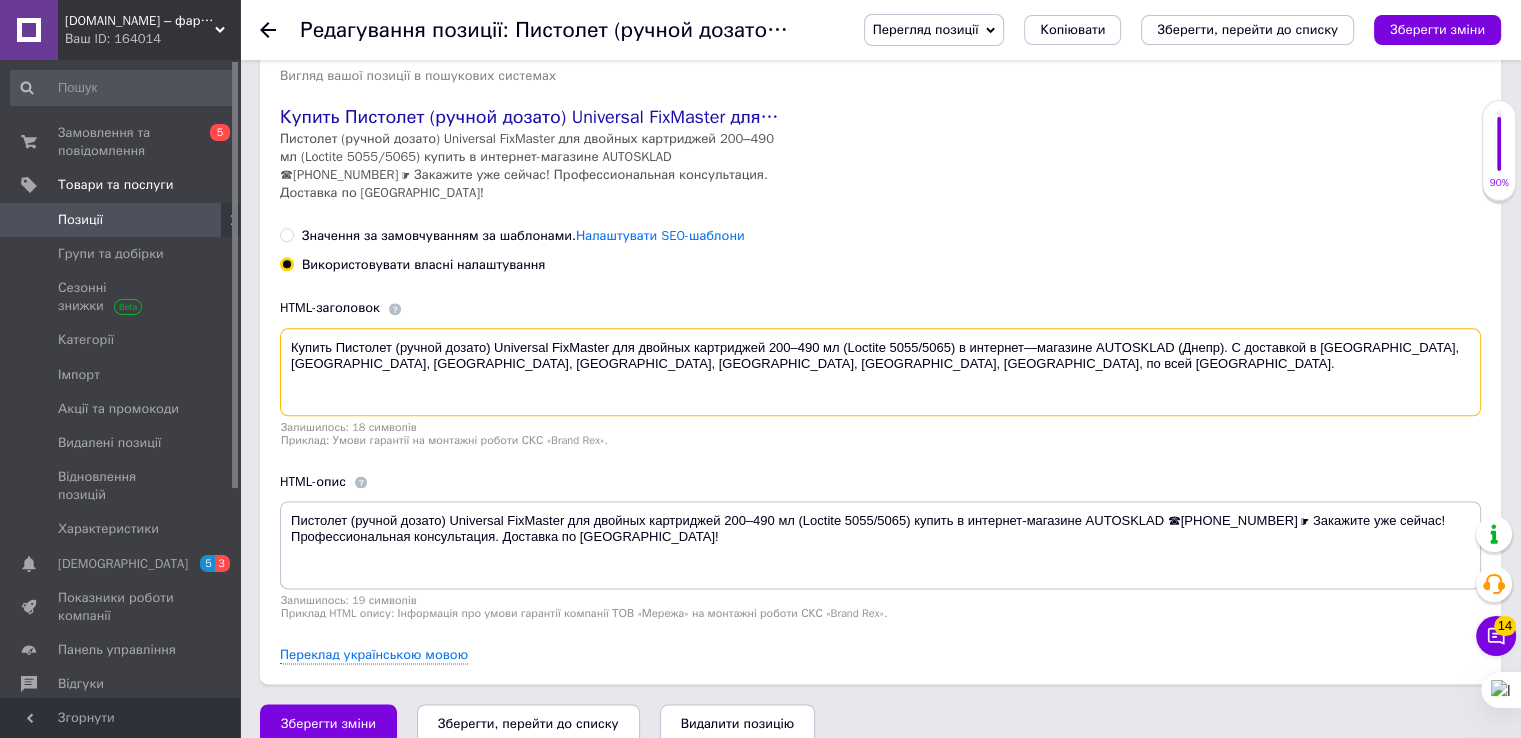 type on "Купить Пистолет (ручной дозато) Universal FixMaster для двойных картриджей 200–490 мл (Loctite 5055/5065) в интернет—магазине AUTOSKLAD (Днепр). С доставкой в [GEOGRAPHIC_DATA], [GEOGRAPHIC_DATA], [GEOGRAPHIC_DATA], [GEOGRAPHIC_DATA], [GEOGRAPHIC_DATA], [GEOGRAPHIC_DATA], [GEOGRAPHIC_DATA], по всей [GEOGRAPHIC_DATA]." 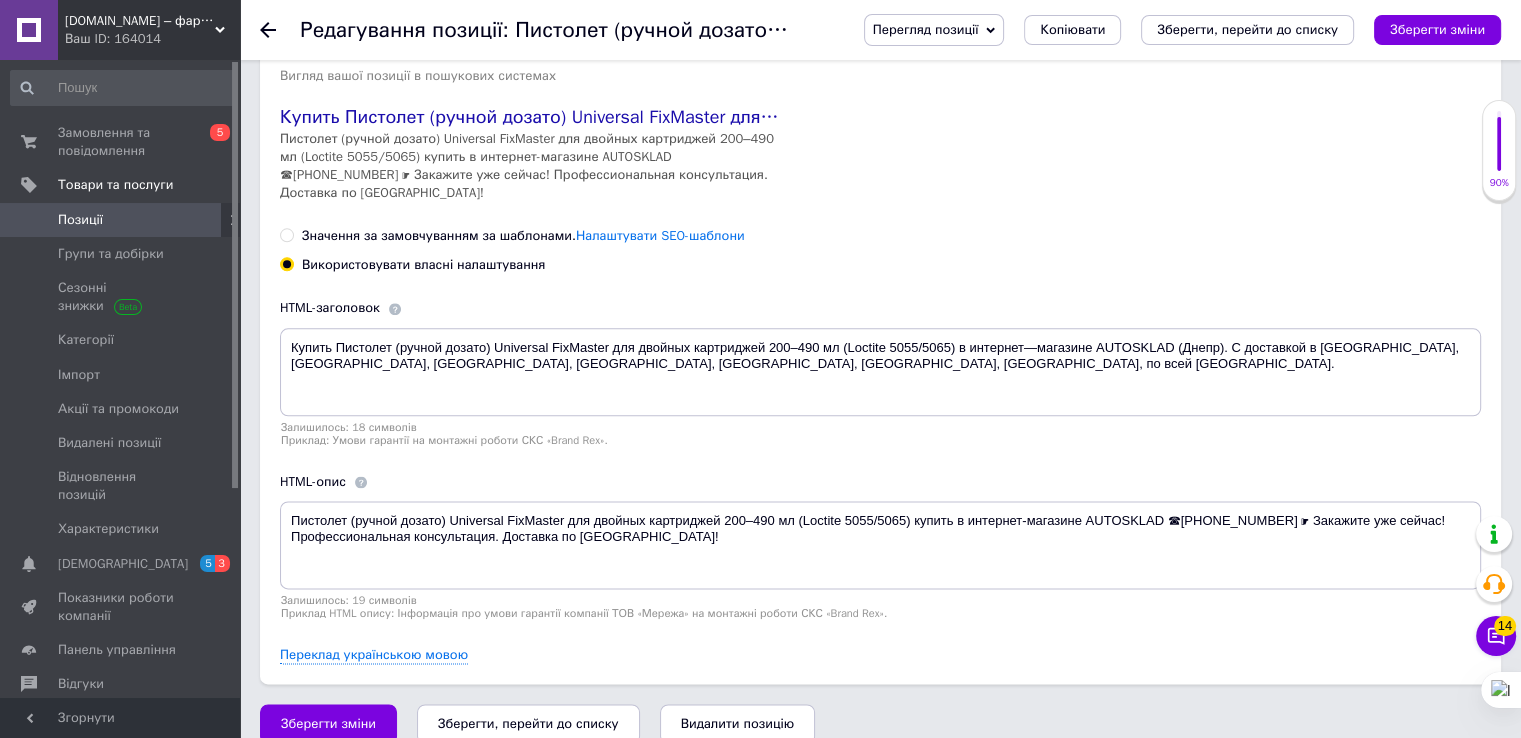 click on "Зберегти, перейти до списку" at bounding box center (1247, 29) 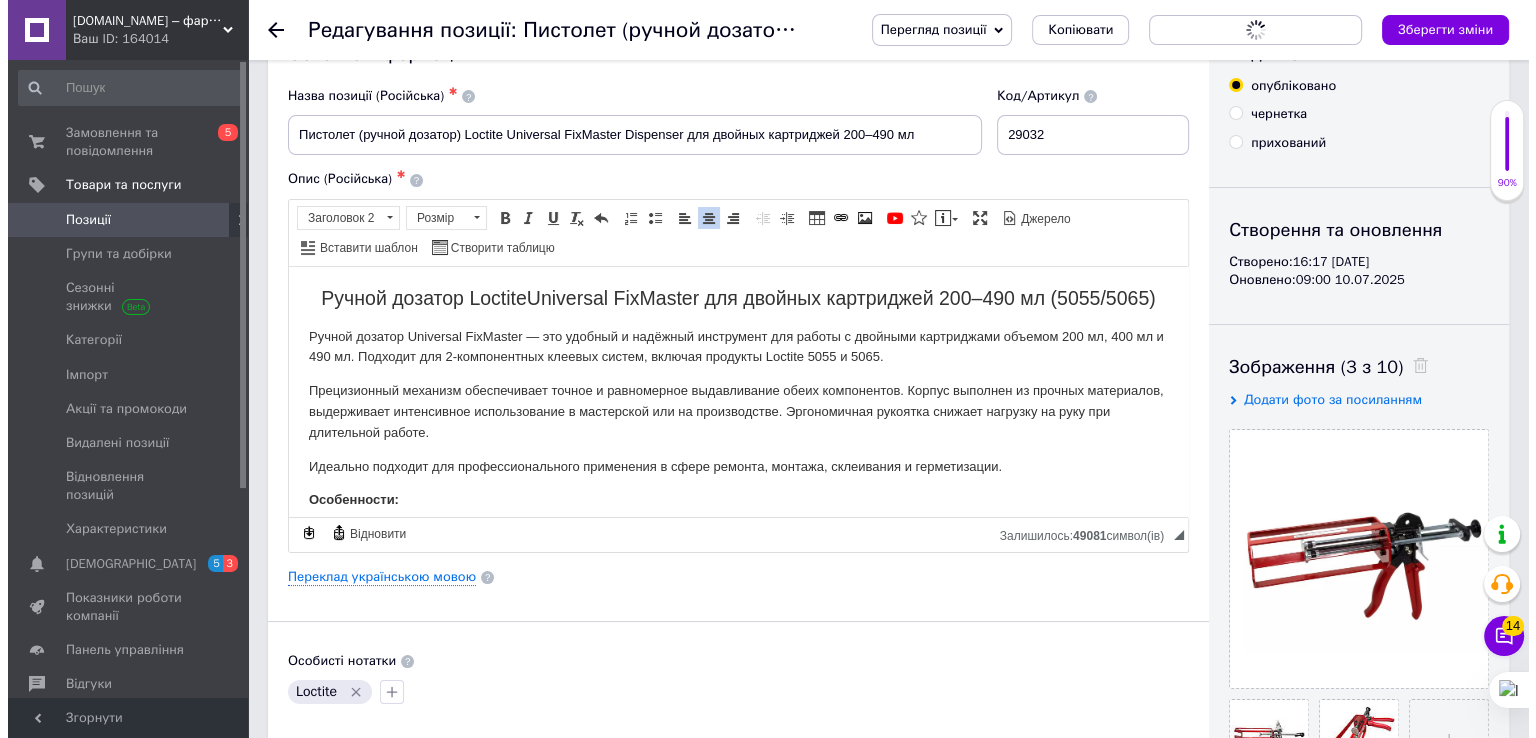scroll, scrollTop: 0, scrollLeft: 0, axis: both 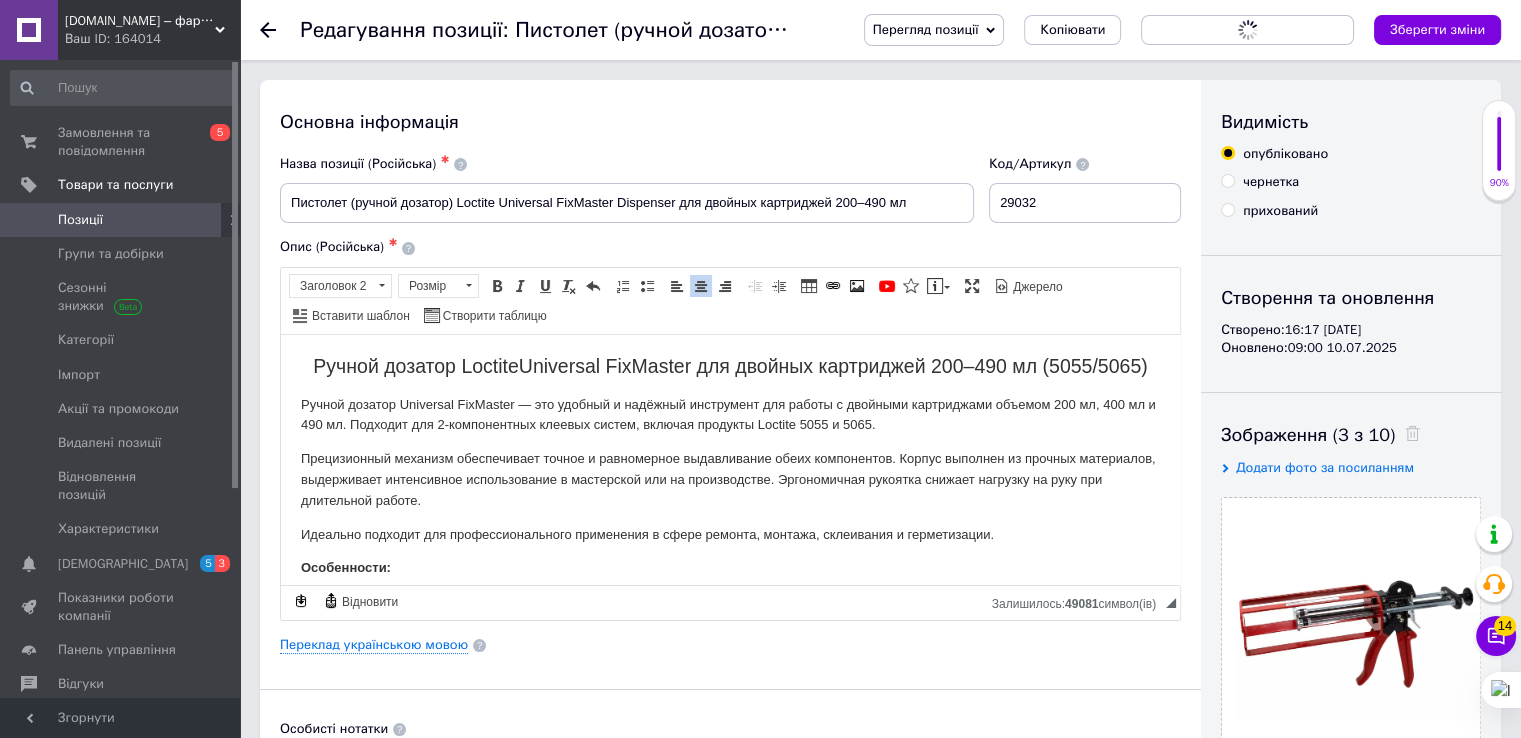 click at bounding box center [29, 220] 